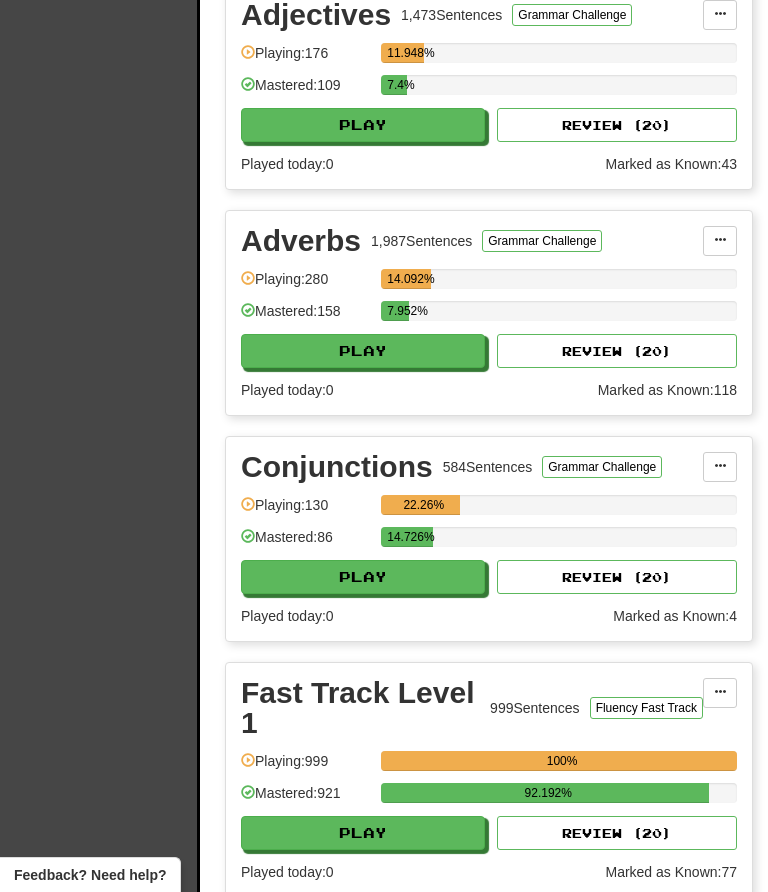 scroll, scrollTop: 2704, scrollLeft: 0, axis: vertical 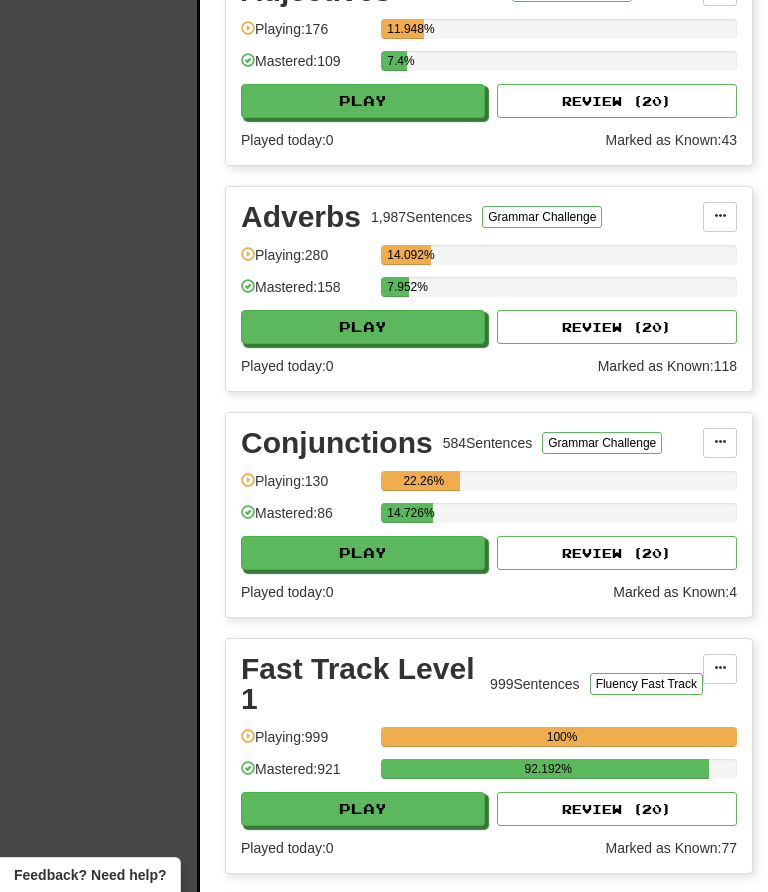 click on "Play" at bounding box center (363, 327) 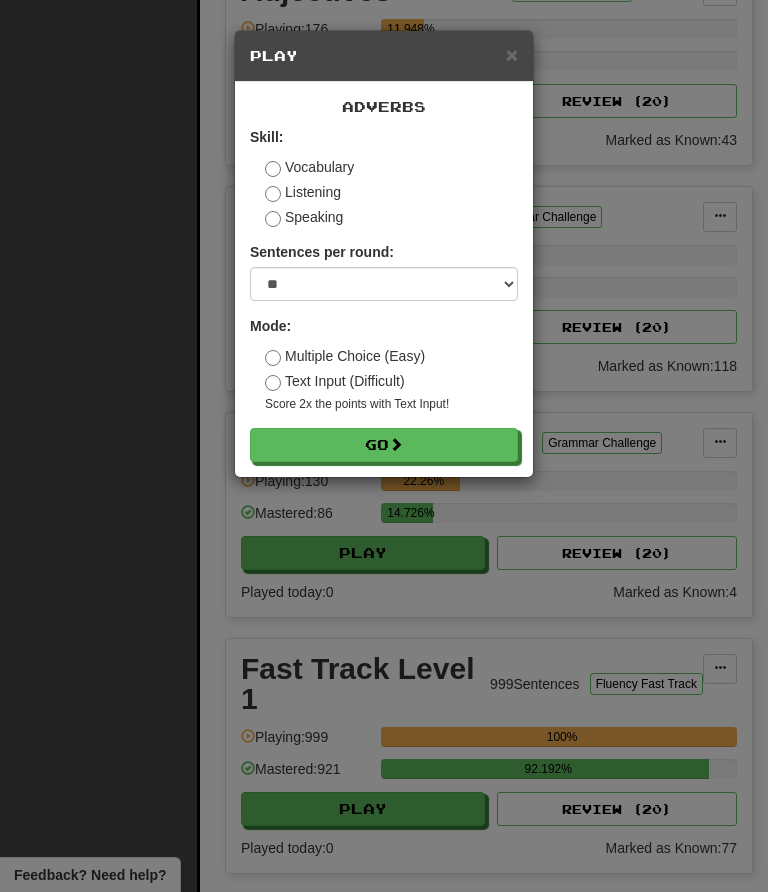click on "Go" at bounding box center [384, 445] 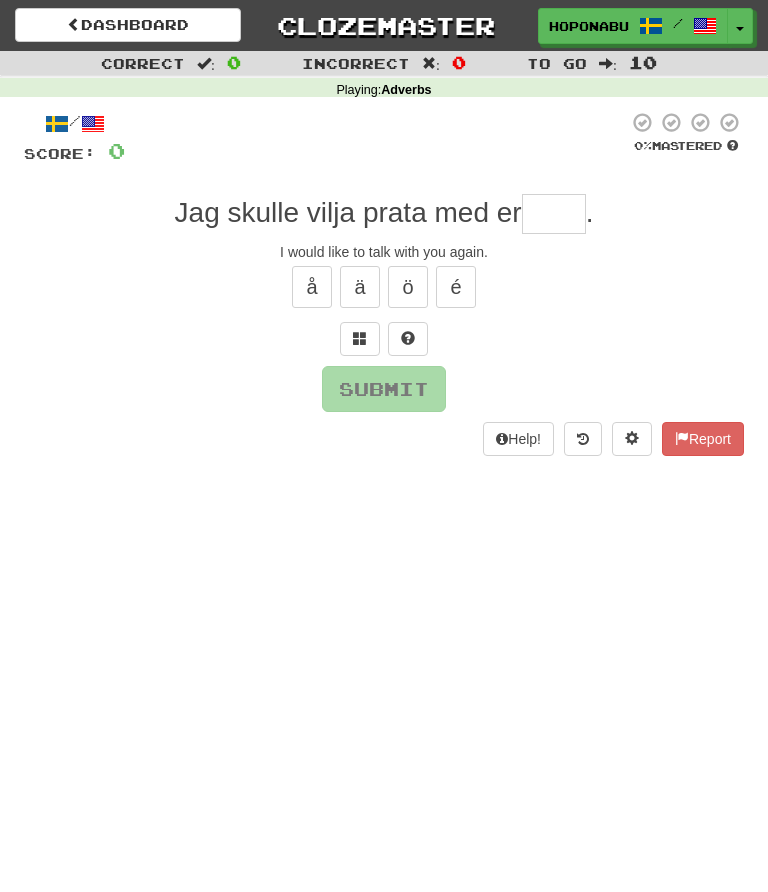 scroll, scrollTop: 0, scrollLeft: 0, axis: both 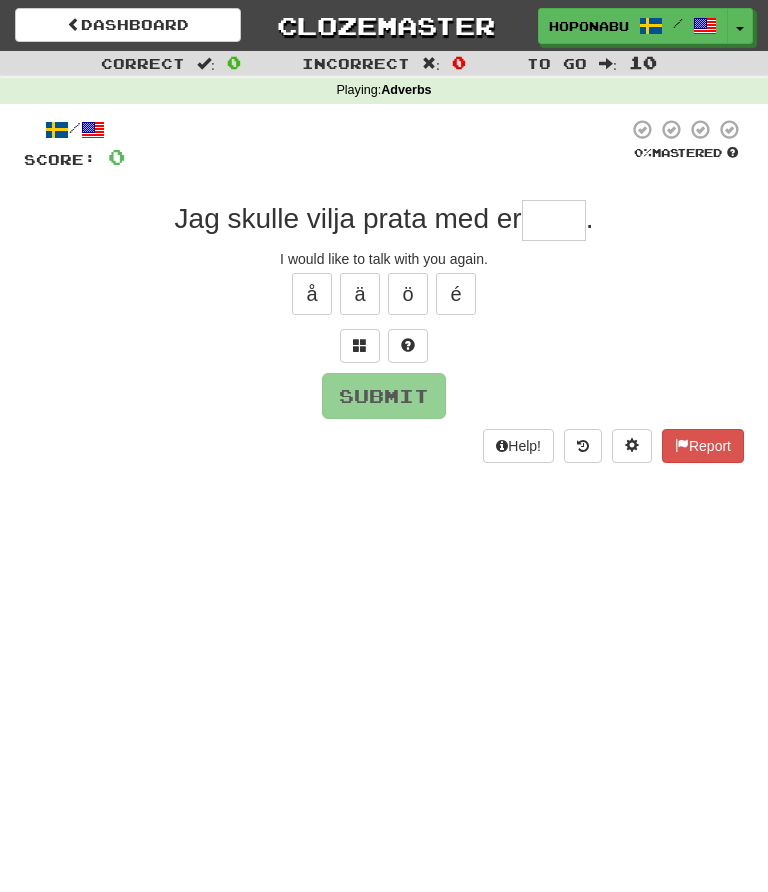 click at bounding box center [554, 220] 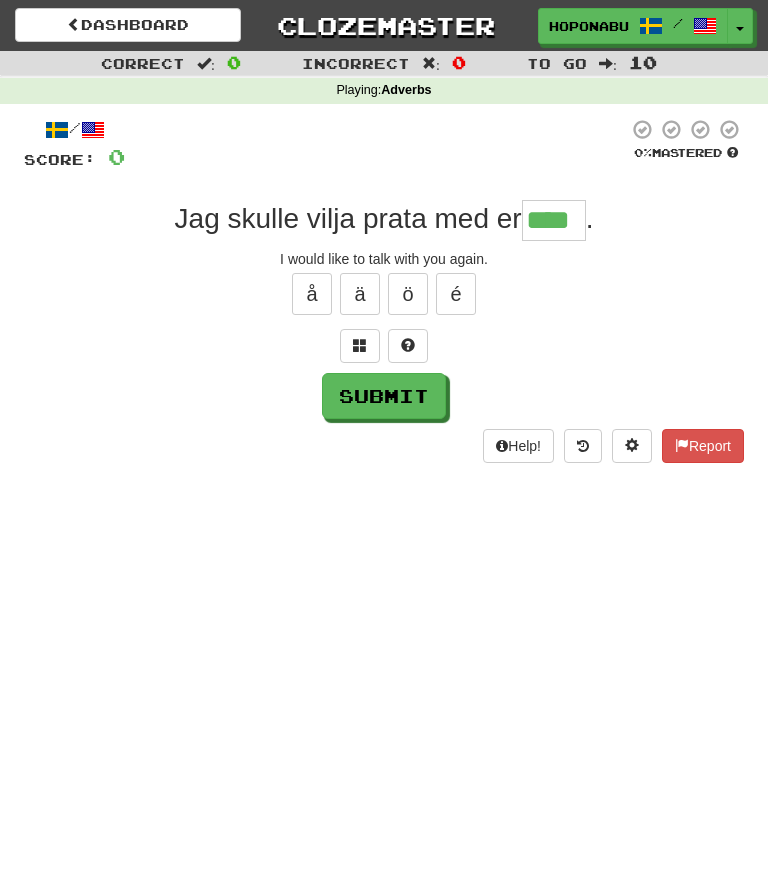 type on "****" 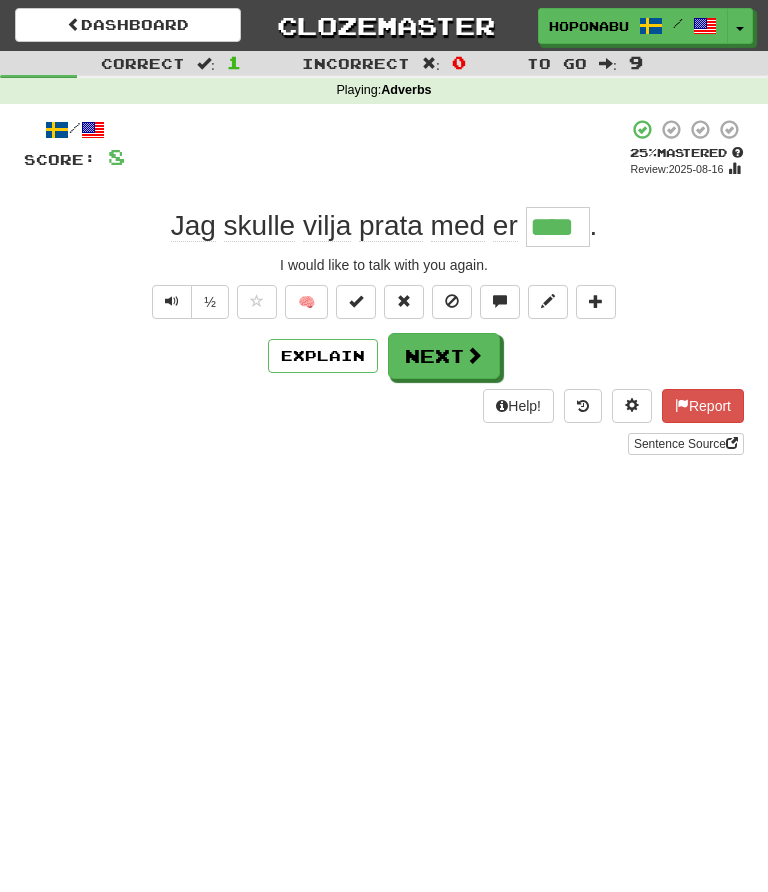 click on "🧠" at bounding box center (306, 302) 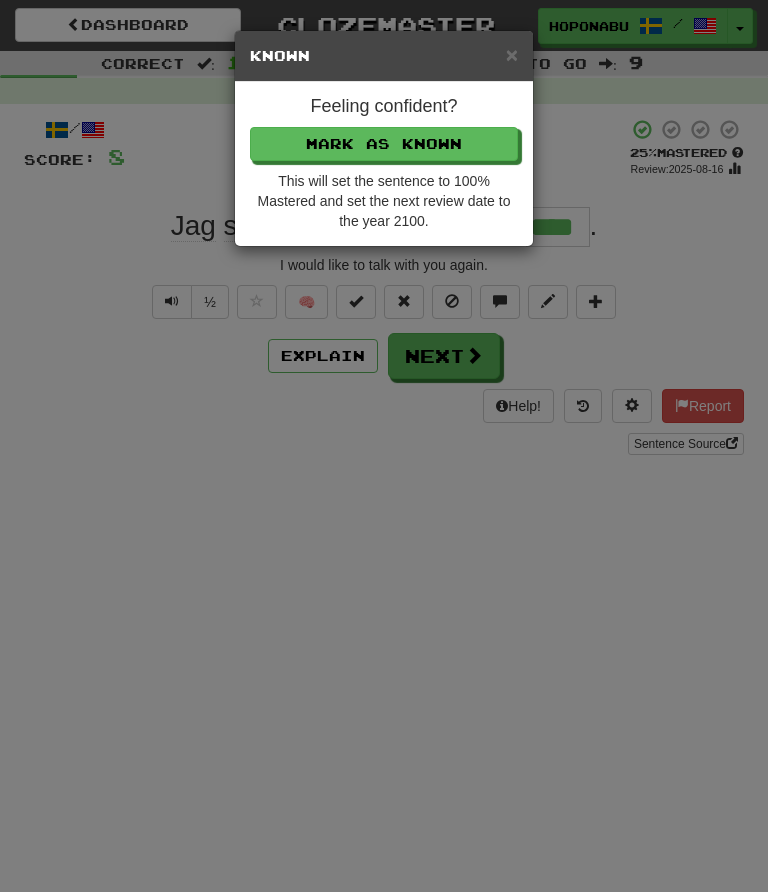 click on "Mark as Known" at bounding box center [384, 144] 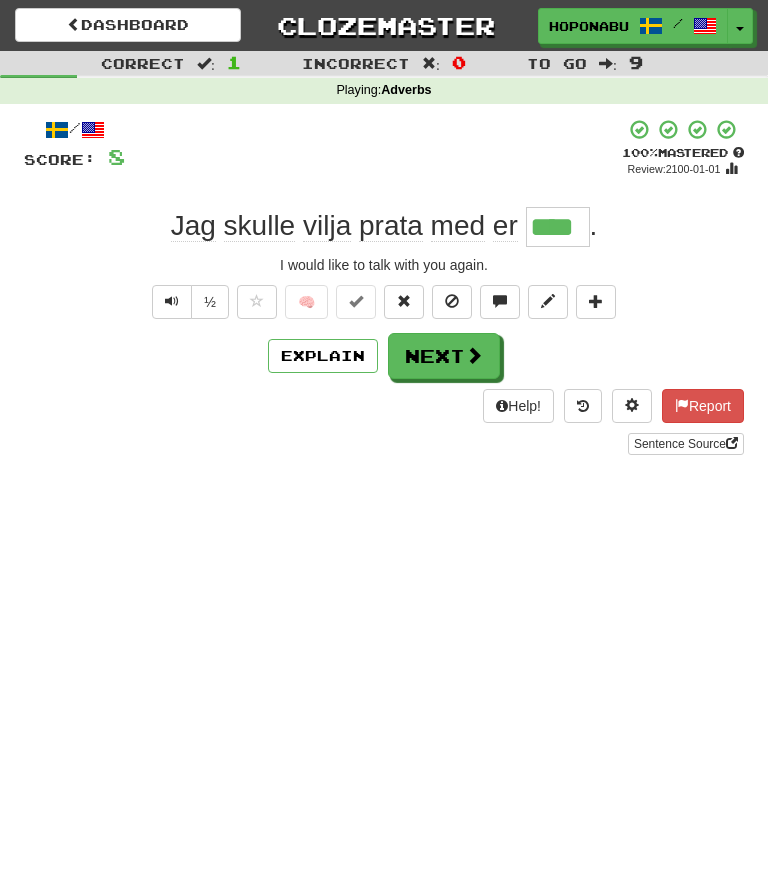 click at bounding box center [474, 355] 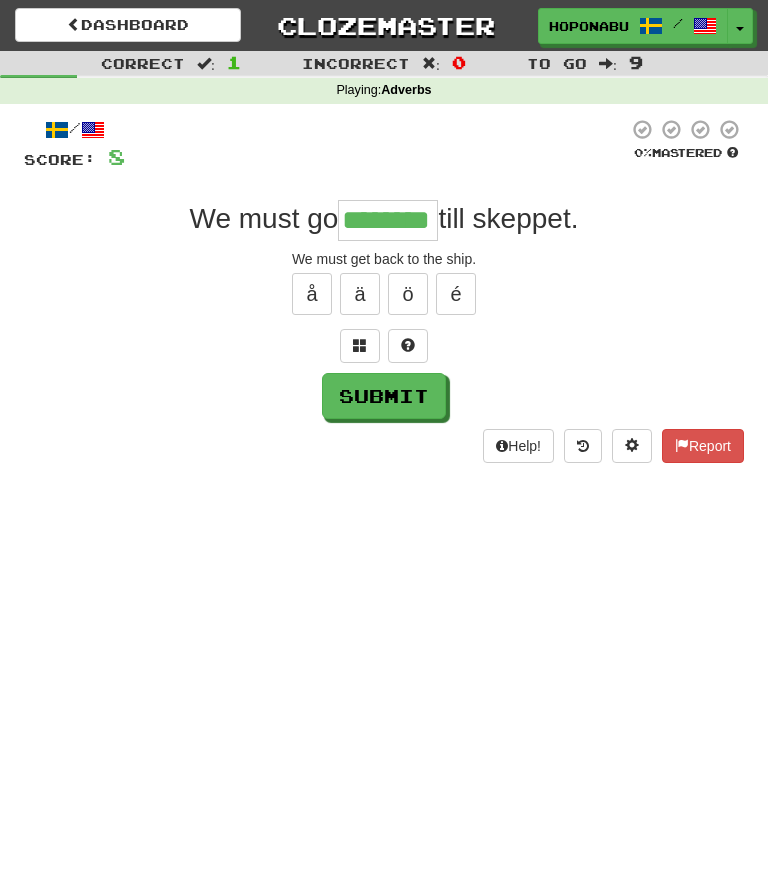 type on "********" 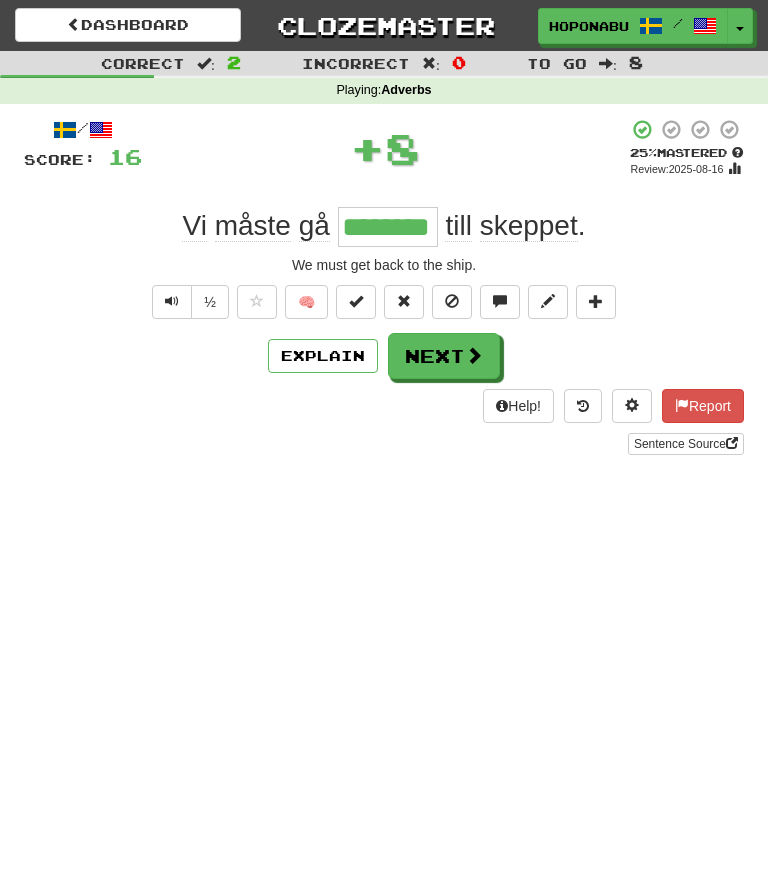 click on "🧠" at bounding box center [306, 302] 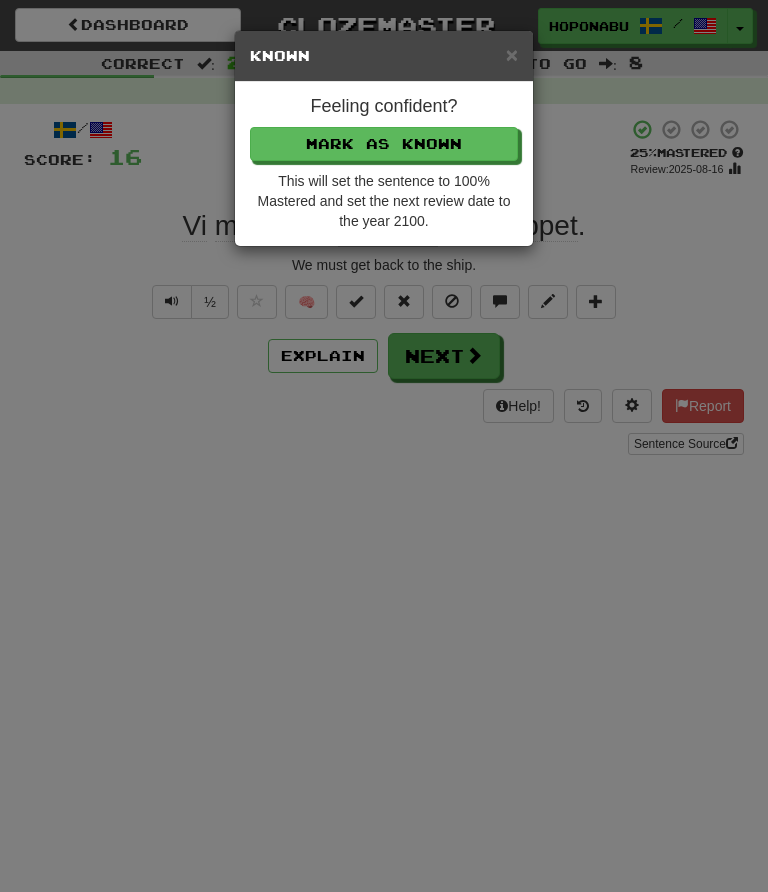 click on "Mark as Known" at bounding box center (384, 144) 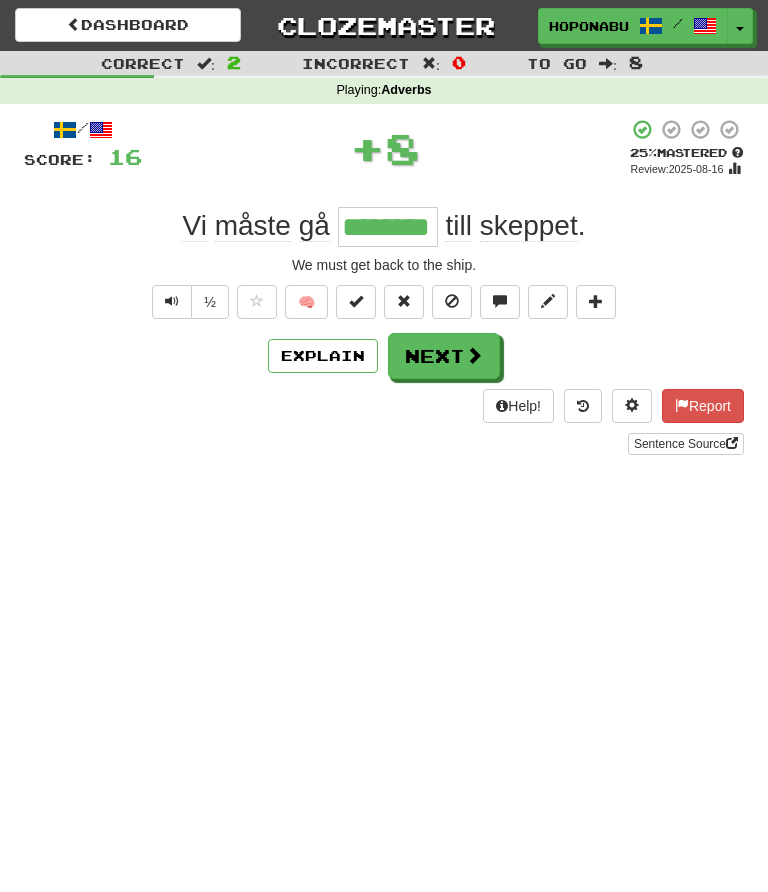 click on "Next" at bounding box center (444, 356) 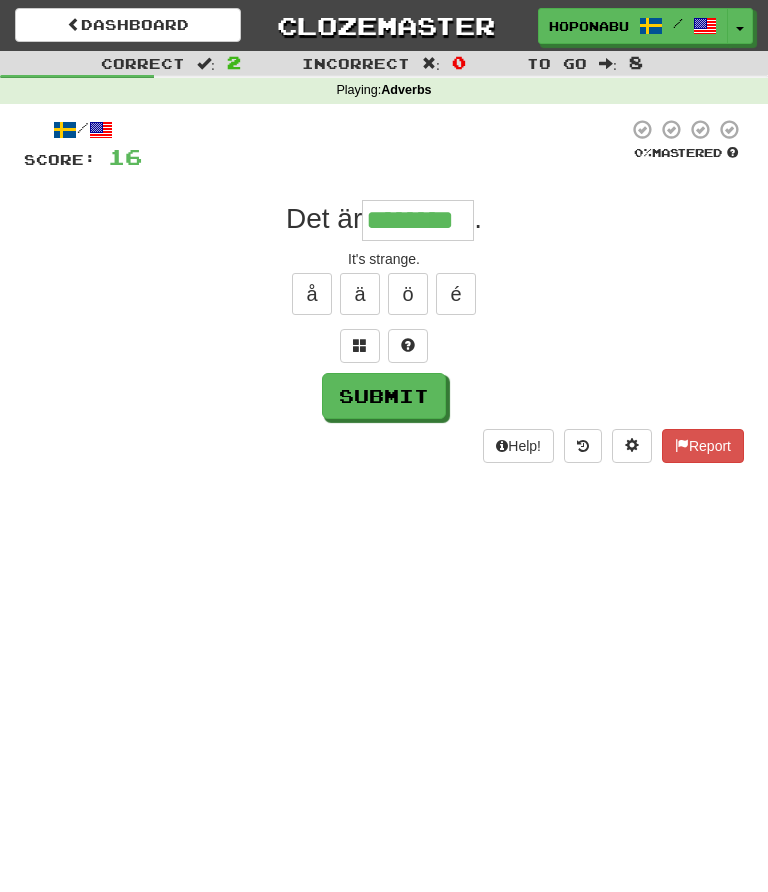 type on "********" 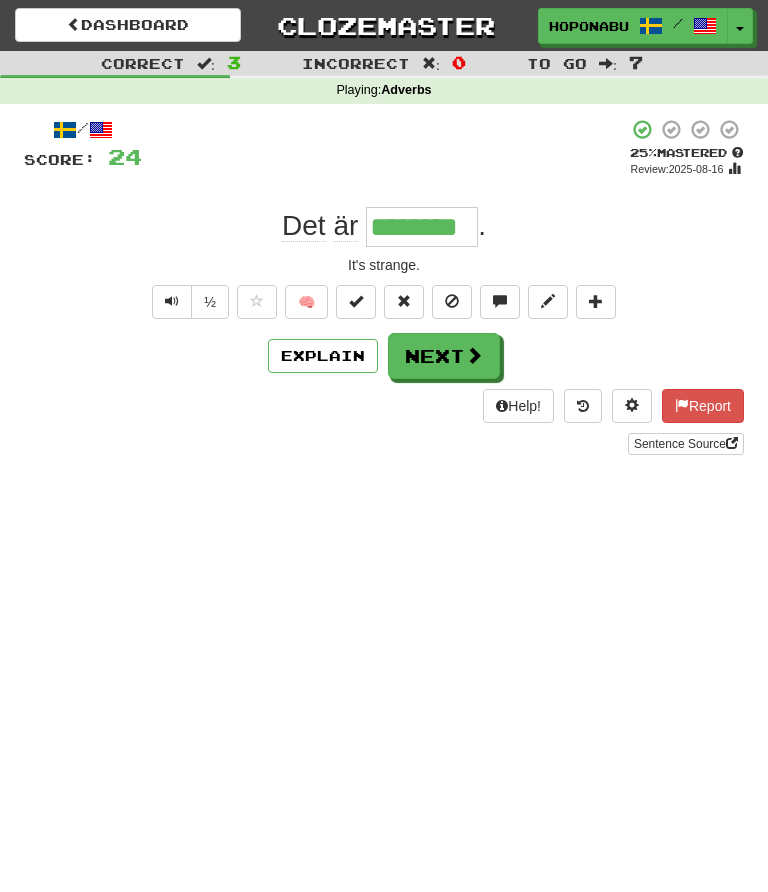 click on "🧠" at bounding box center (306, 302) 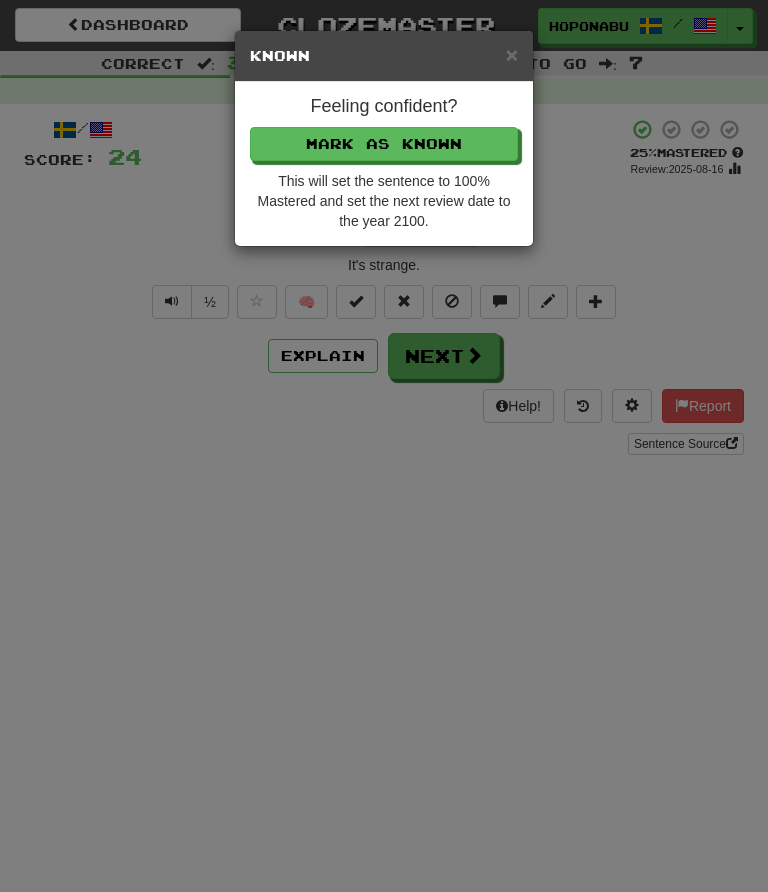 click on "Mark as Known" at bounding box center (384, 144) 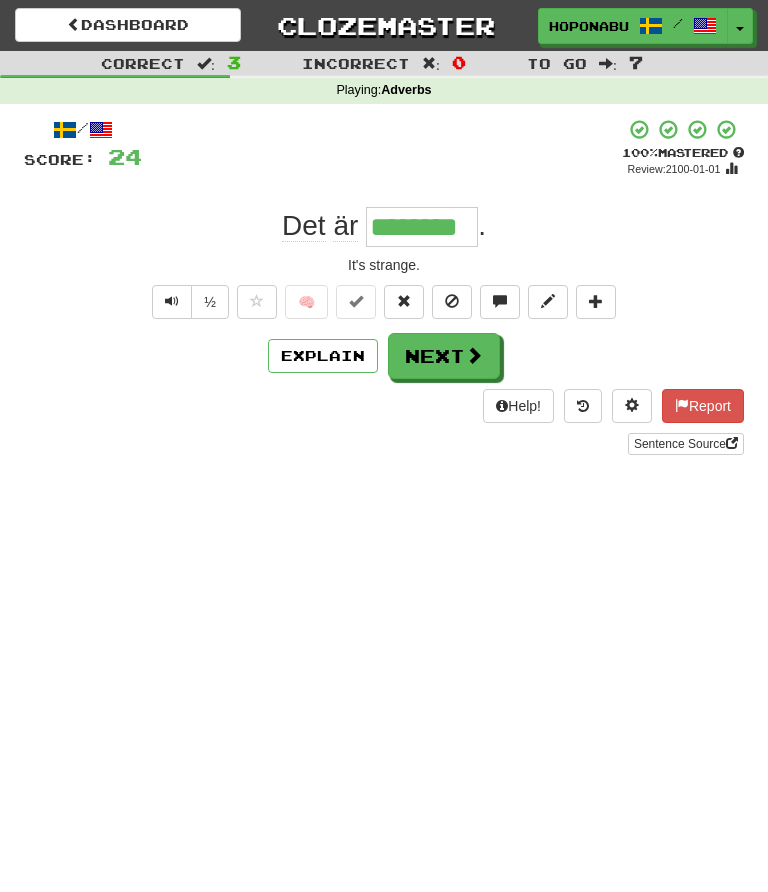click at bounding box center (474, 355) 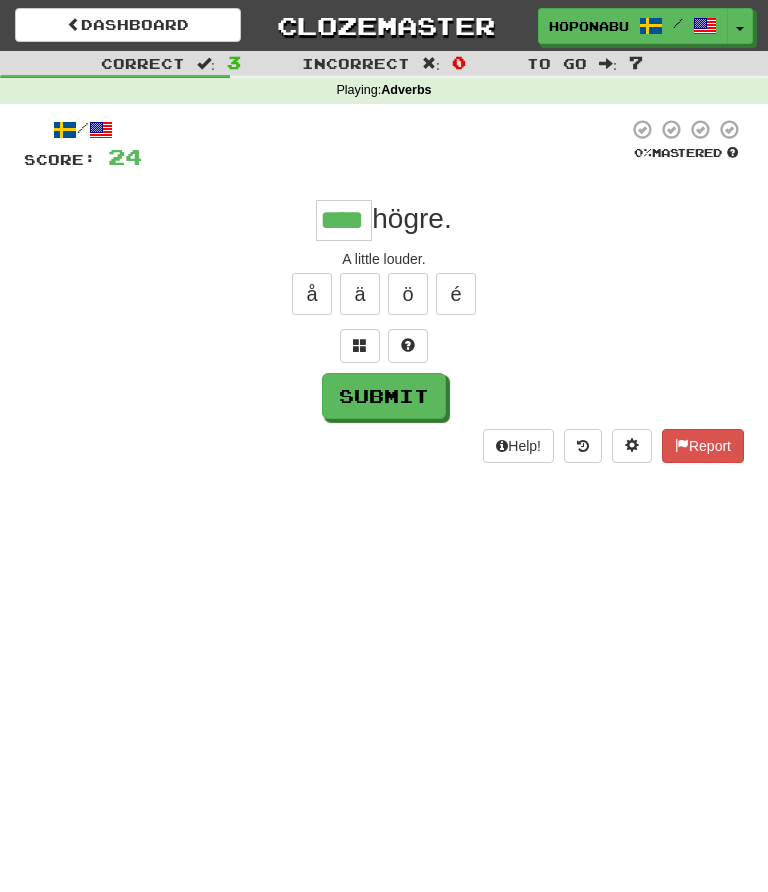 click on "Submit" at bounding box center (384, 396) 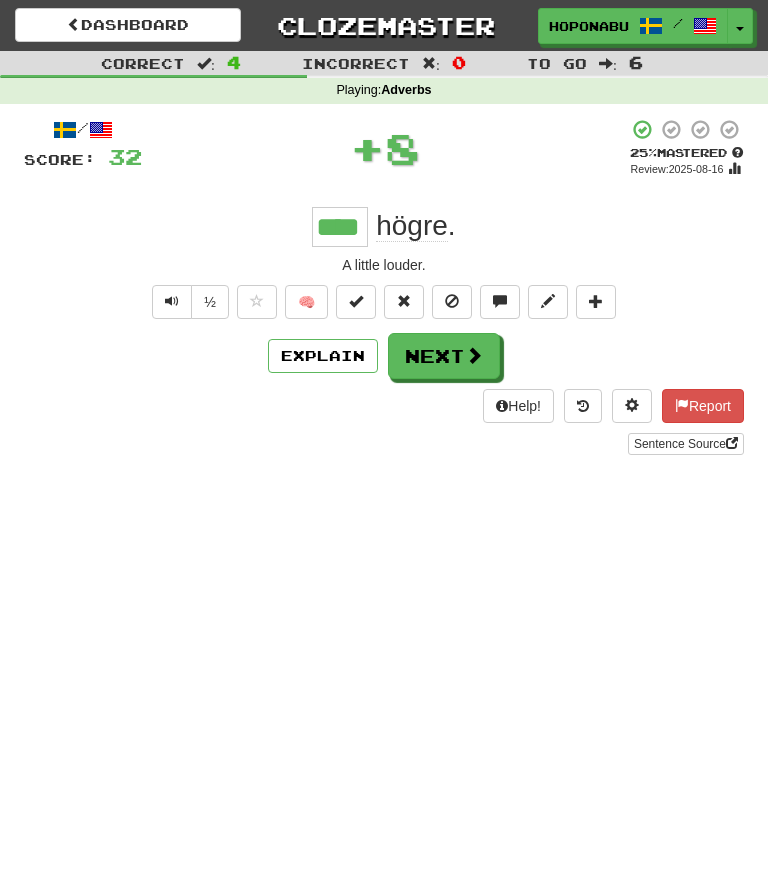 click on "🧠" at bounding box center (306, 302) 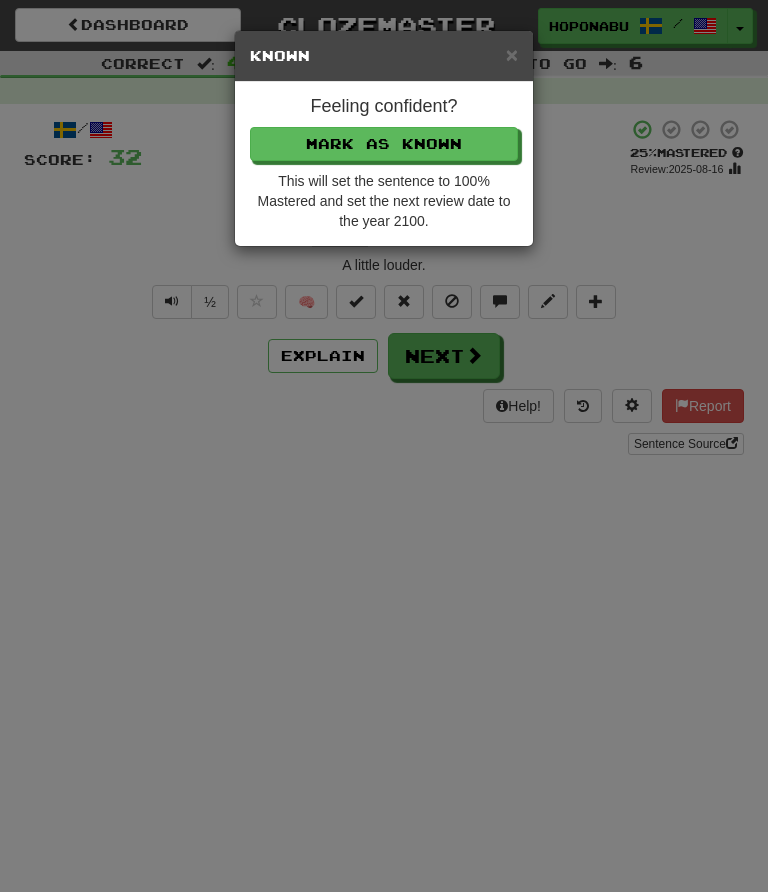 click on "Mark as Known" at bounding box center [384, 144] 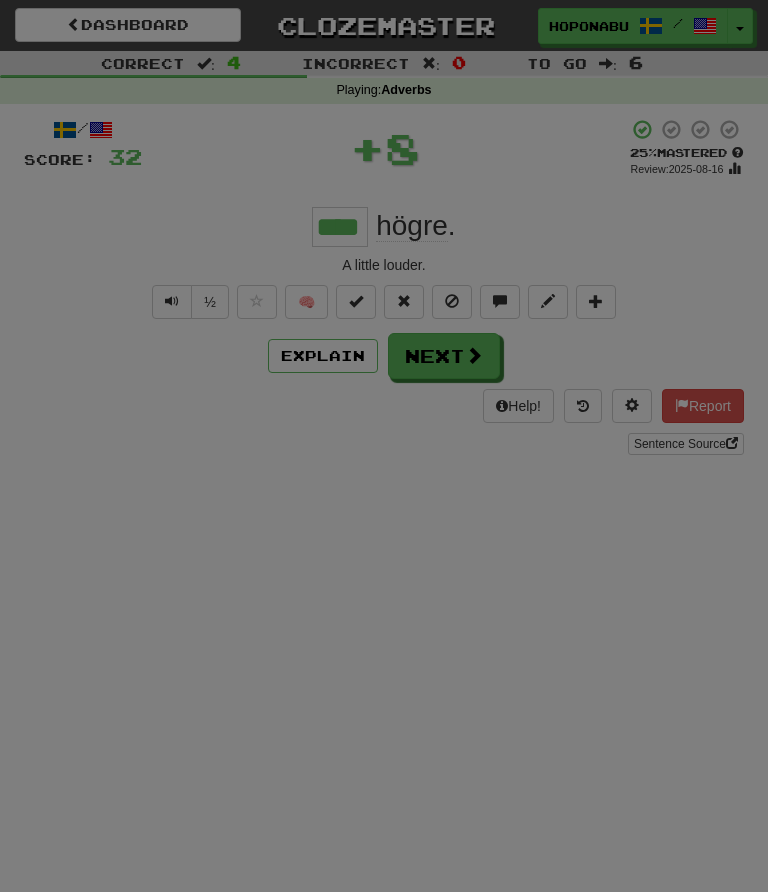 click at bounding box center [474, 355] 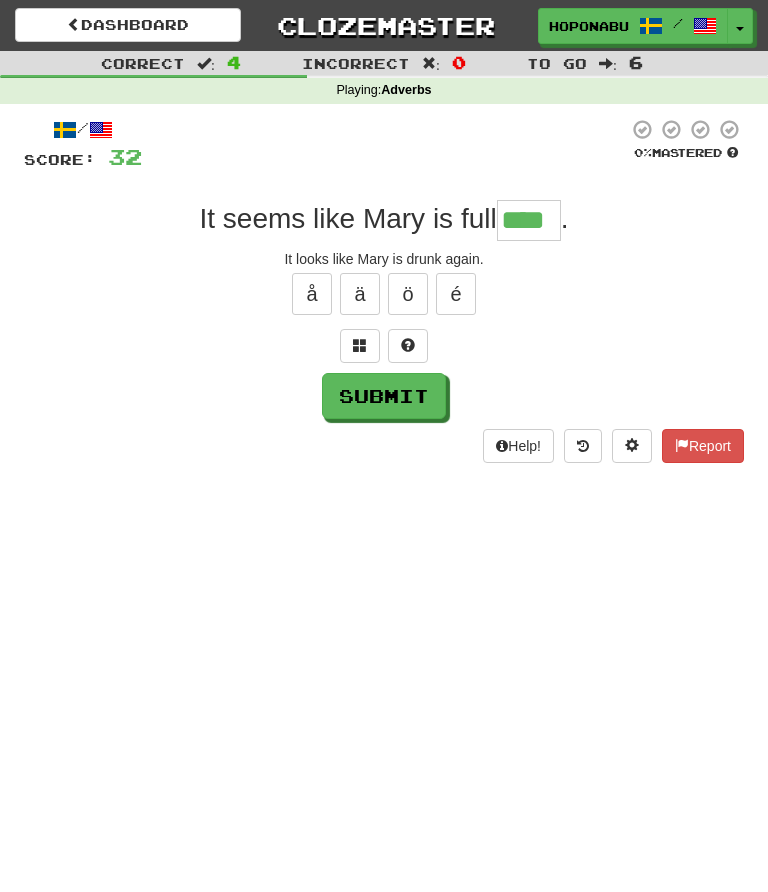 type on "****" 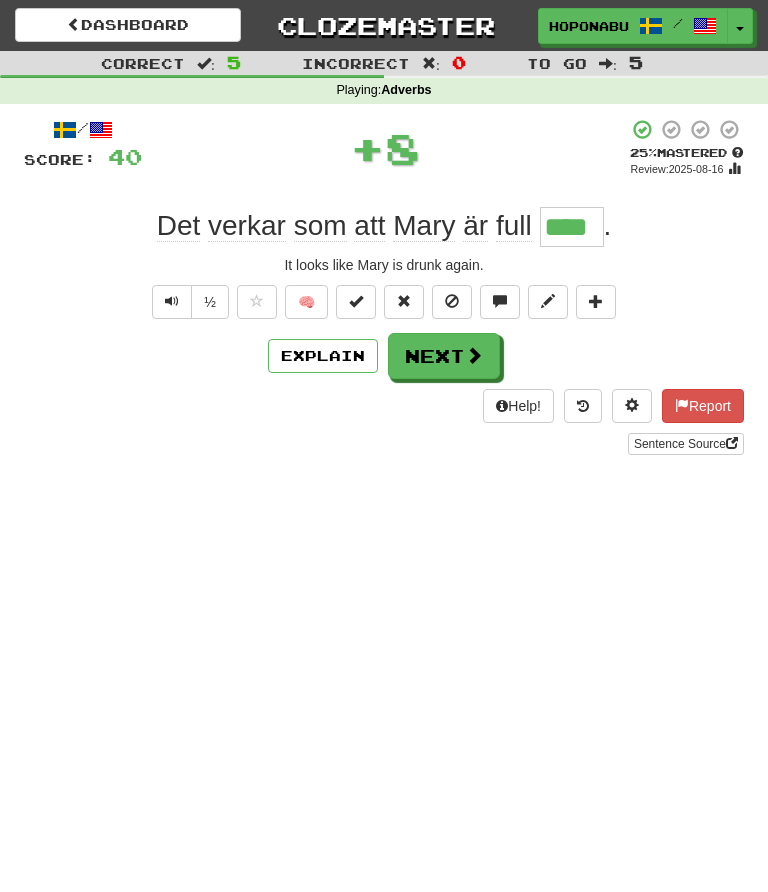 click on "🧠" at bounding box center (306, 302) 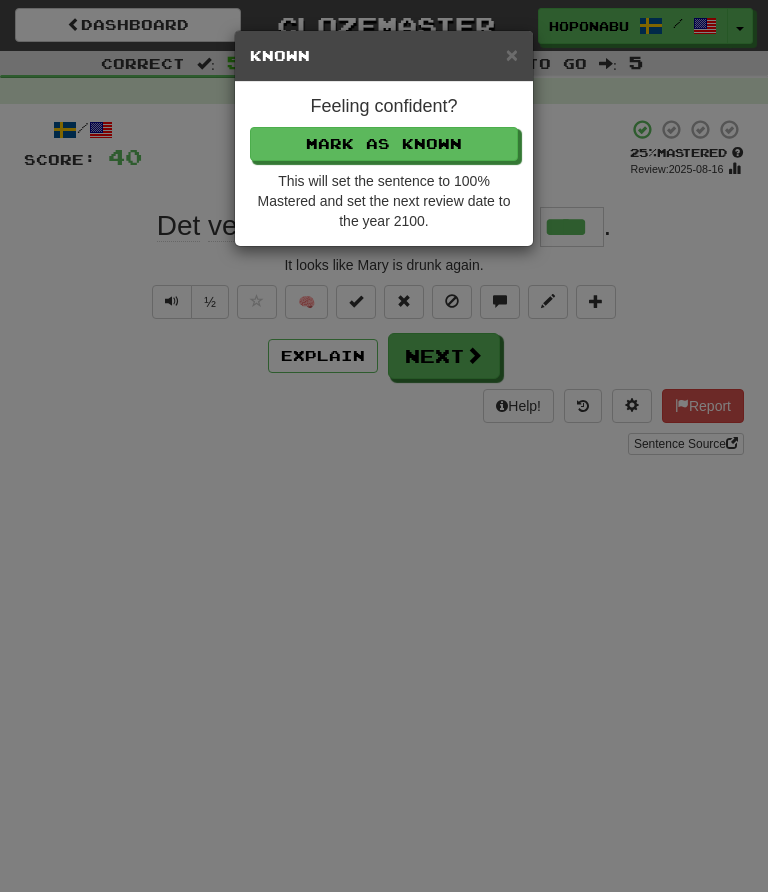 click on "Mark as Known" at bounding box center (384, 144) 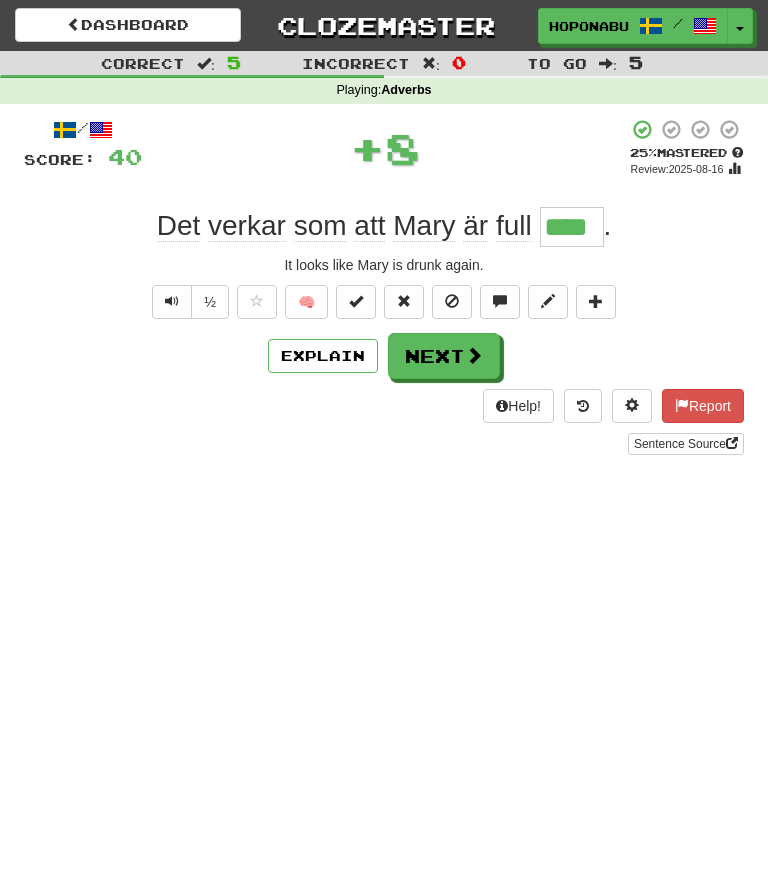 click at bounding box center [474, 355] 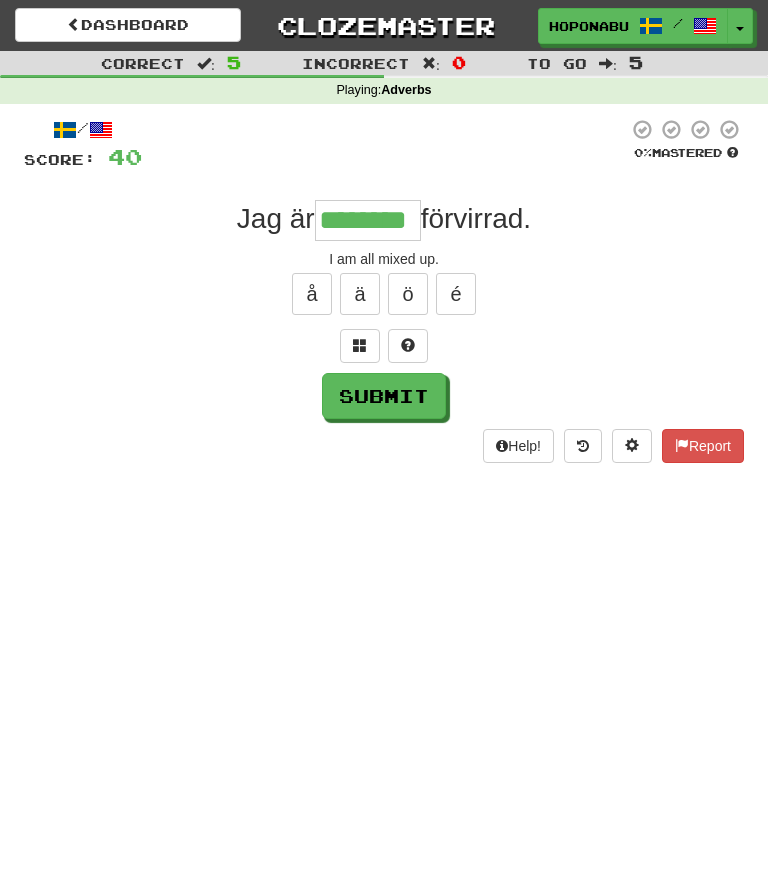 type on "********" 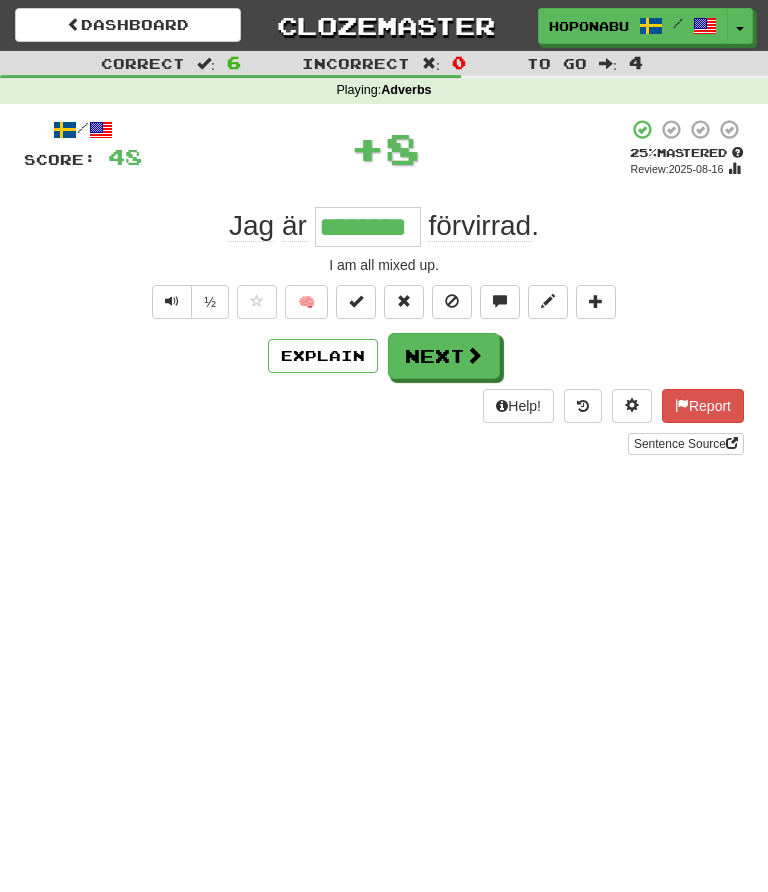 click at bounding box center [474, 355] 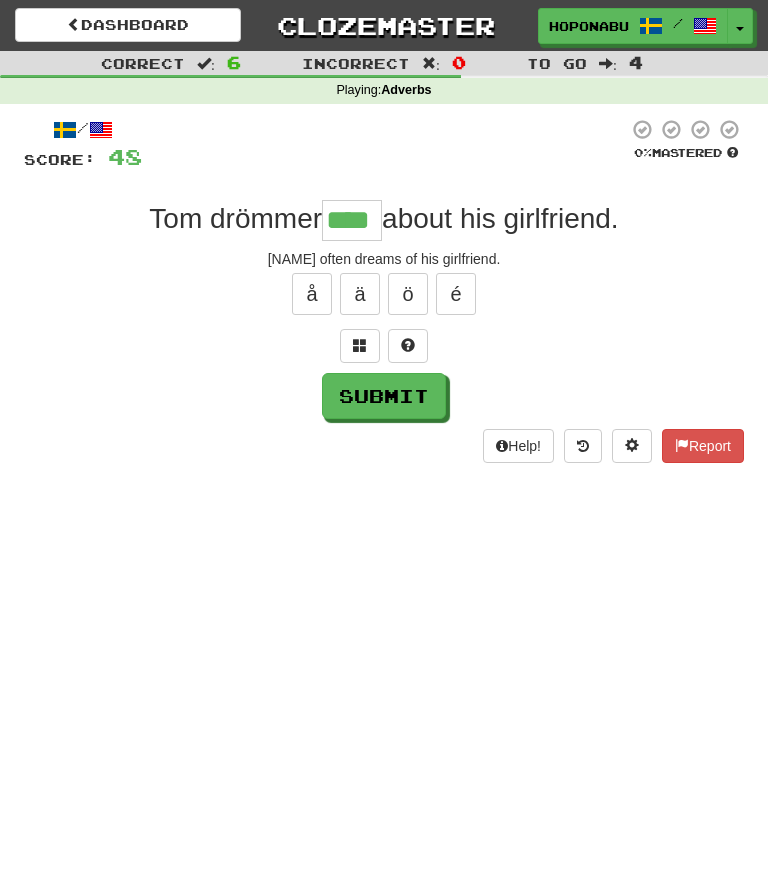 type on "****" 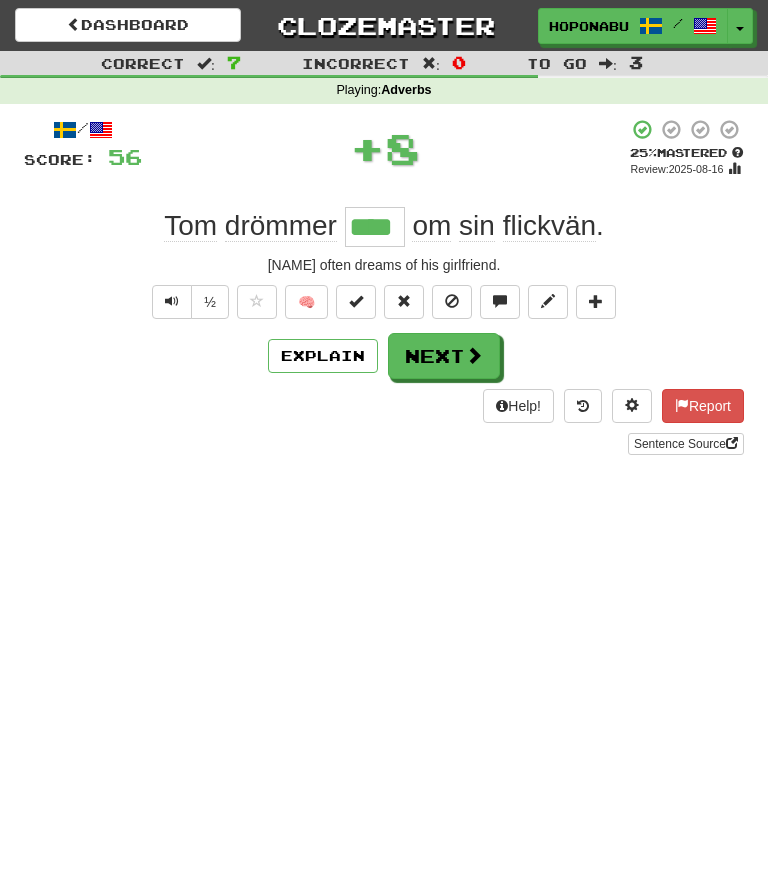 click on "Next" at bounding box center [444, 356] 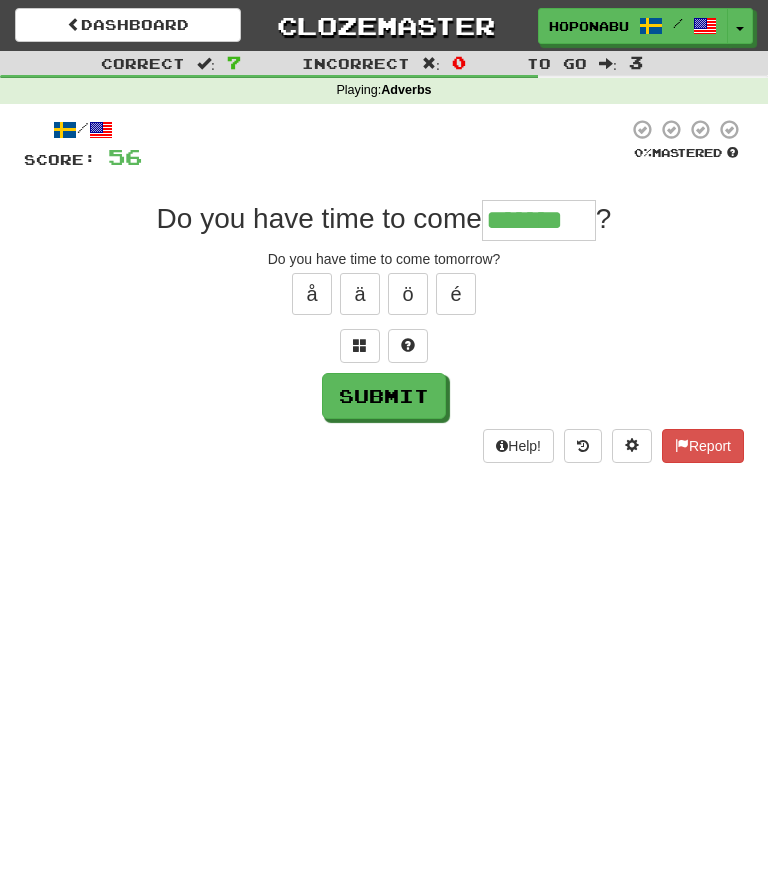 type on "*******" 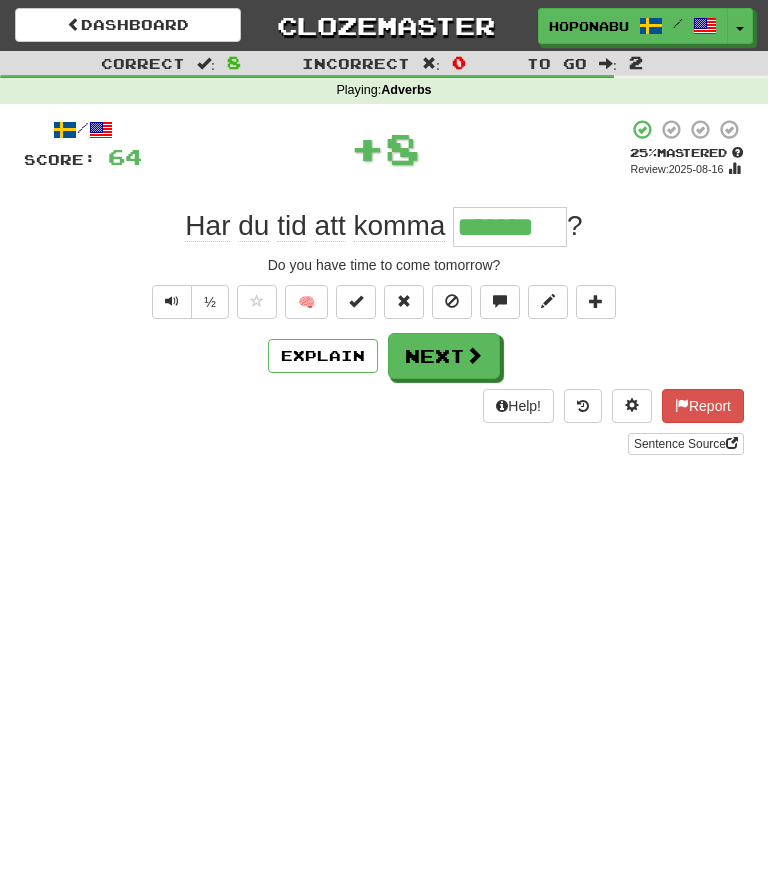 click on "Next" at bounding box center [444, 356] 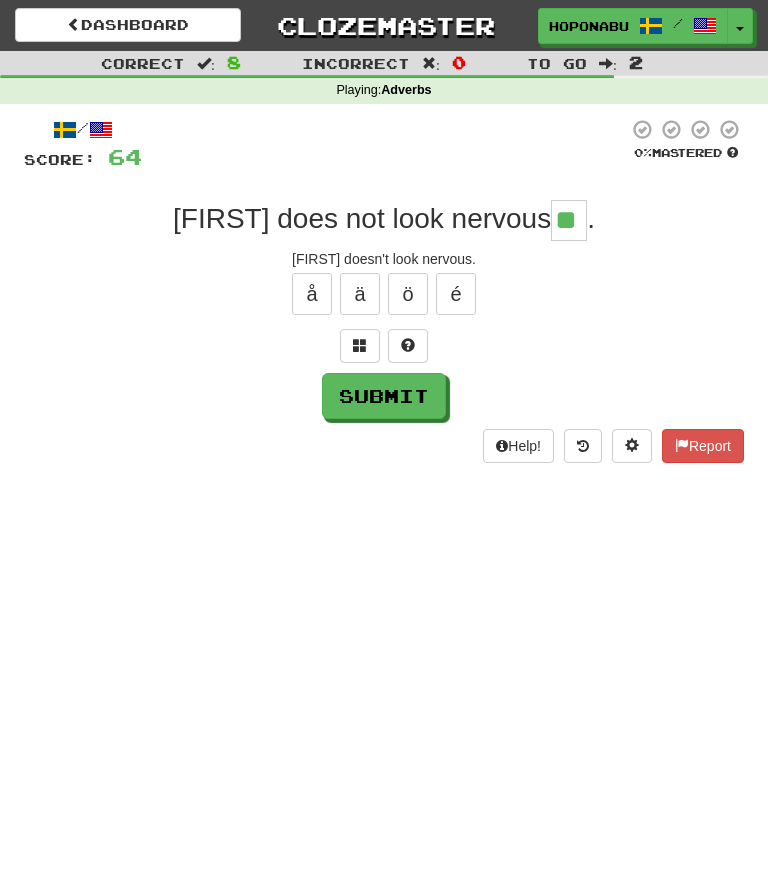 type on "**" 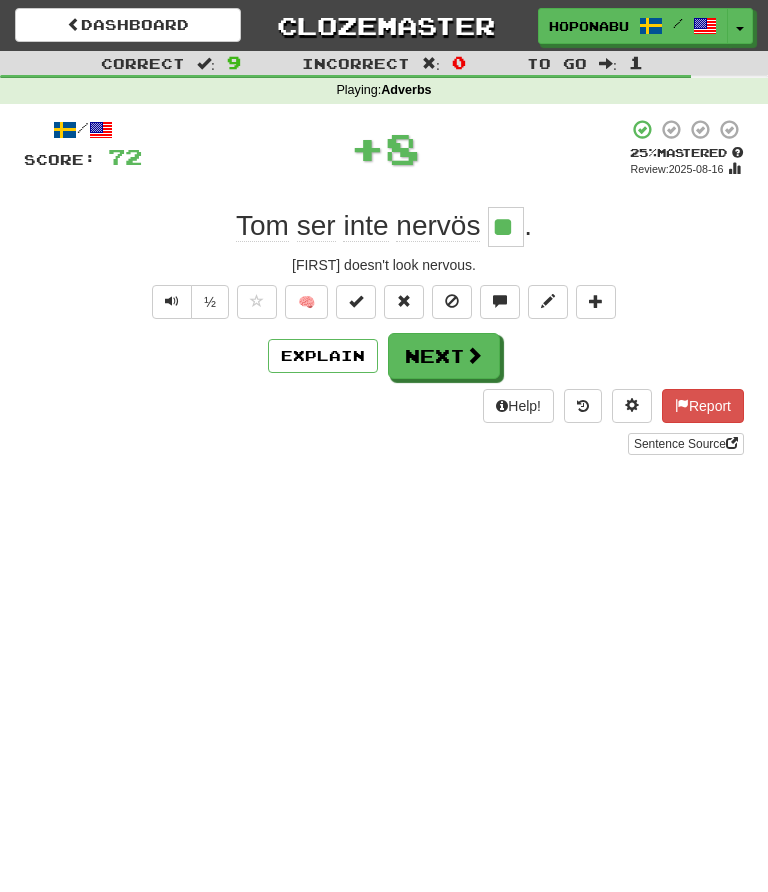 click on "🧠" at bounding box center (306, 302) 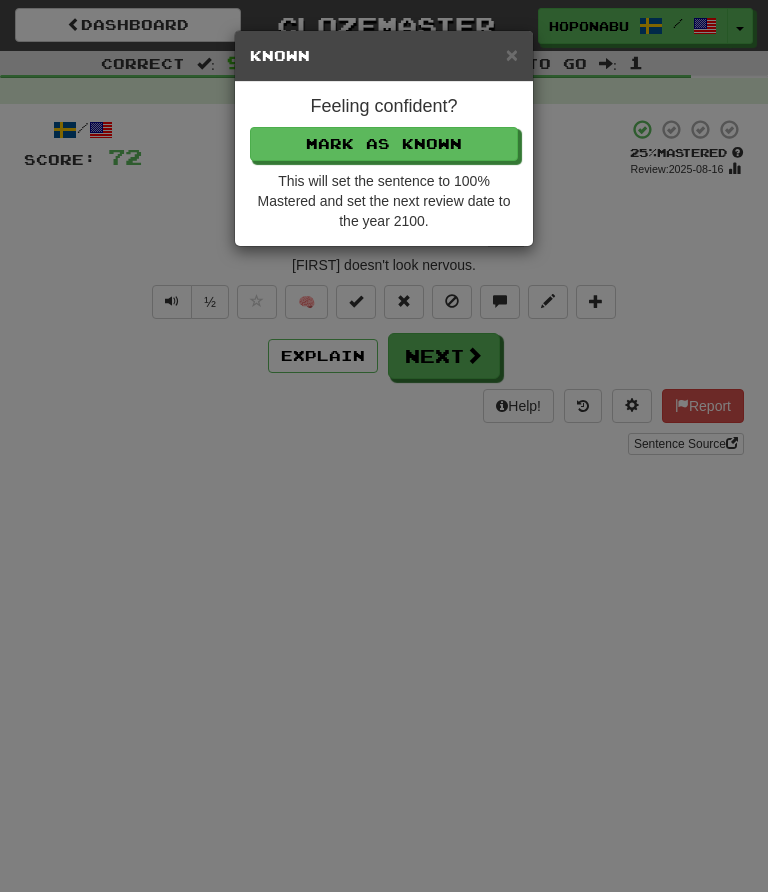 click on "Mark as Known" at bounding box center (384, 144) 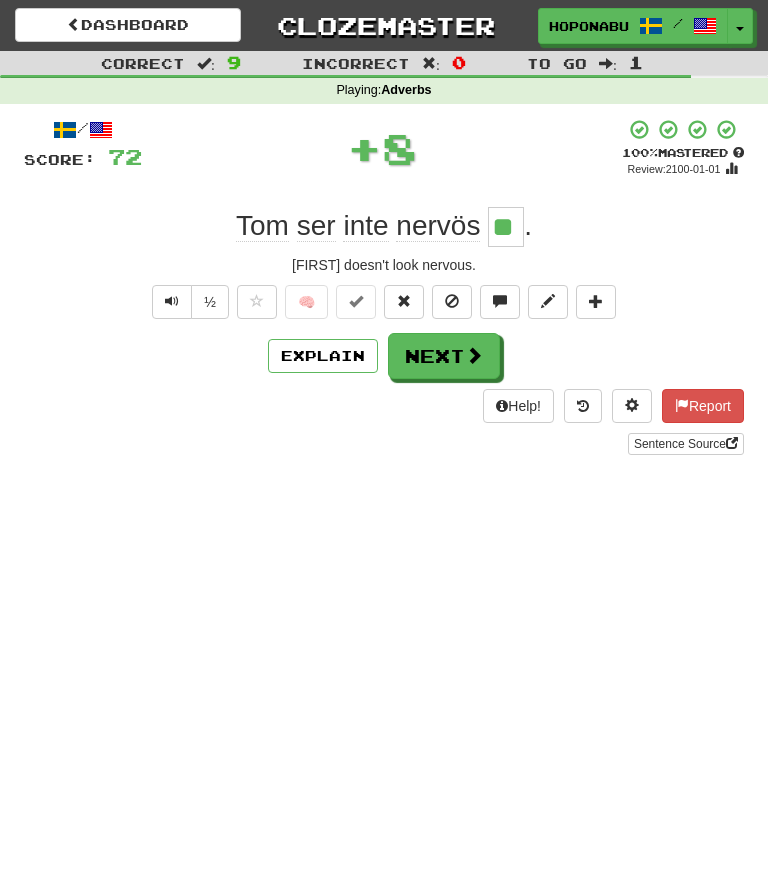 click on "Next" at bounding box center (444, 356) 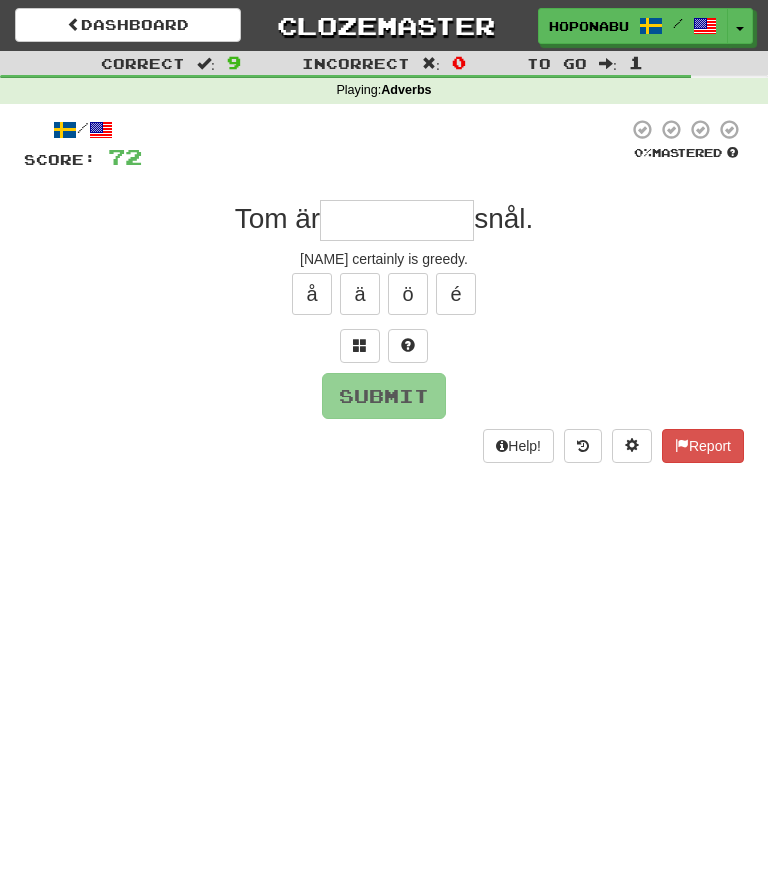 click on "ö" at bounding box center [408, 294] 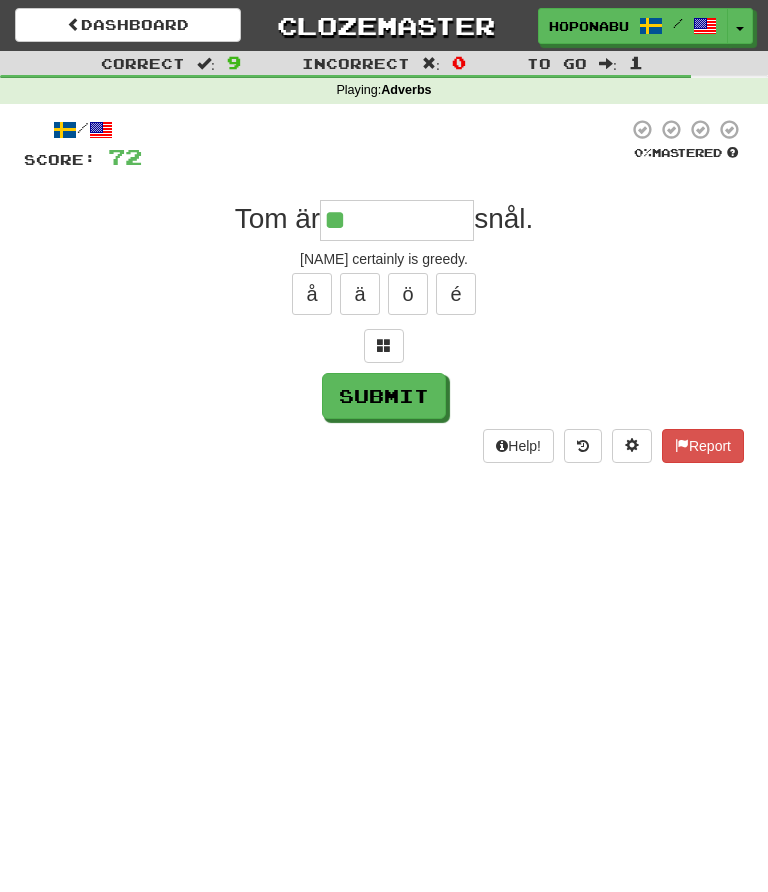 click at bounding box center [384, 345] 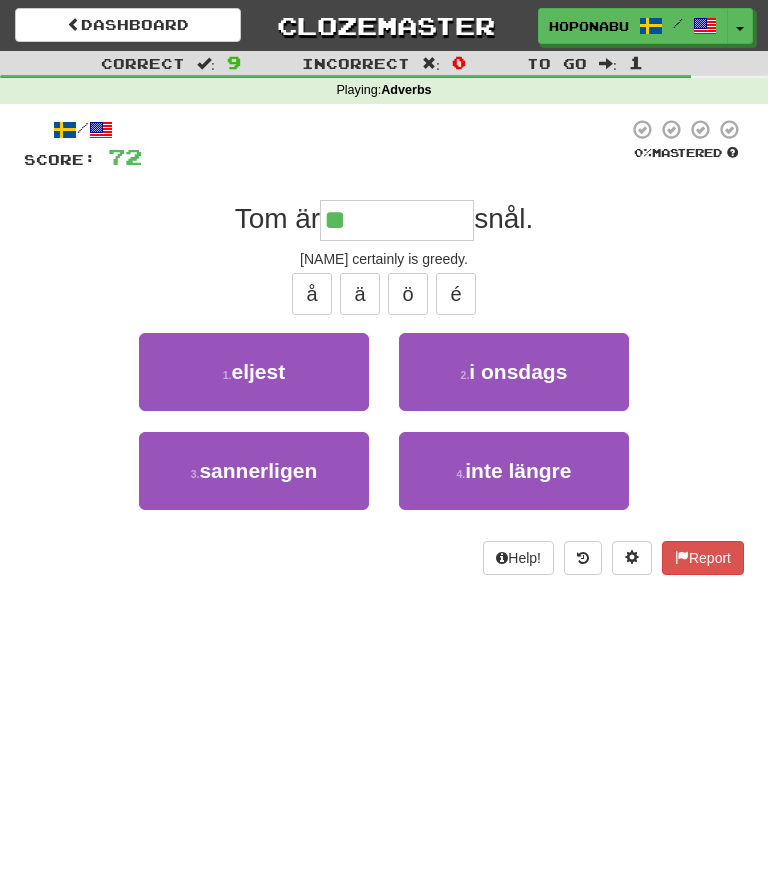 click on "sannerligen" at bounding box center (258, 470) 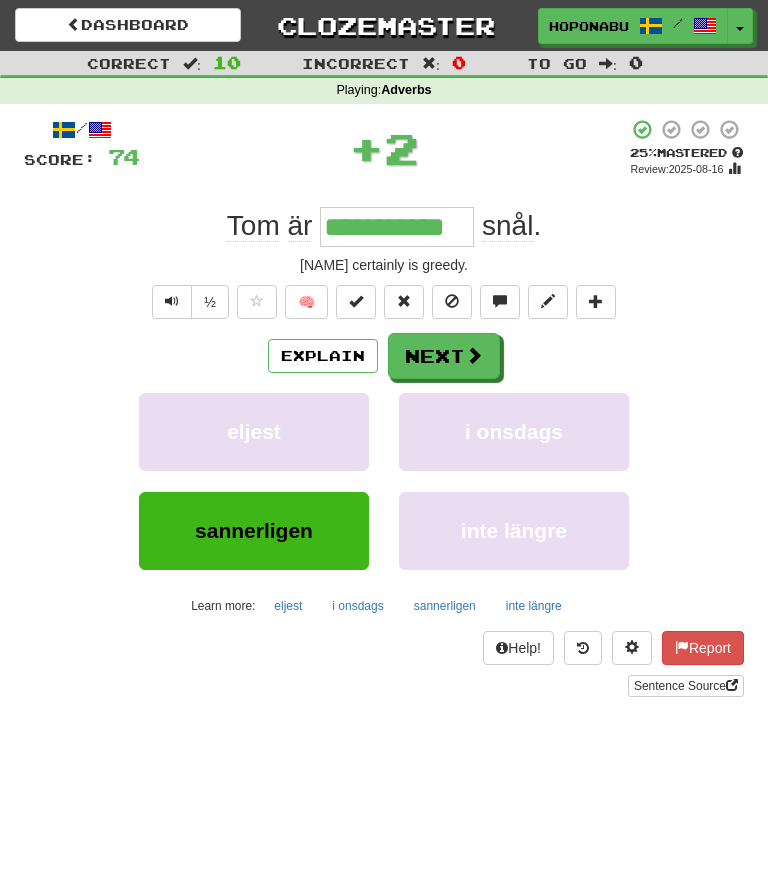 click at bounding box center (474, 355) 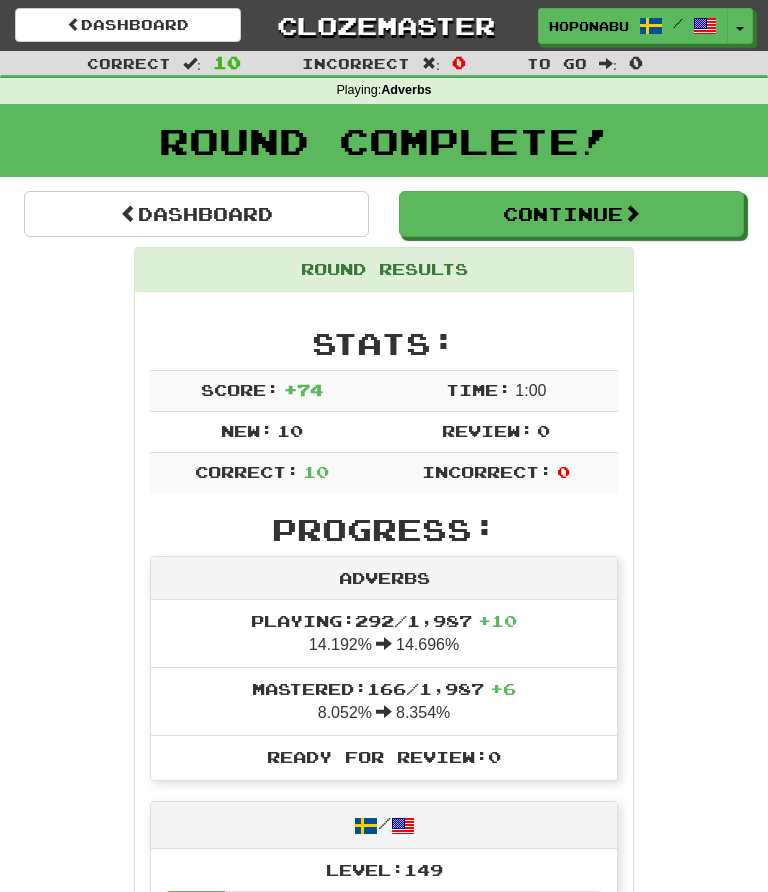 click on "Continue" at bounding box center [571, 214] 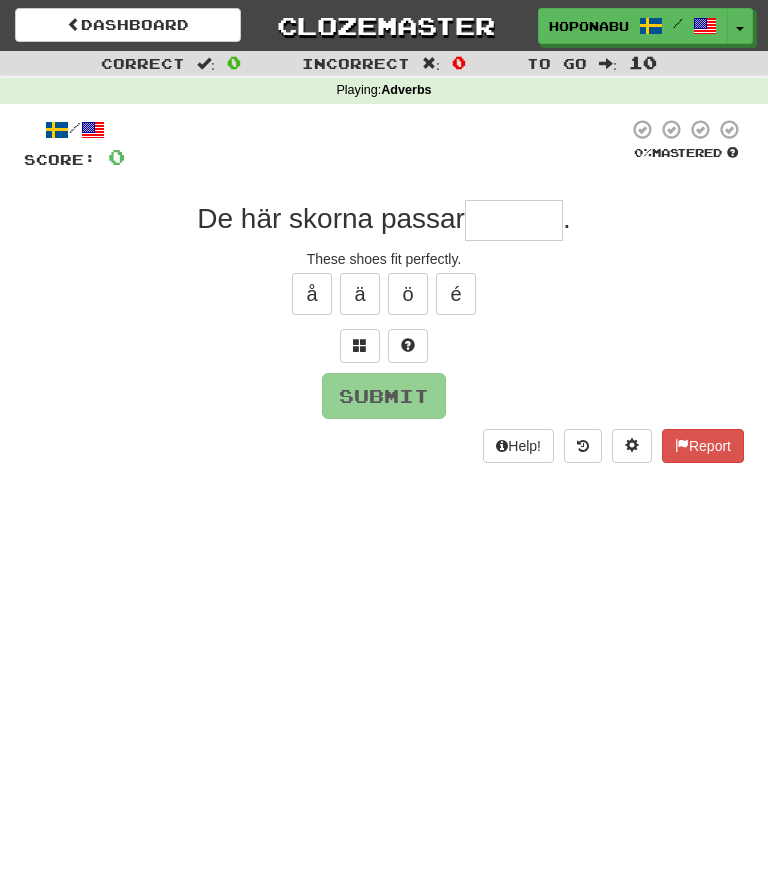 click at bounding box center (514, 220) 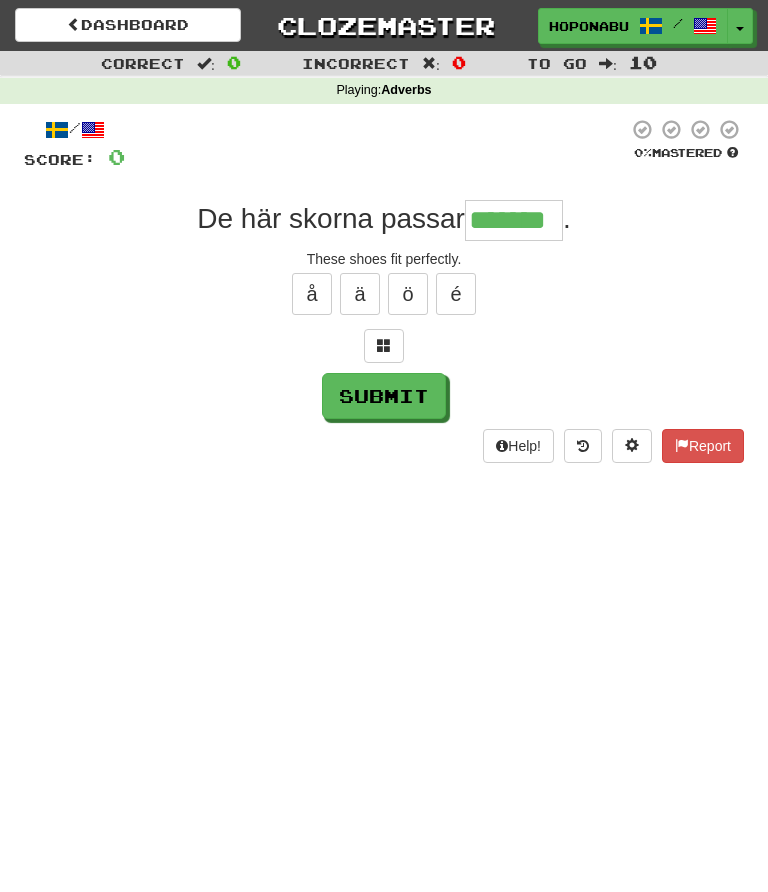 type on "*******" 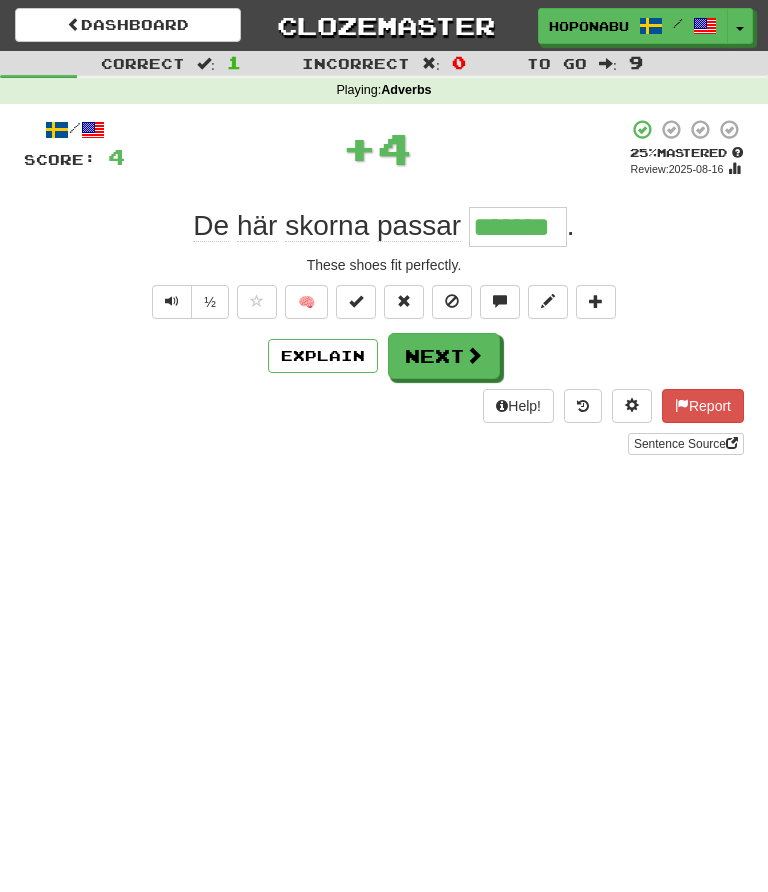 click at bounding box center [474, 355] 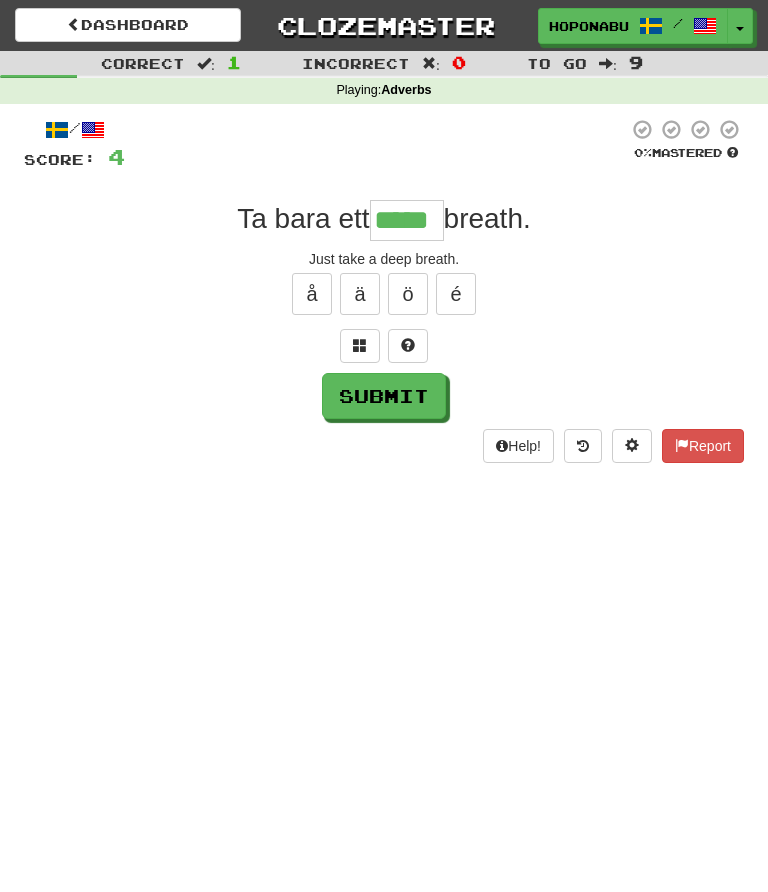 type on "*****" 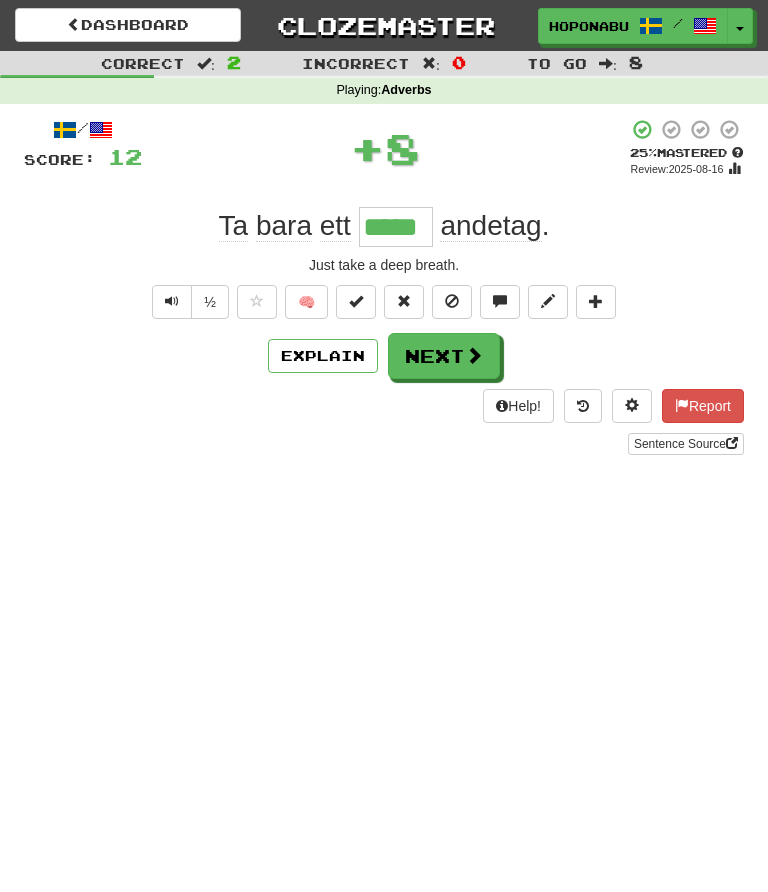 click on "Next" at bounding box center (444, 356) 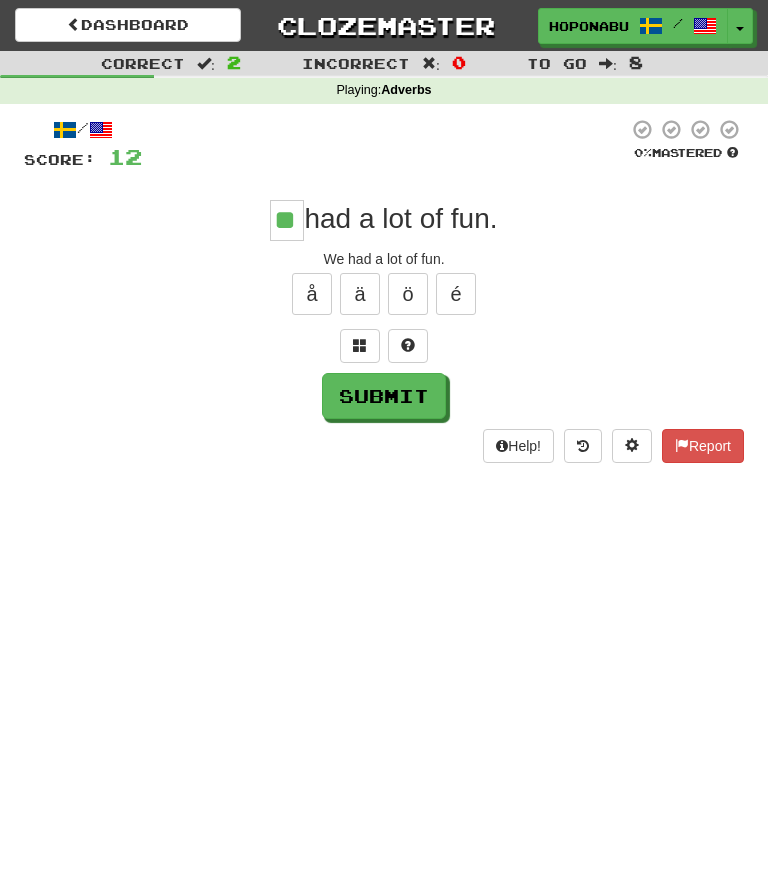click on "Submit" at bounding box center (384, 396) 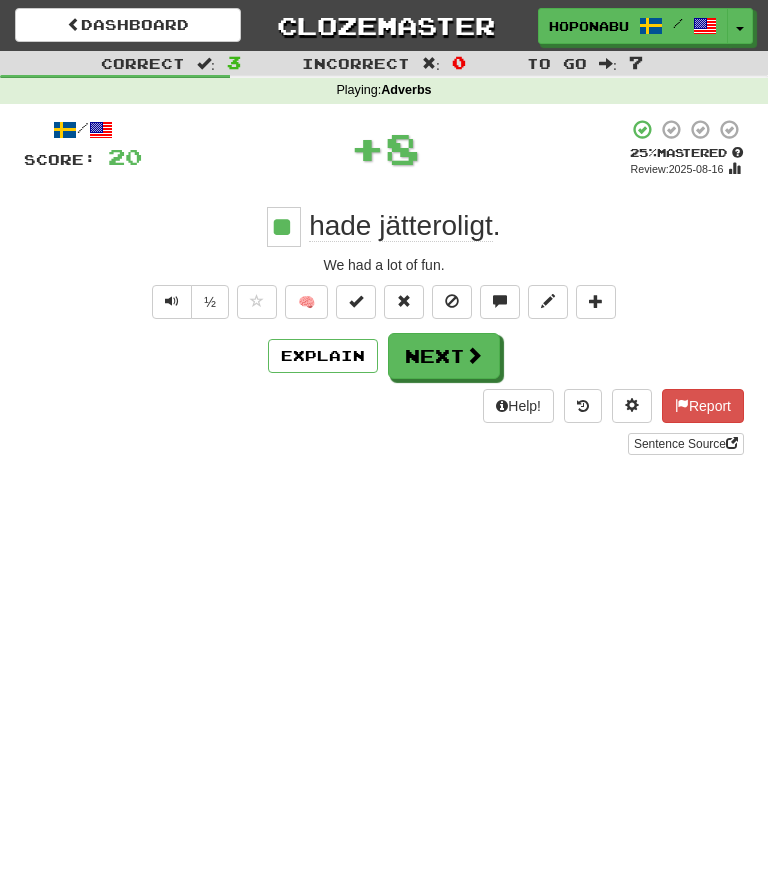click on "🧠" at bounding box center [306, 302] 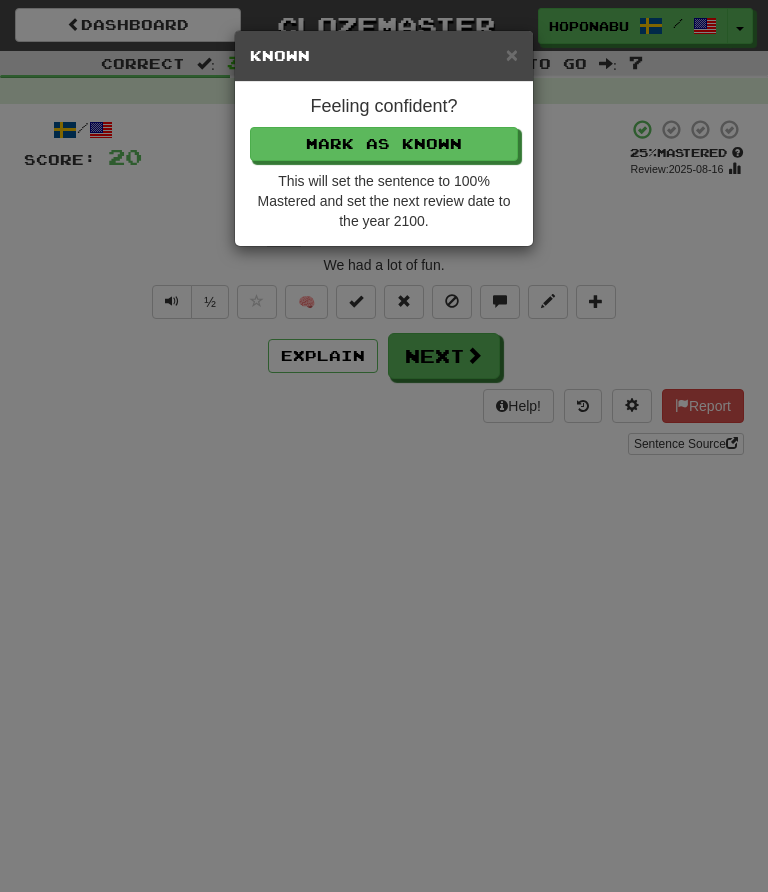 click on "Mark as Known" at bounding box center [384, 144] 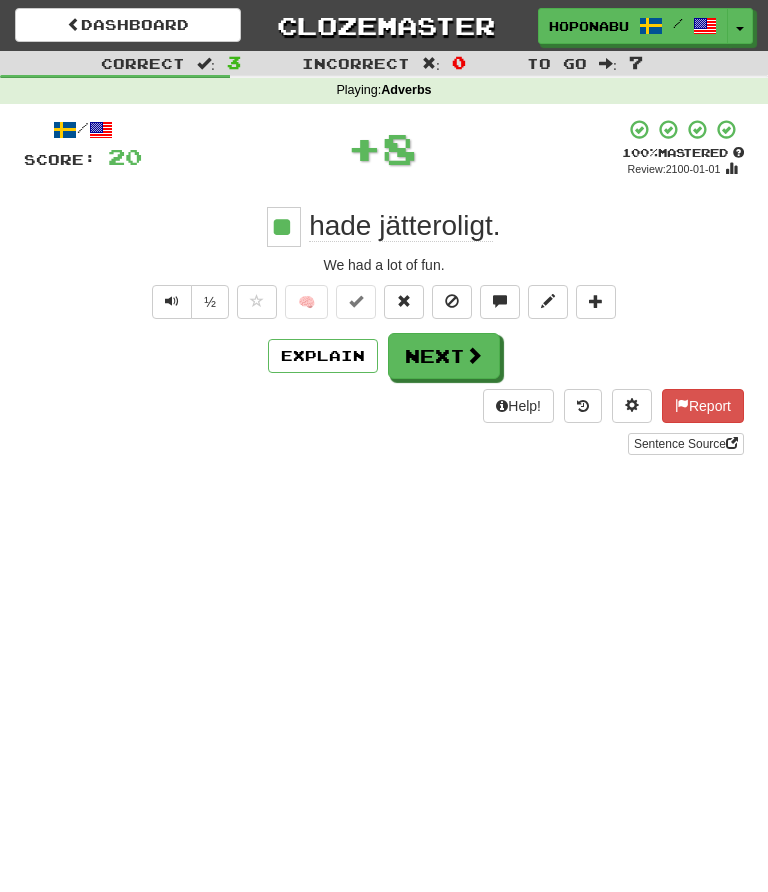 click on "Next" at bounding box center [444, 356] 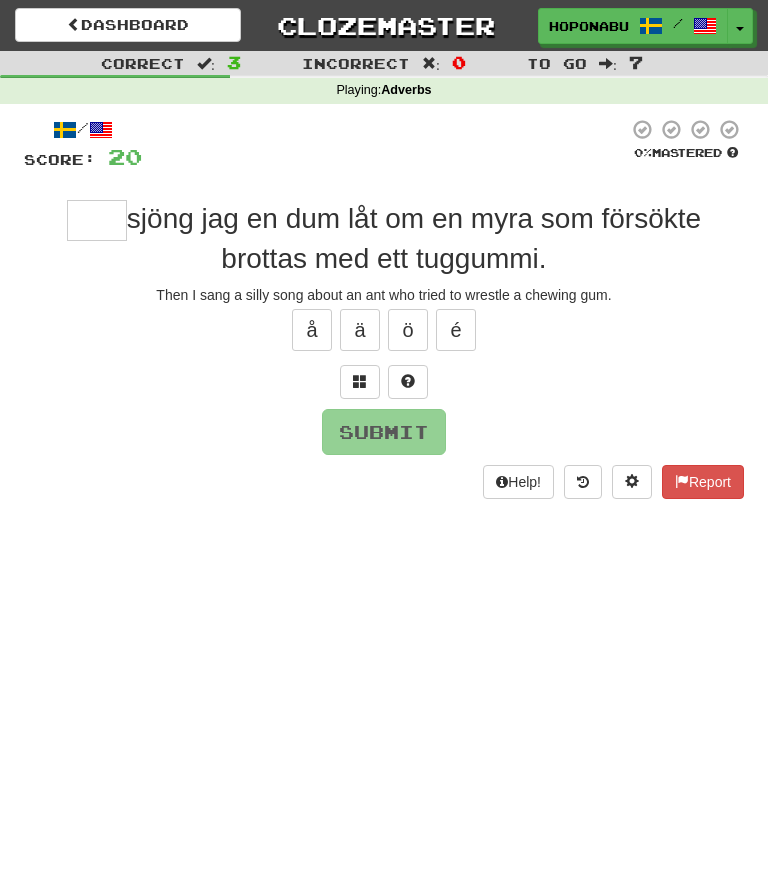 click at bounding box center (408, 382) 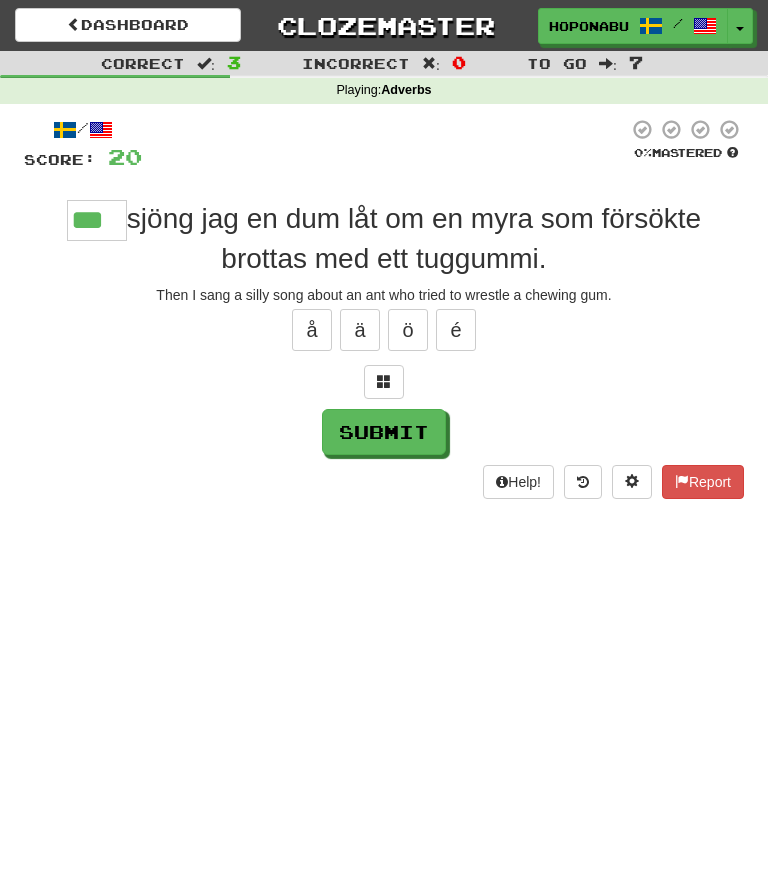 type on "***" 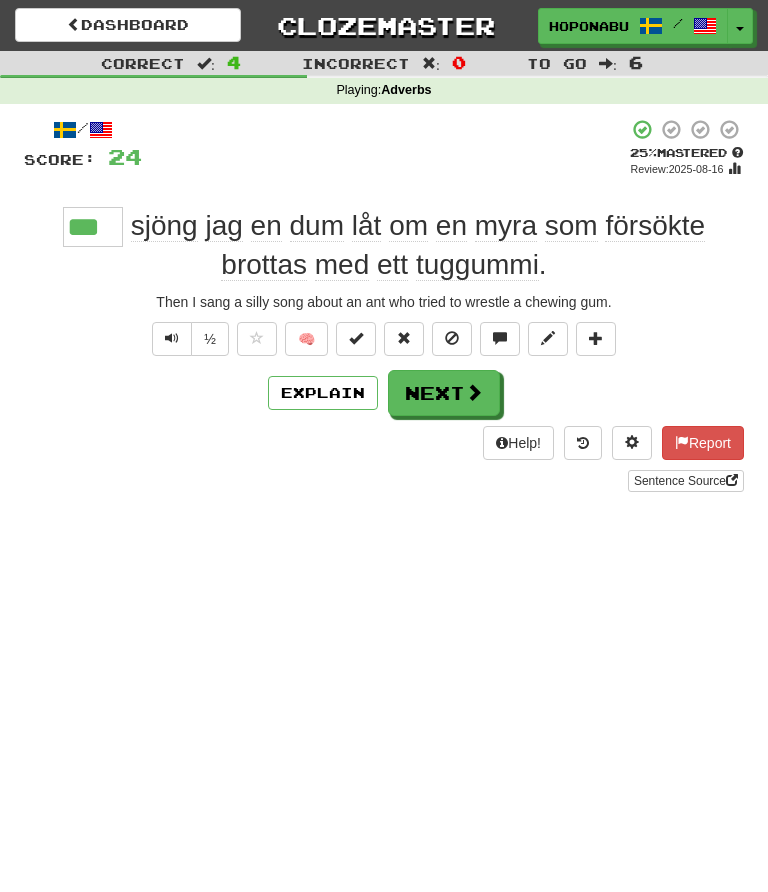 click at bounding box center [474, 392] 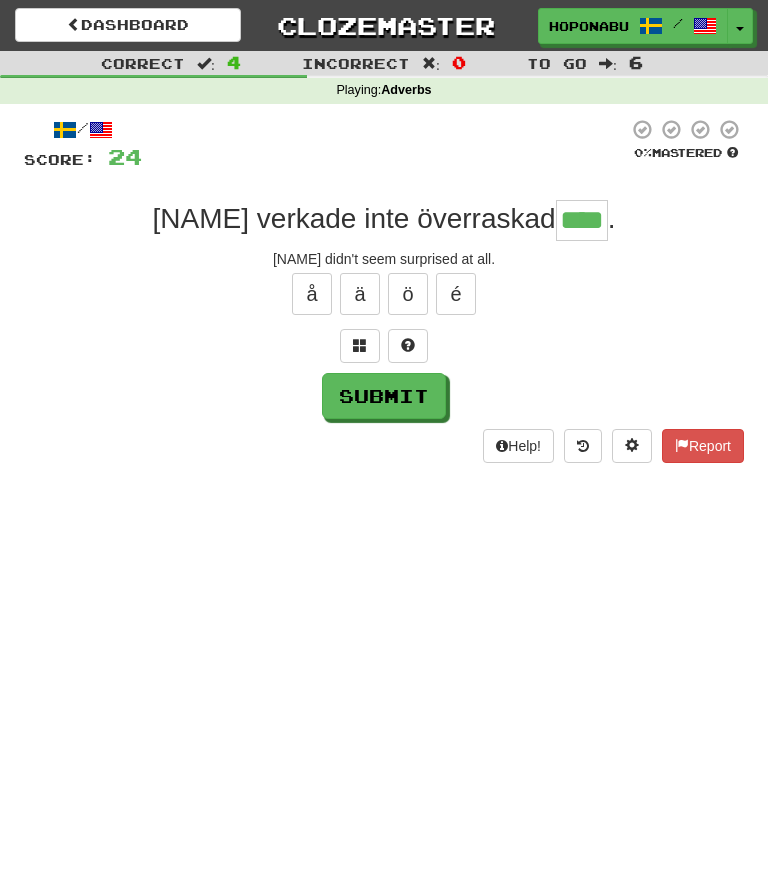 type on "****" 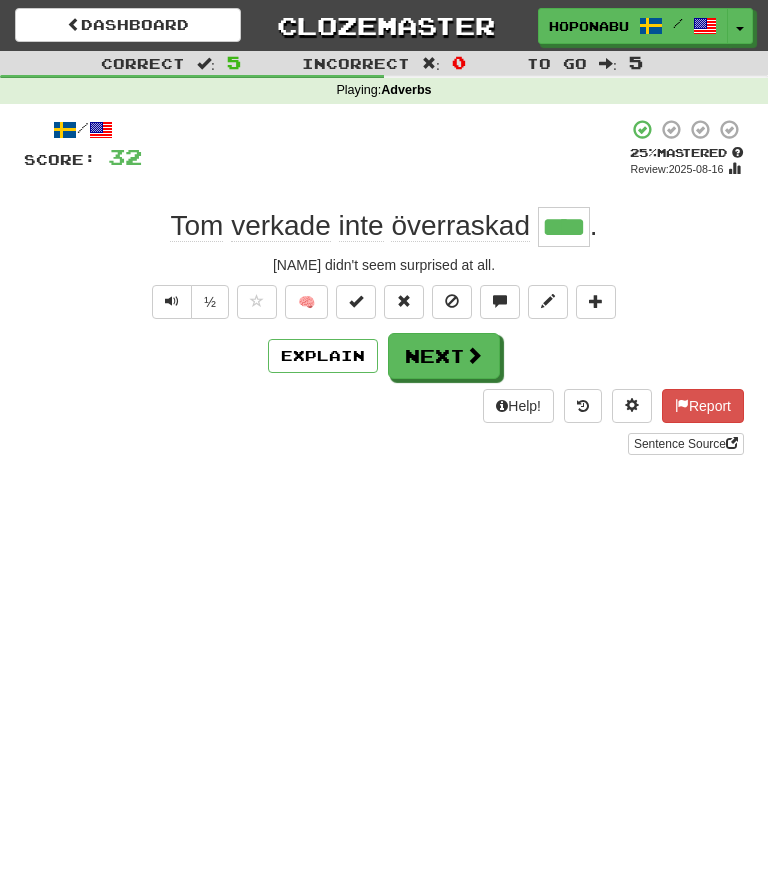 click on "Explain" at bounding box center [323, 356] 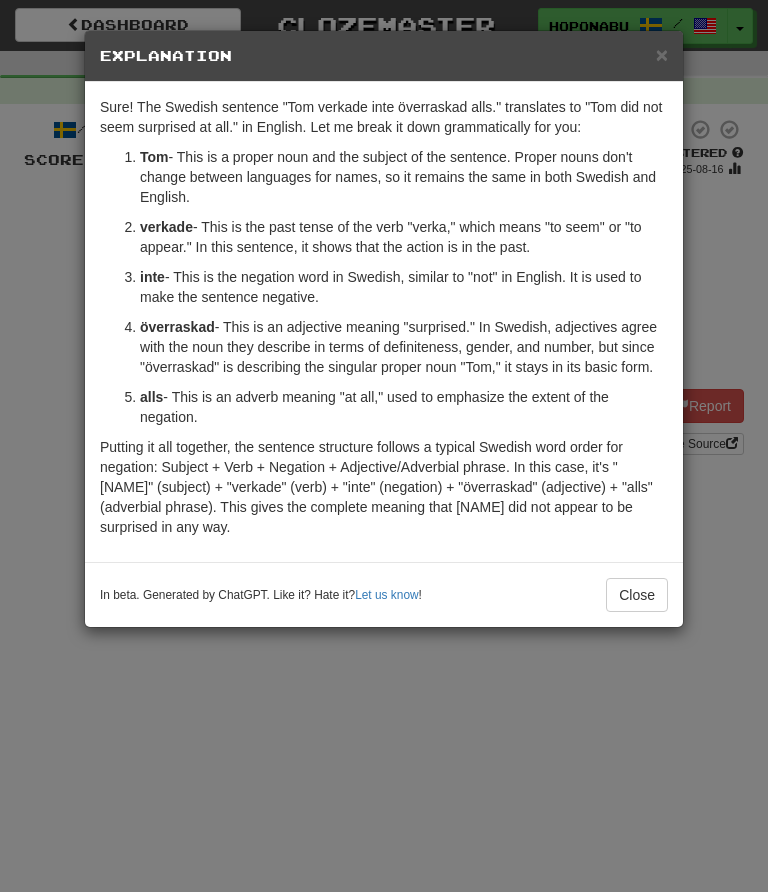 click on "Close" at bounding box center (637, 595) 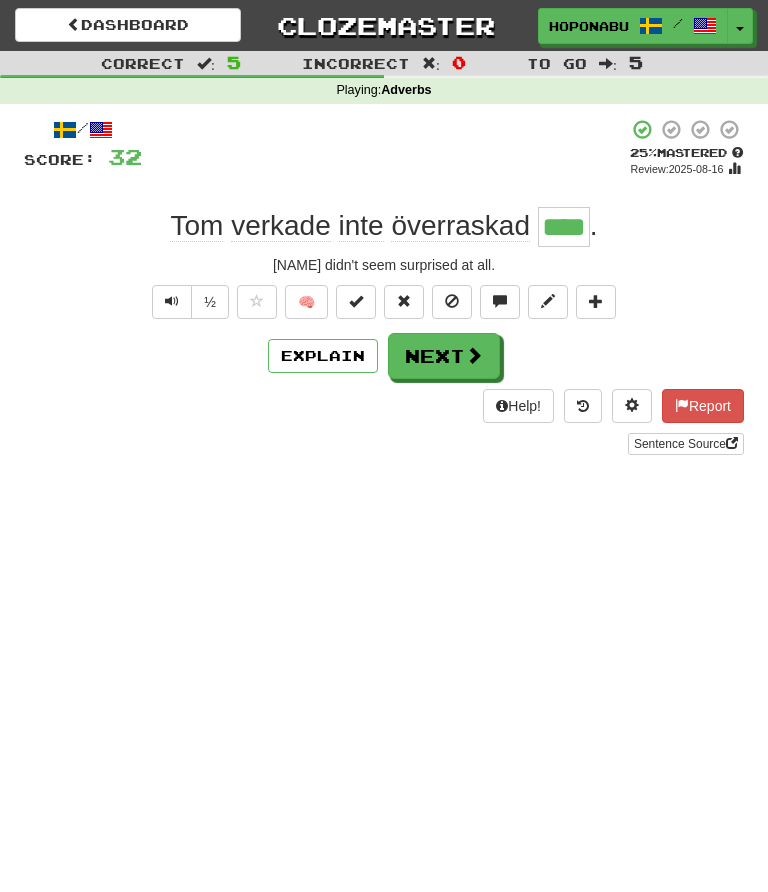 click at bounding box center (474, 355) 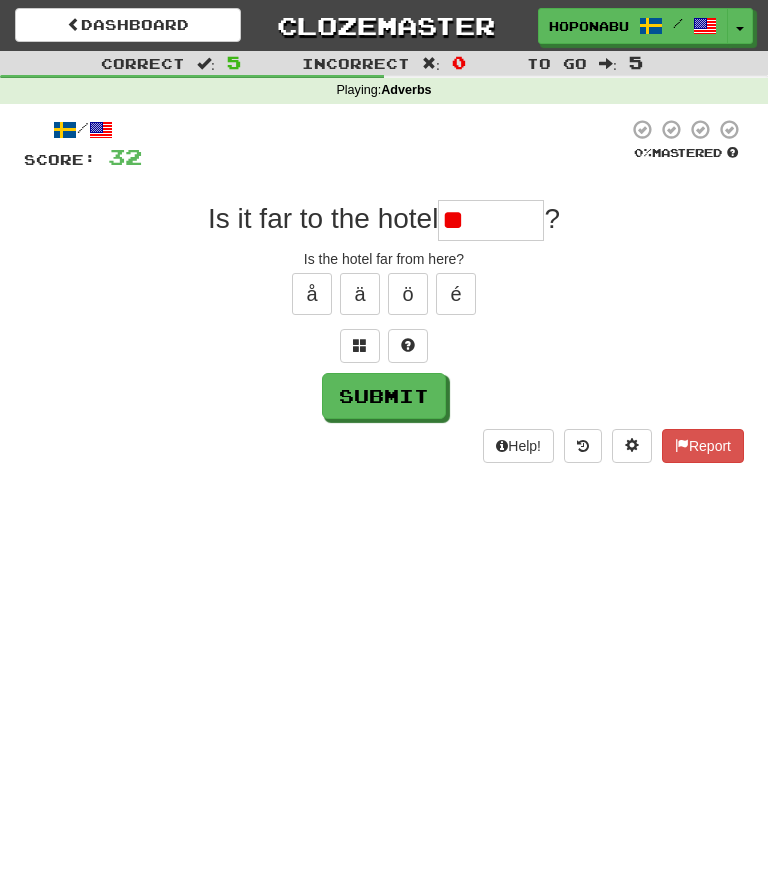 type on "*" 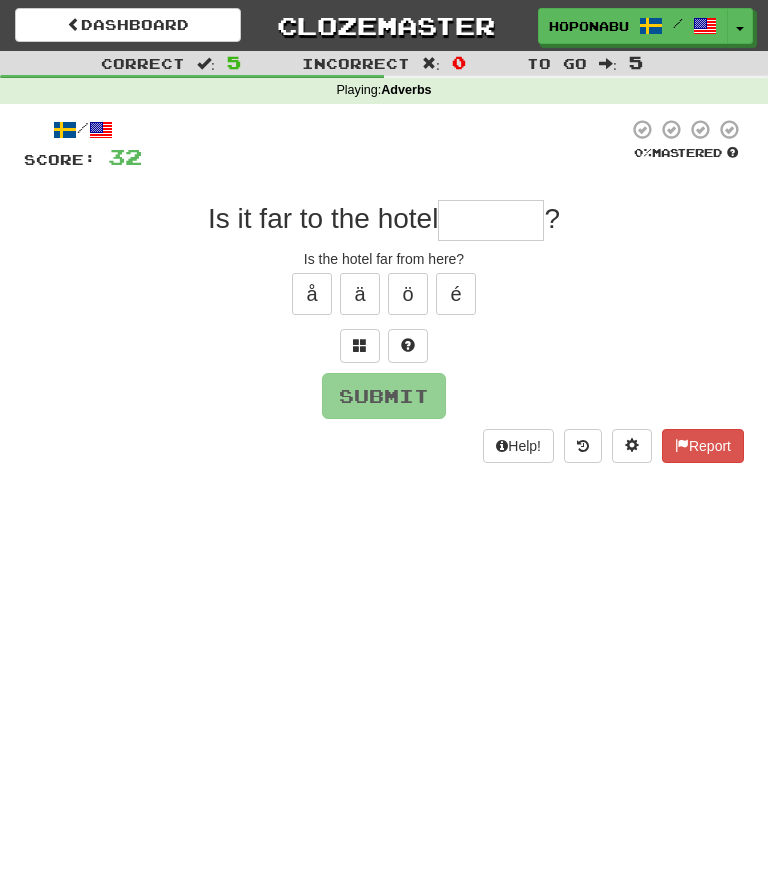 click at bounding box center [408, 345] 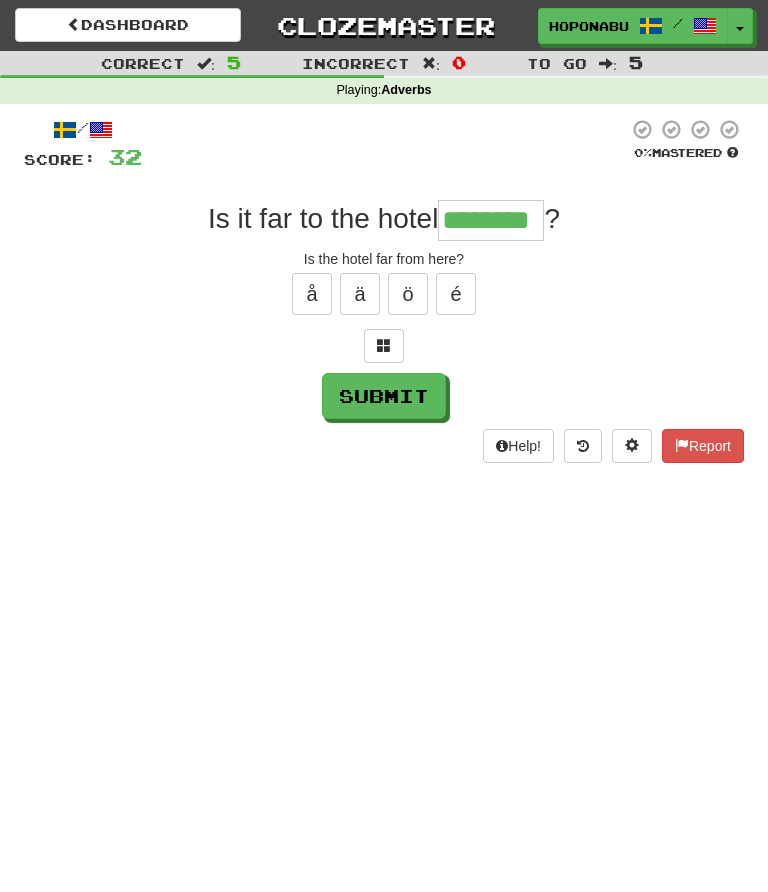 type on "********" 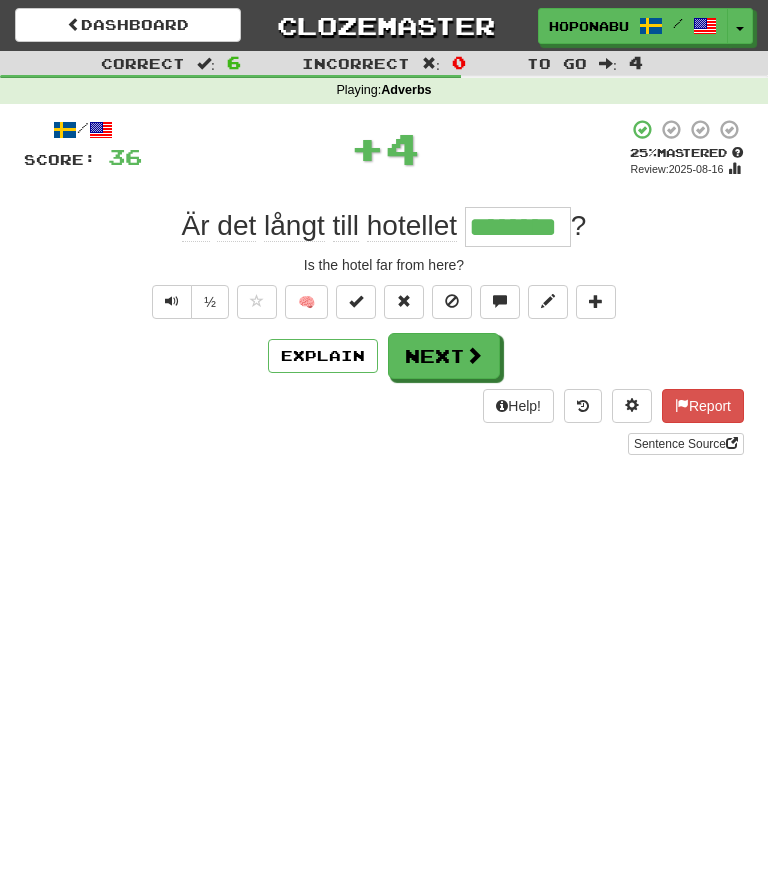 click at bounding box center [474, 355] 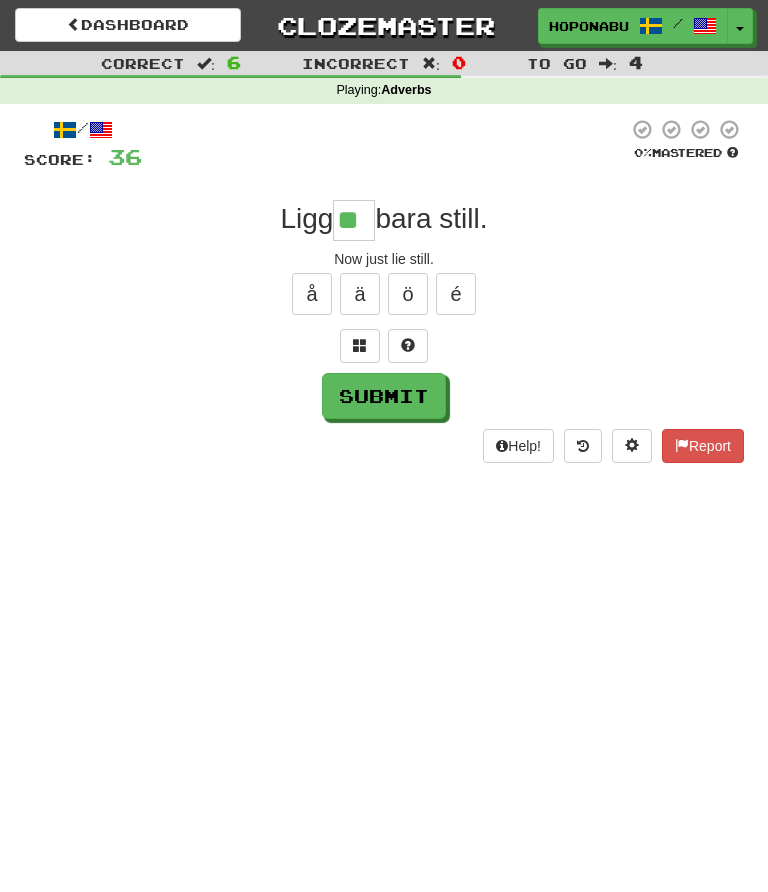 type on "**" 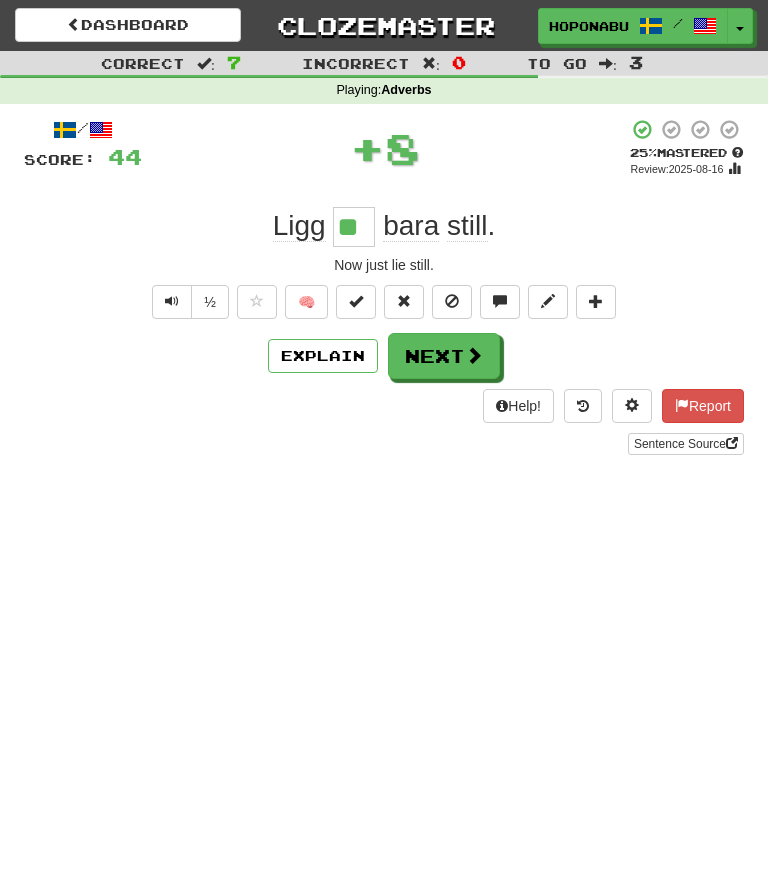 click on "Next" at bounding box center [444, 356] 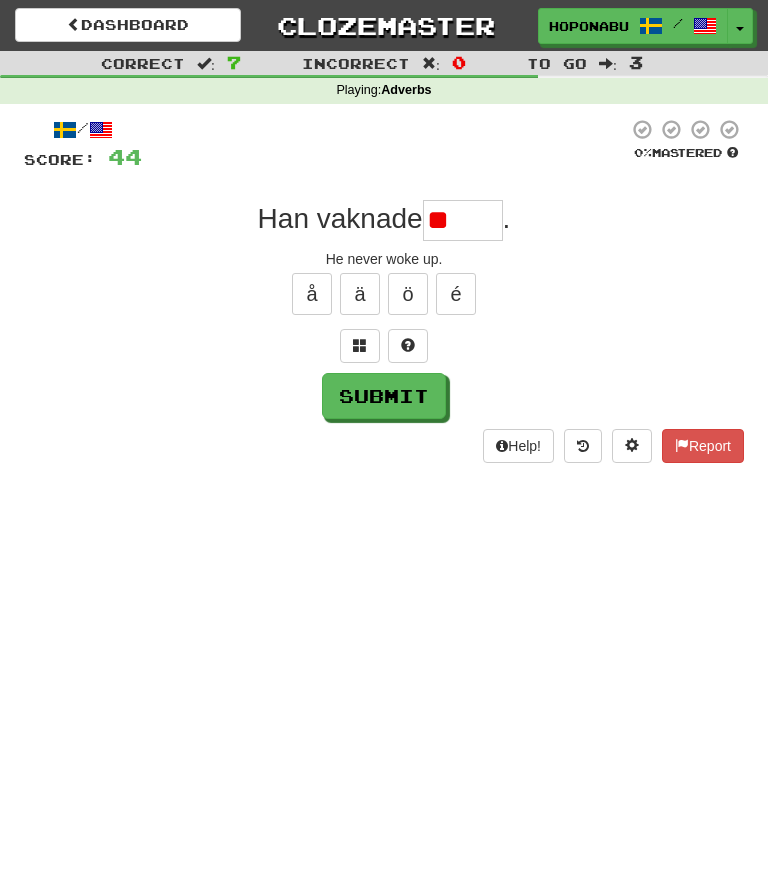 type on "*" 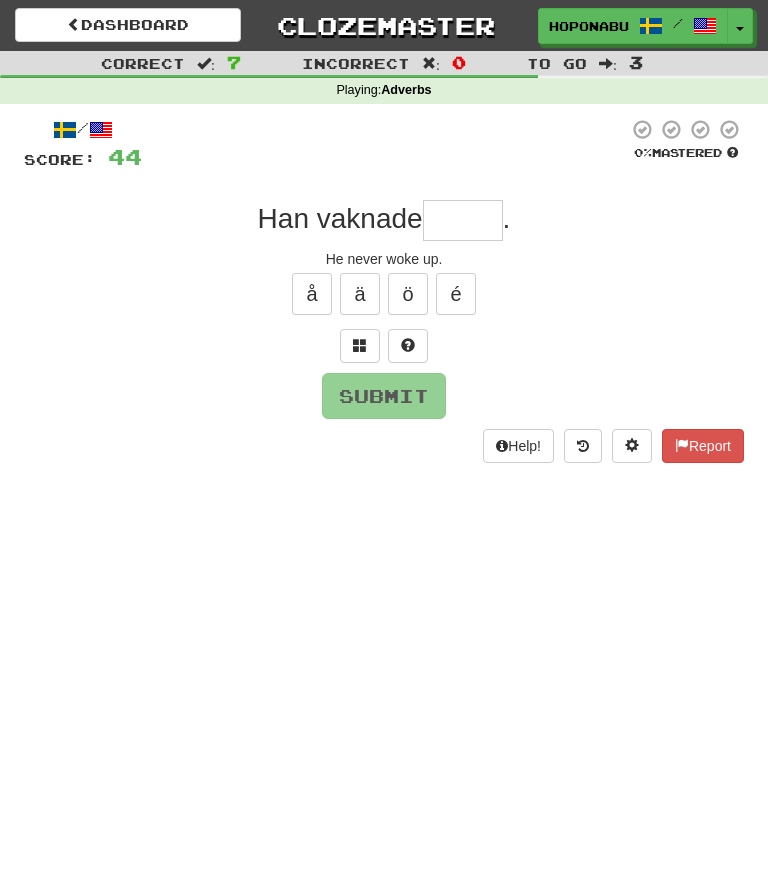 click at bounding box center [360, 345] 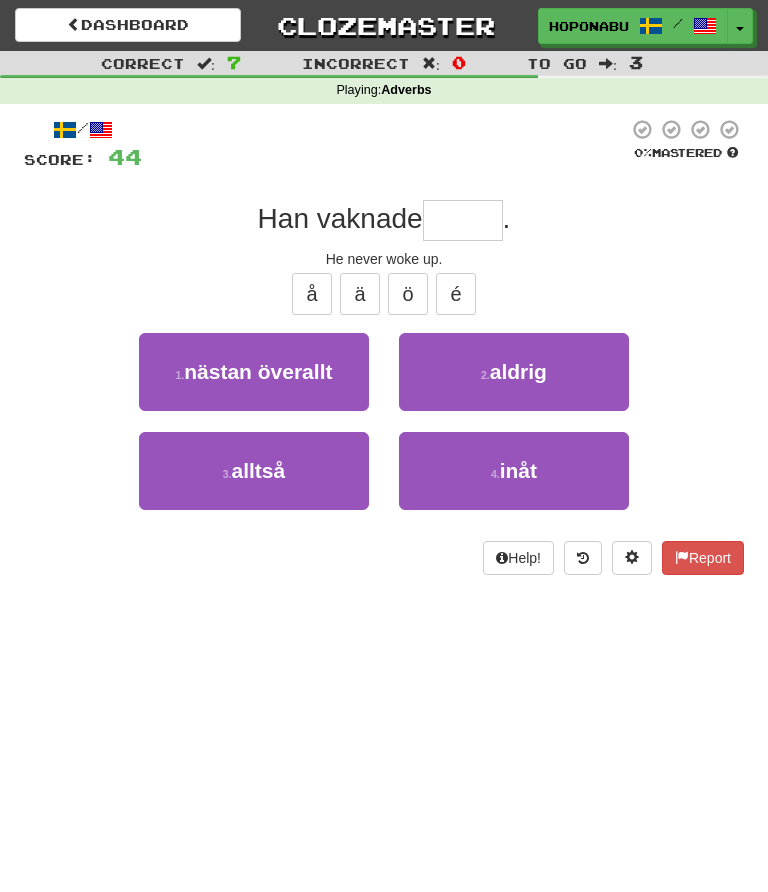 click on "4 .  inåt" at bounding box center [514, 471] 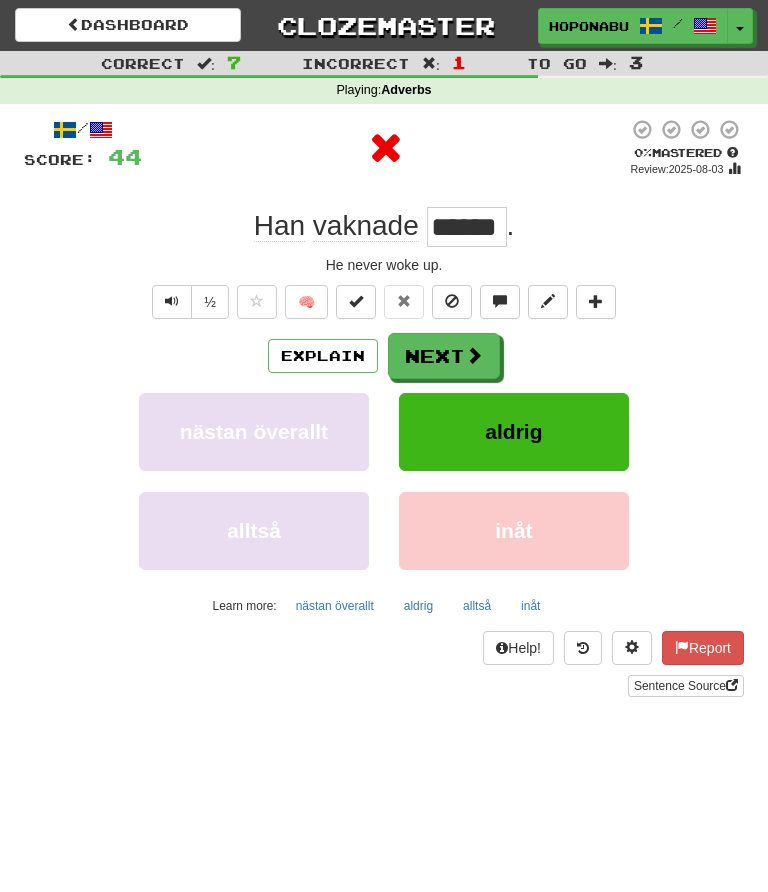 click at bounding box center (474, 355) 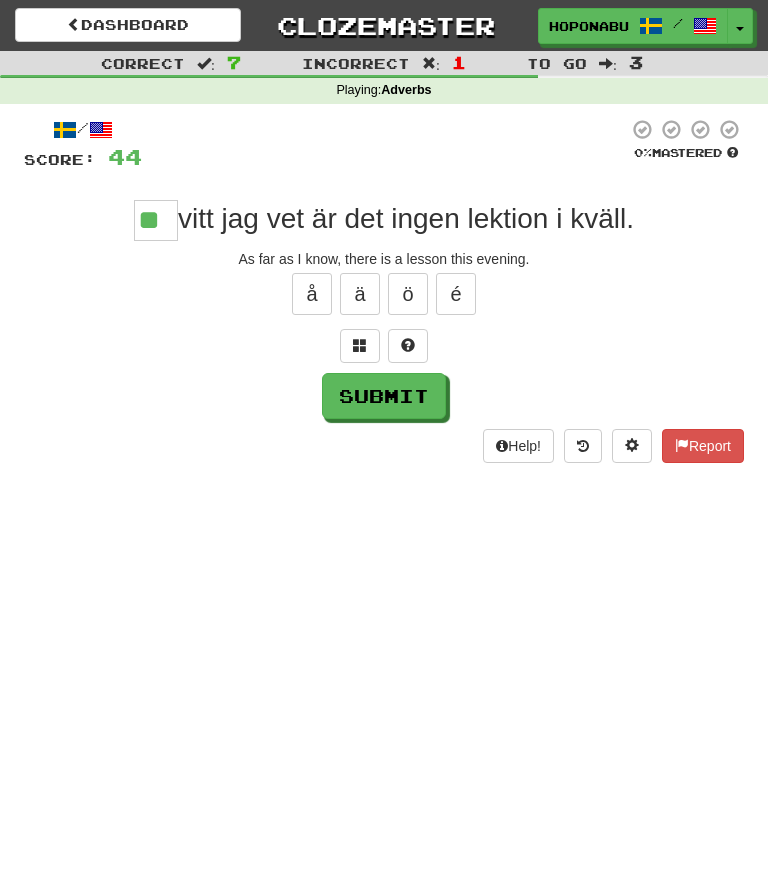 click on "Submit" at bounding box center (384, 396) 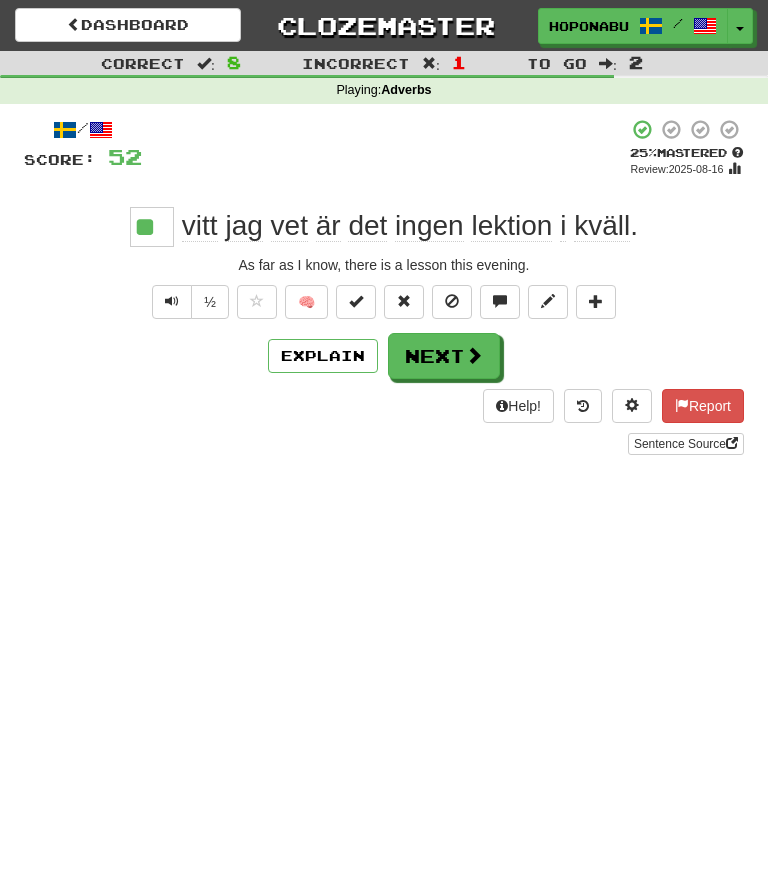 click on "🧠" at bounding box center [306, 302] 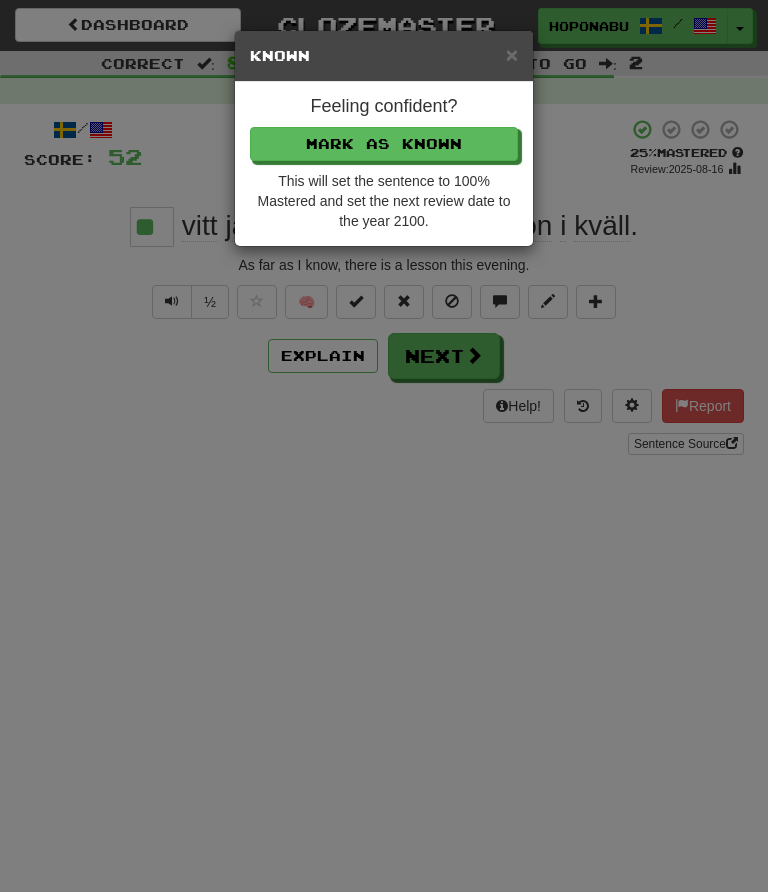 click on "Mark as Known" at bounding box center [384, 144] 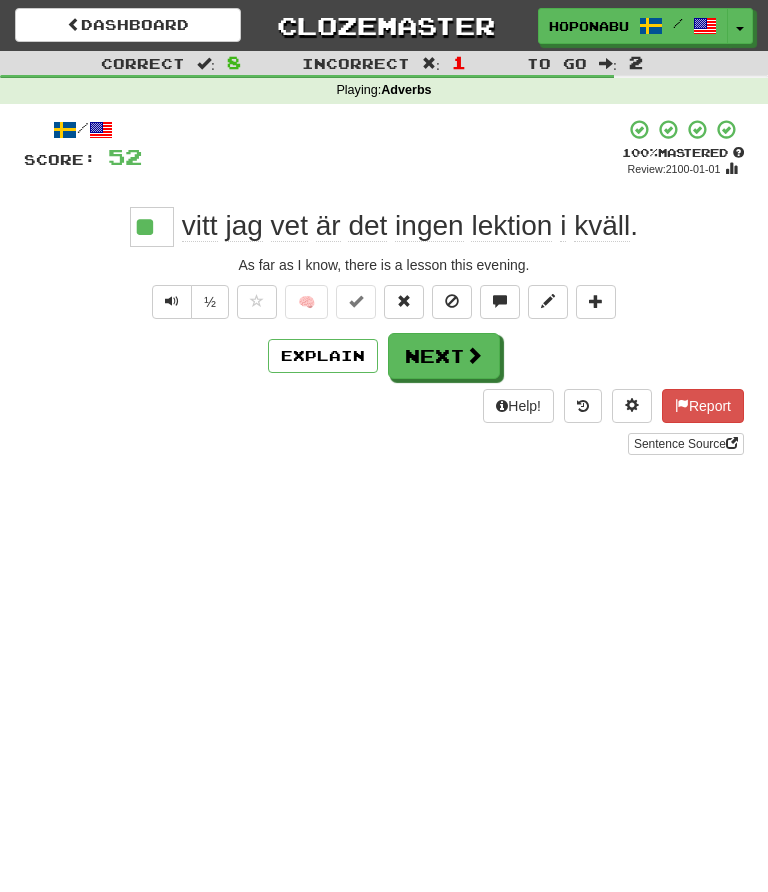 click on "Next" at bounding box center [444, 356] 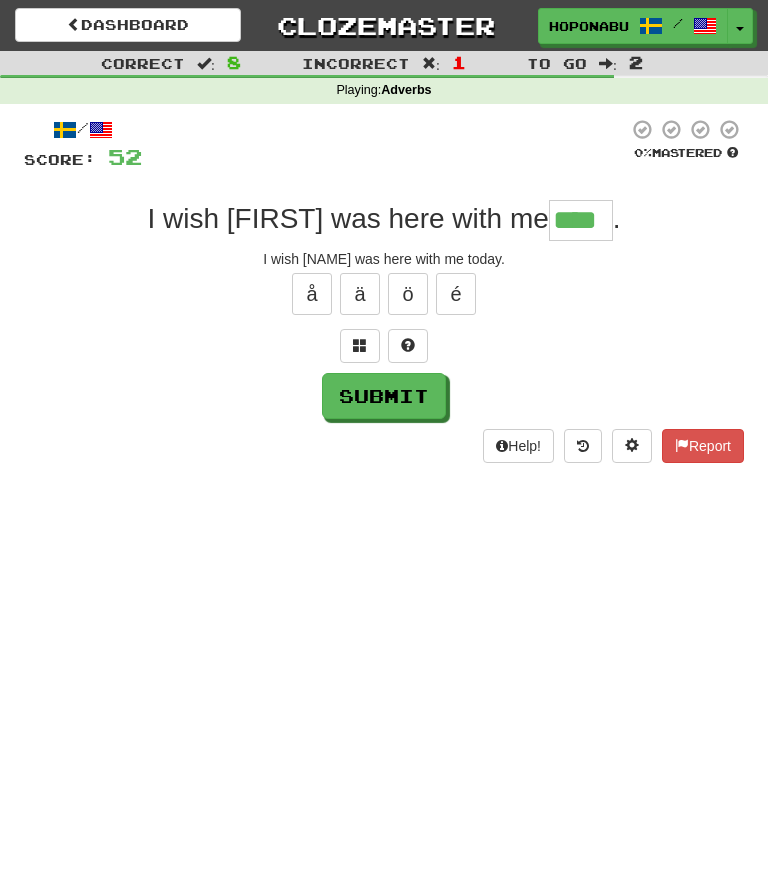 type on "****" 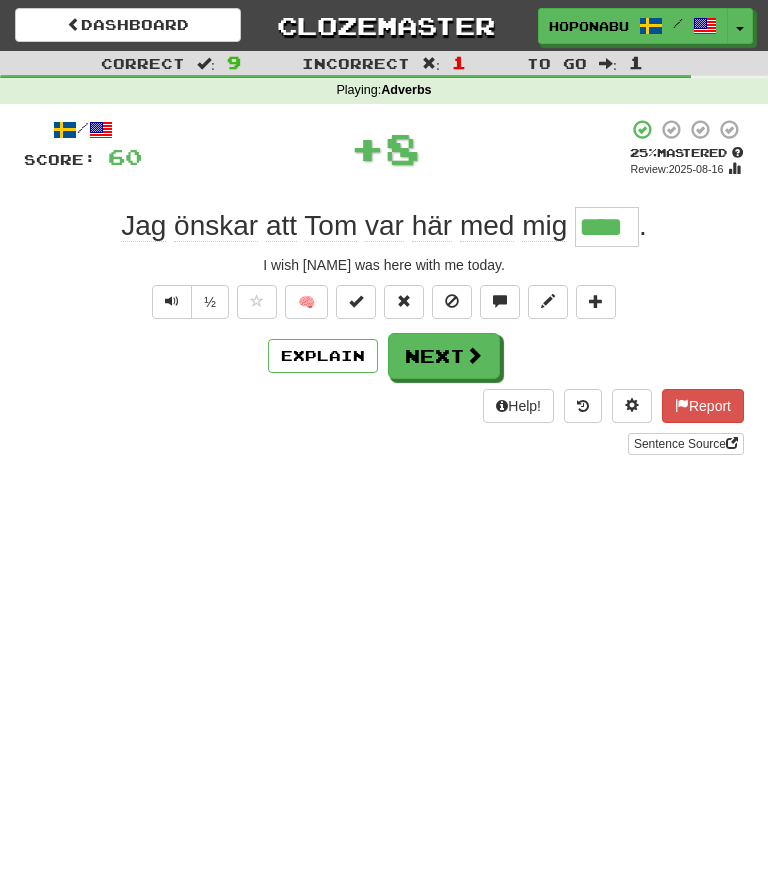 click on "Next" at bounding box center [444, 356] 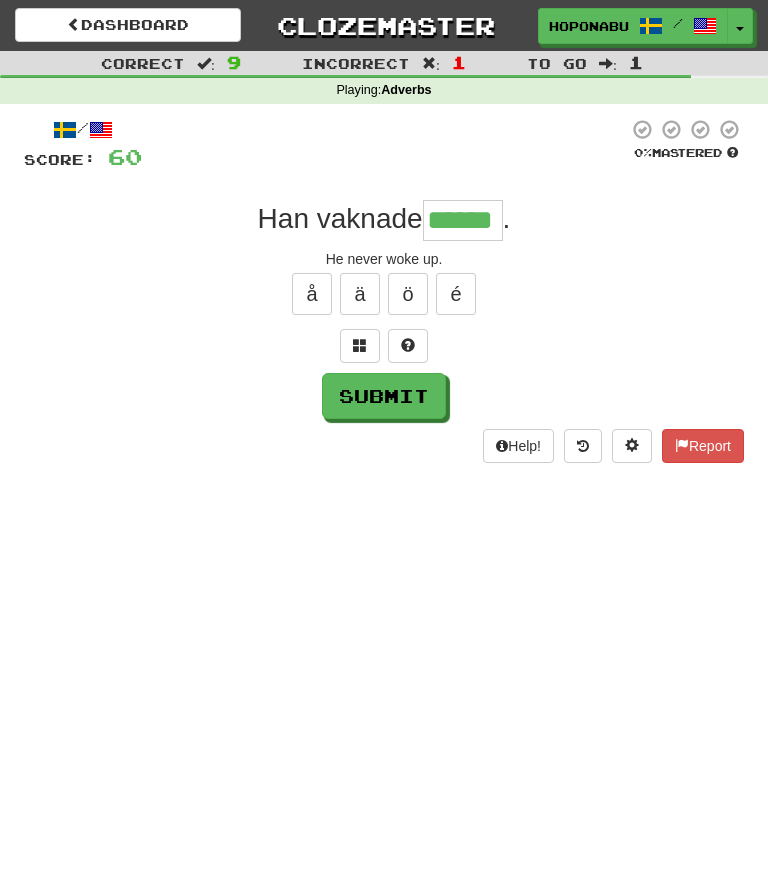 type on "******" 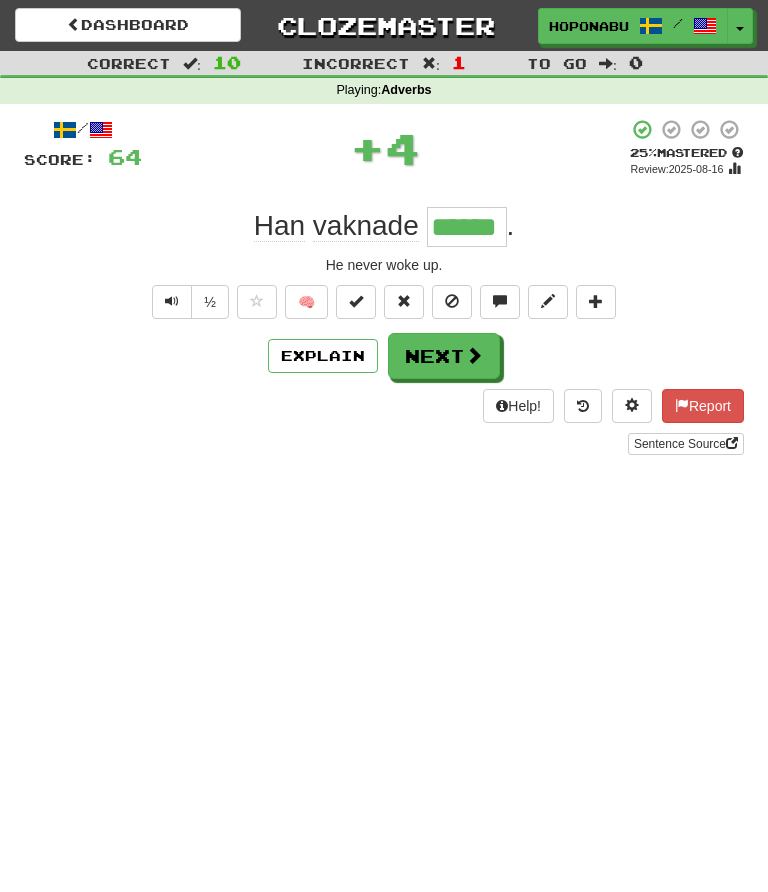 click at bounding box center [474, 355] 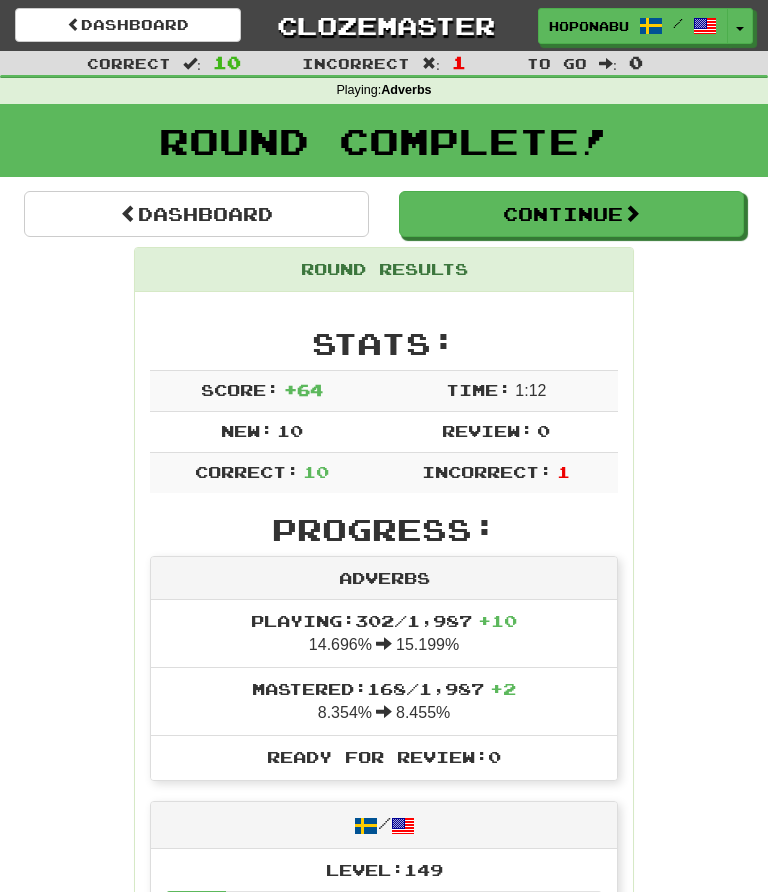 click on "Continue" at bounding box center (571, 214) 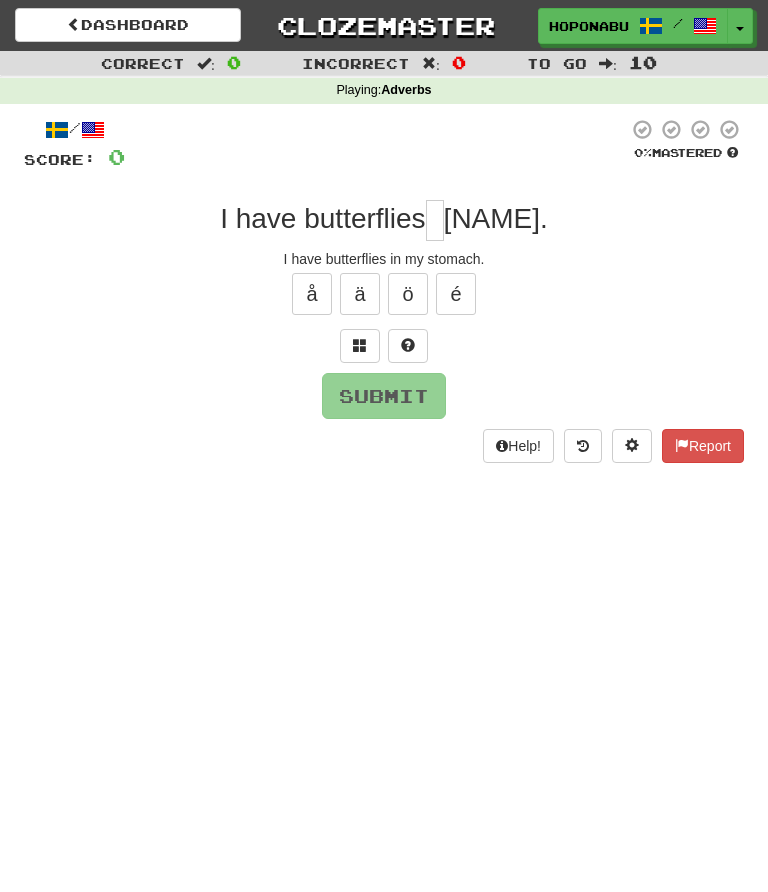 click at bounding box center (435, 220) 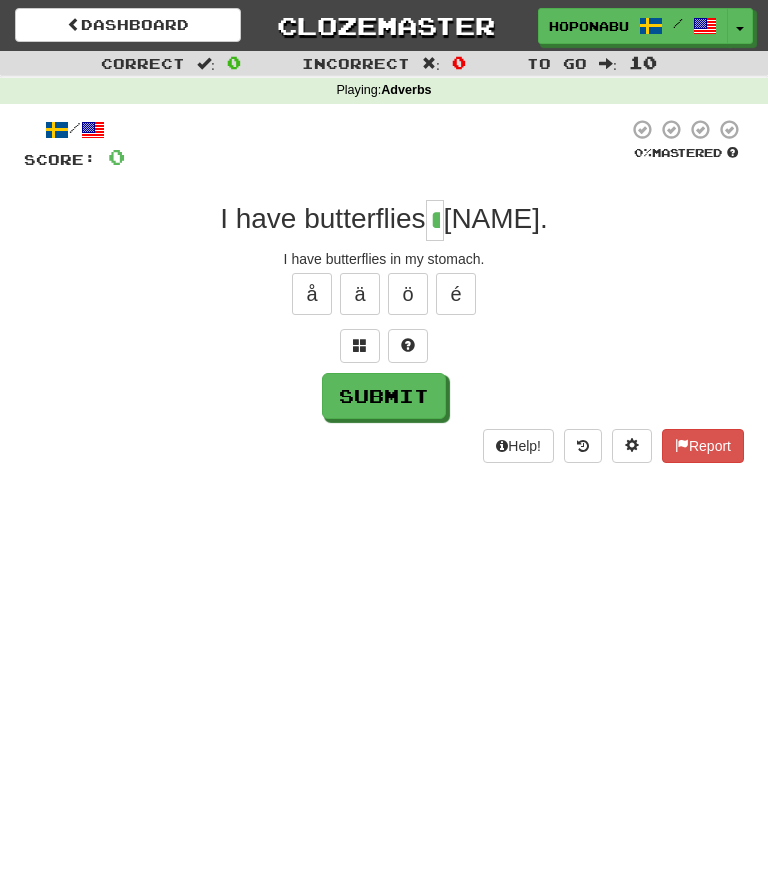 type on "*" 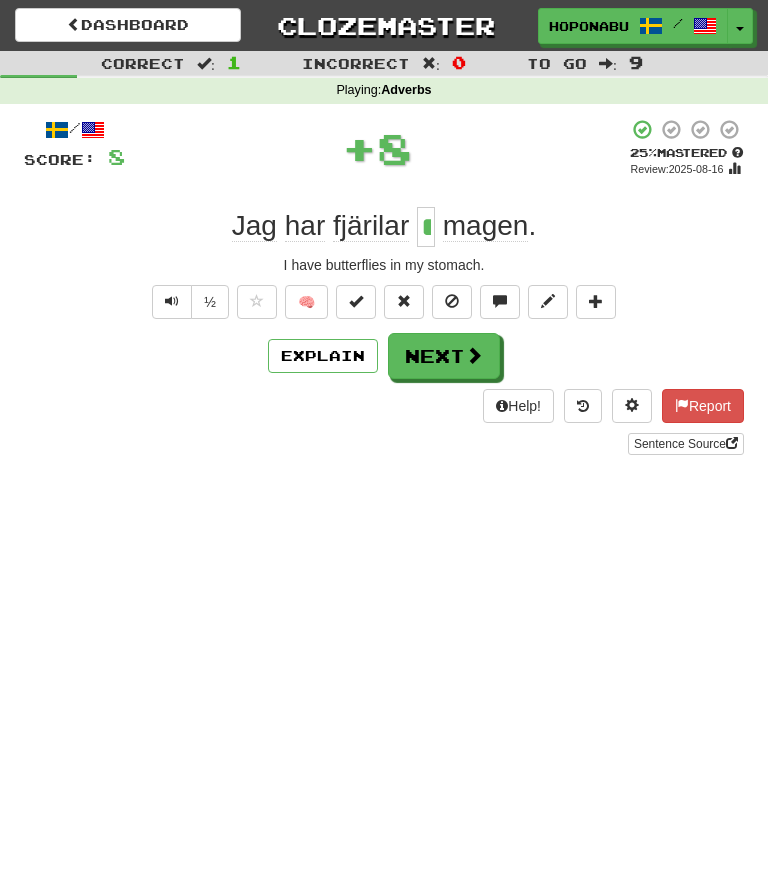 click on "Next" at bounding box center [444, 356] 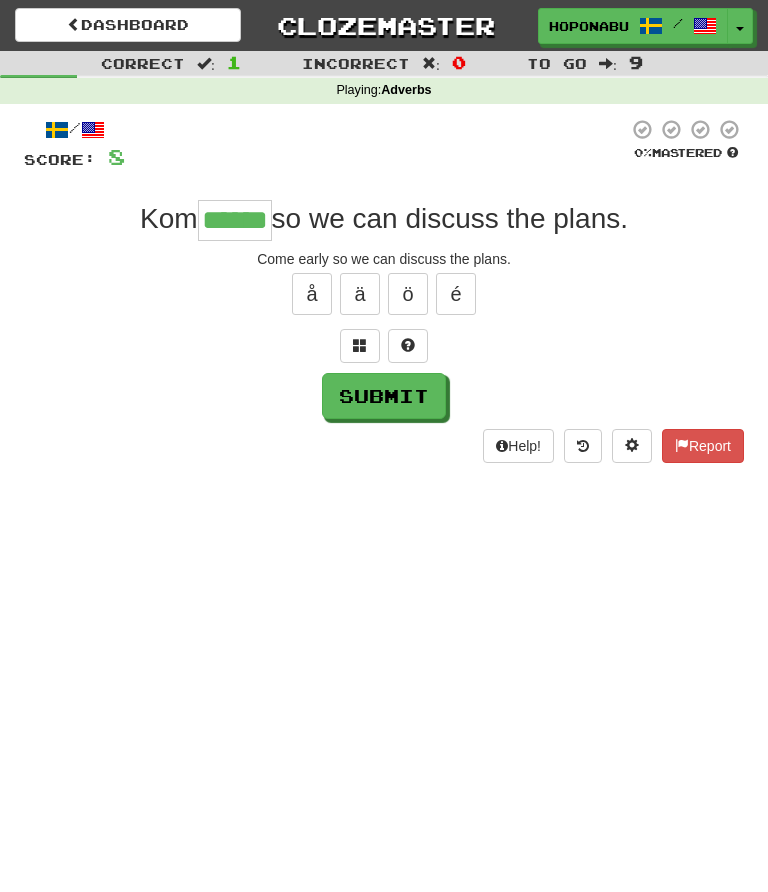 type on "******" 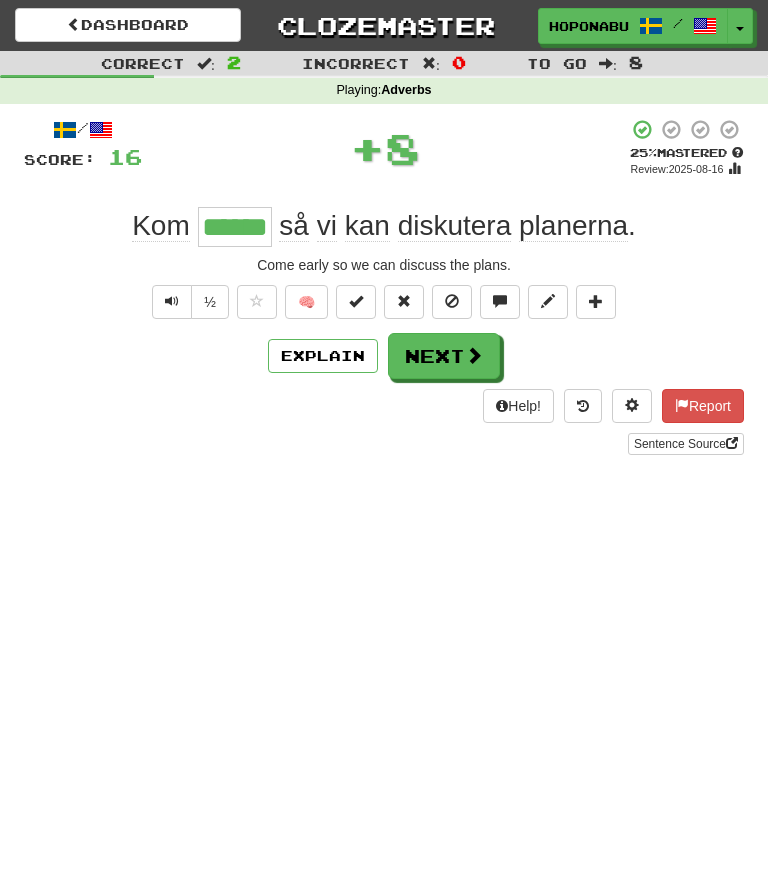 click on "🧠" at bounding box center (306, 302) 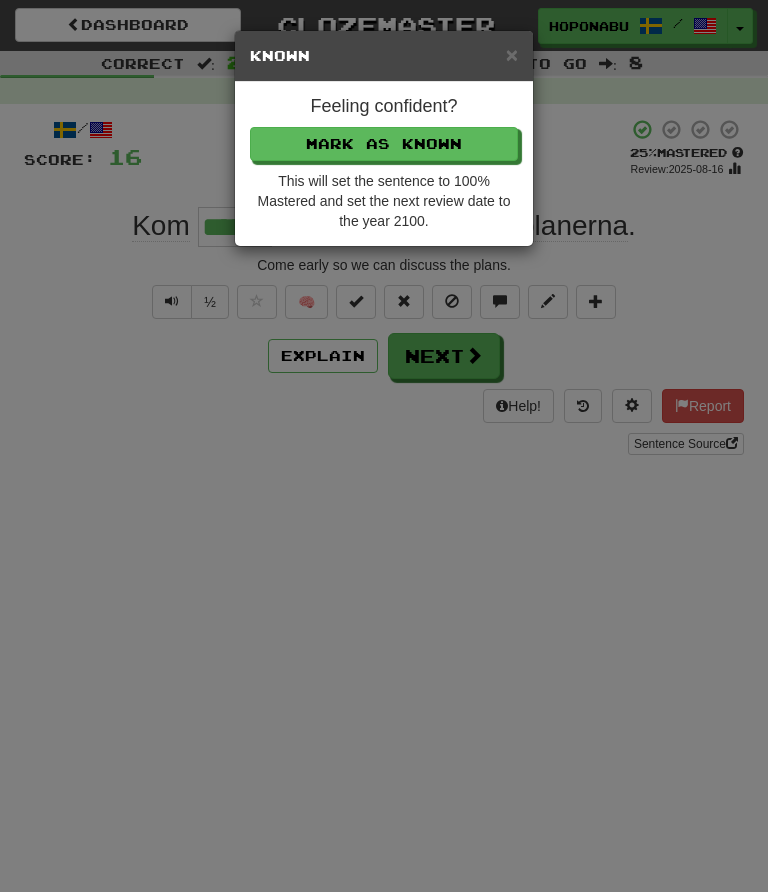 click on "Mark as Known" at bounding box center [384, 144] 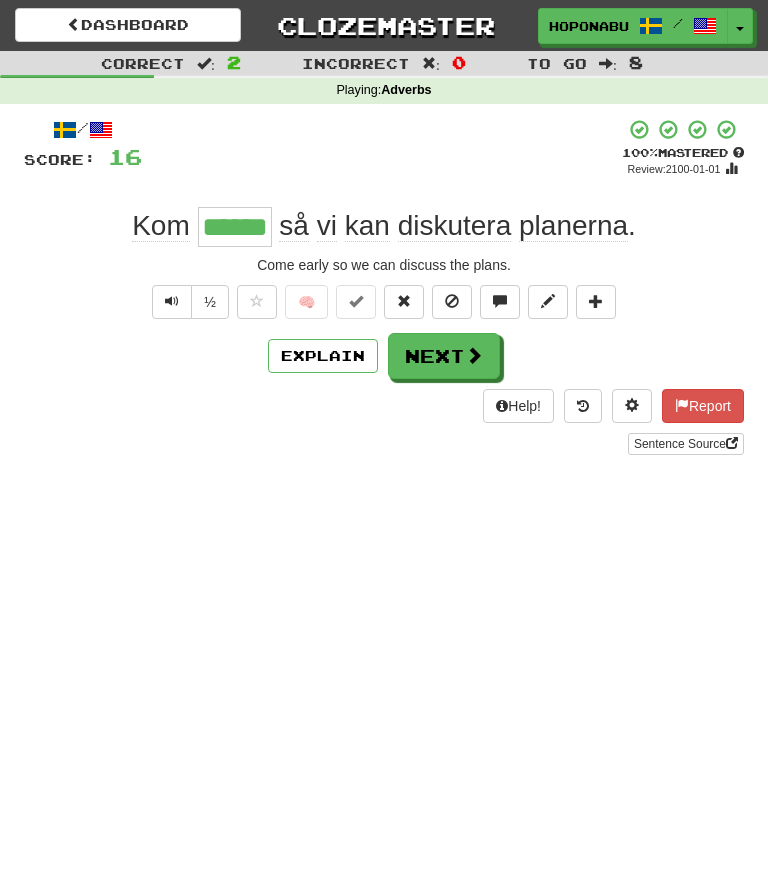 click on "Next" at bounding box center [444, 356] 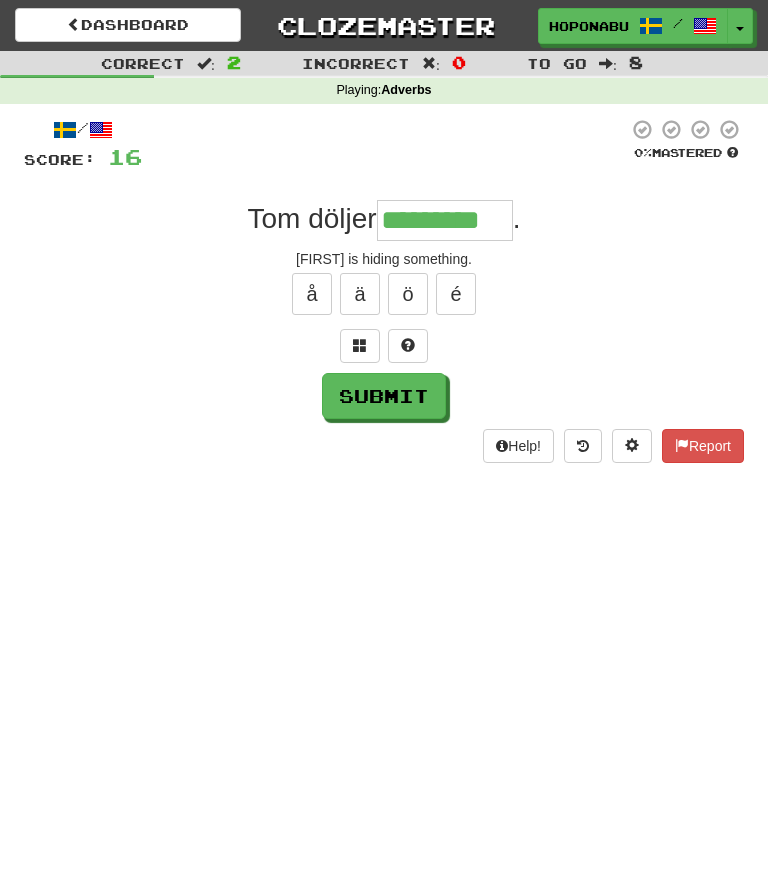 type on "*********" 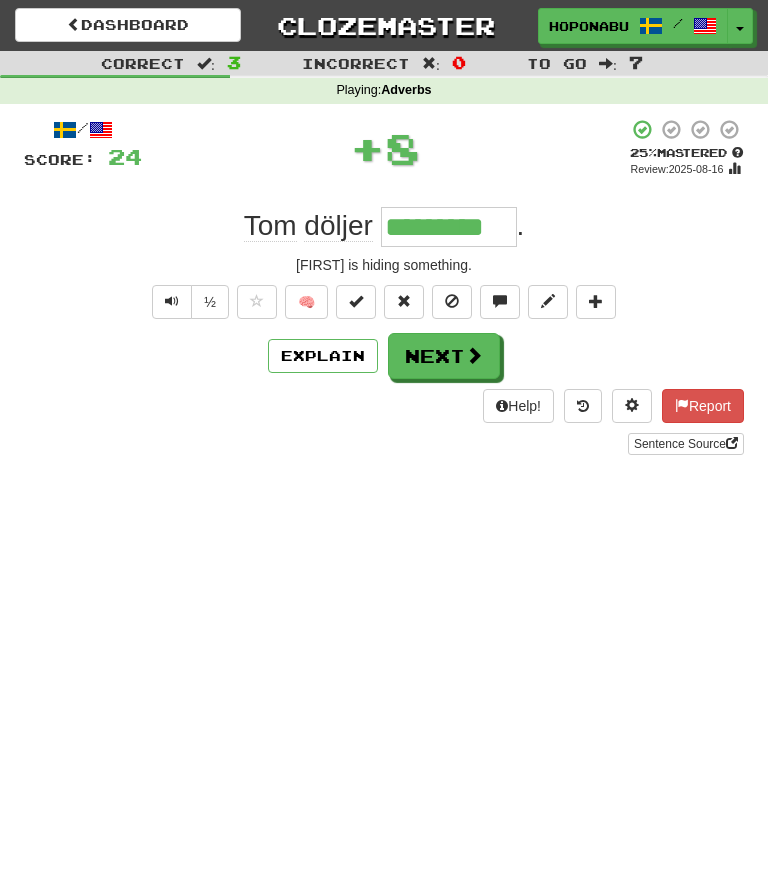 click on "Next" at bounding box center (444, 356) 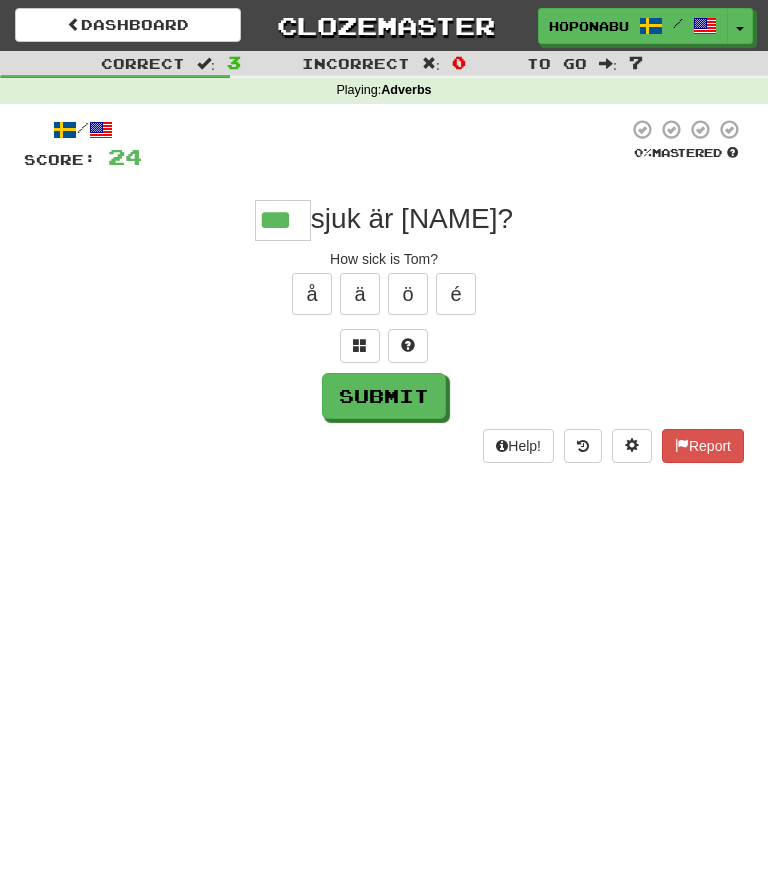 click on "Submit" at bounding box center (384, 396) 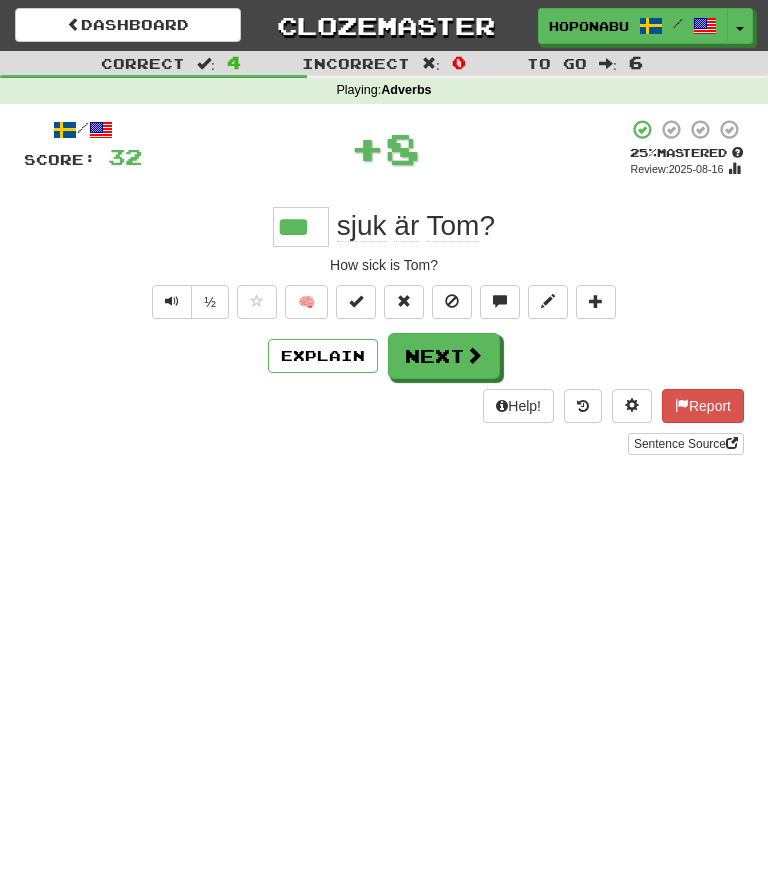 click on "🧠" at bounding box center [306, 302] 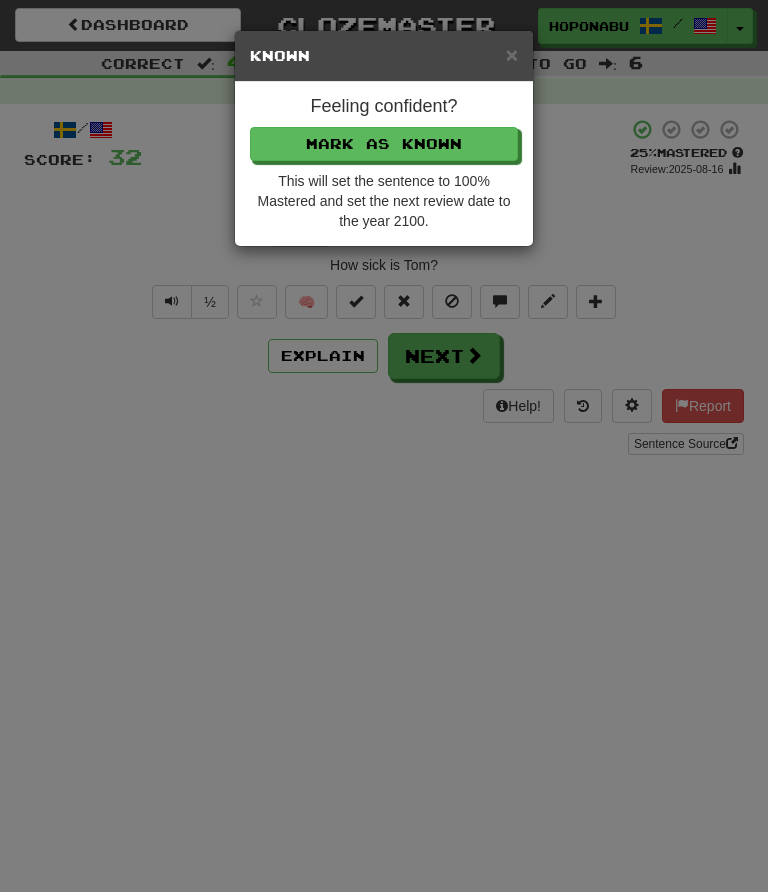 click on "Mark as Known" at bounding box center [384, 144] 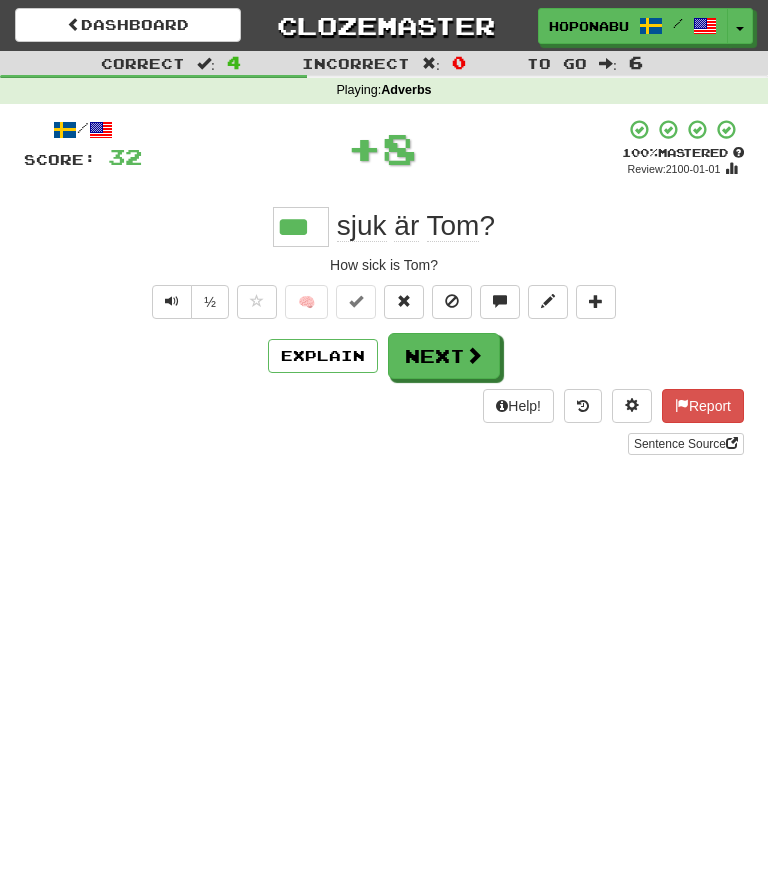 click on "Next" at bounding box center [444, 356] 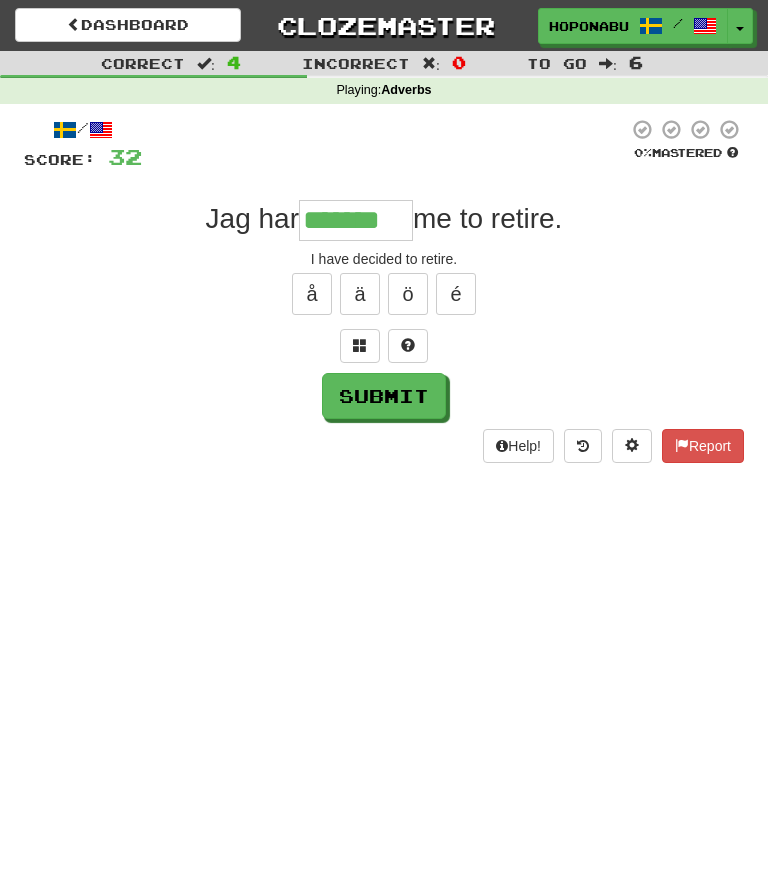 type on "*******" 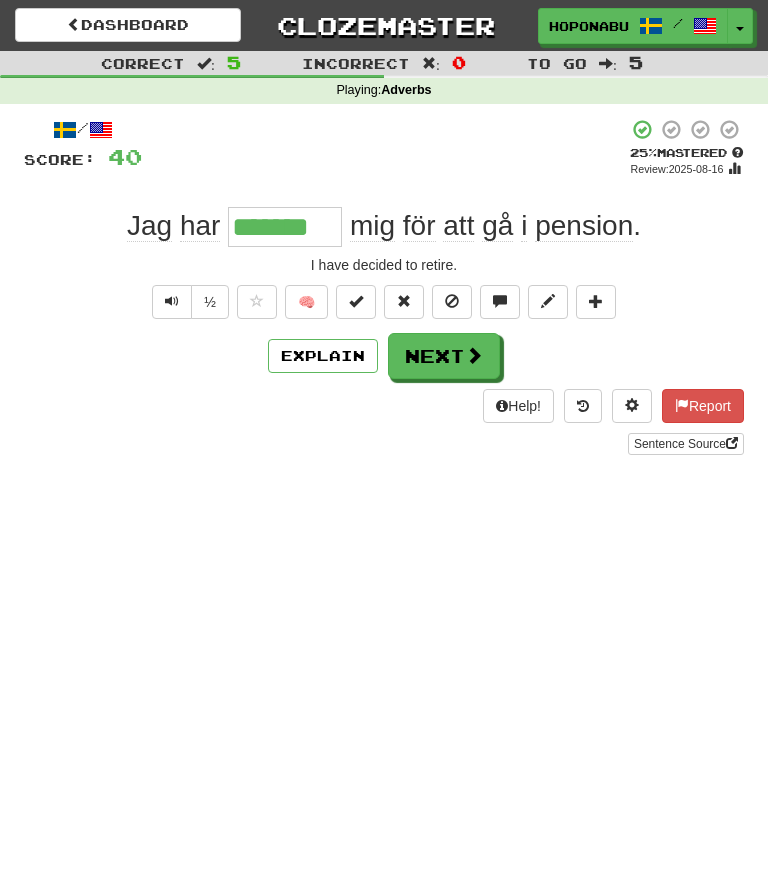 click on "Next" at bounding box center [444, 356] 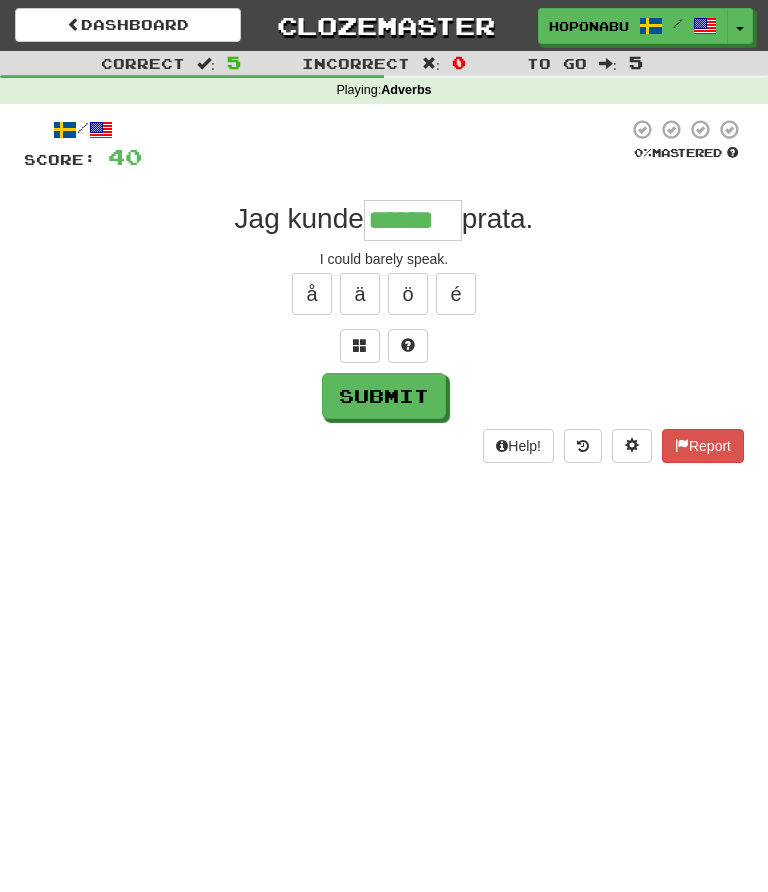 type on "******" 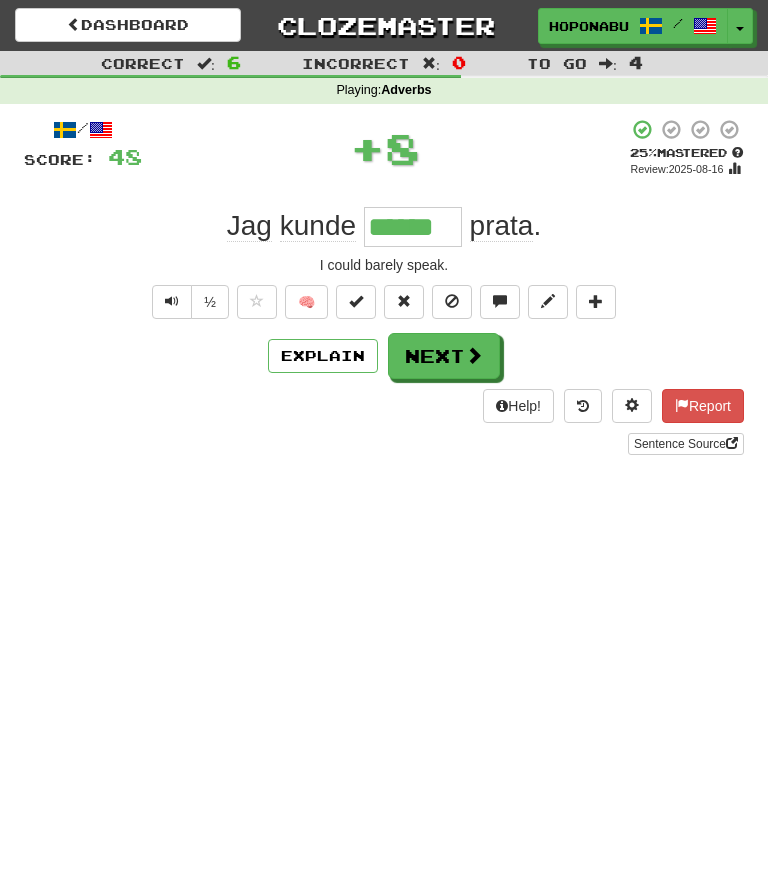 click at bounding box center (474, 355) 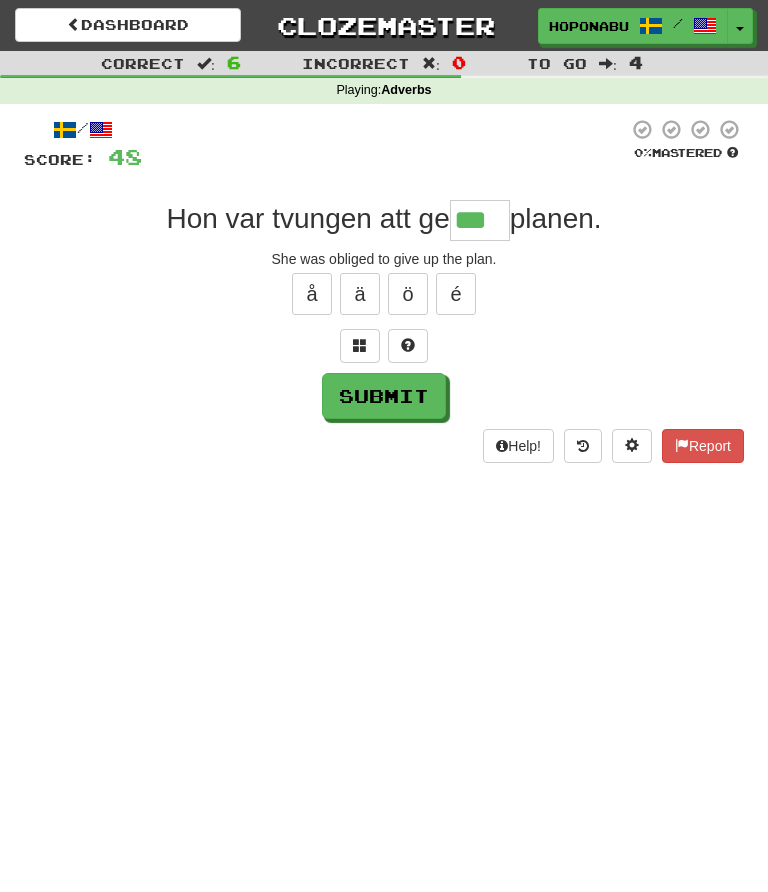 type on "***" 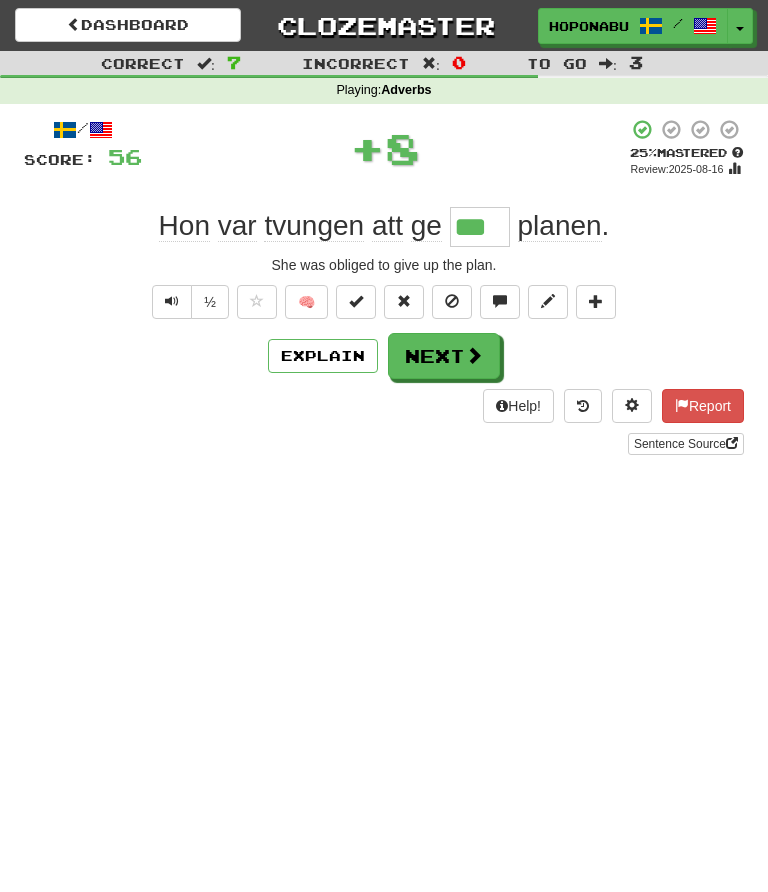click on "Explain" at bounding box center [323, 356] 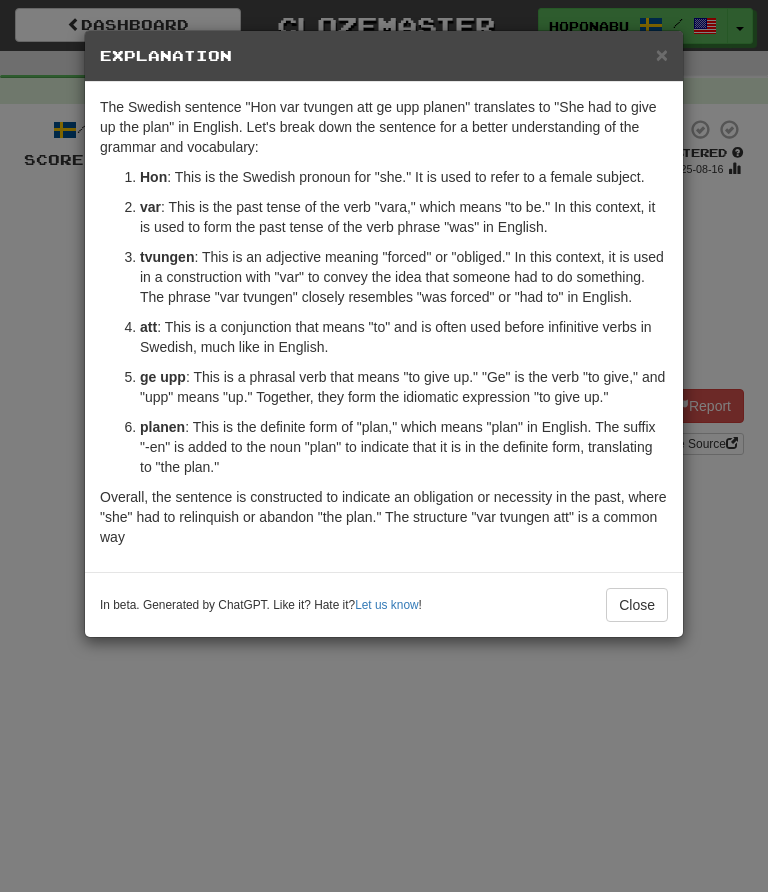 click on "Close" at bounding box center [637, 605] 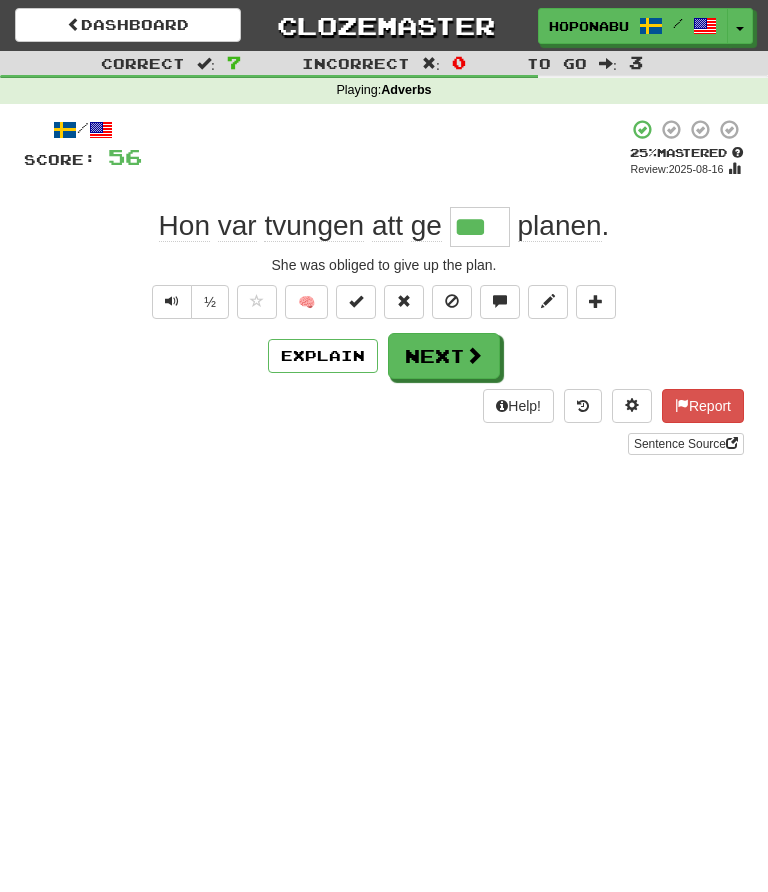 click on "Next" at bounding box center [444, 356] 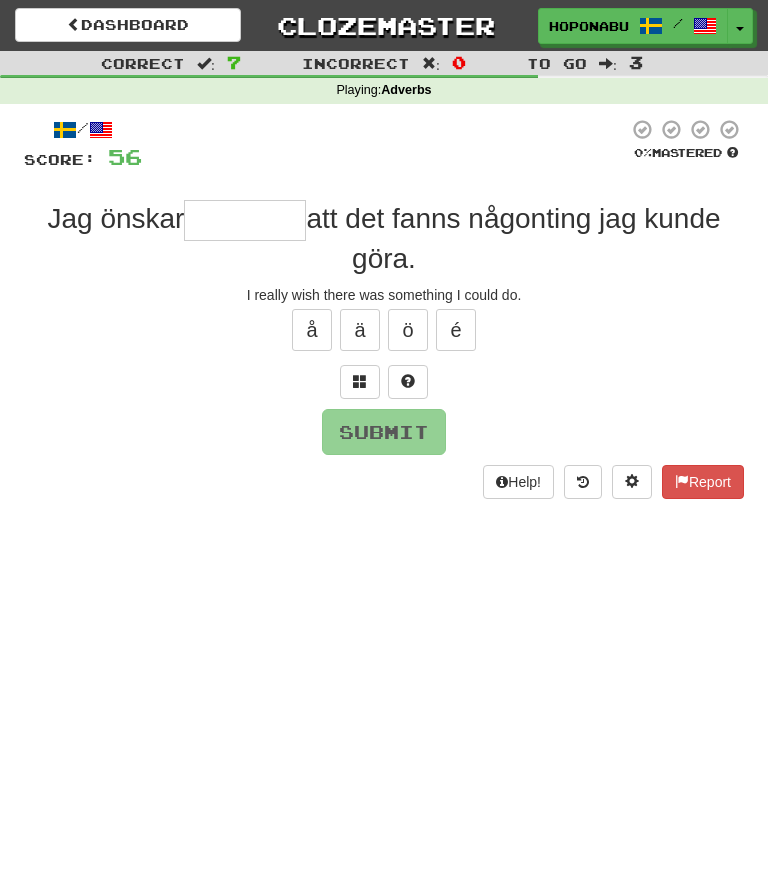 type on "*" 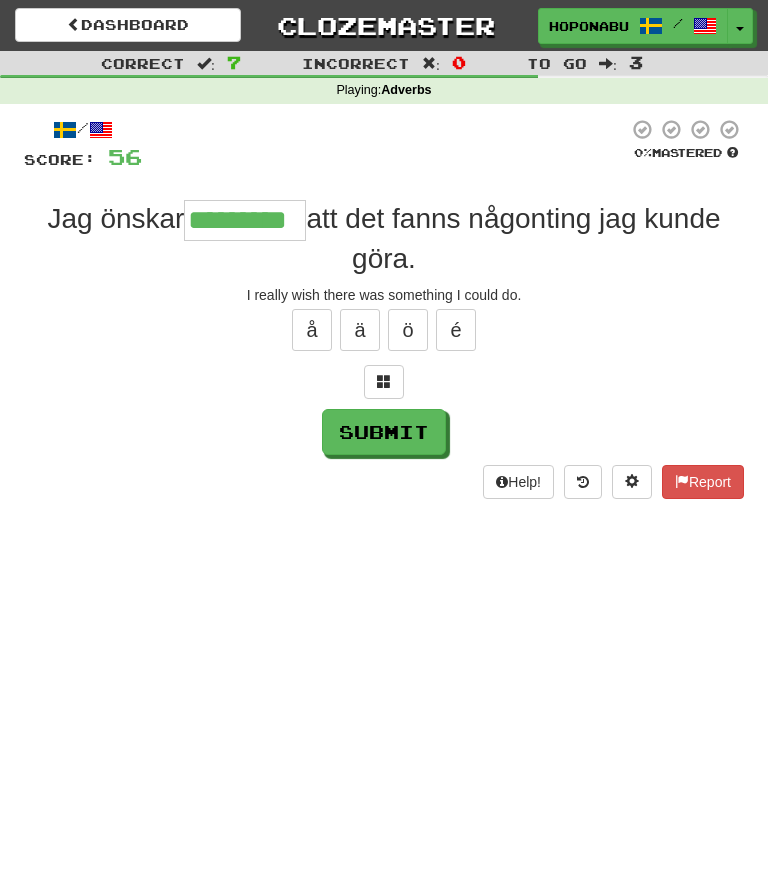 type on "*********" 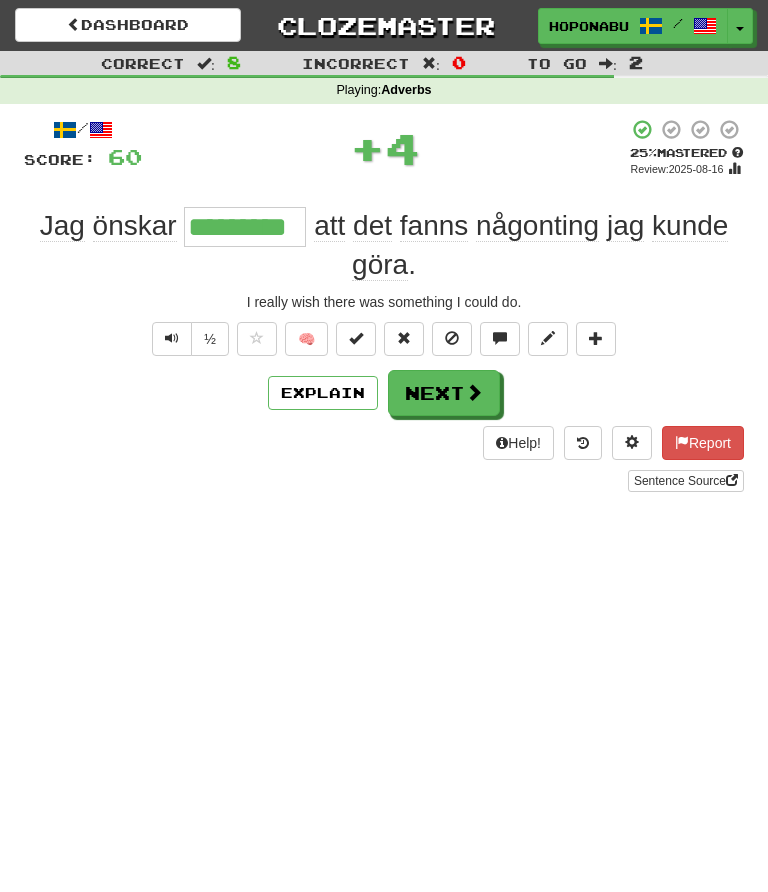 click at bounding box center [474, 392] 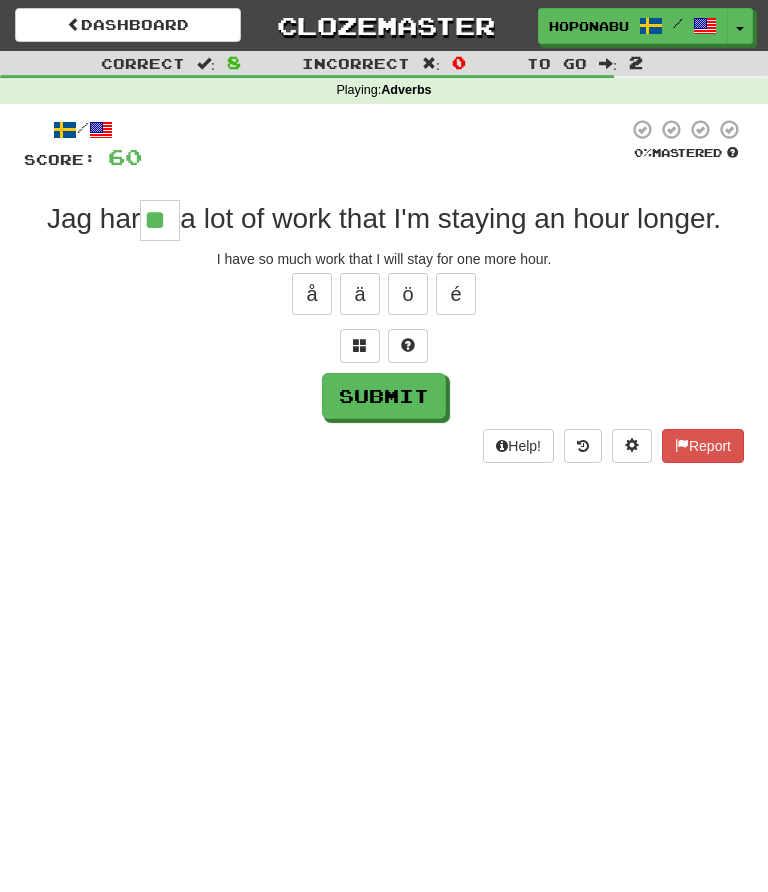 type on "**" 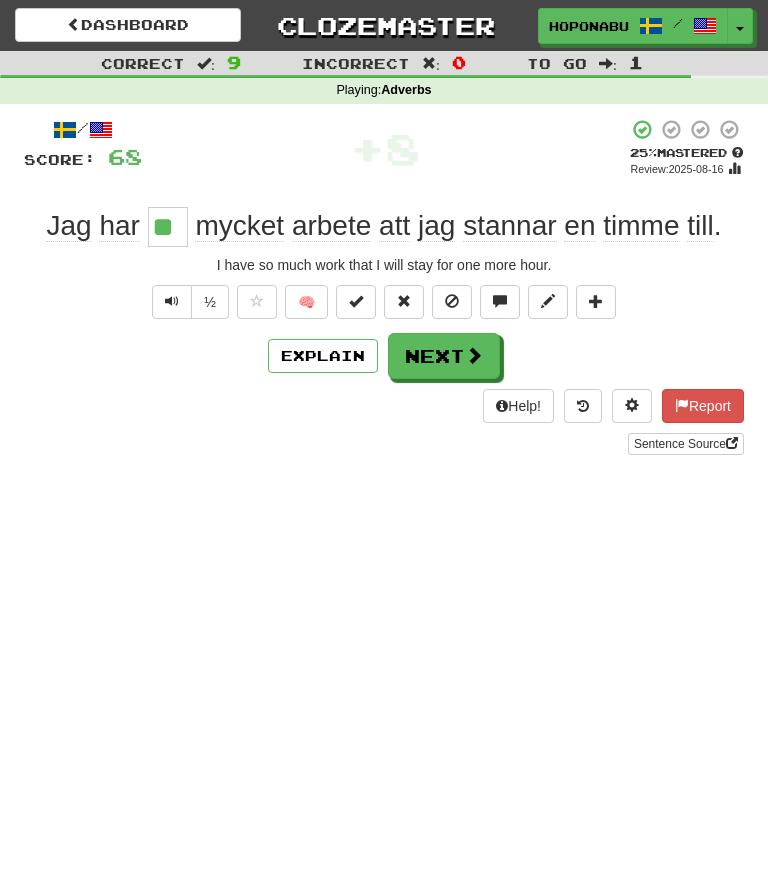 click at bounding box center [474, 355] 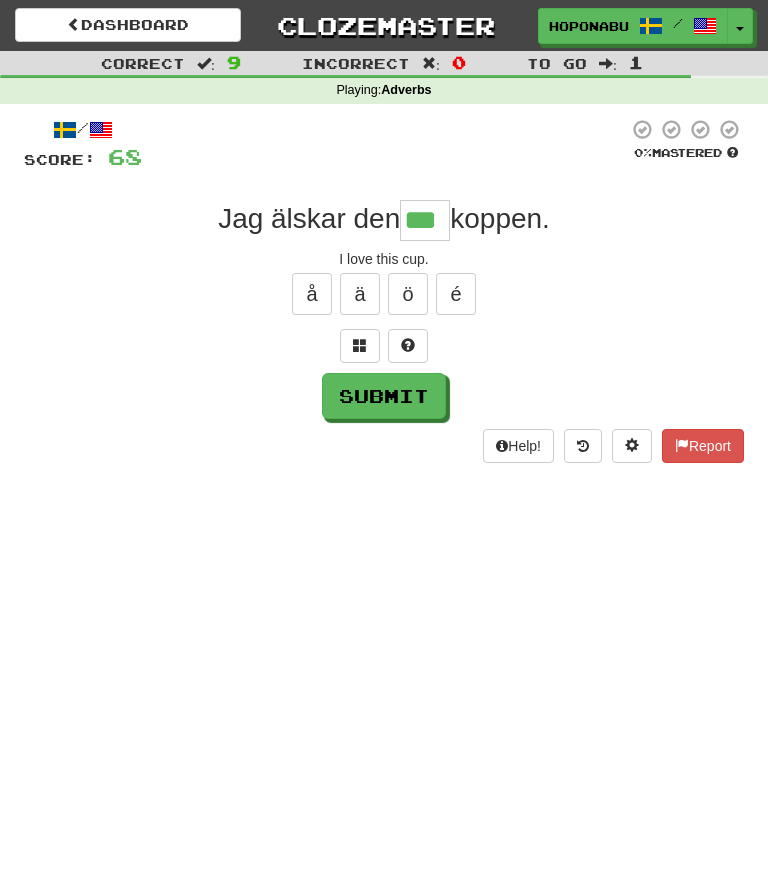 type on "***" 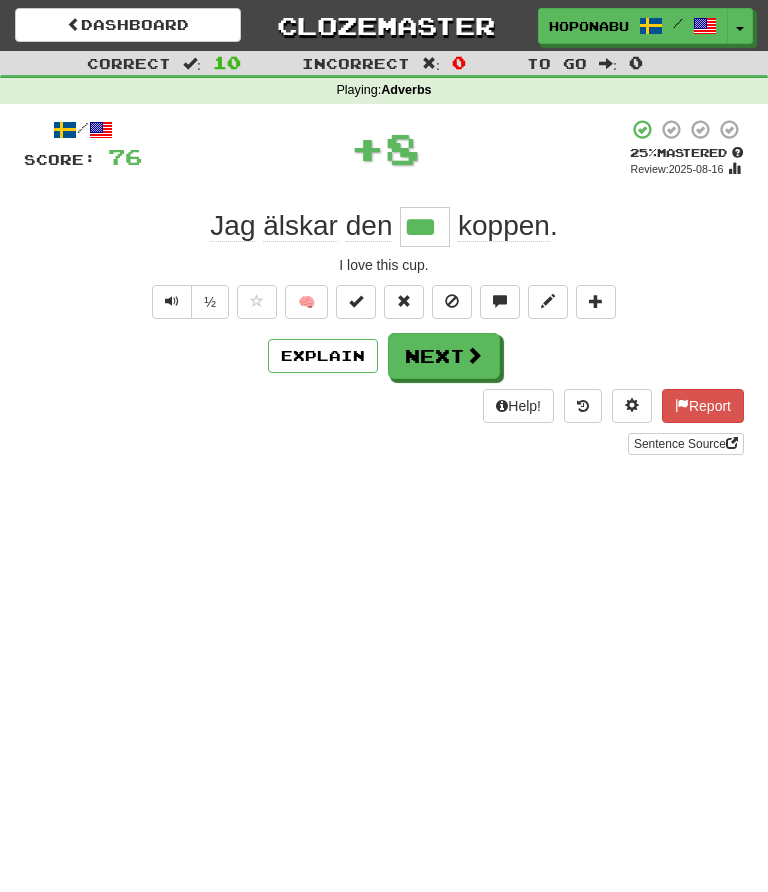 click on "🧠" at bounding box center [306, 302] 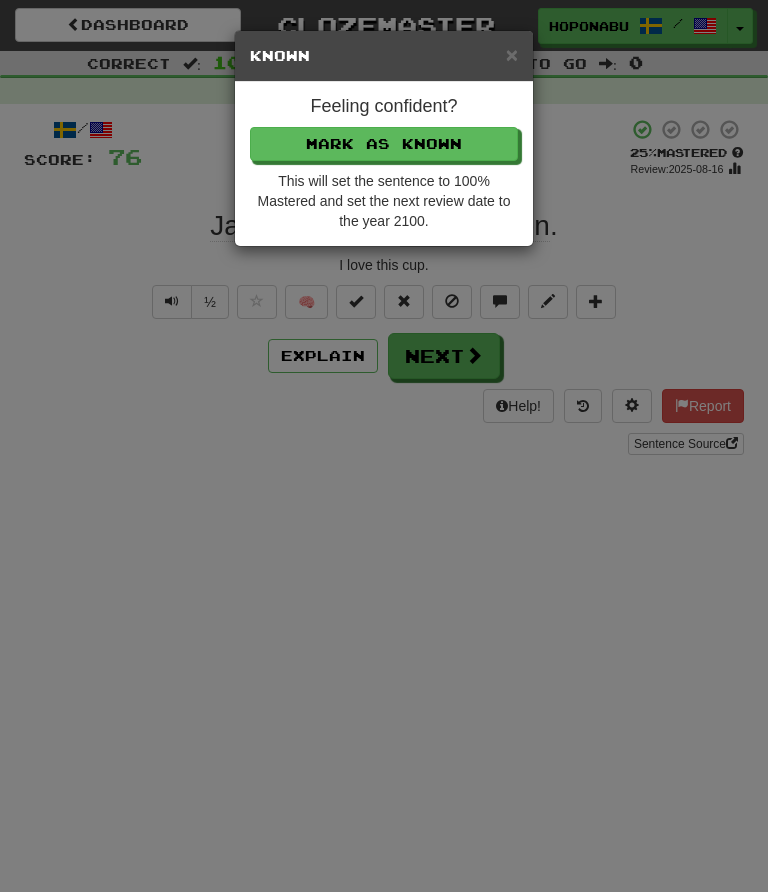 click on "Mark as Known" at bounding box center (384, 144) 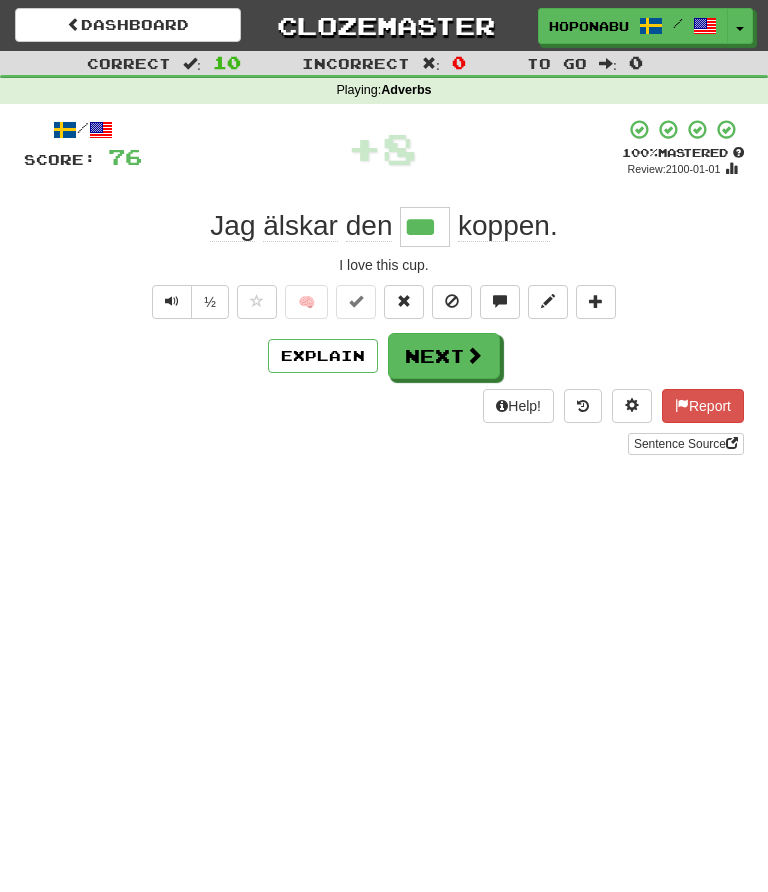 click on "Next" at bounding box center (444, 356) 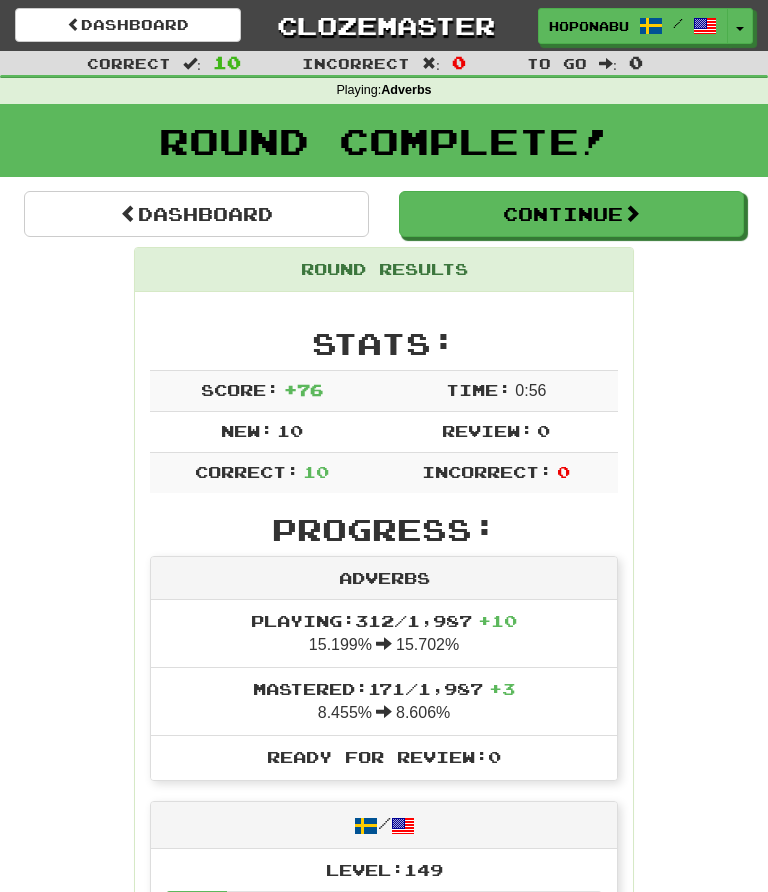 click on "Continue" at bounding box center (571, 214) 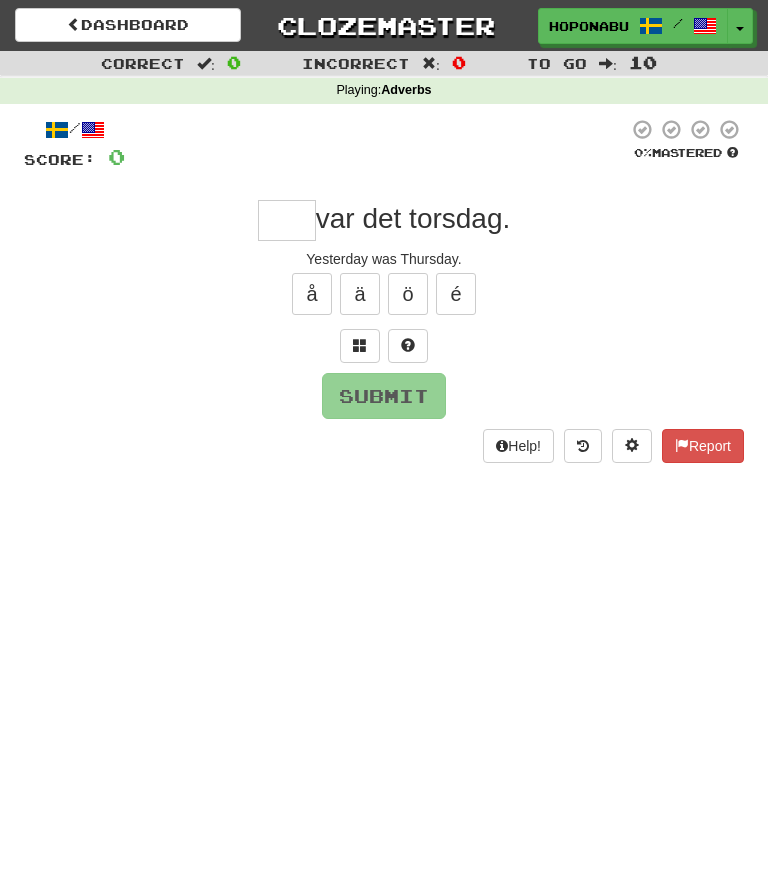click at bounding box center [287, 220] 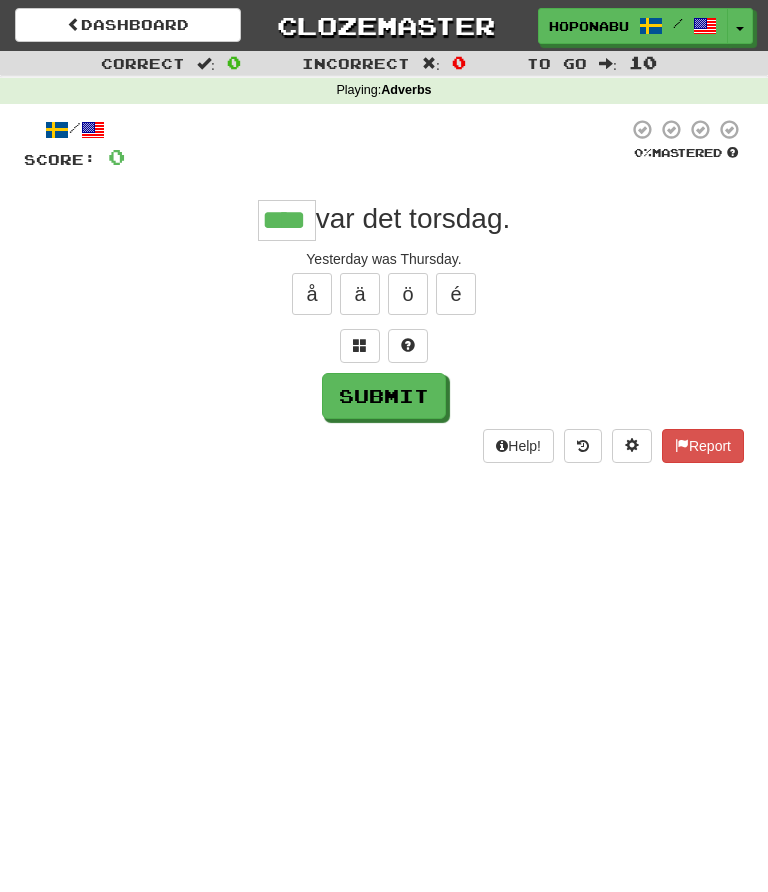 click on "Submit" at bounding box center (384, 396) 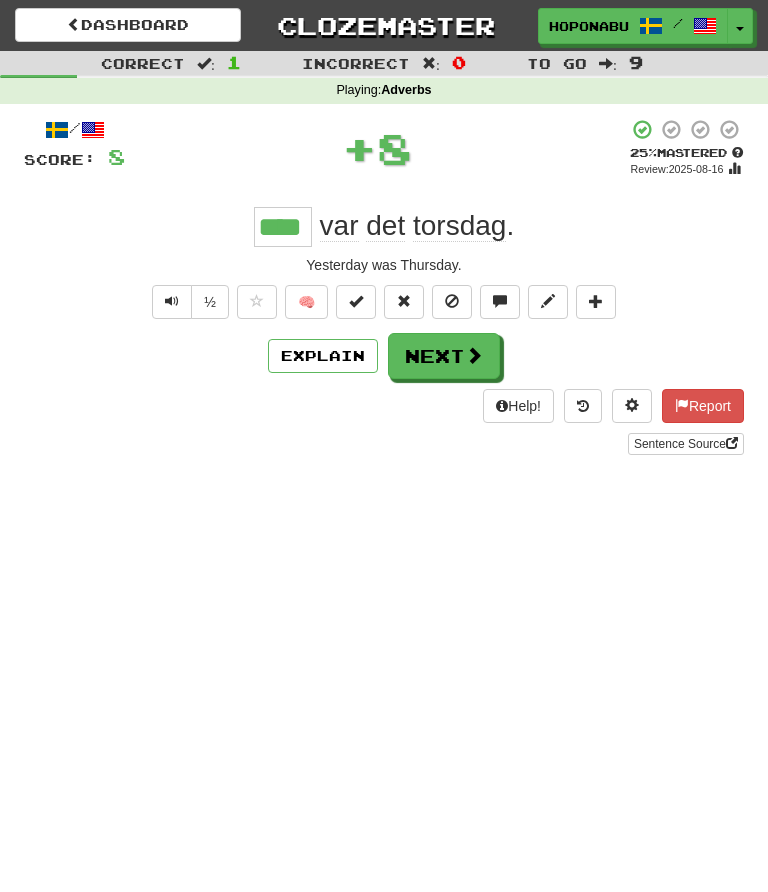 click on "🧠" at bounding box center (306, 302) 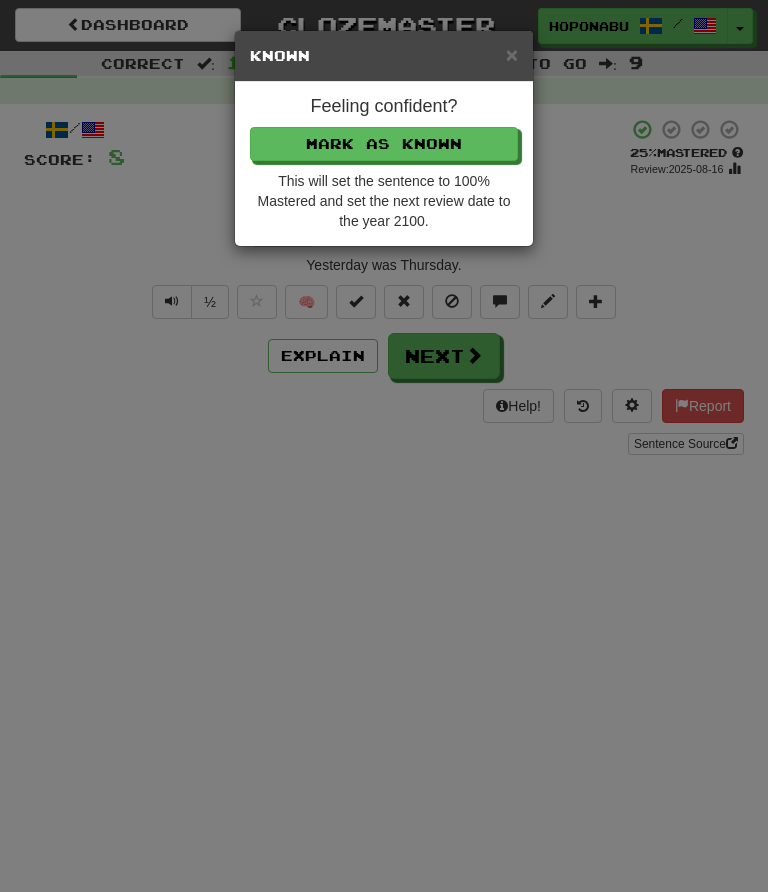 click on "Mark as Known" at bounding box center (384, 144) 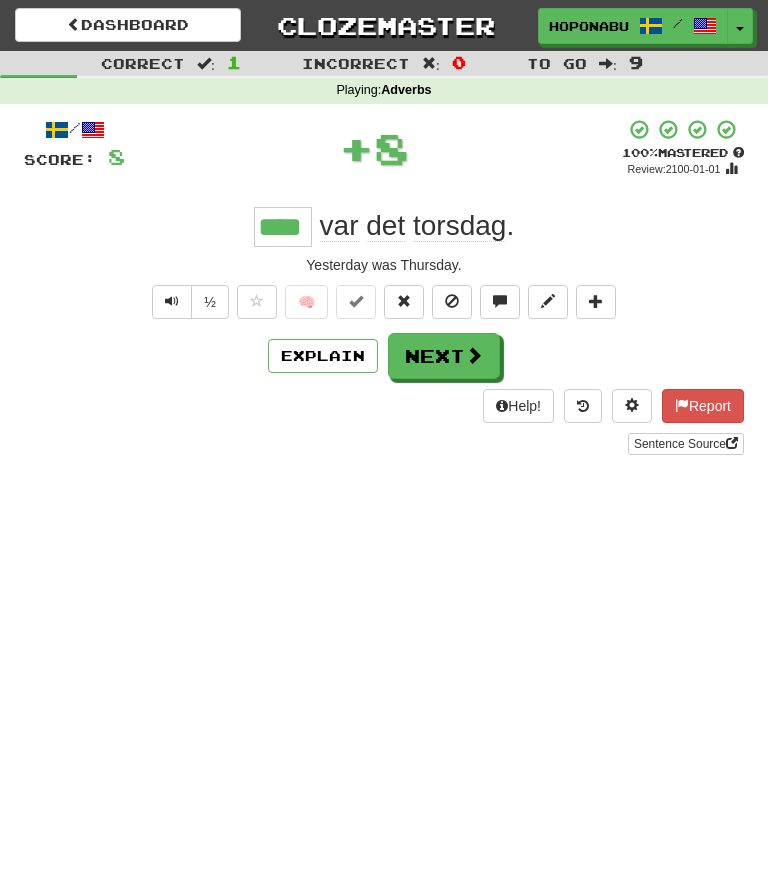 click on "Next" at bounding box center (444, 356) 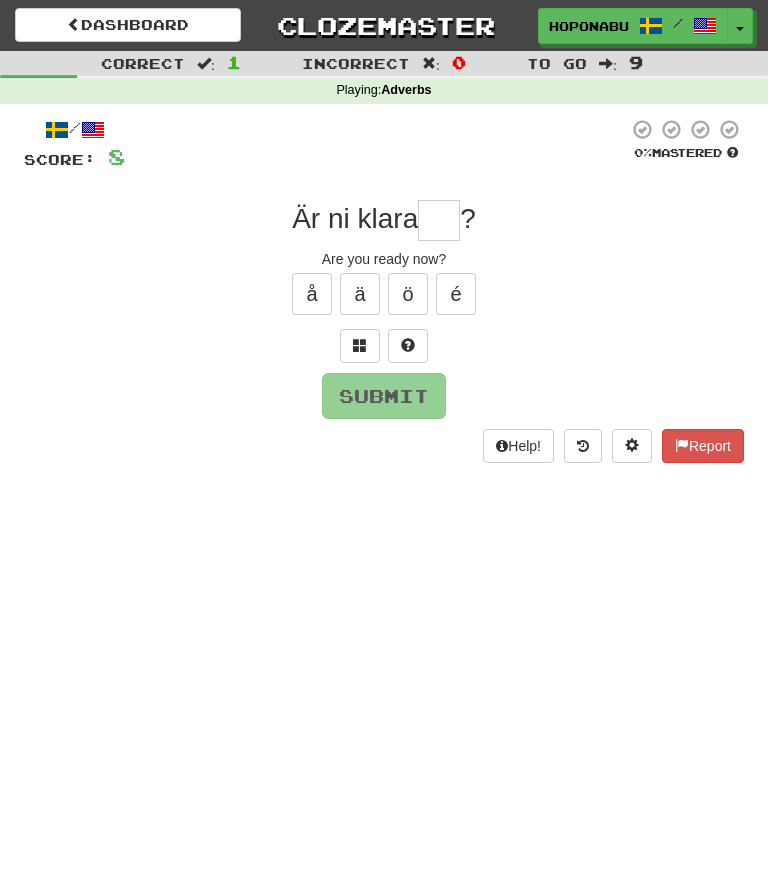 type on "*" 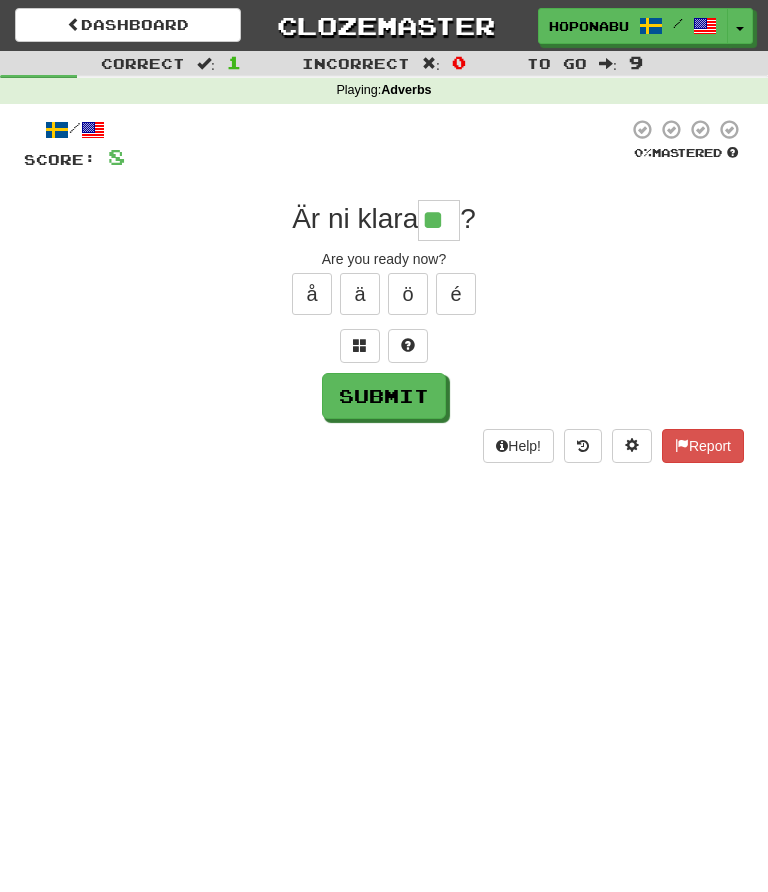 type on "**" 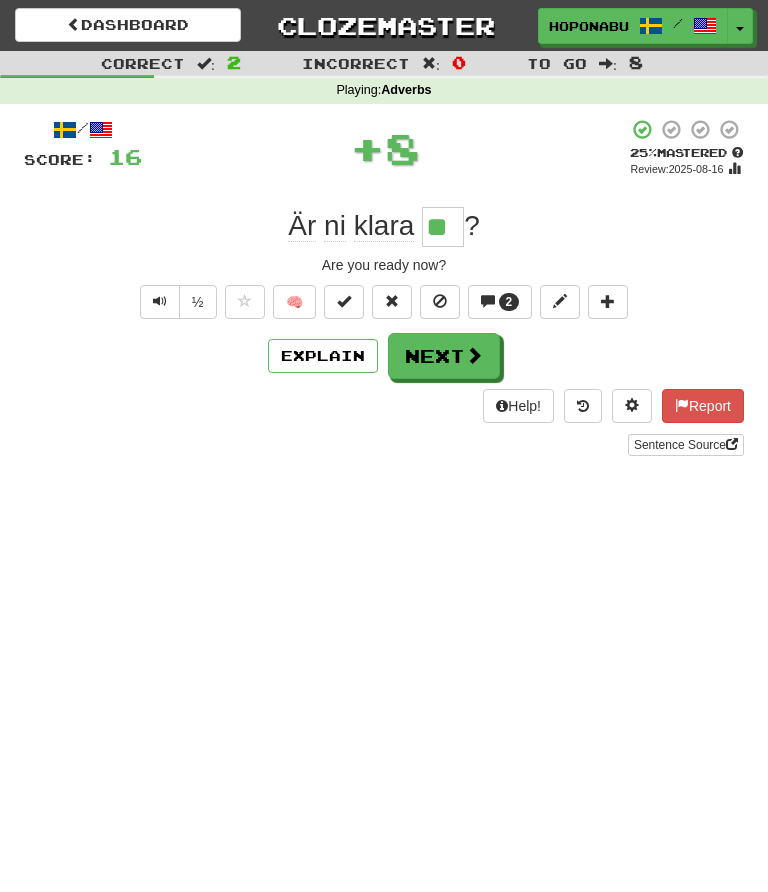 click on "🧠" at bounding box center (294, 302) 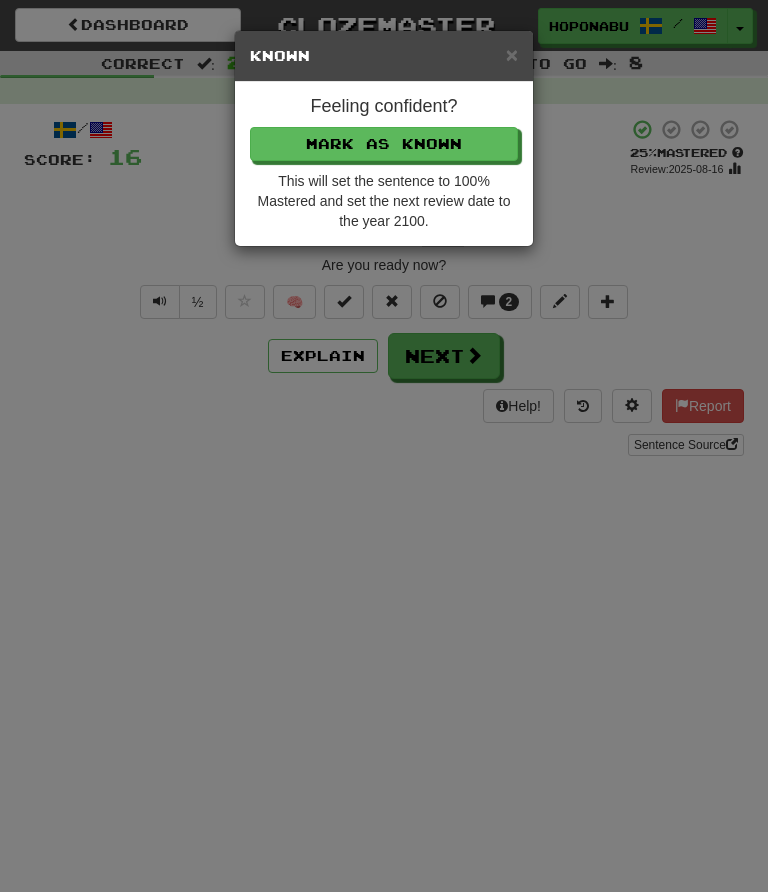 click on "Mark as Known" at bounding box center (384, 144) 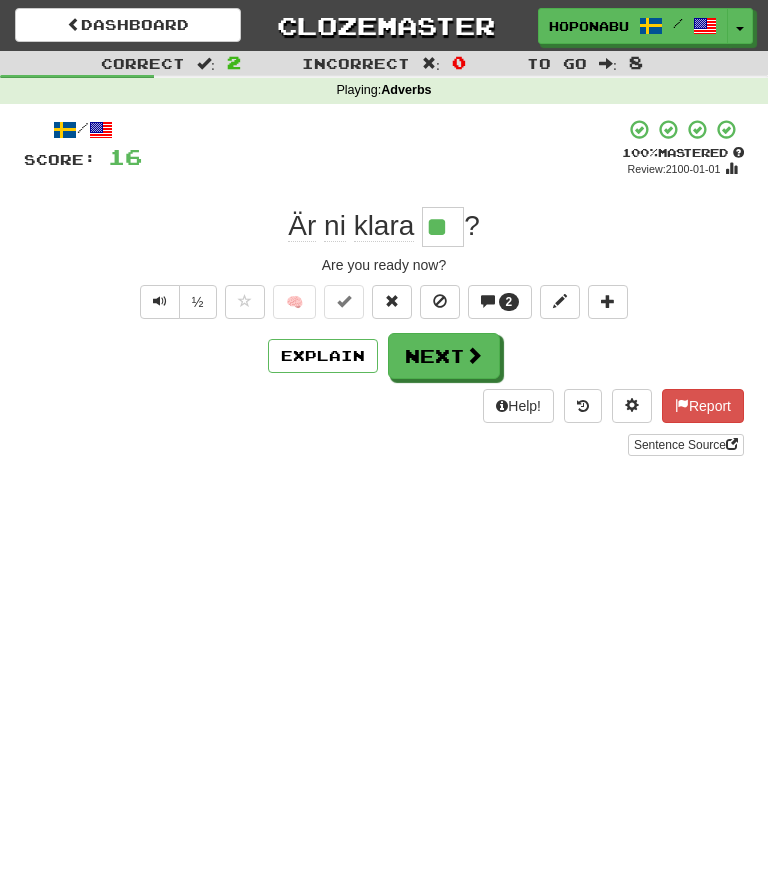 click on "Next" at bounding box center [444, 356] 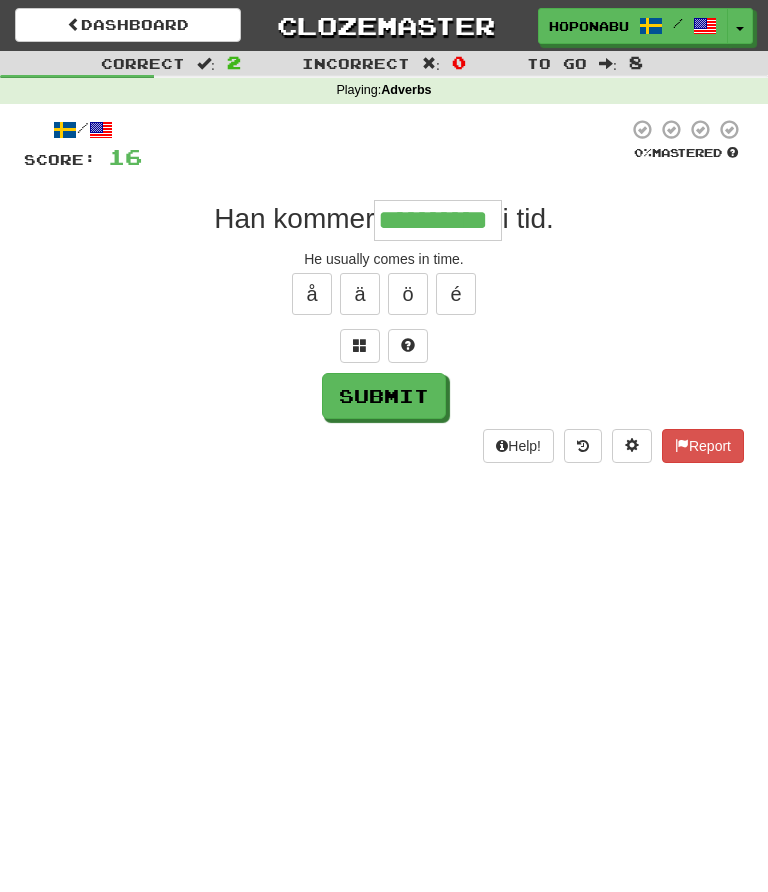 type on "**********" 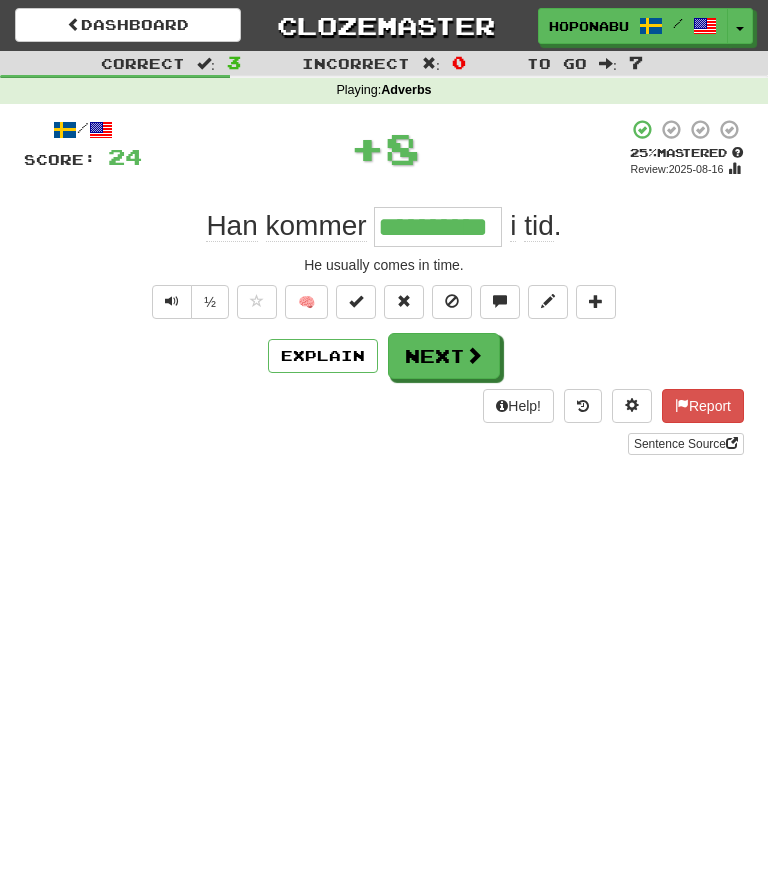 click on "Next" at bounding box center [444, 356] 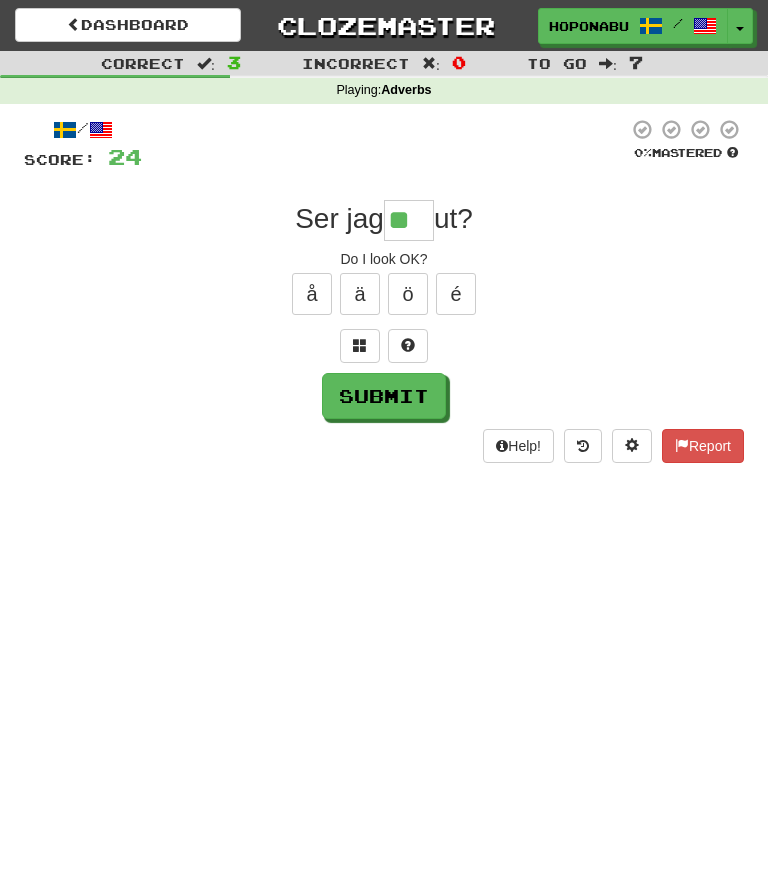 click on "Submit" at bounding box center [384, 396] 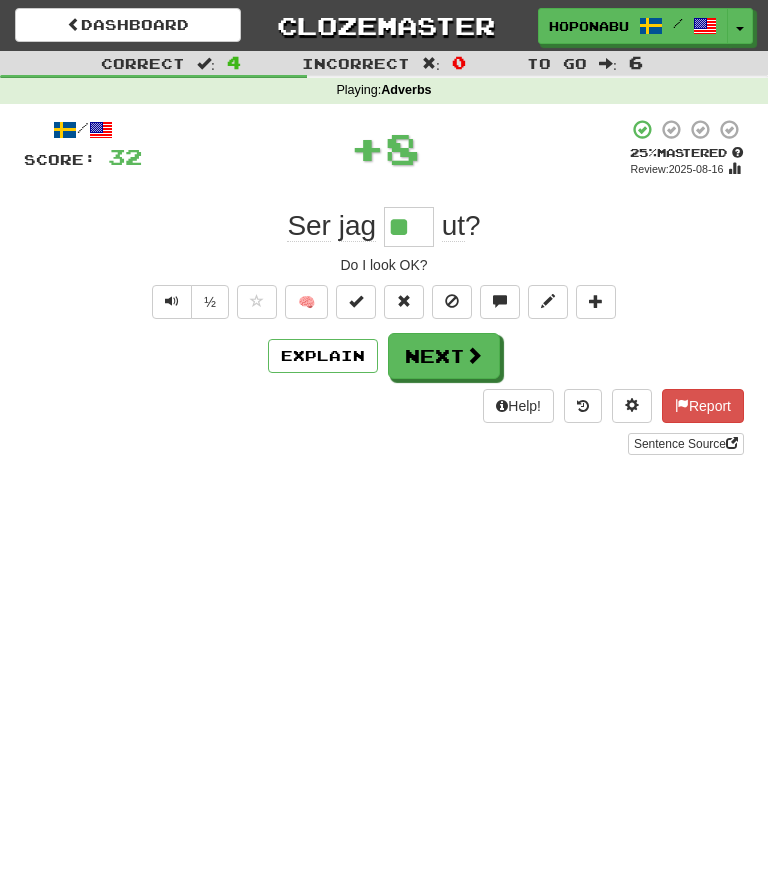 click on "🧠" at bounding box center [306, 302] 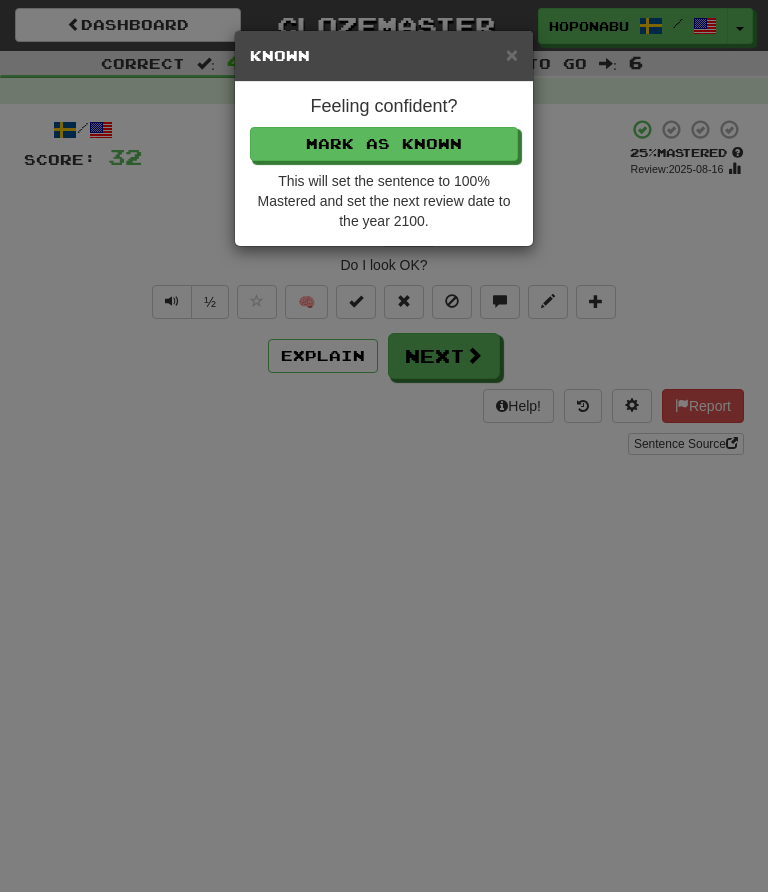 click on "Mark as Known" at bounding box center (384, 144) 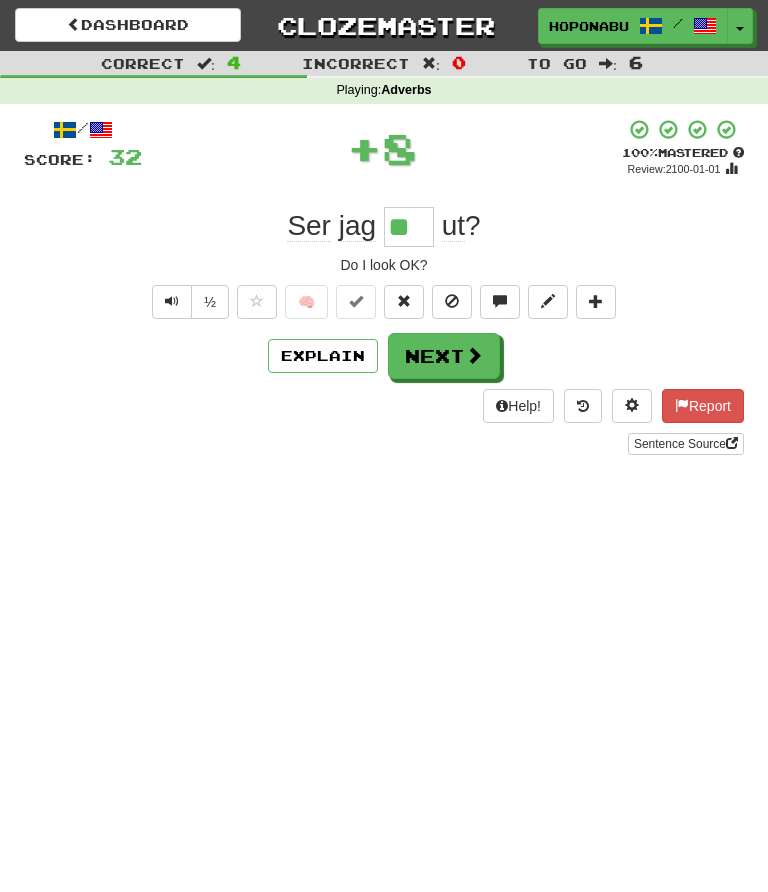 click on "Next" at bounding box center (444, 356) 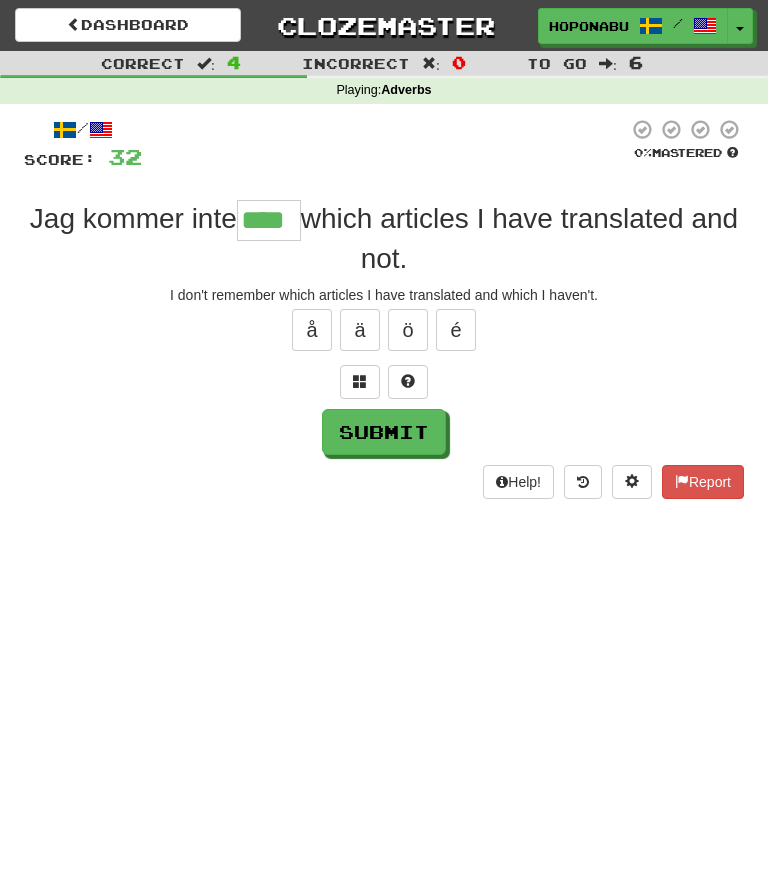 type on "****" 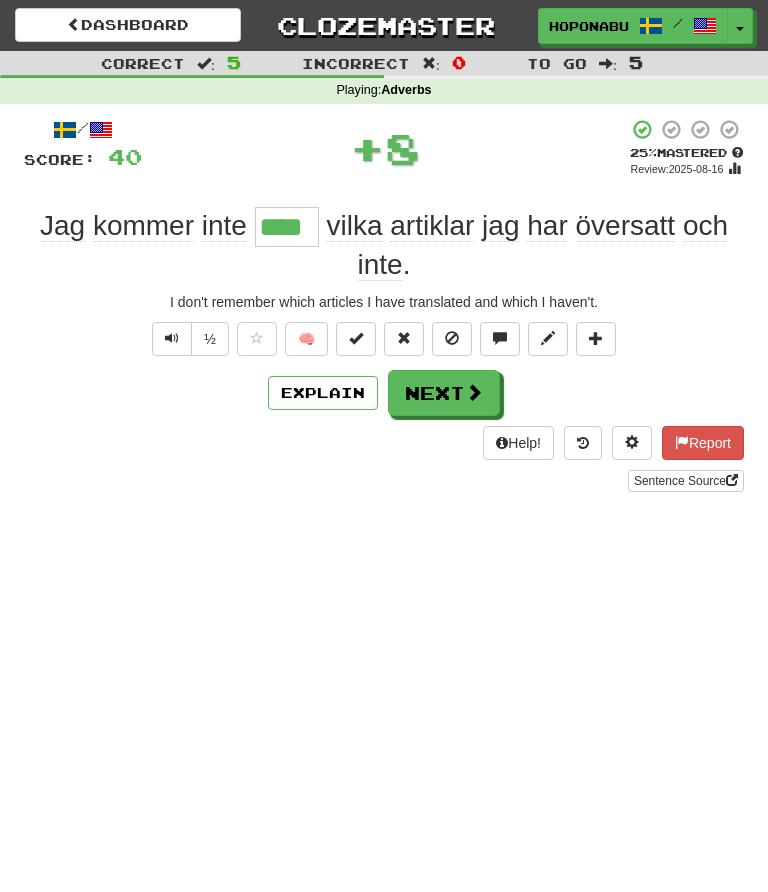 click on "Next" at bounding box center [444, 393] 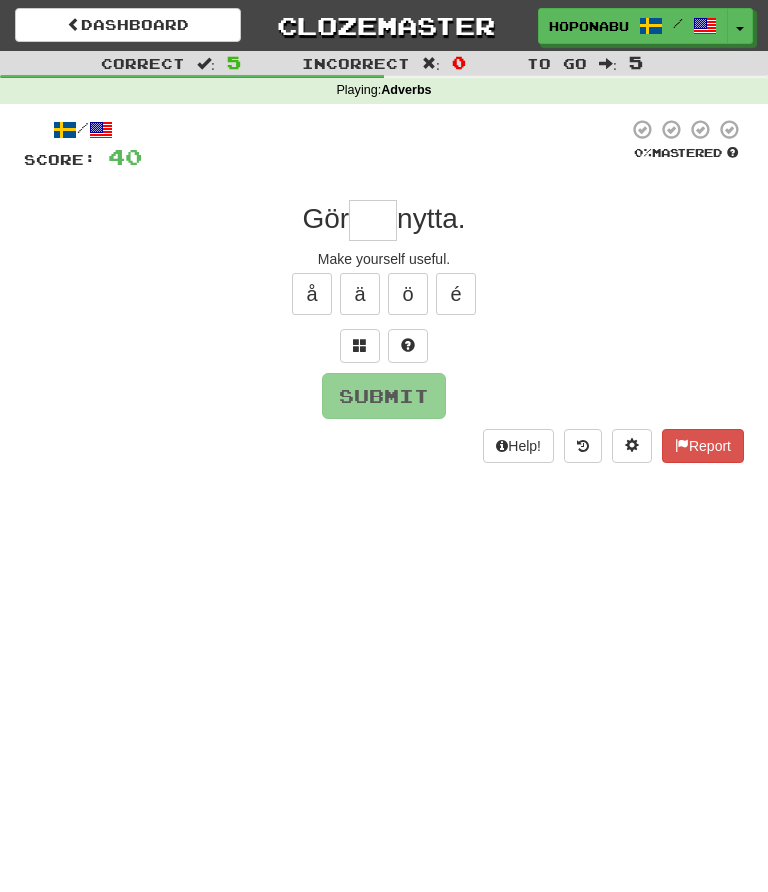 click at bounding box center [408, 346] 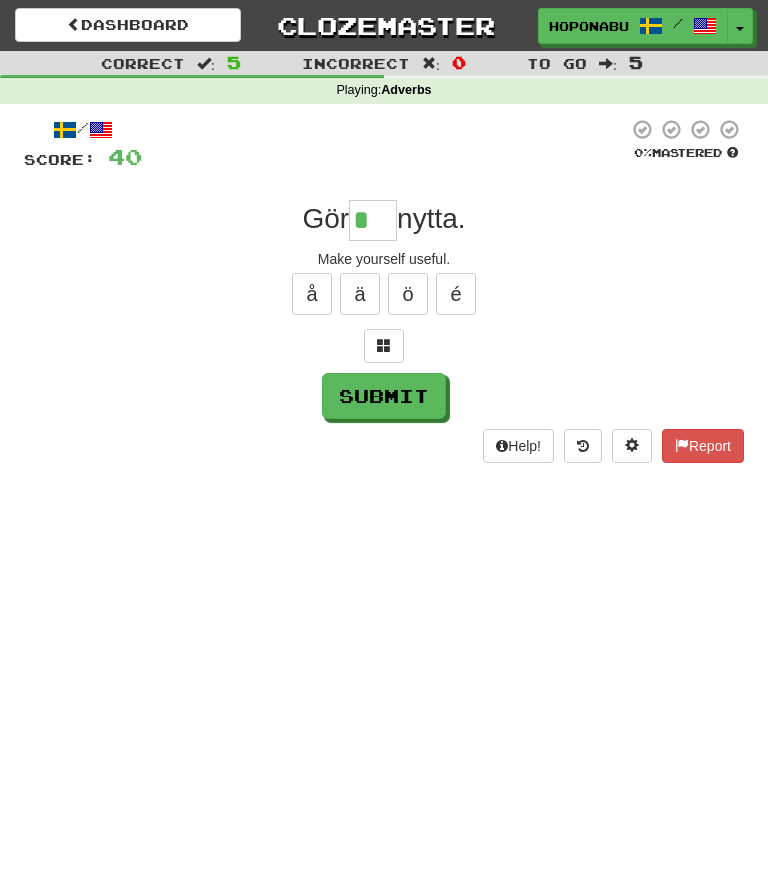 click at bounding box center [384, 345] 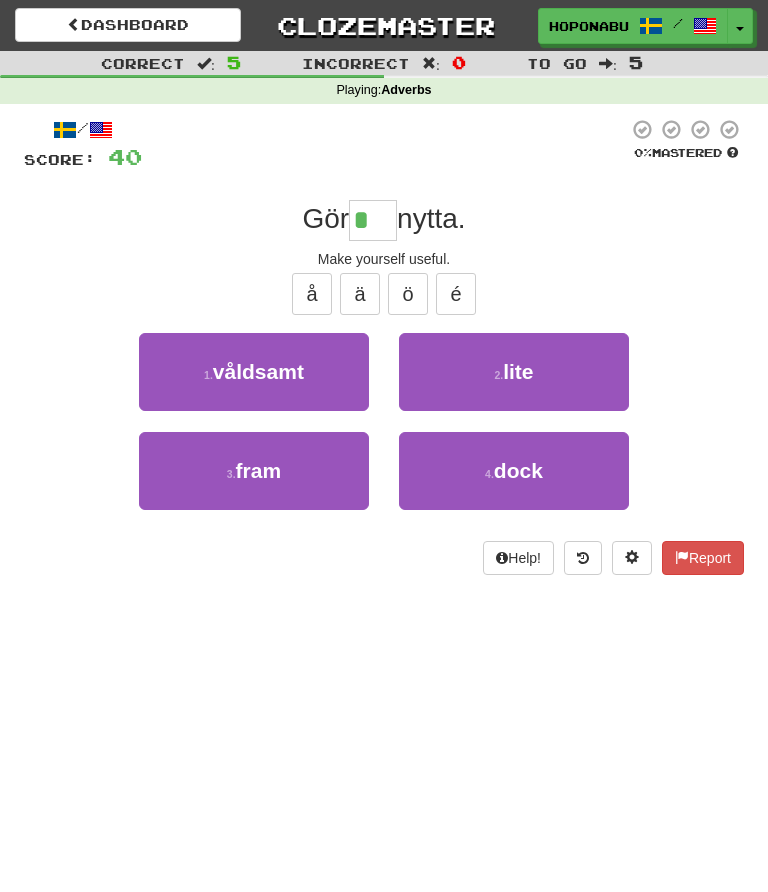 click on "lite" at bounding box center [518, 371] 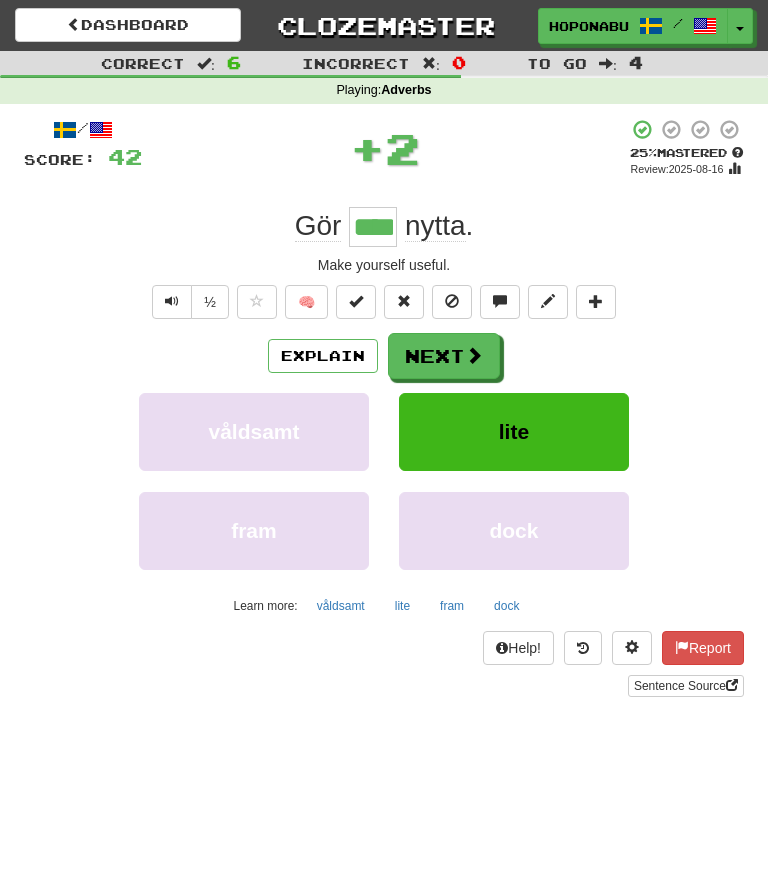 click on "Next" at bounding box center [444, 356] 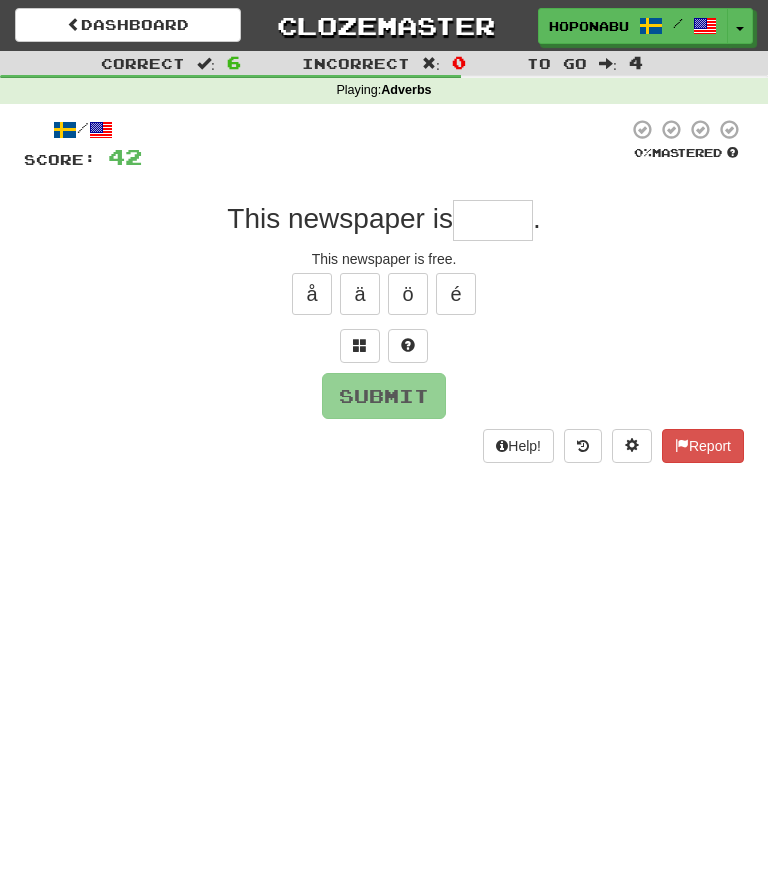 type on "*" 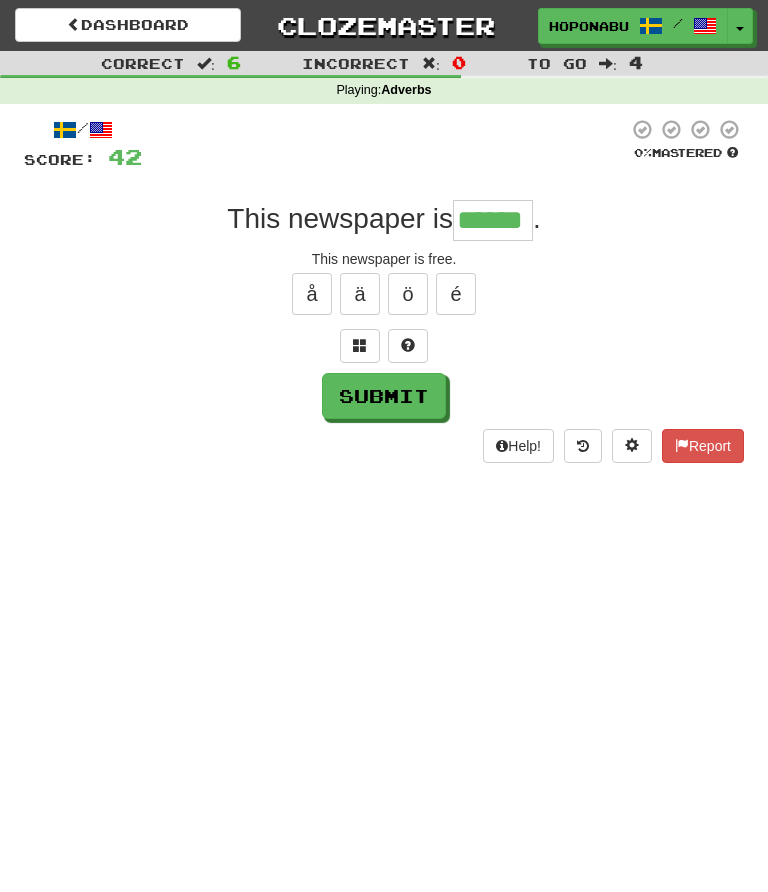 type on "******" 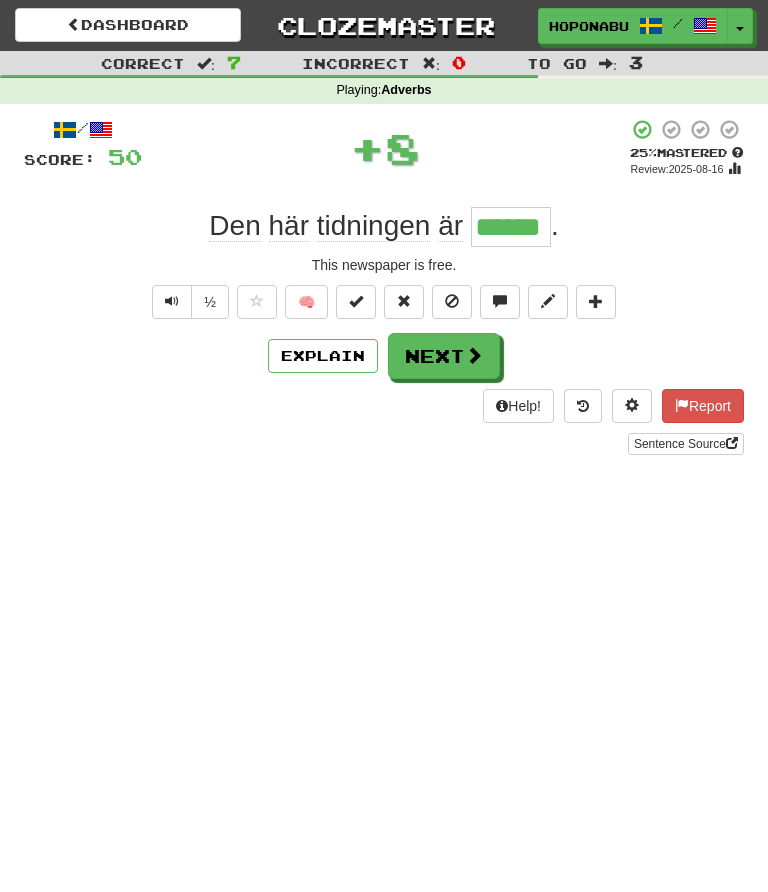 click on "Next" at bounding box center (444, 356) 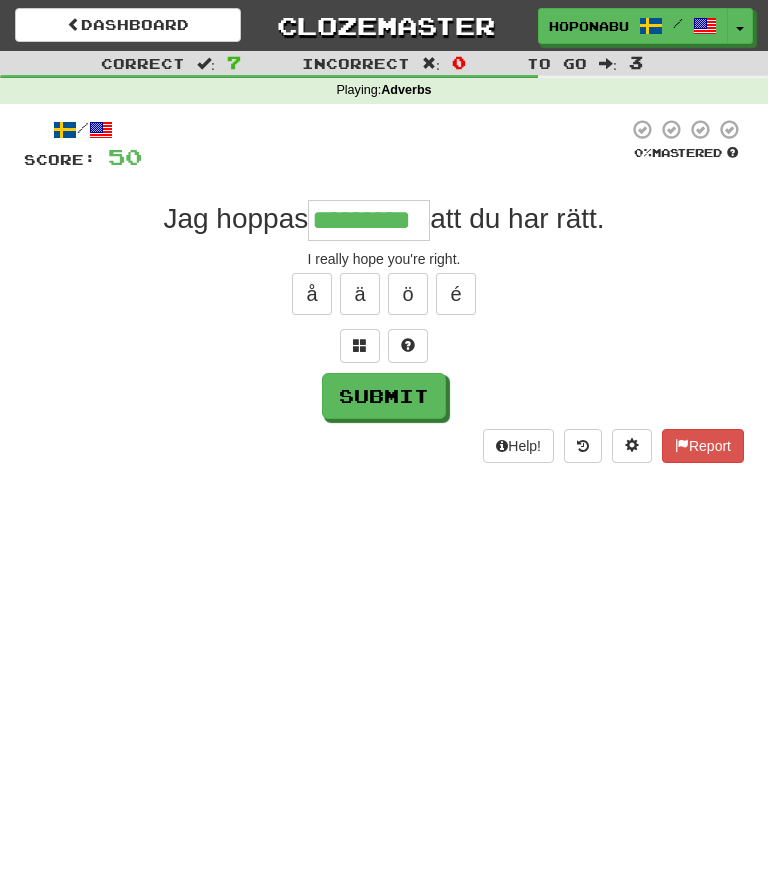 type on "*********" 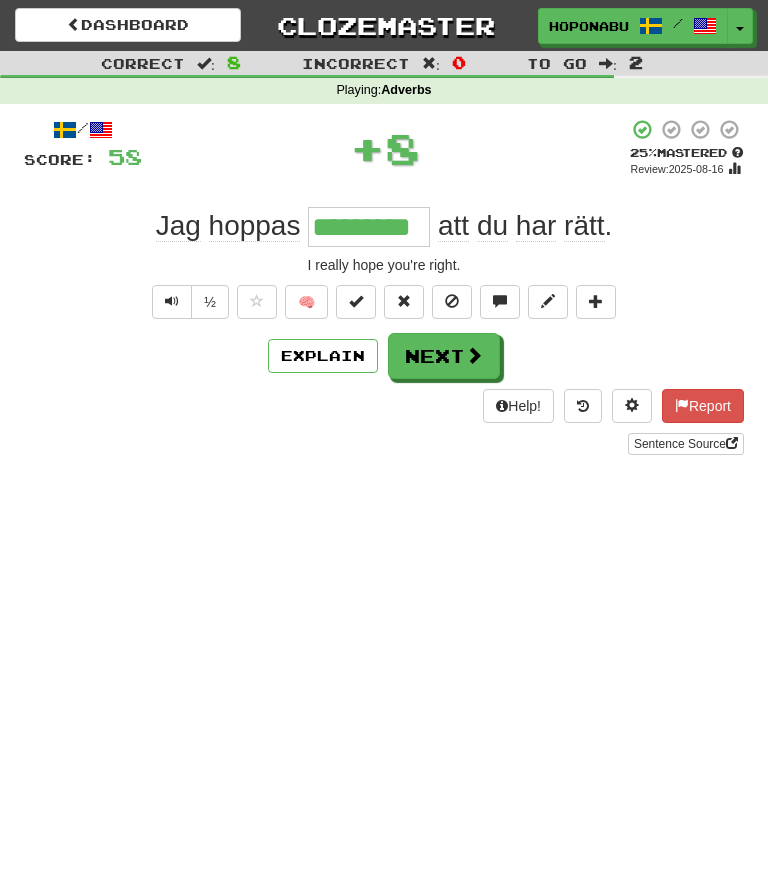 click on "🧠" at bounding box center (306, 302) 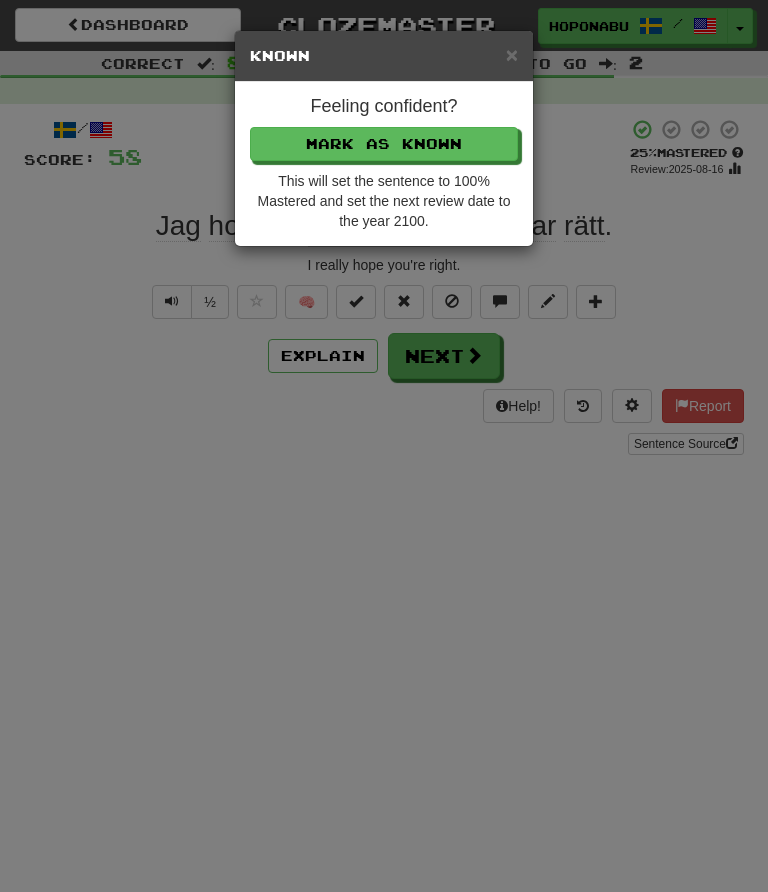click on "Mark as Known" at bounding box center (384, 144) 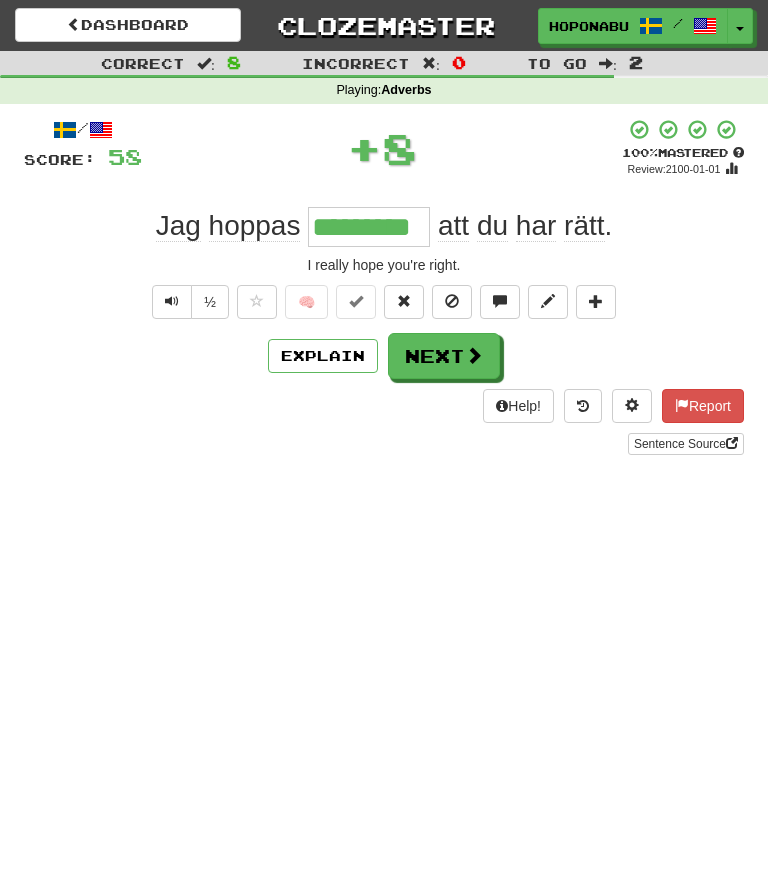 click on "Next" at bounding box center (444, 356) 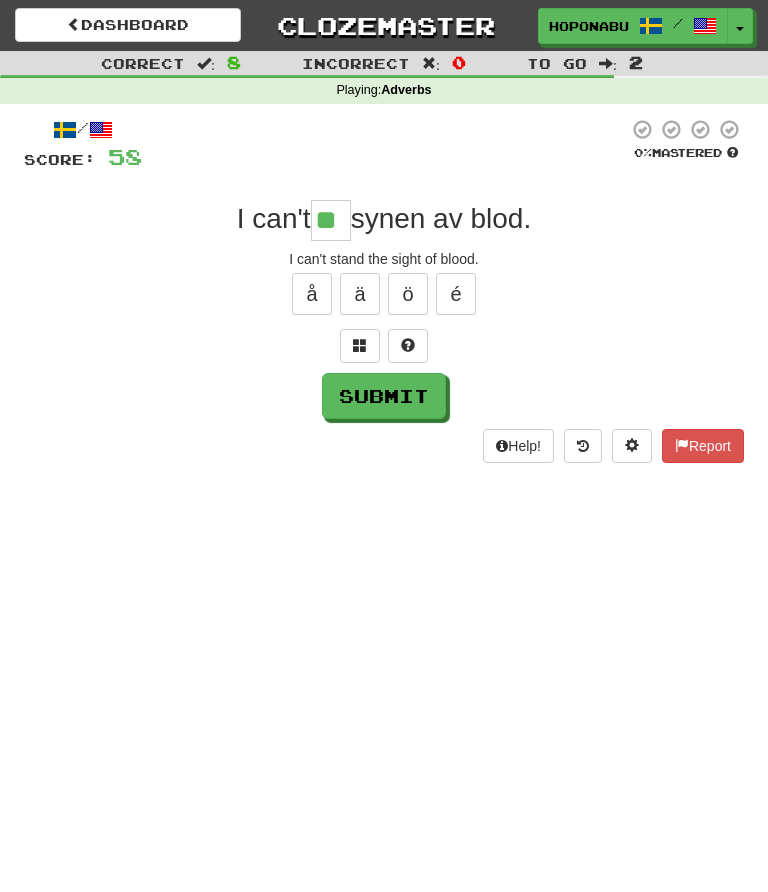type on "**" 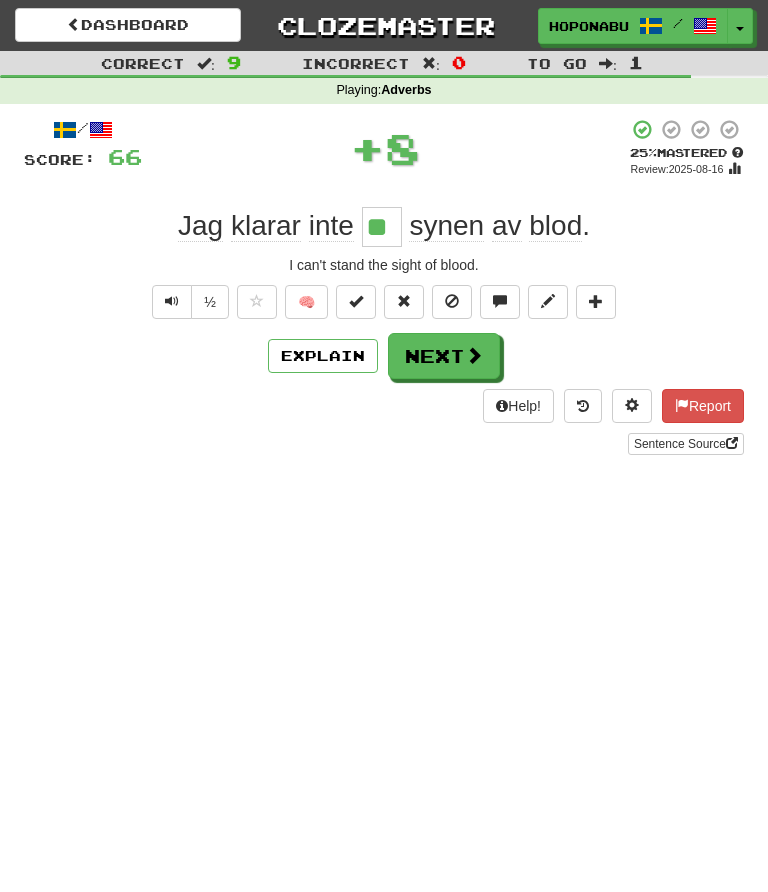 click at bounding box center (474, 355) 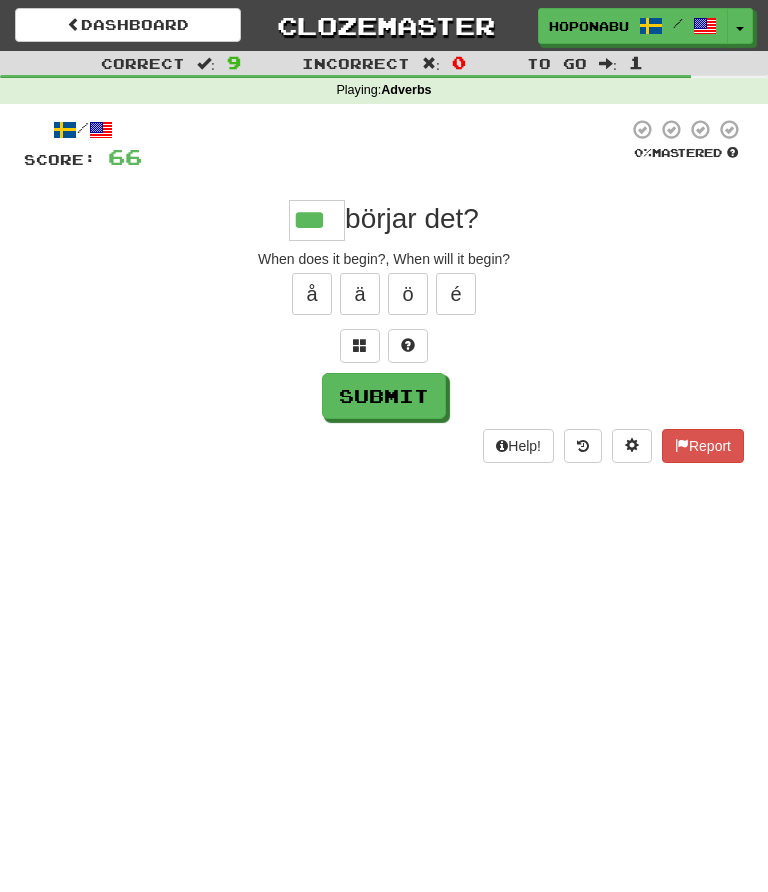 click on "Submit" at bounding box center (384, 396) 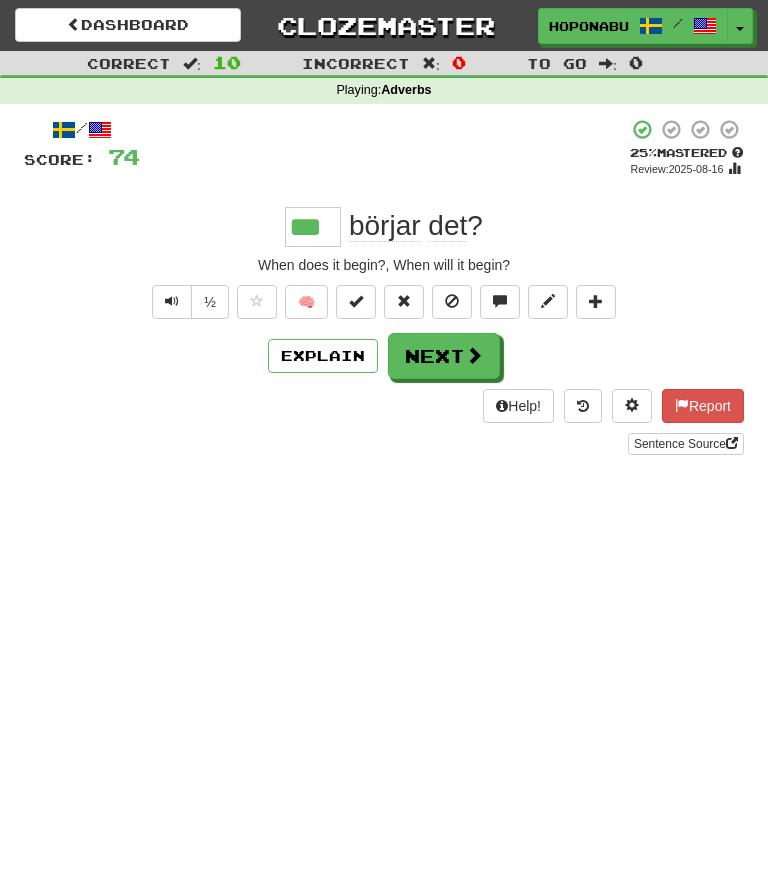 click on "🧠" at bounding box center (306, 302) 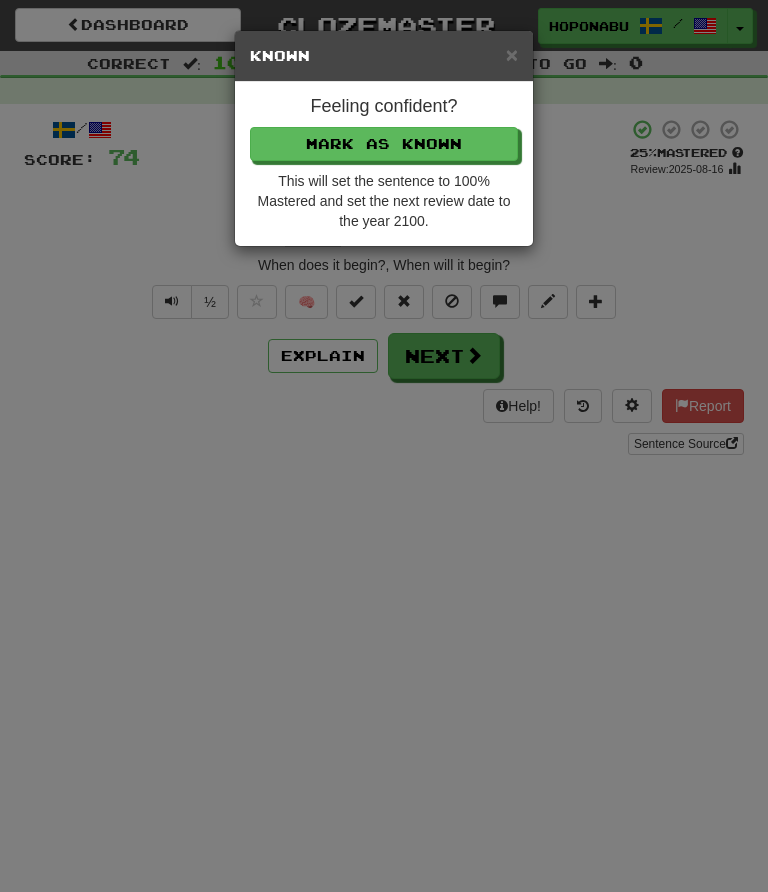 click on "Mark as Known" at bounding box center (384, 144) 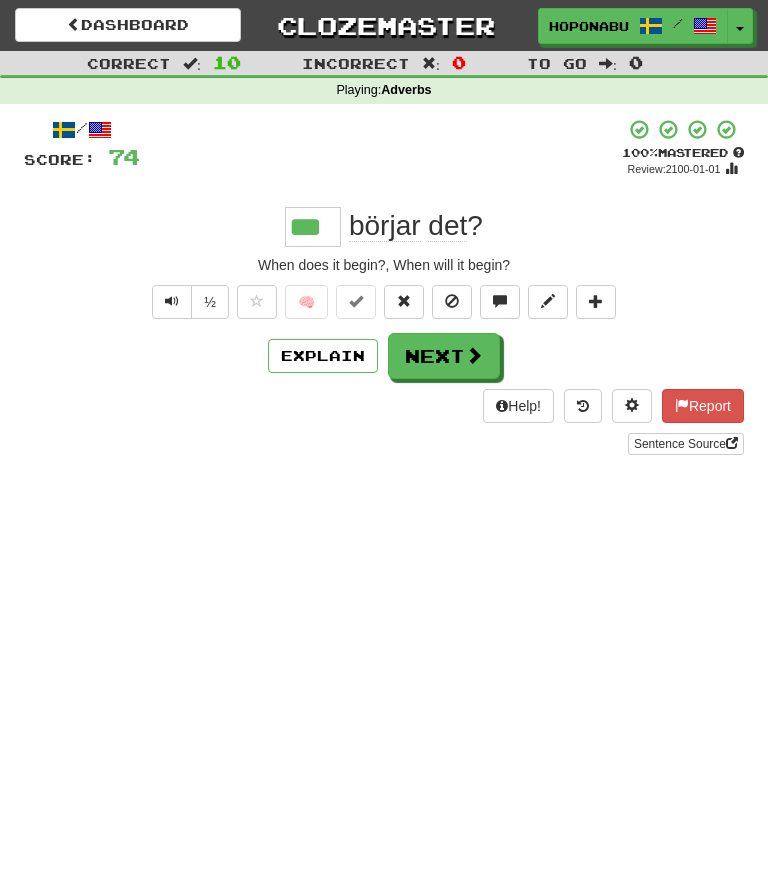 click on "Next" at bounding box center (444, 356) 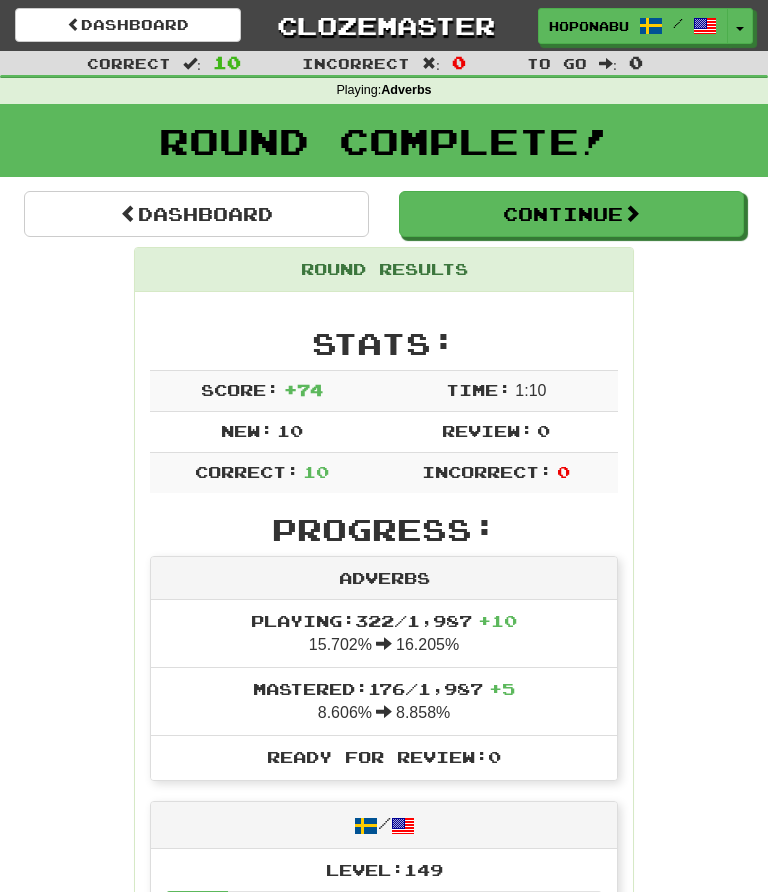 click on "Continue" at bounding box center [571, 214] 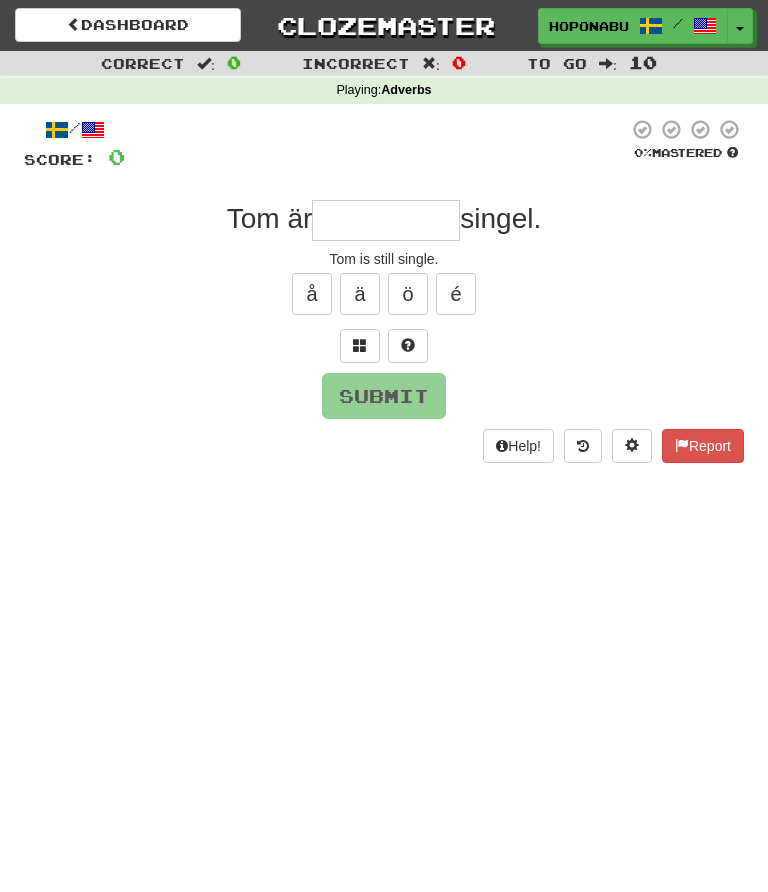click at bounding box center [386, 220] 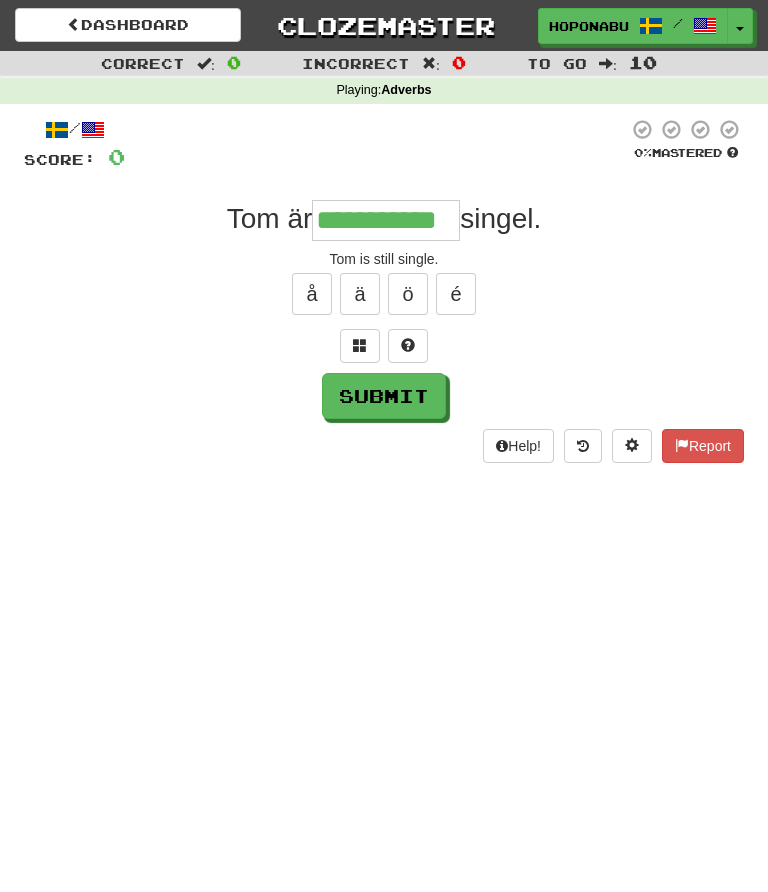 type on "**********" 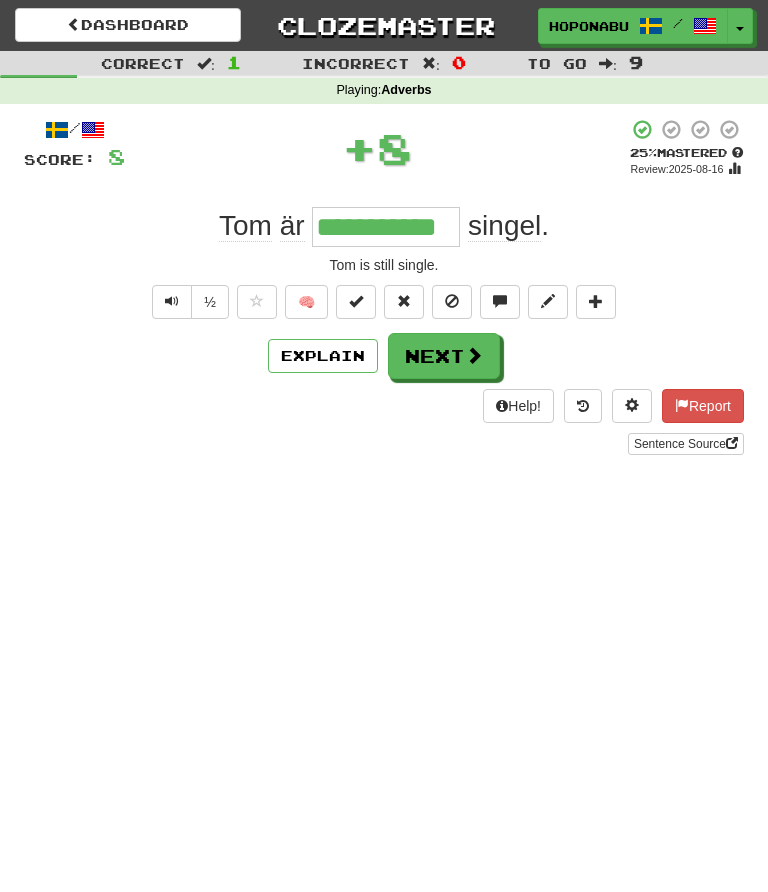 click on "🧠" at bounding box center [306, 302] 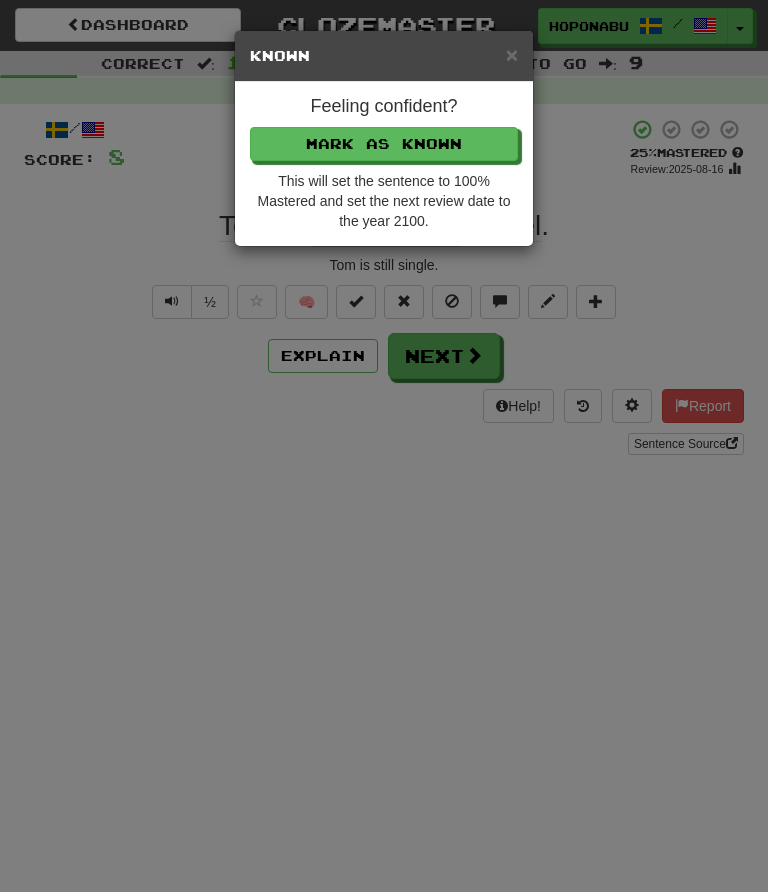 click on "Mark as Known" at bounding box center [384, 144] 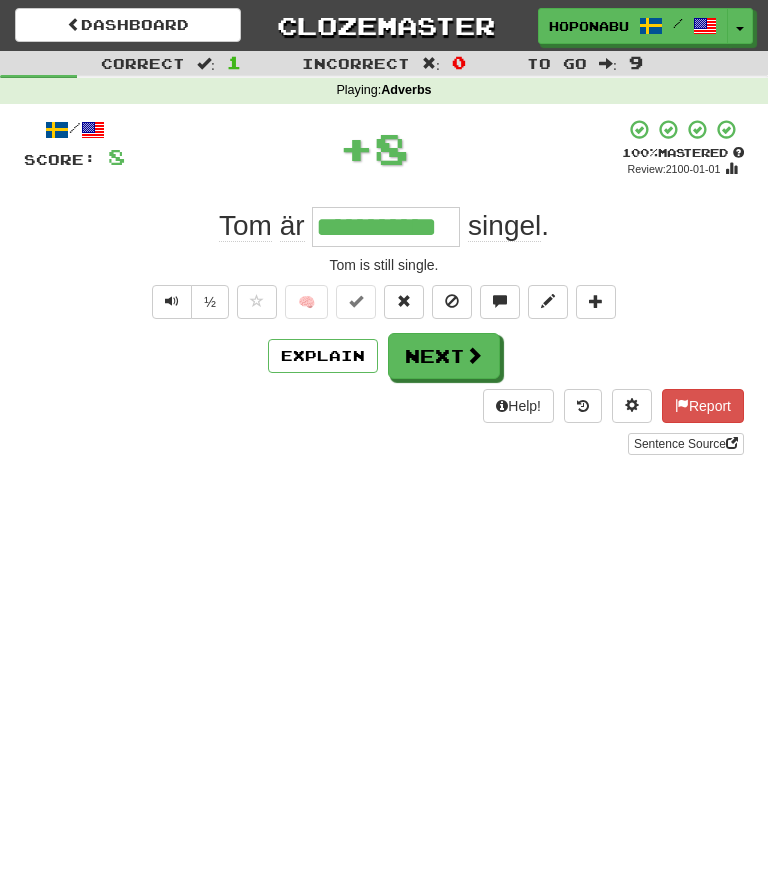 click on "Next" at bounding box center (444, 356) 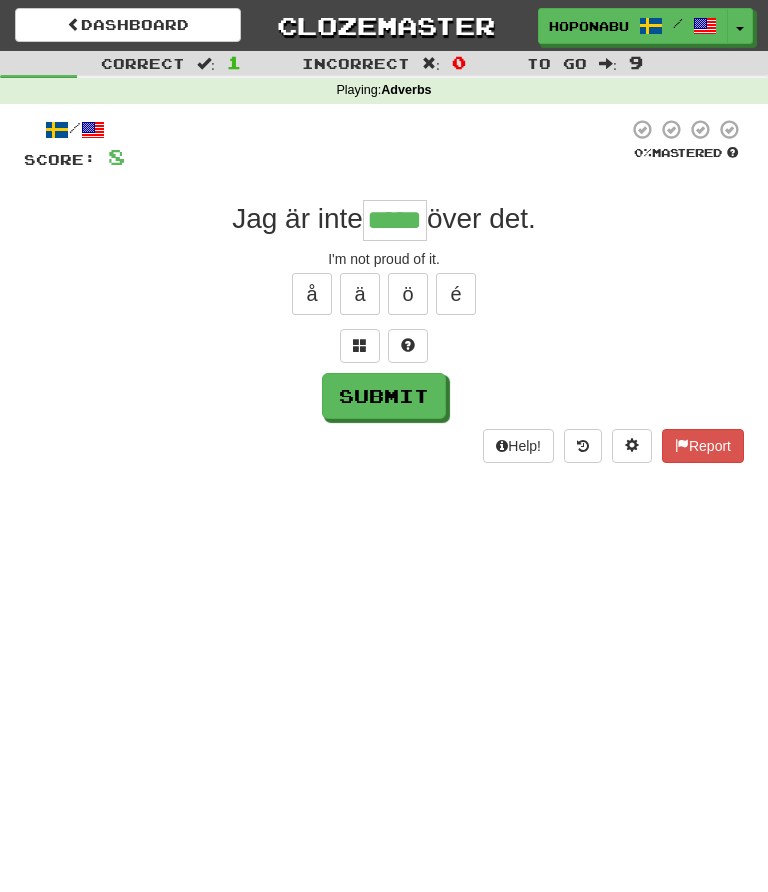 type on "*****" 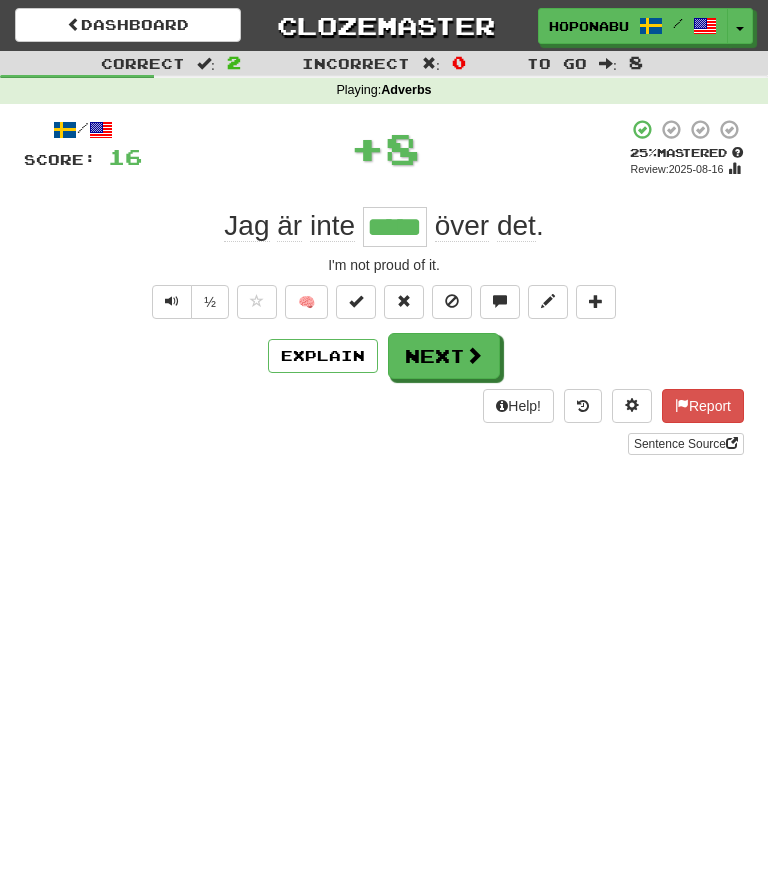 click on "Next" at bounding box center (444, 356) 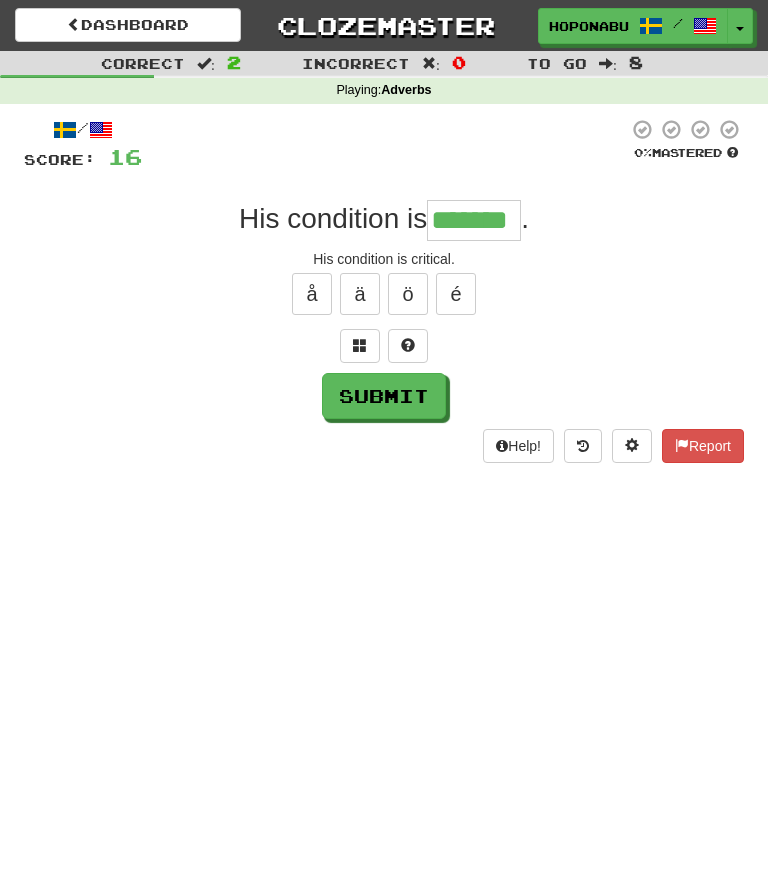 click on "Submit" at bounding box center [384, 396] 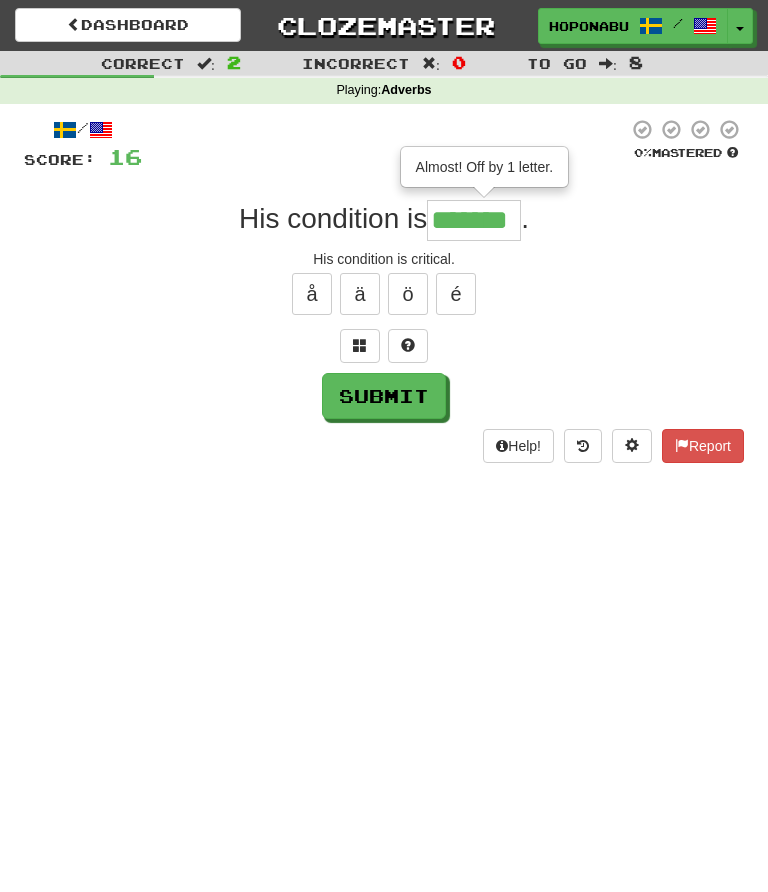 click on "*******" at bounding box center (474, 220) 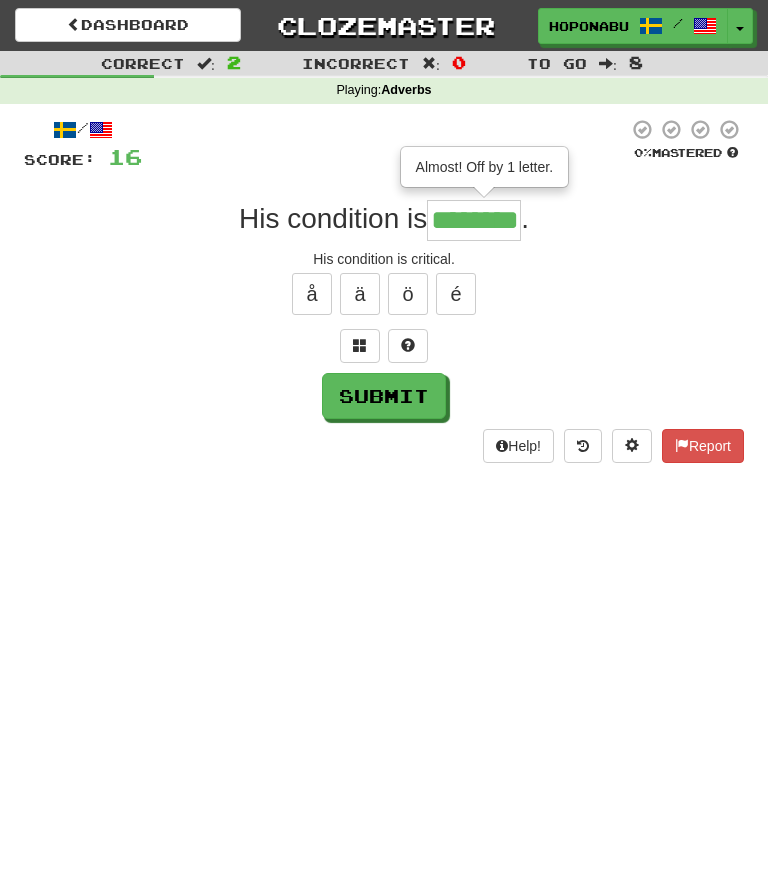 type on "********" 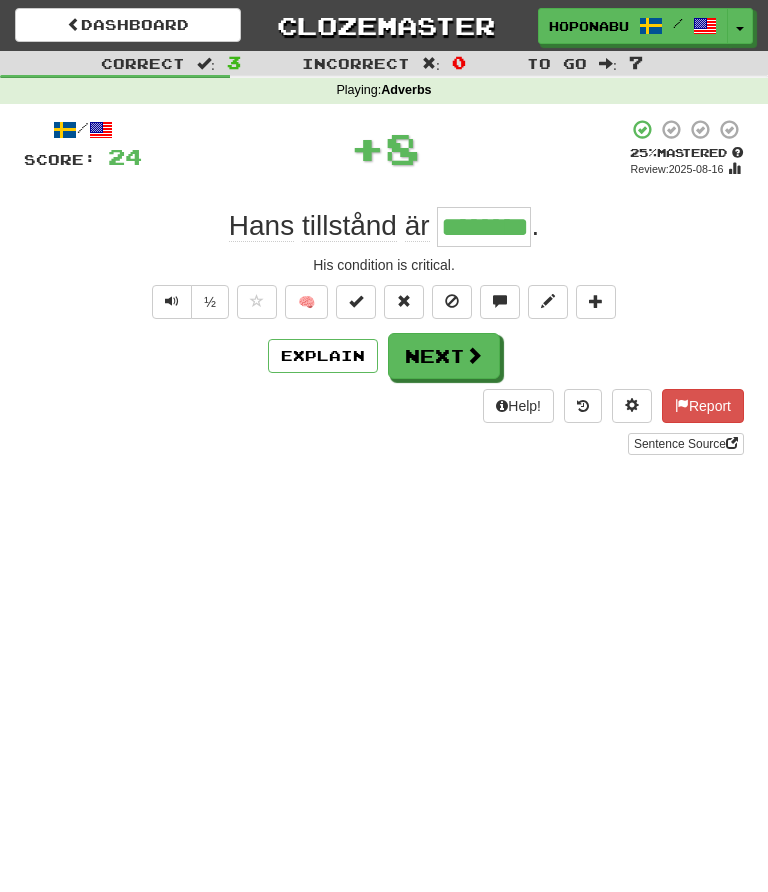 click at bounding box center (474, 355) 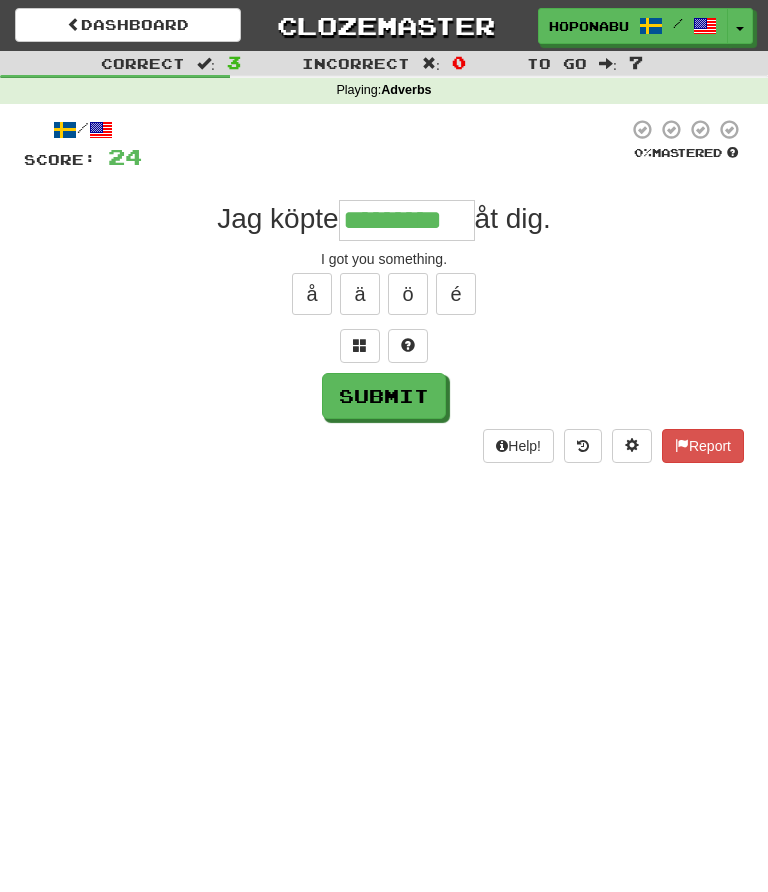 type on "*********" 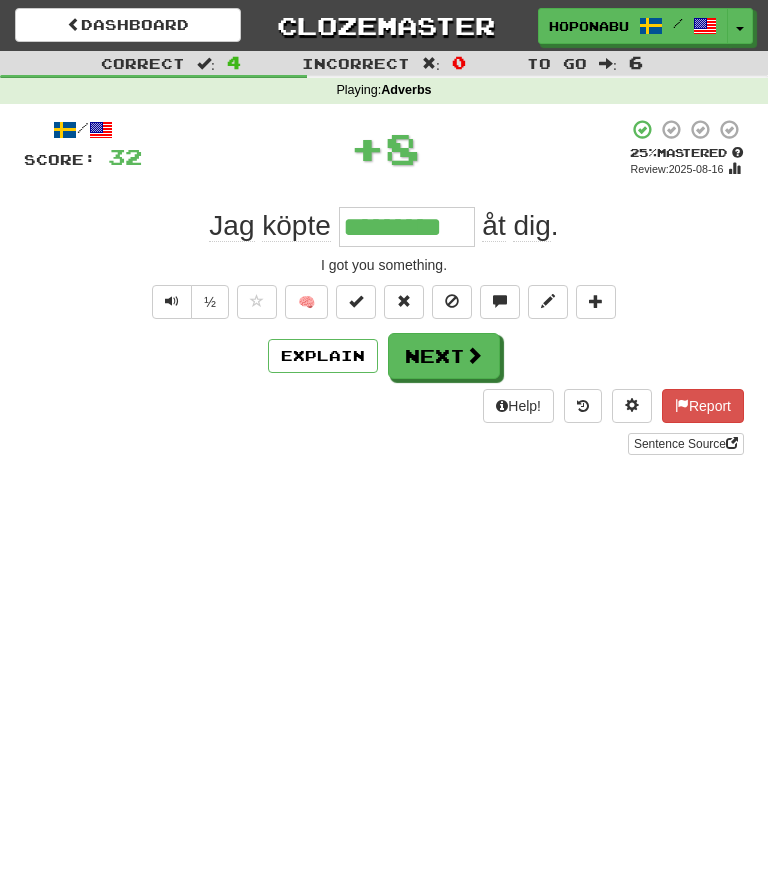click on "🧠" at bounding box center [306, 302] 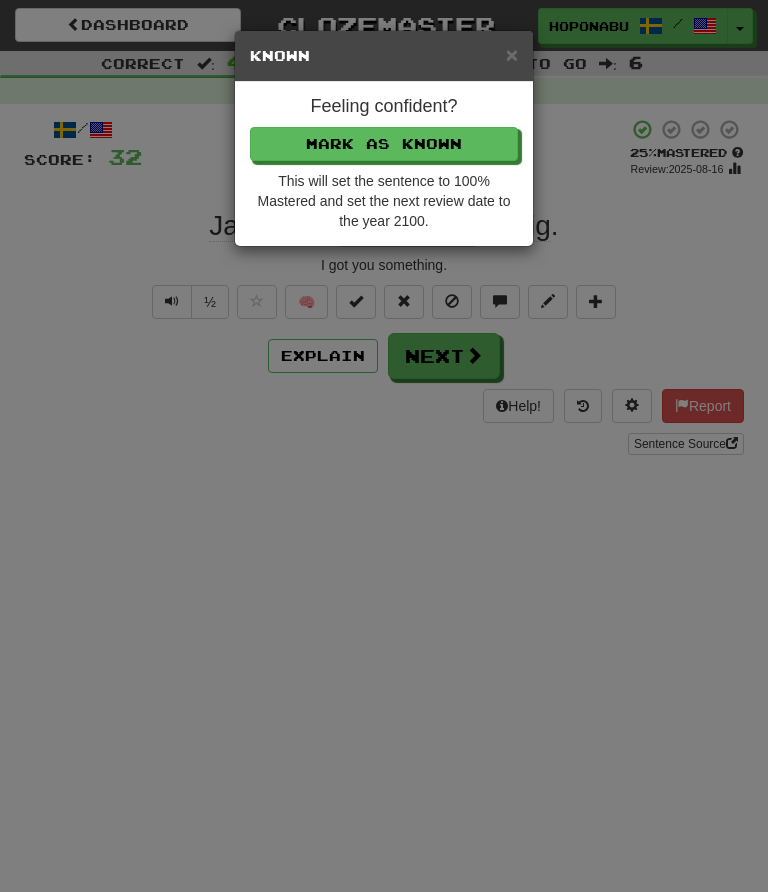 click on "Mark as Known" at bounding box center [384, 144] 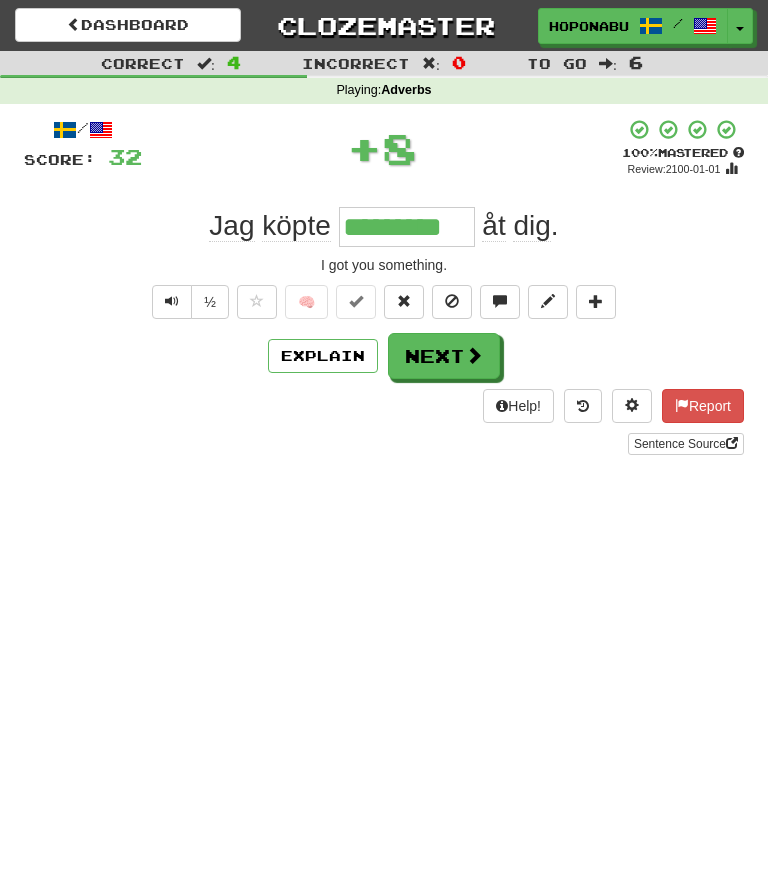 click on "Next" at bounding box center [444, 356] 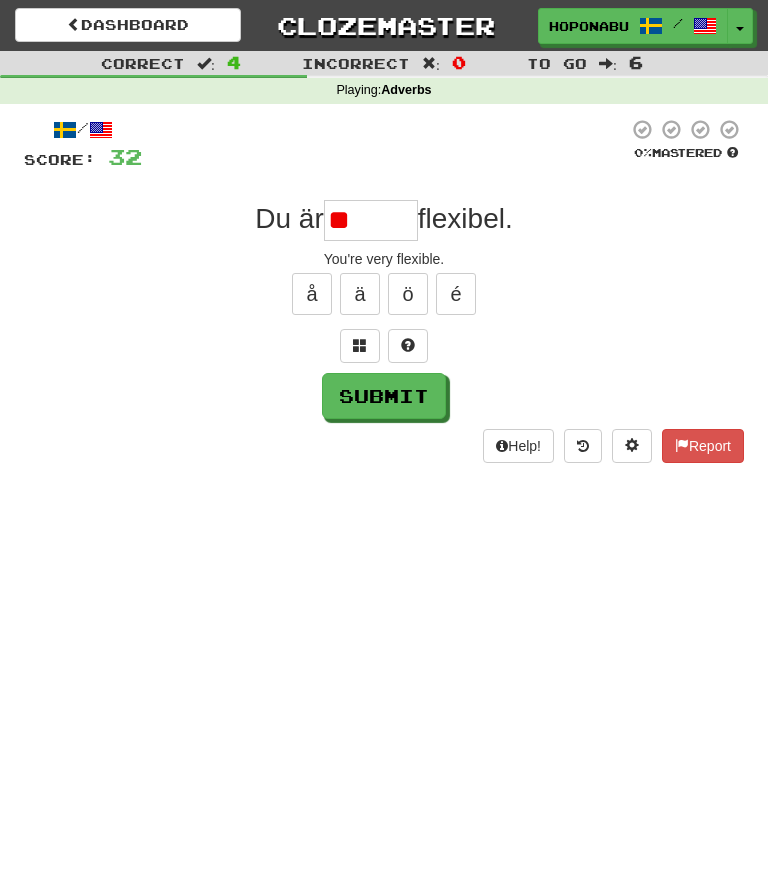 type on "*" 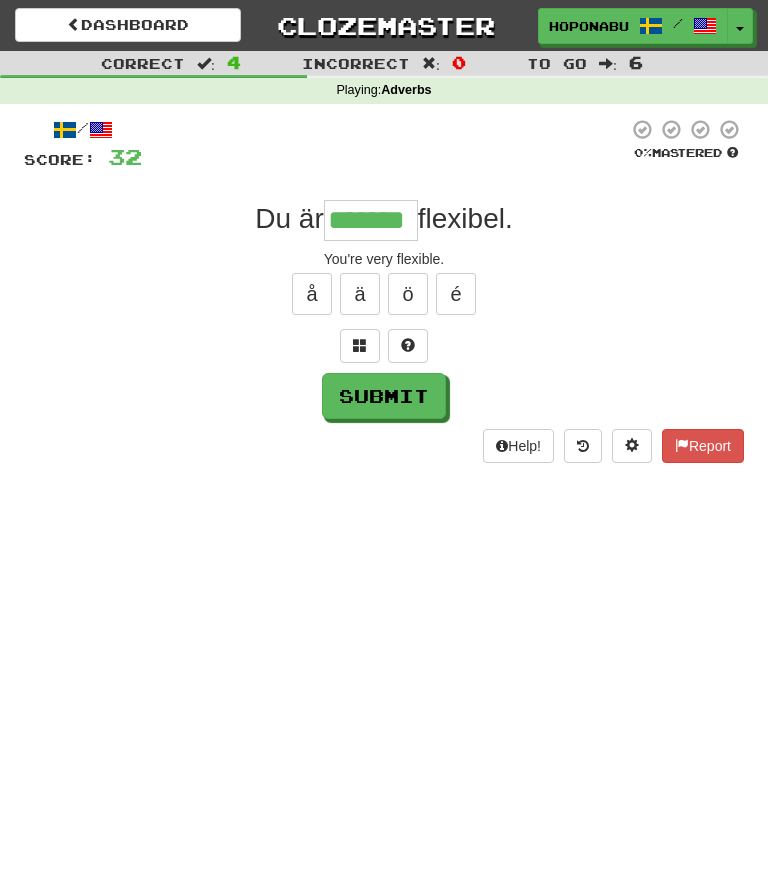 type on "*******" 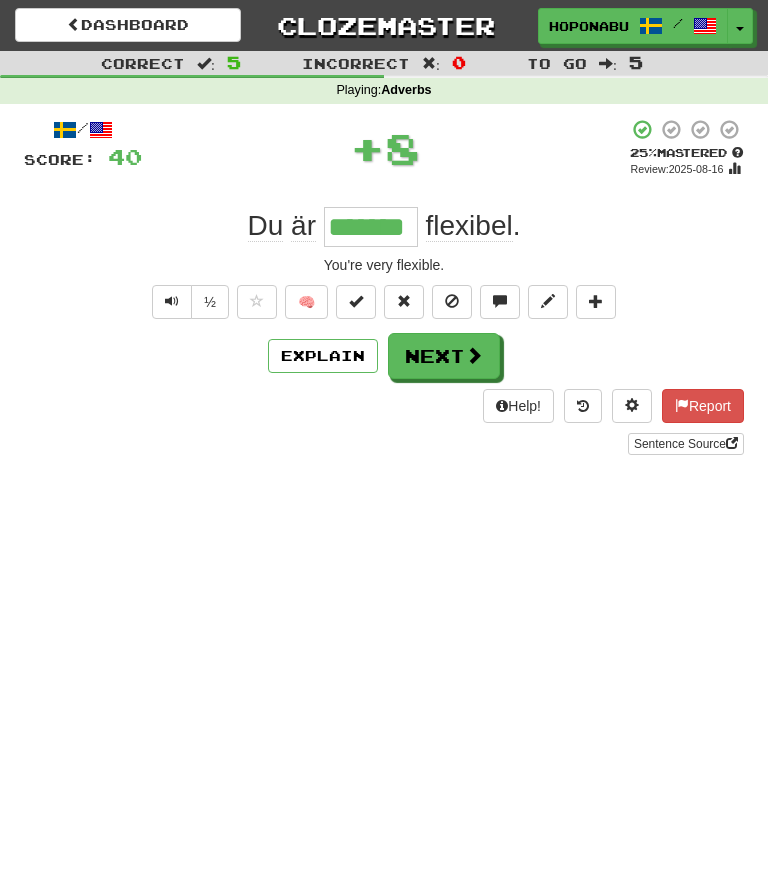 click at bounding box center (474, 355) 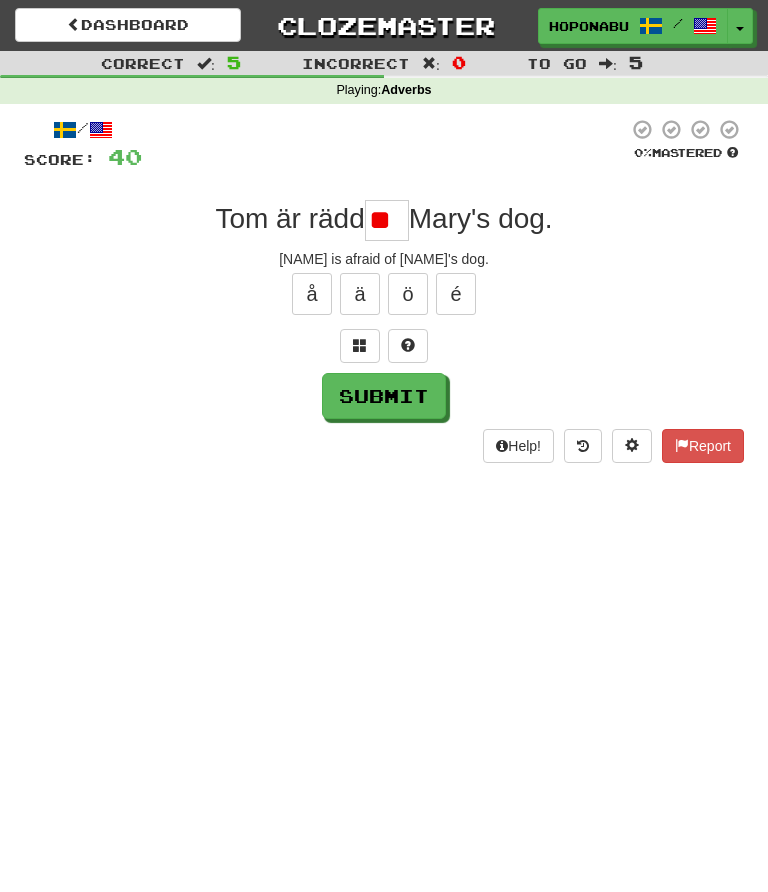 type on "*" 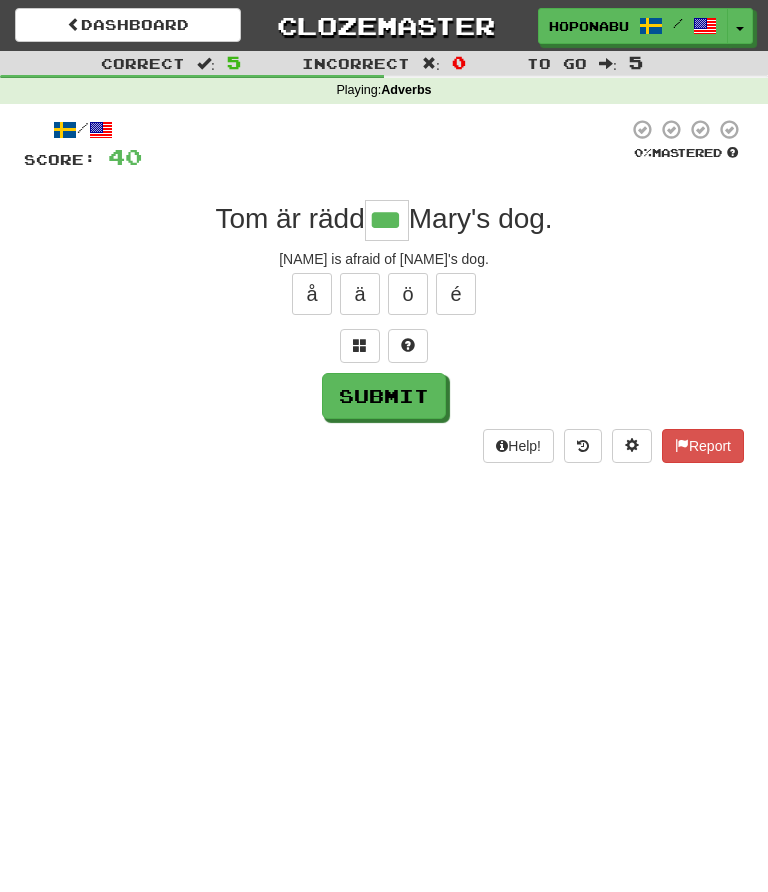 type on "***" 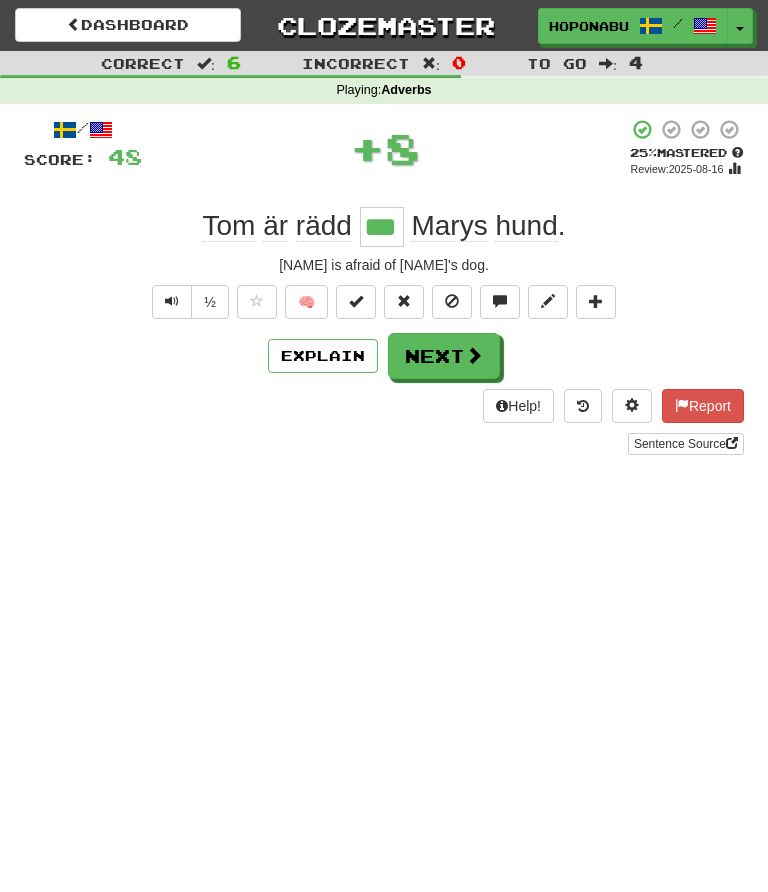 click on "Next" at bounding box center (444, 356) 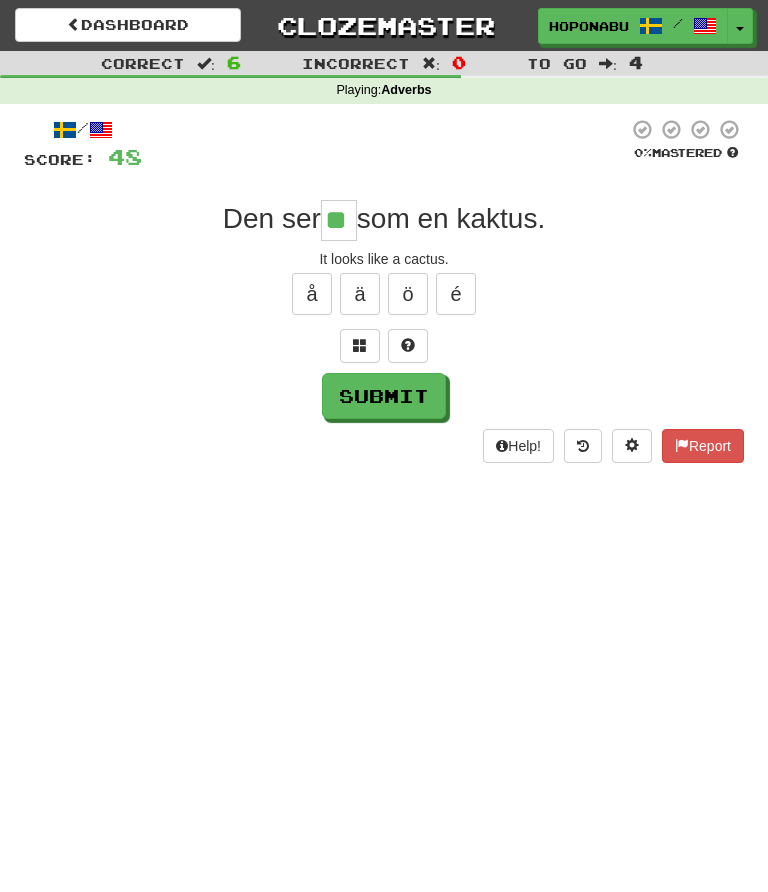 type on "**" 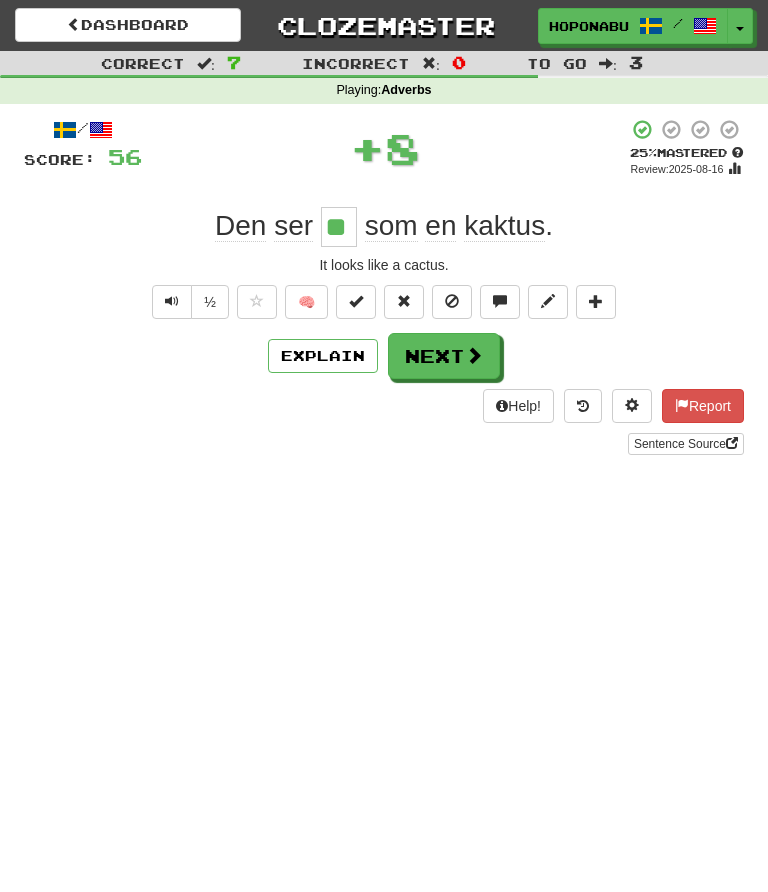 click at bounding box center (474, 355) 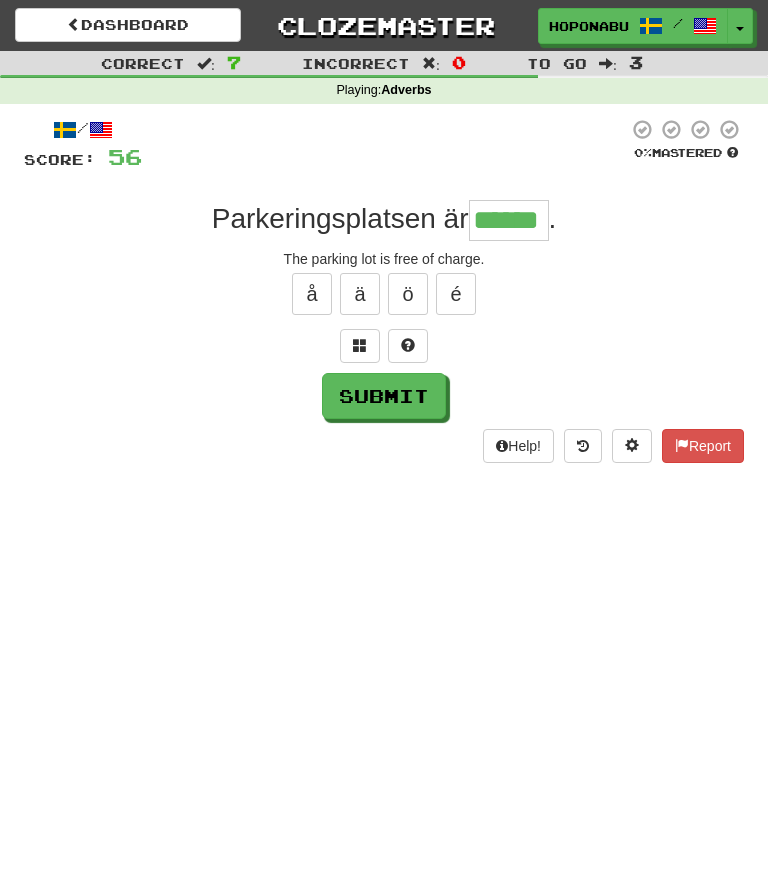 type on "******" 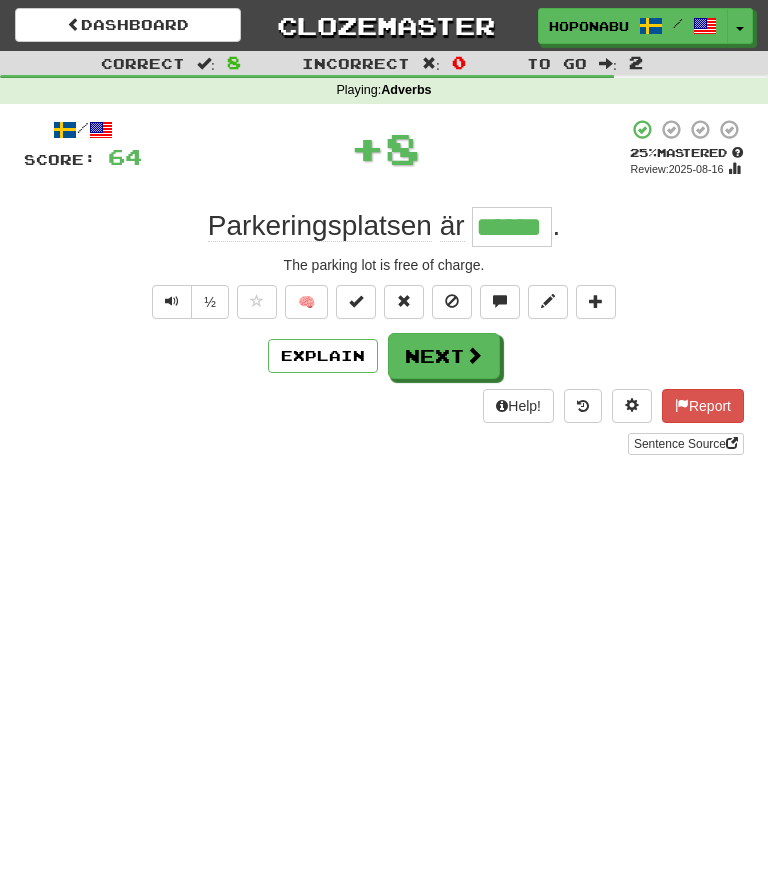 click on "Next" at bounding box center (444, 356) 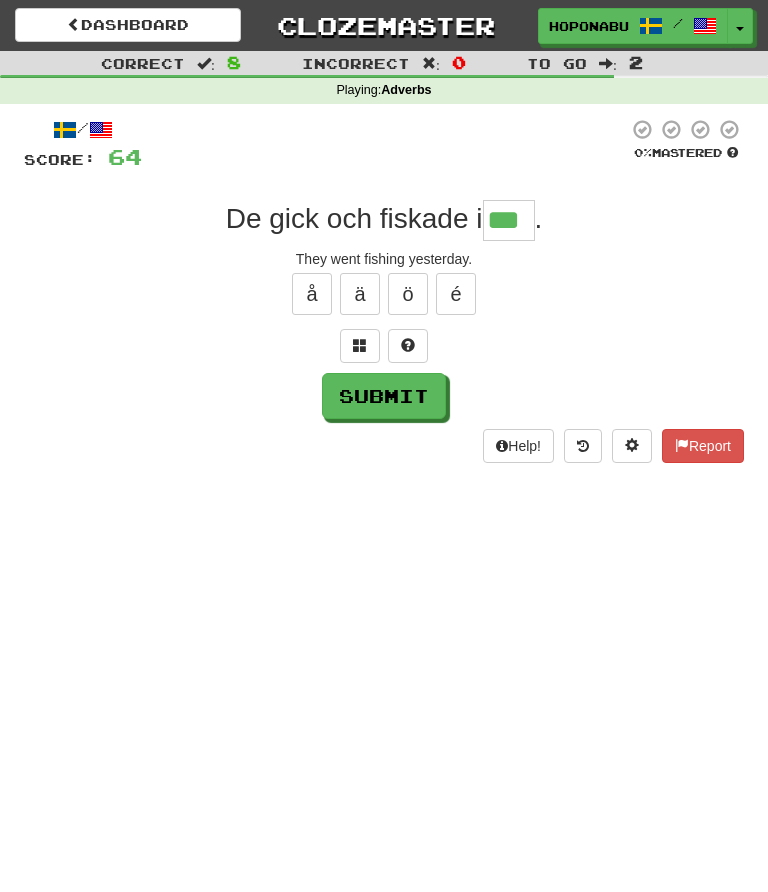 type on "***" 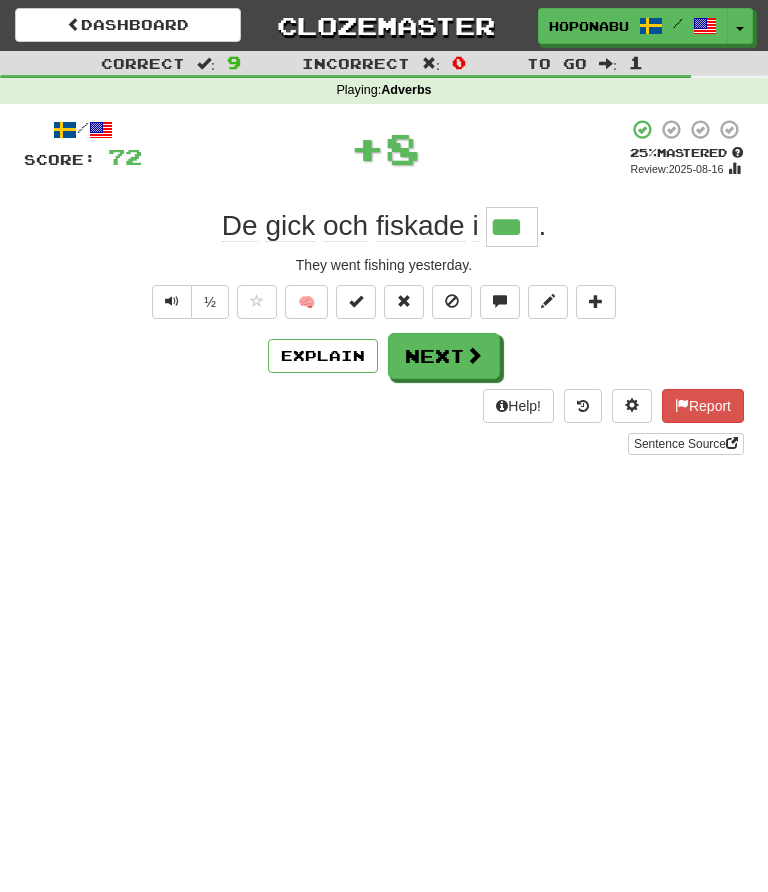 click on "Next" at bounding box center (444, 356) 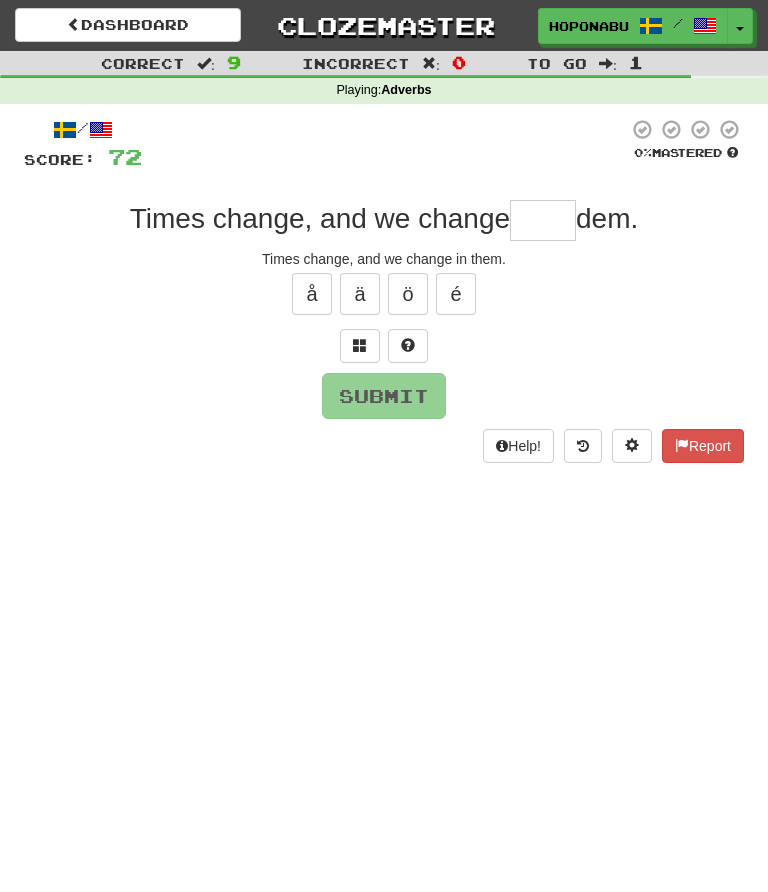 click at bounding box center (408, 346) 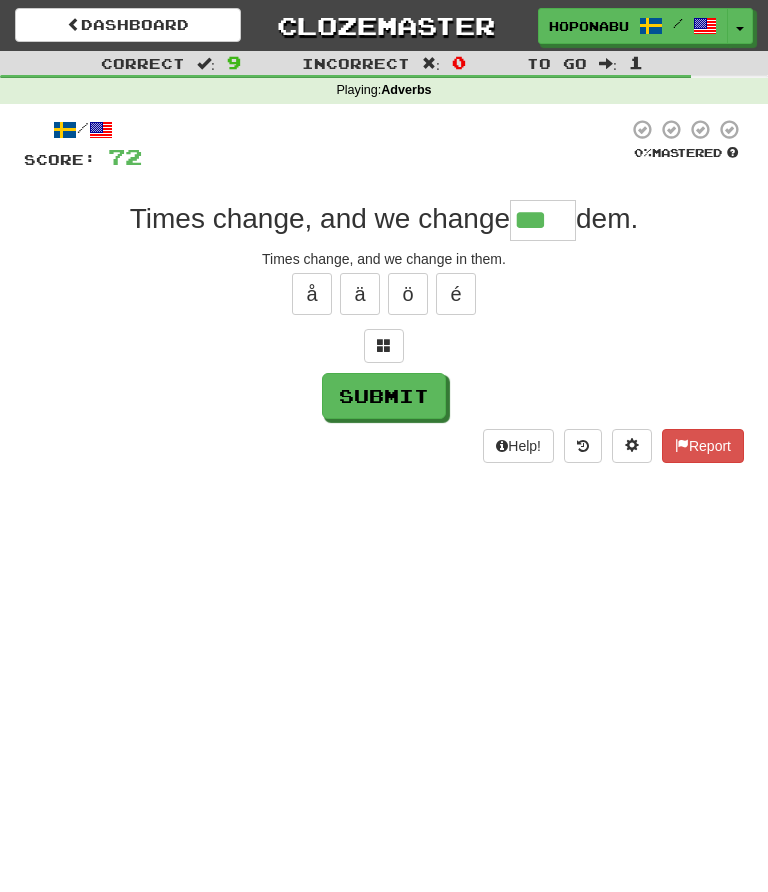 type on "***" 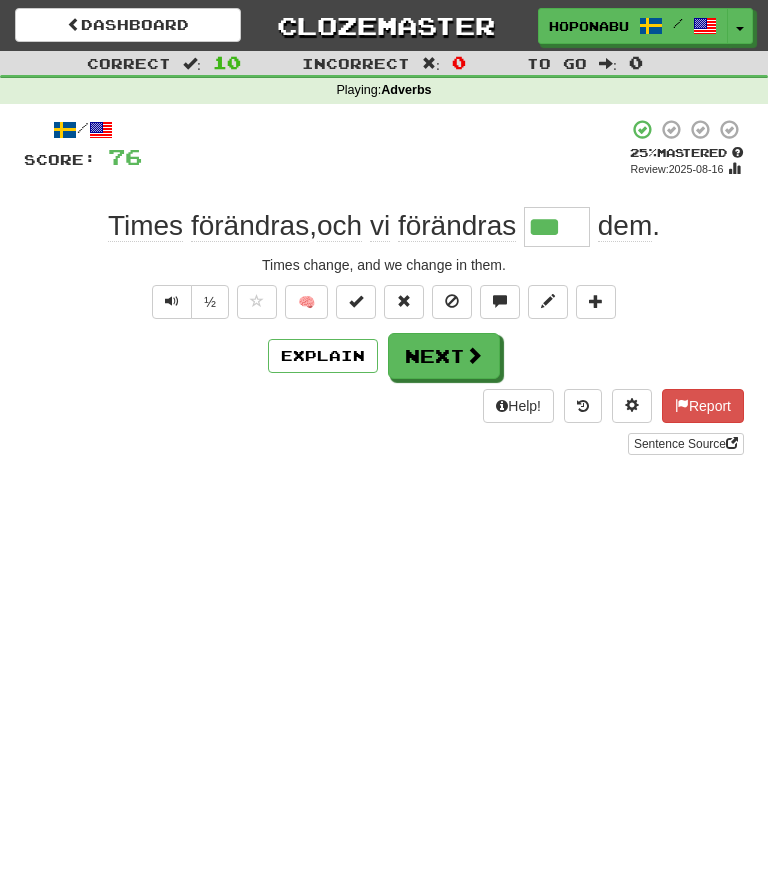 click on "Next" at bounding box center [444, 356] 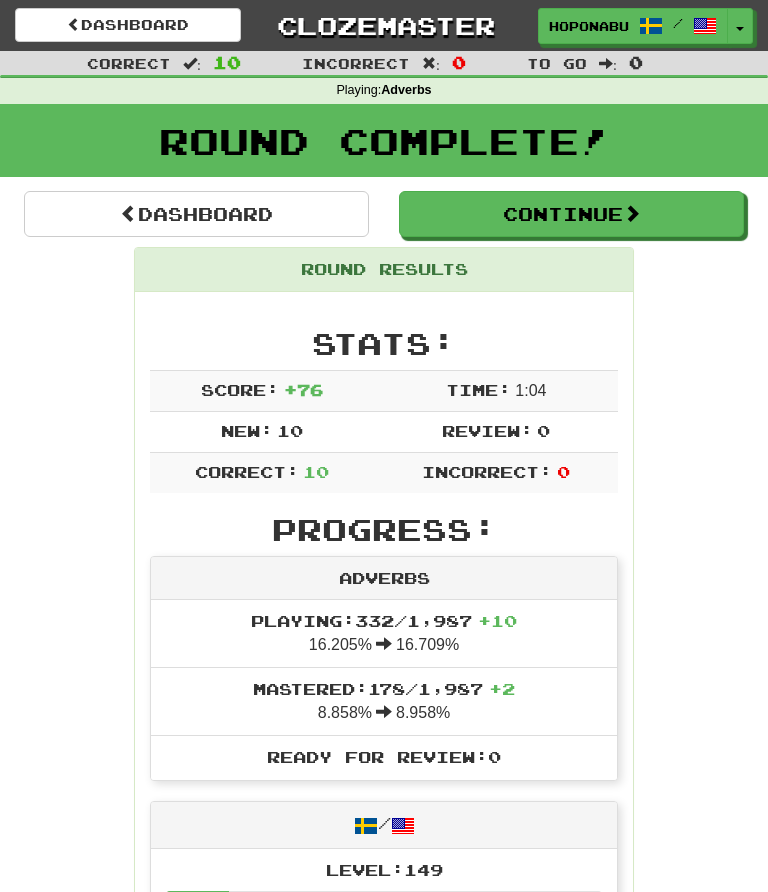 click on "Continue" at bounding box center (571, 214) 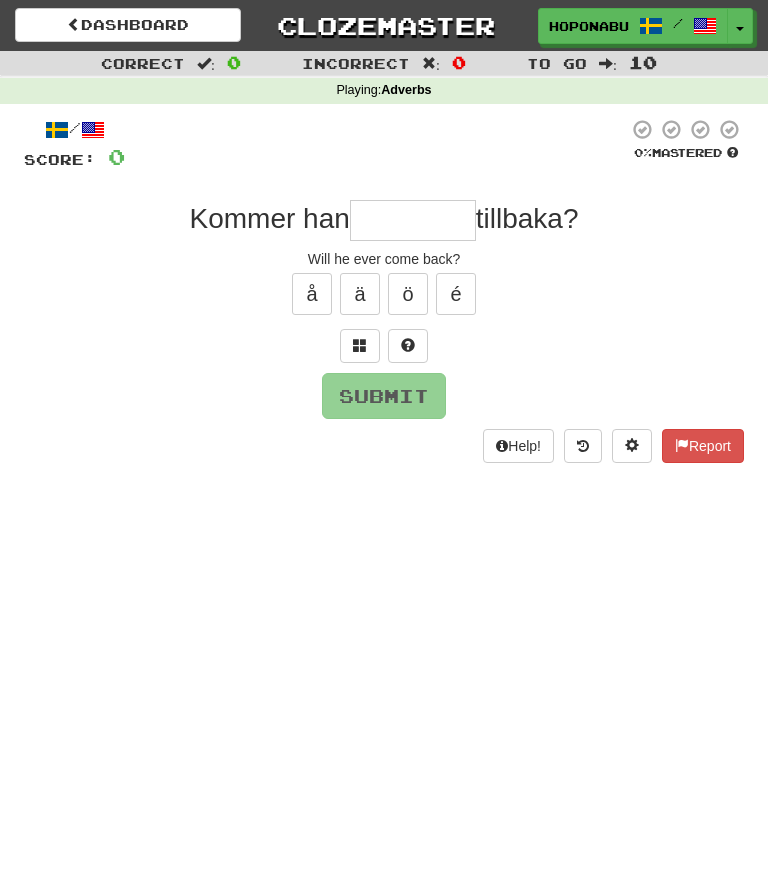 click at bounding box center [413, 220] 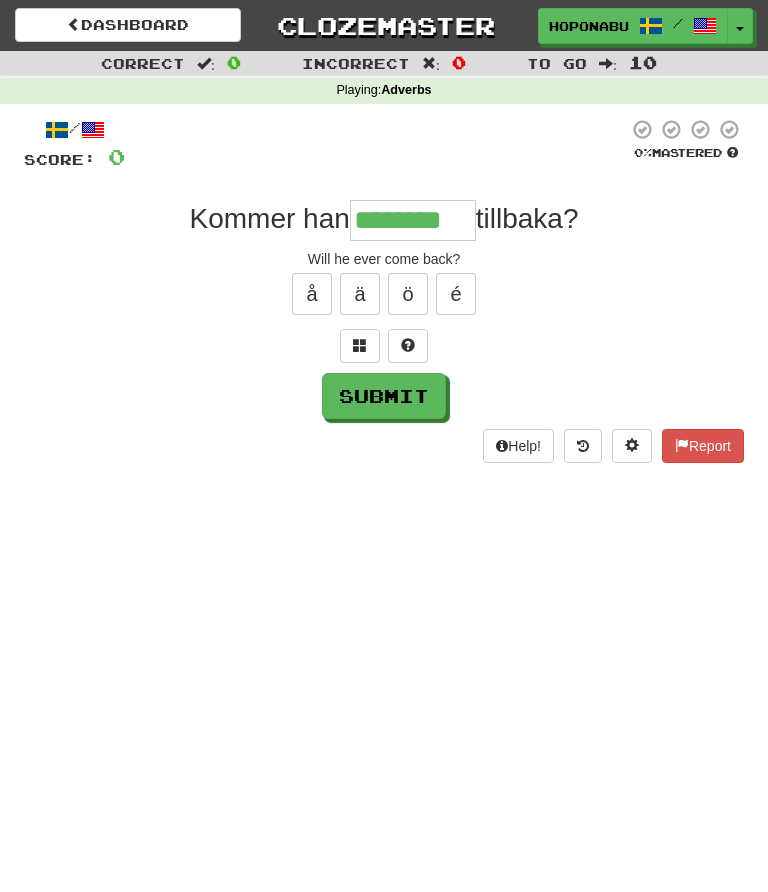 type on "********" 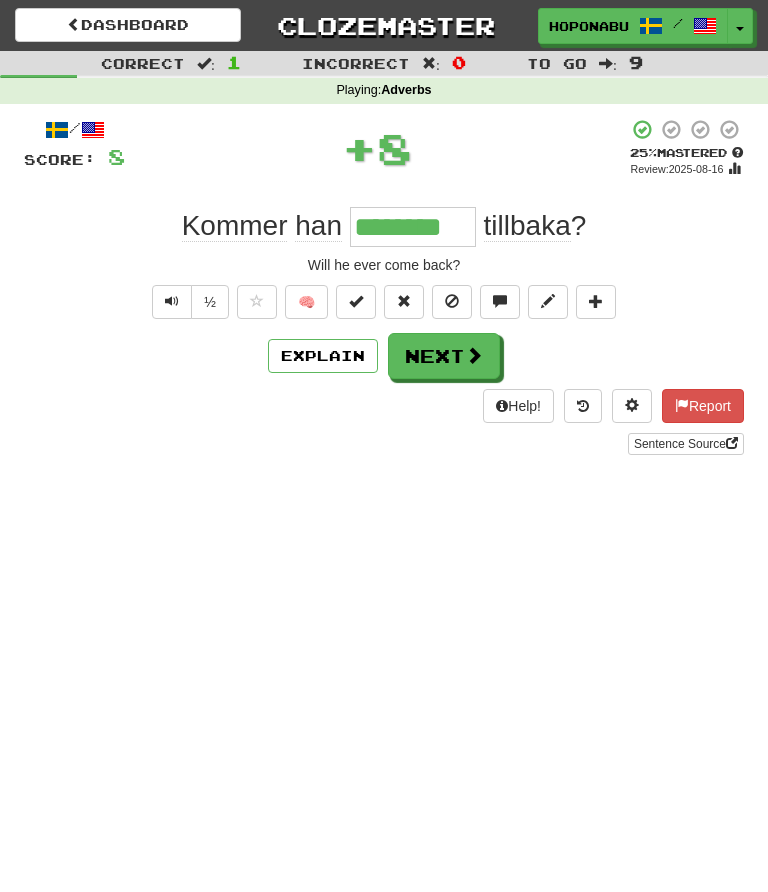 click at bounding box center [474, 355] 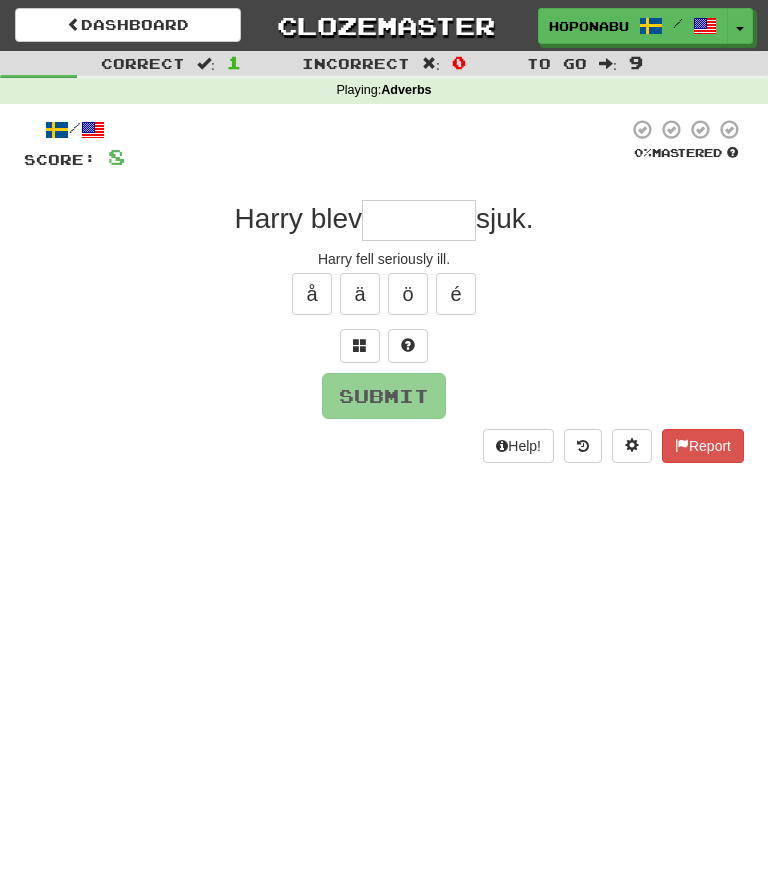 click at bounding box center [408, 346] 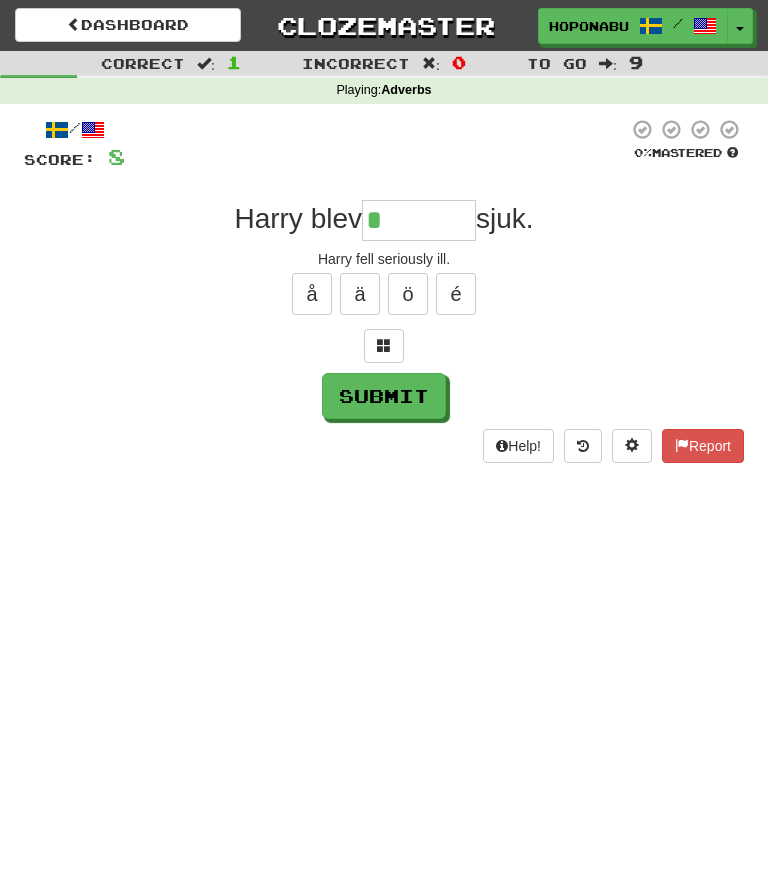 click at bounding box center (384, 346) 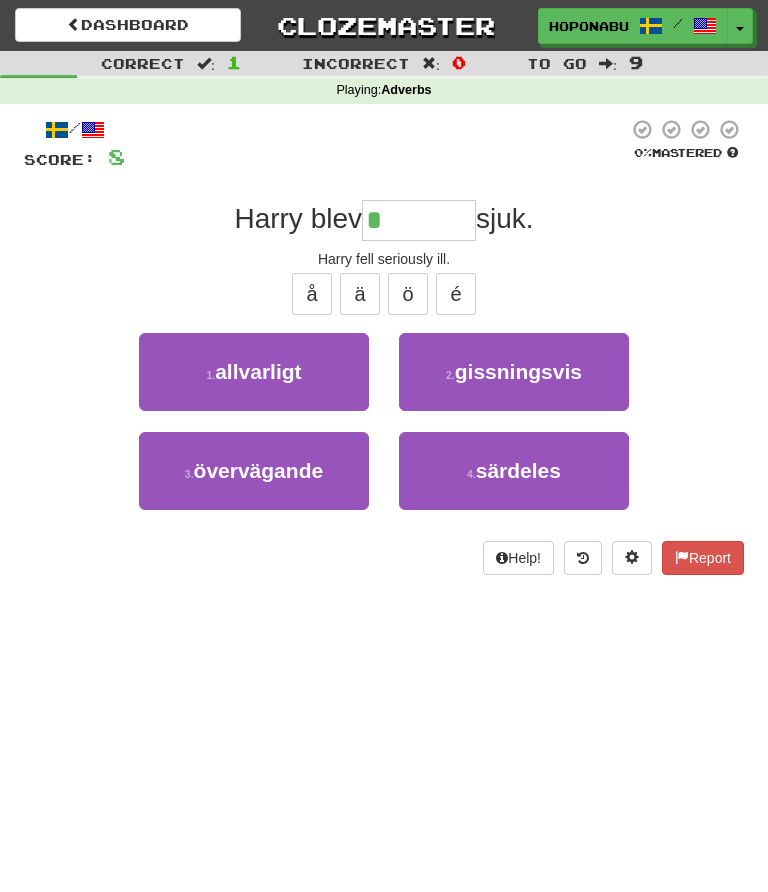 click on "allvarligt" at bounding box center (258, 371) 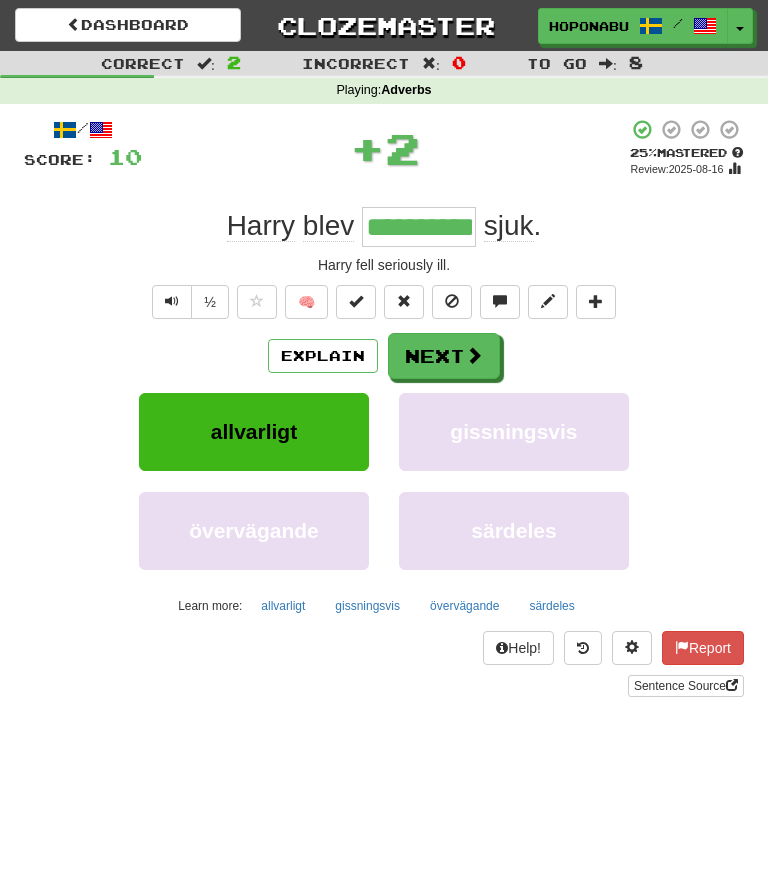 click on "Next" at bounding box center (444, 356) 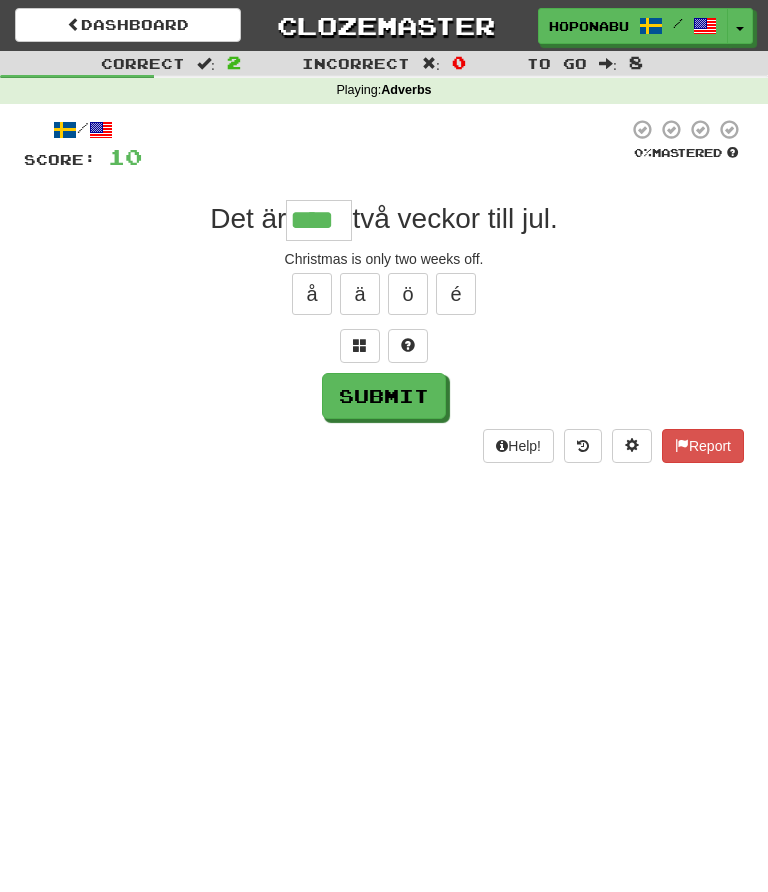 type on "****" 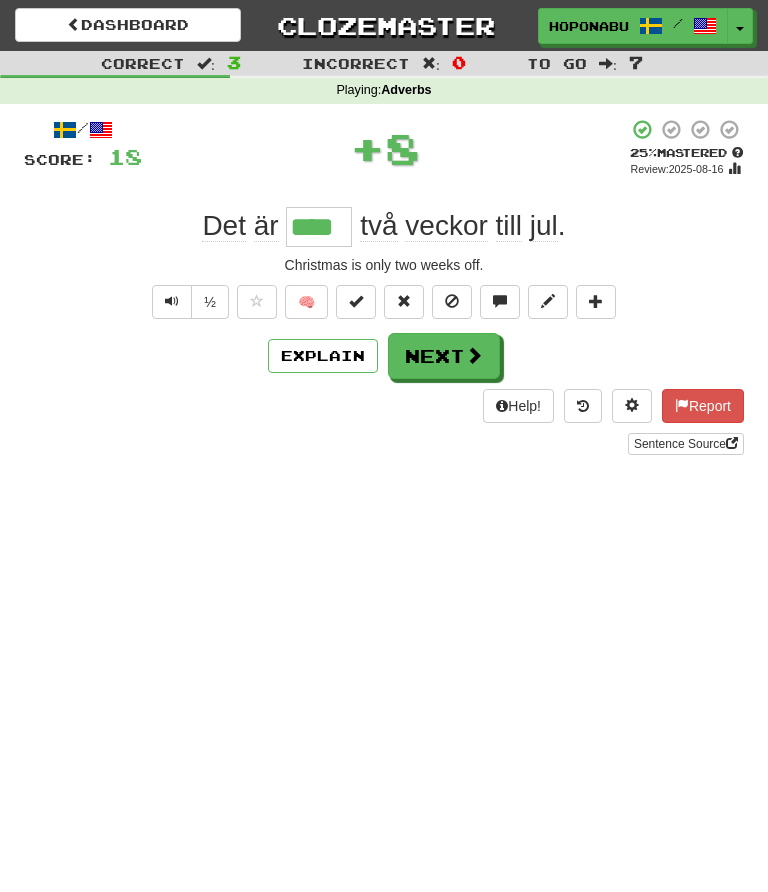 click at bounding box center [474, 355] 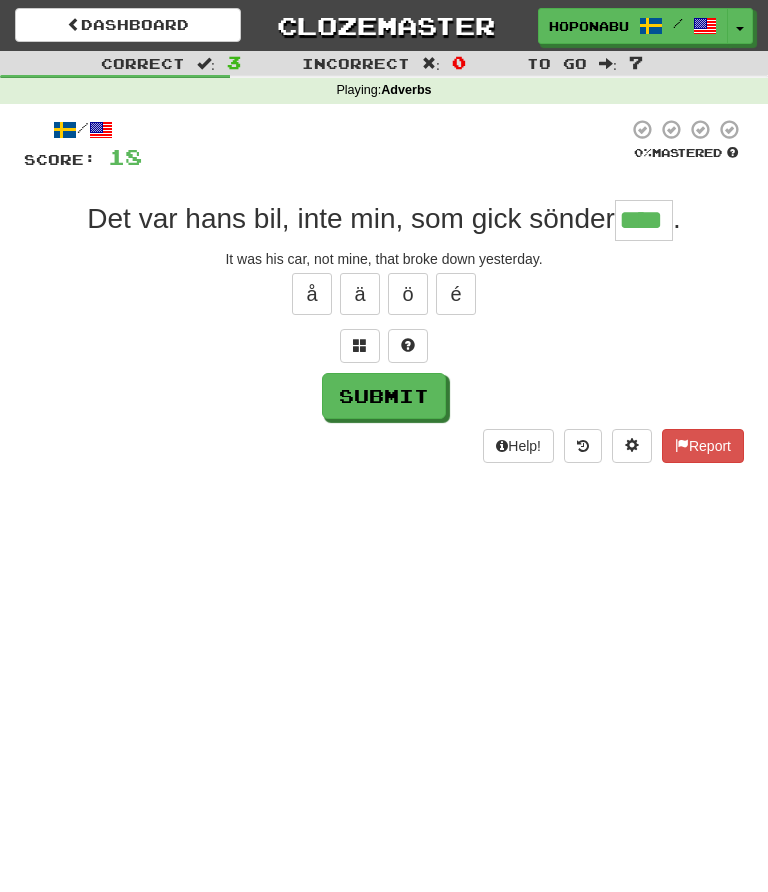 type on "****" 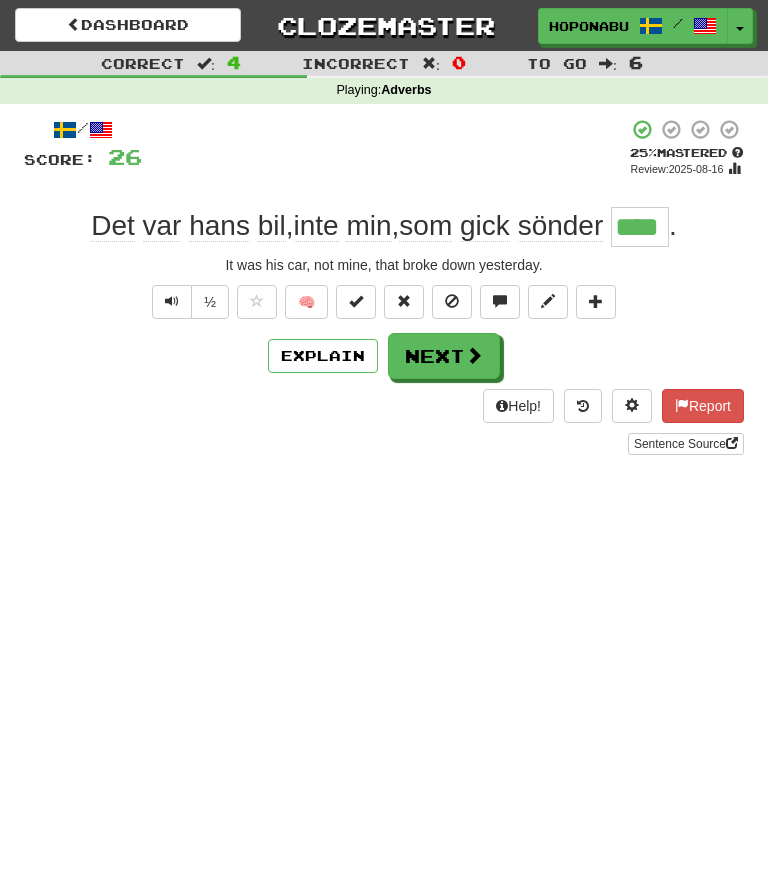 click on "Next" at bounding box center [444, 356] 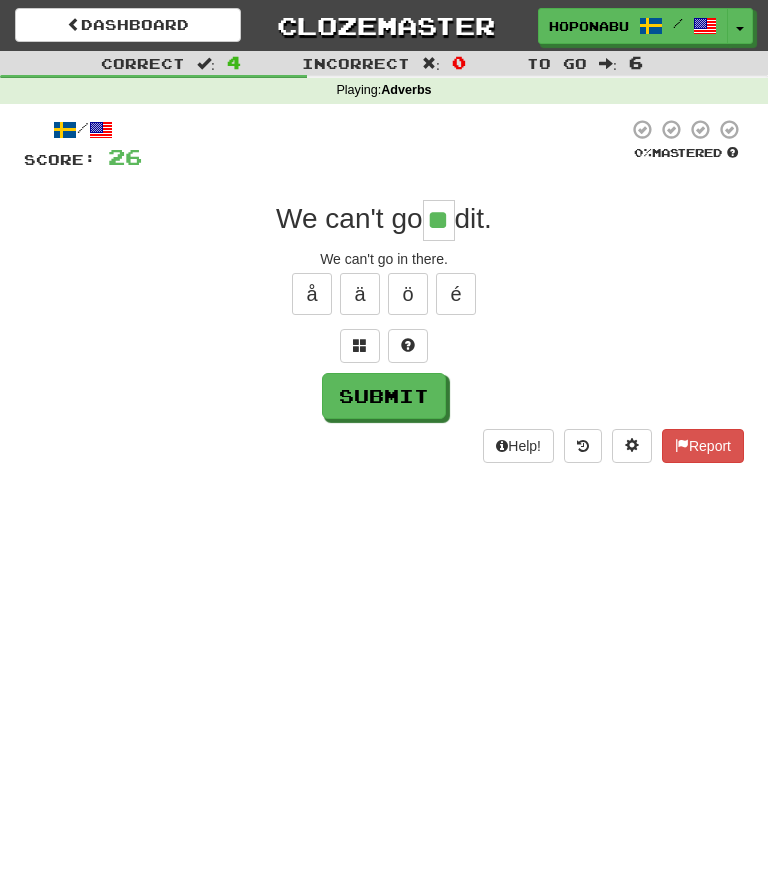 type on "**" 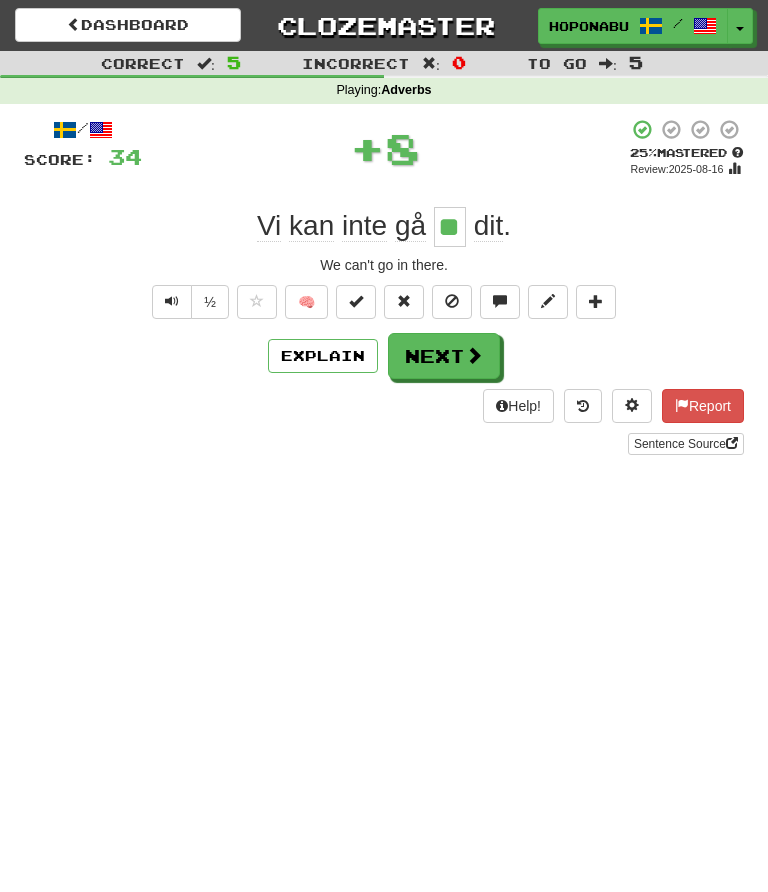 click at bounding box center (474, 355) 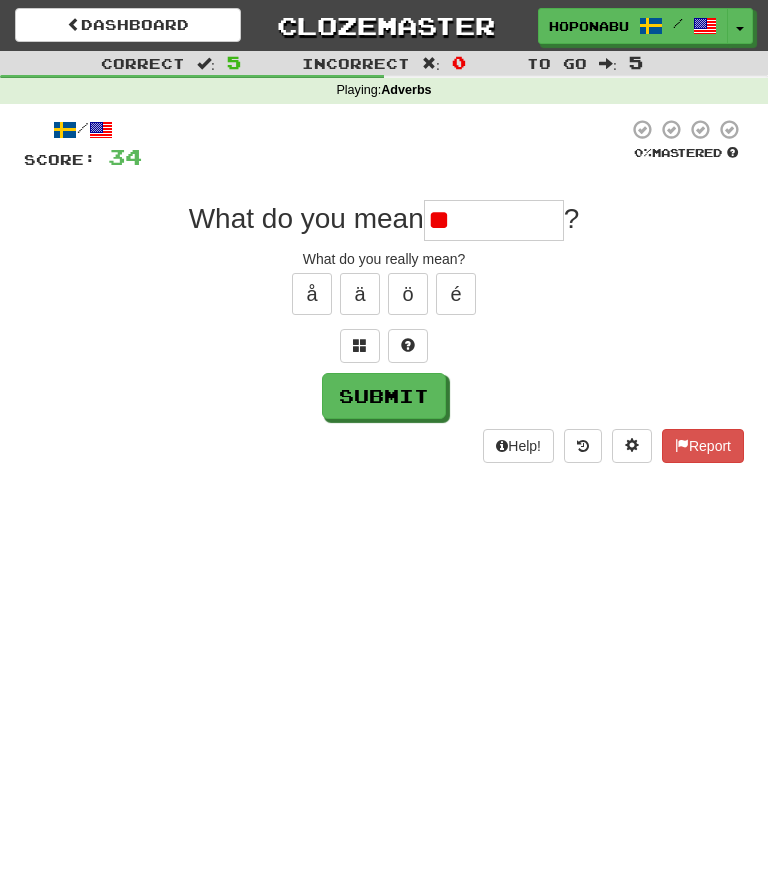type on "*" 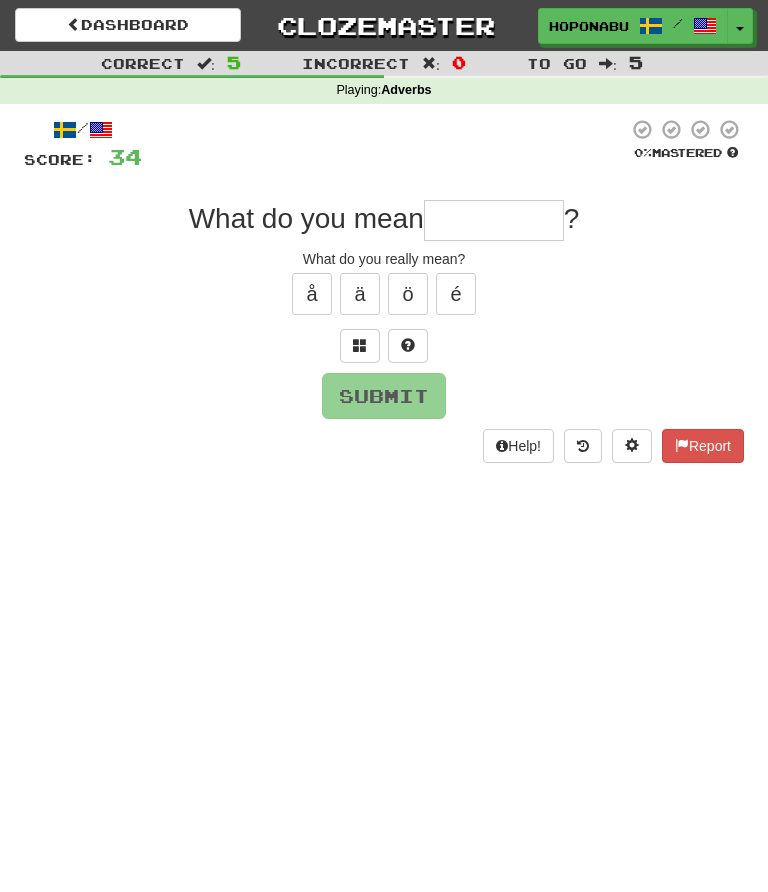 click at bounding box center (408, 346) 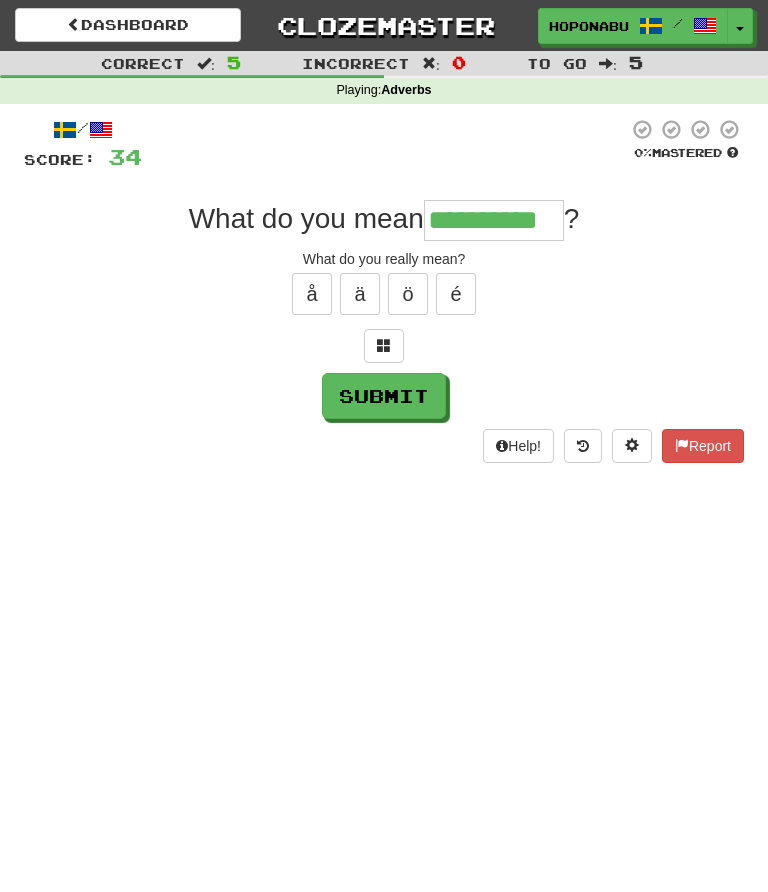 type on "**********" 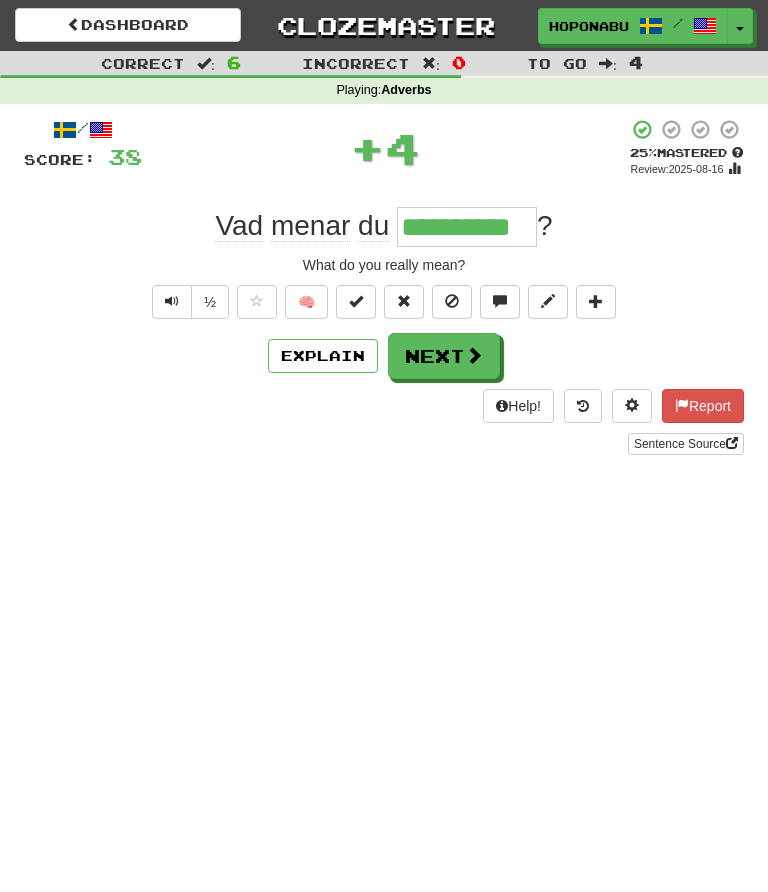 click on "🧠" at bounding box center [306, 302] 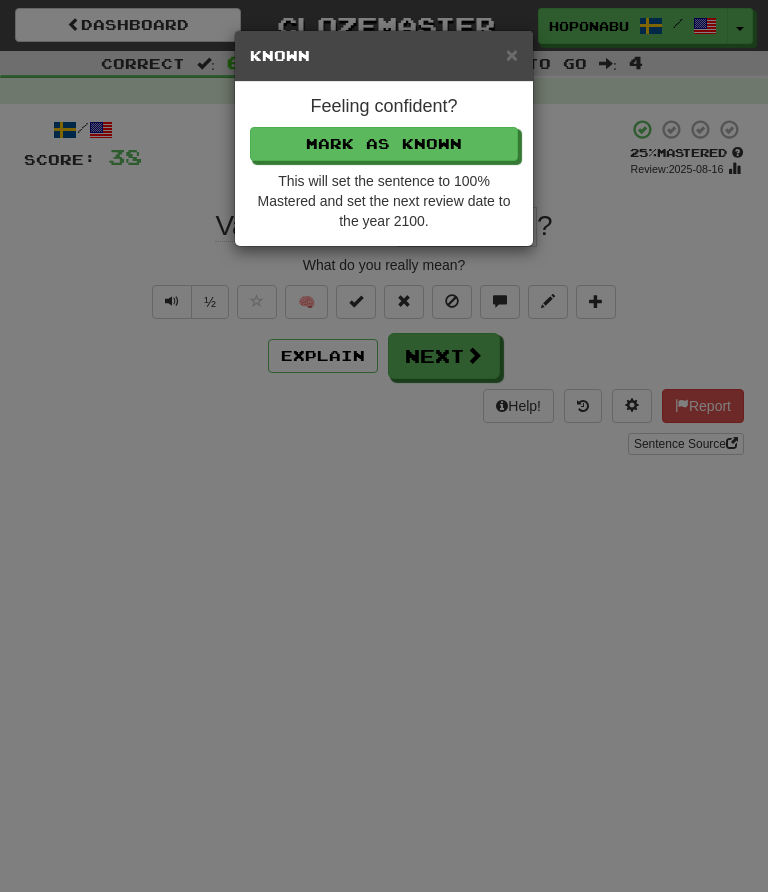 click on "Mark as Known" at bounding box center (384, 144) 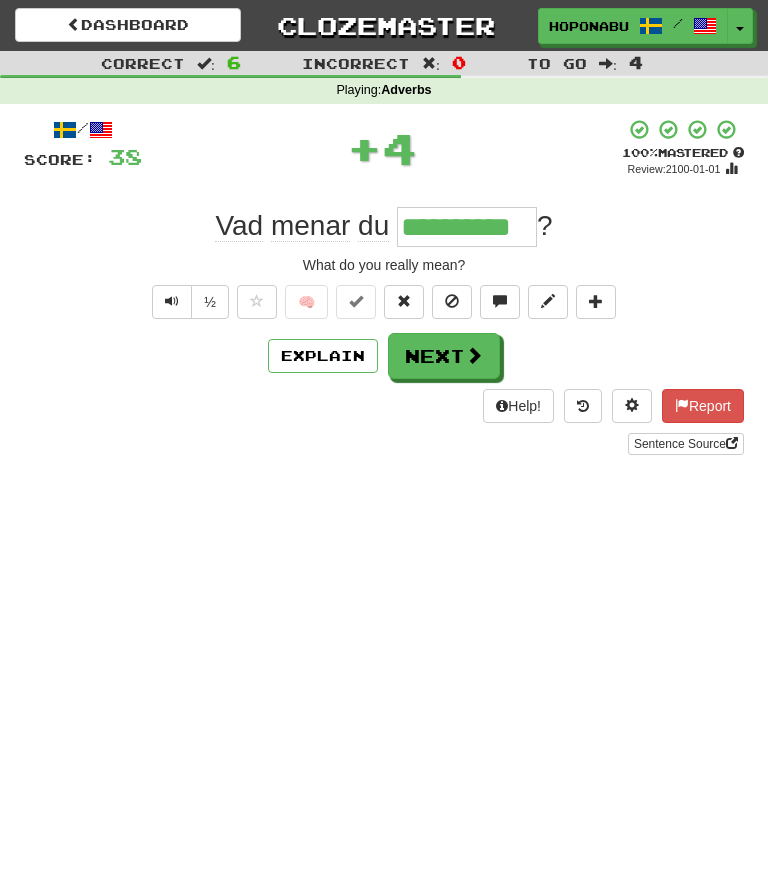 click on "Next" at bounding box center [444, 356] 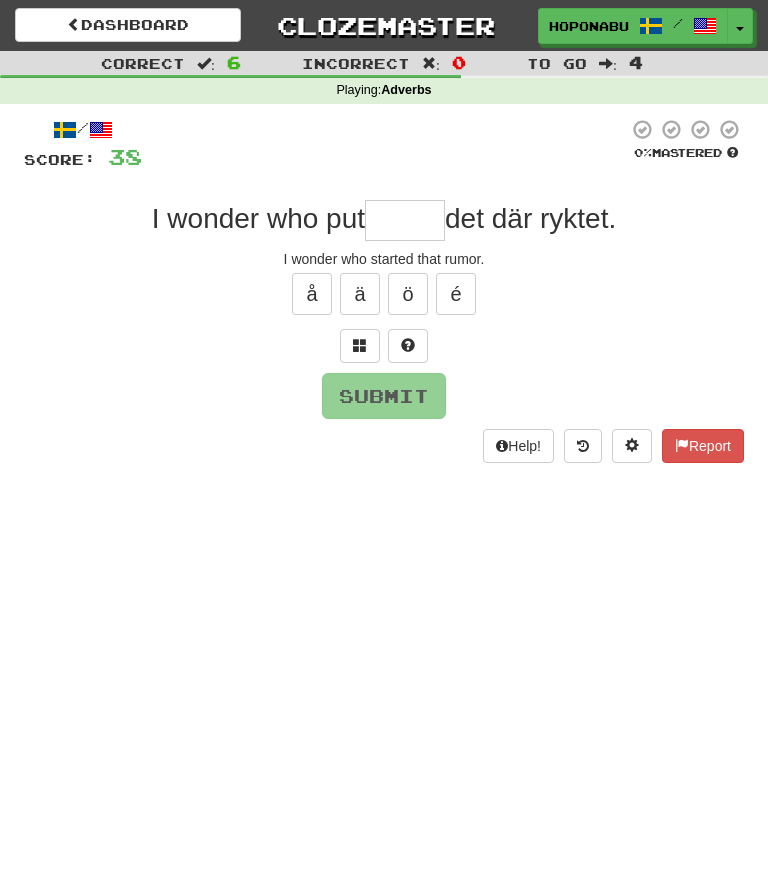type on "*" 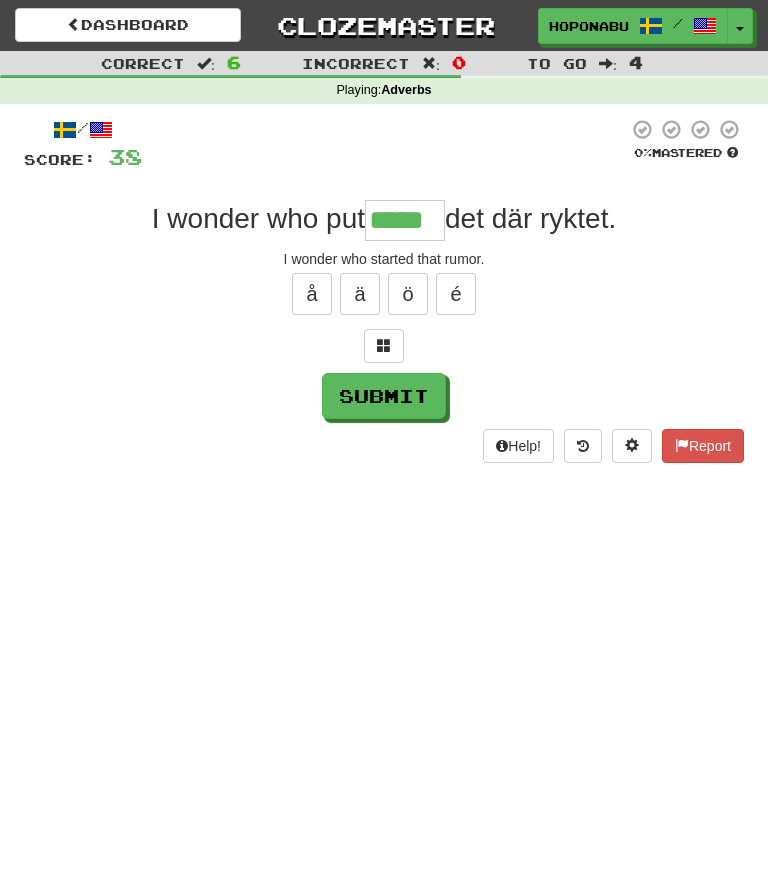 type on "*****" 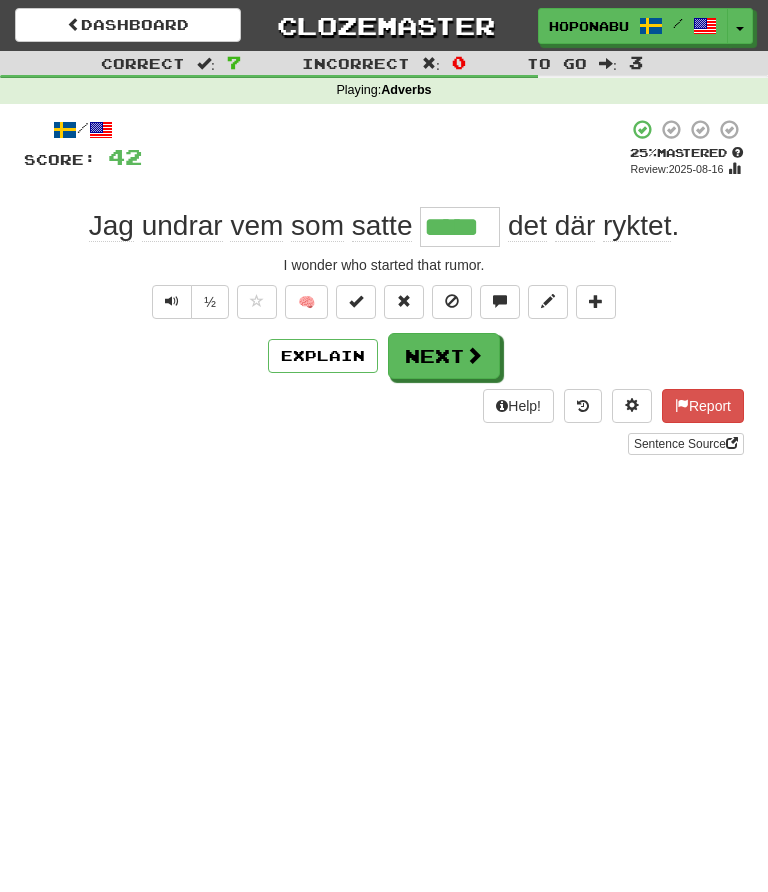 click at bounding box center [474, 355] 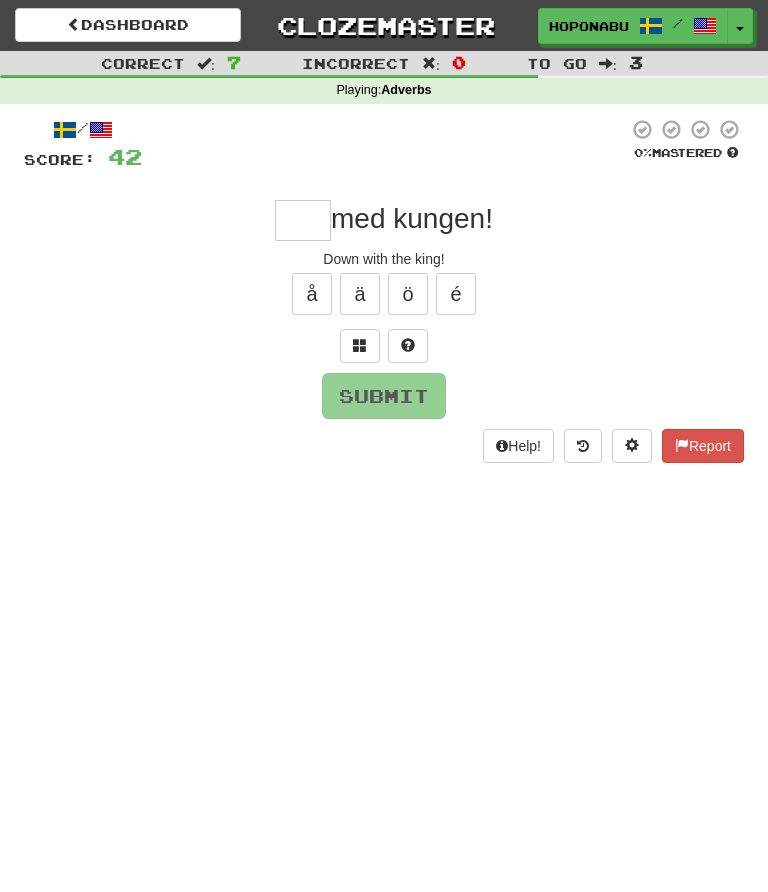 click at bounding box center [408, 346] 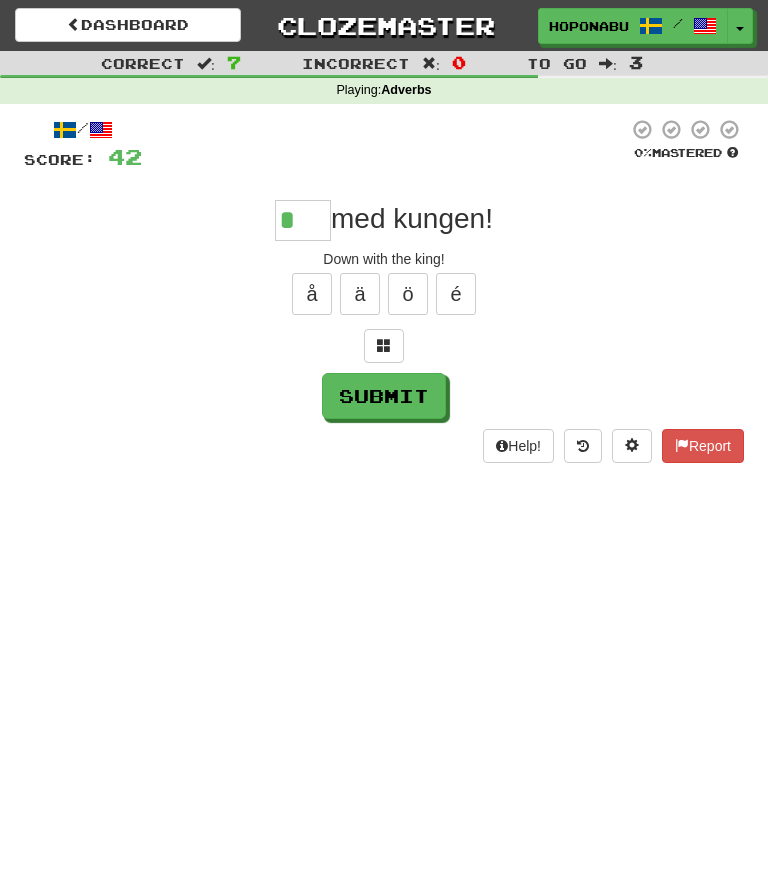 click at bounding box center (384, 345) 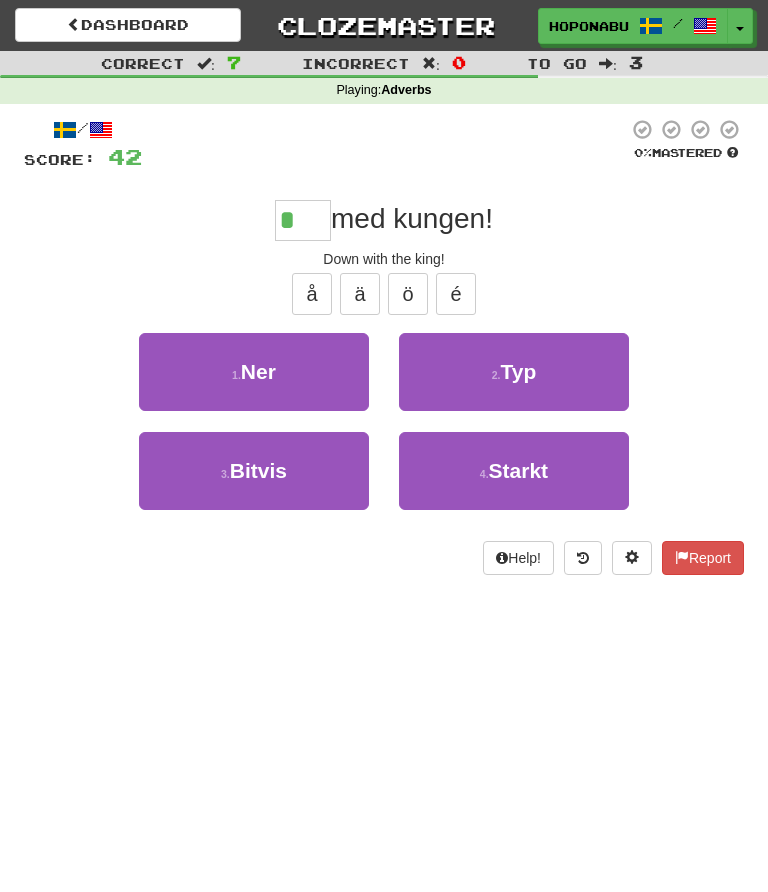 click on "Ner" at bounding box center [258, 371] 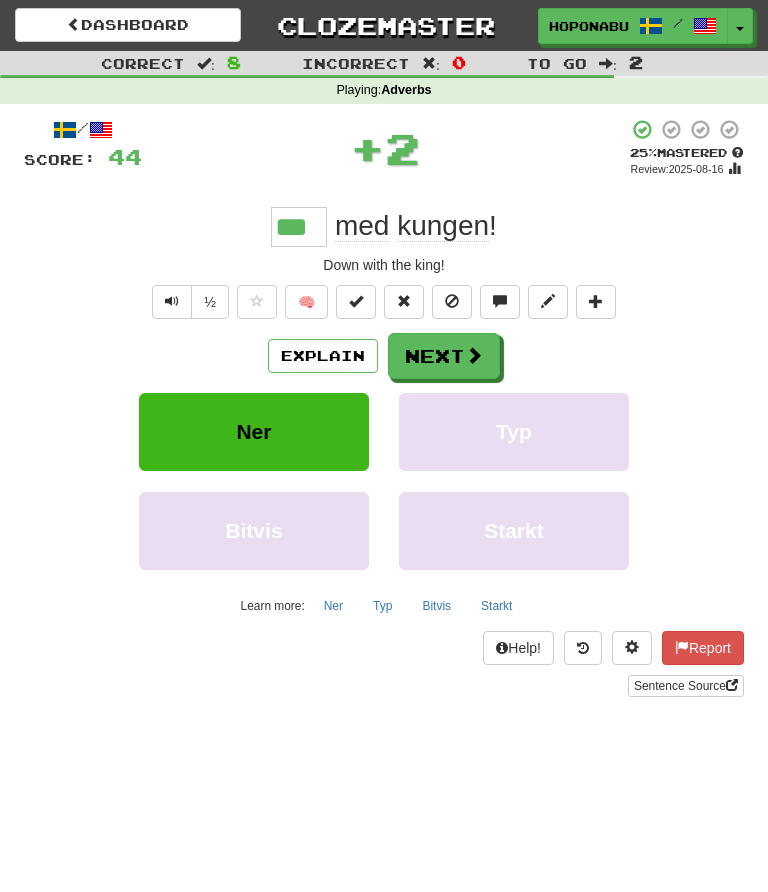click at bounding box center [474, 355] 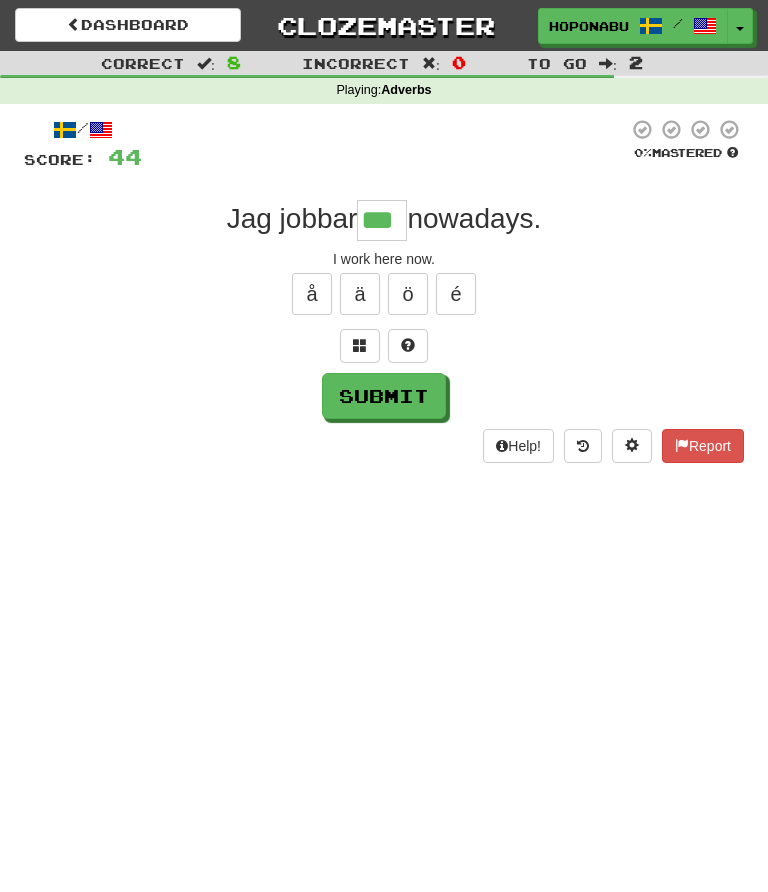 type on "***" 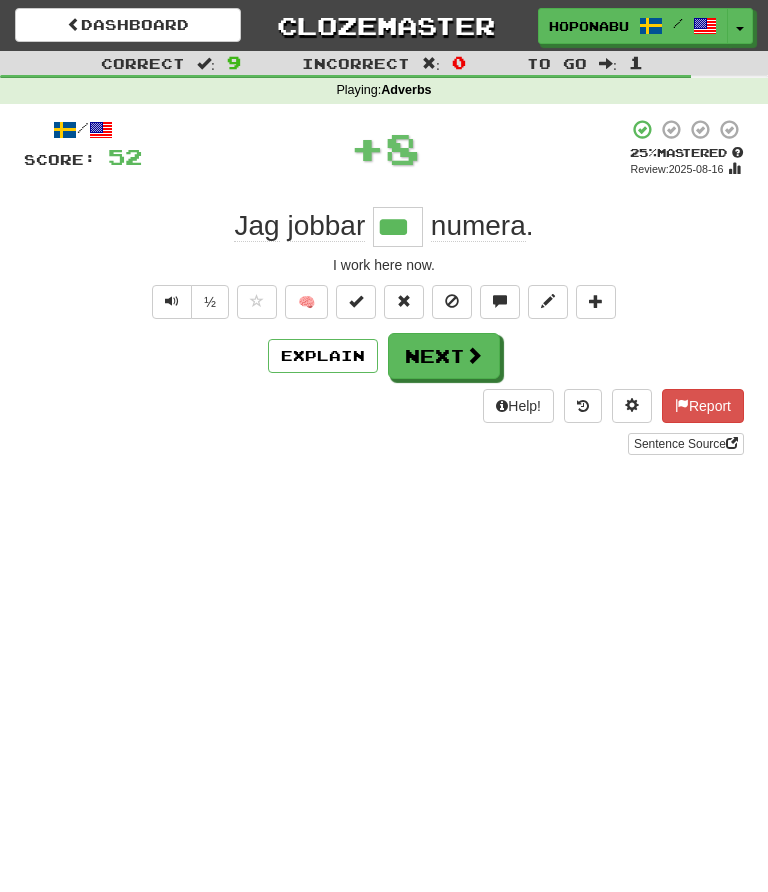 click on "Explain" at bounding box center (323, 356) 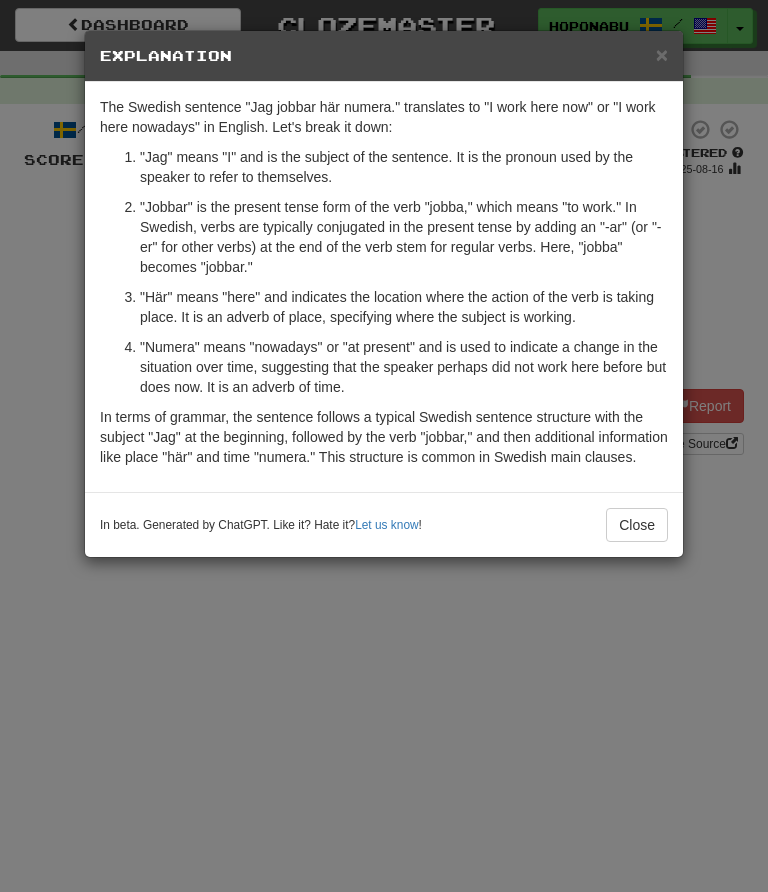 click on "In beta. Generated by ChatGPT. Like it? Hate it?  Let us know ! Close" at bounding box center (384, 524) 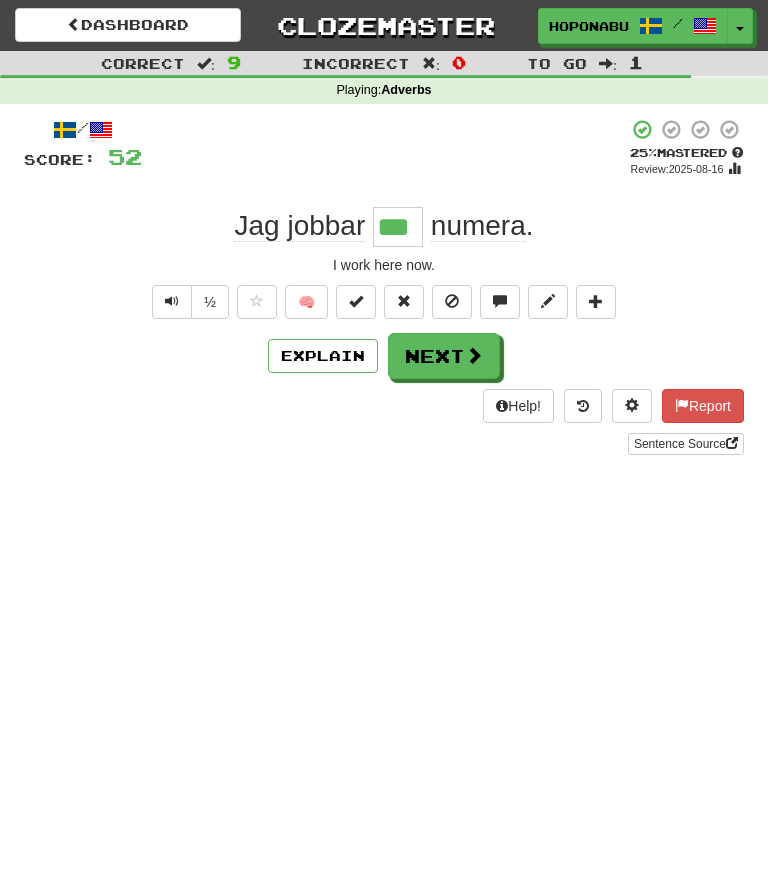 click at bounding box center (474, 355) 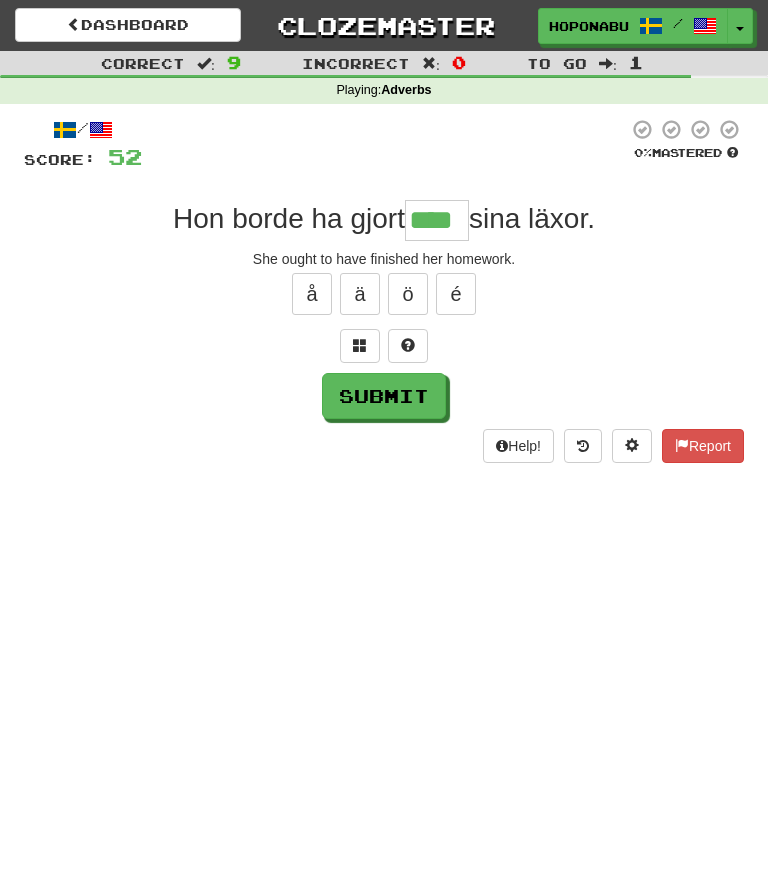 click on "Submit" at bounding box center [384, 396] 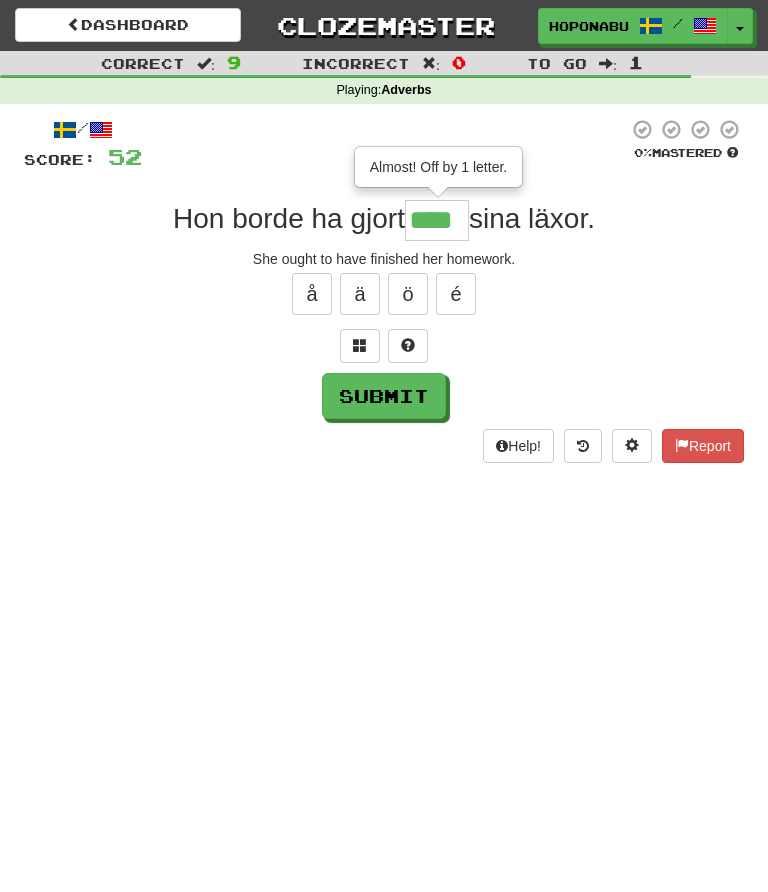 click on "****" at bounding box center [437, 220] 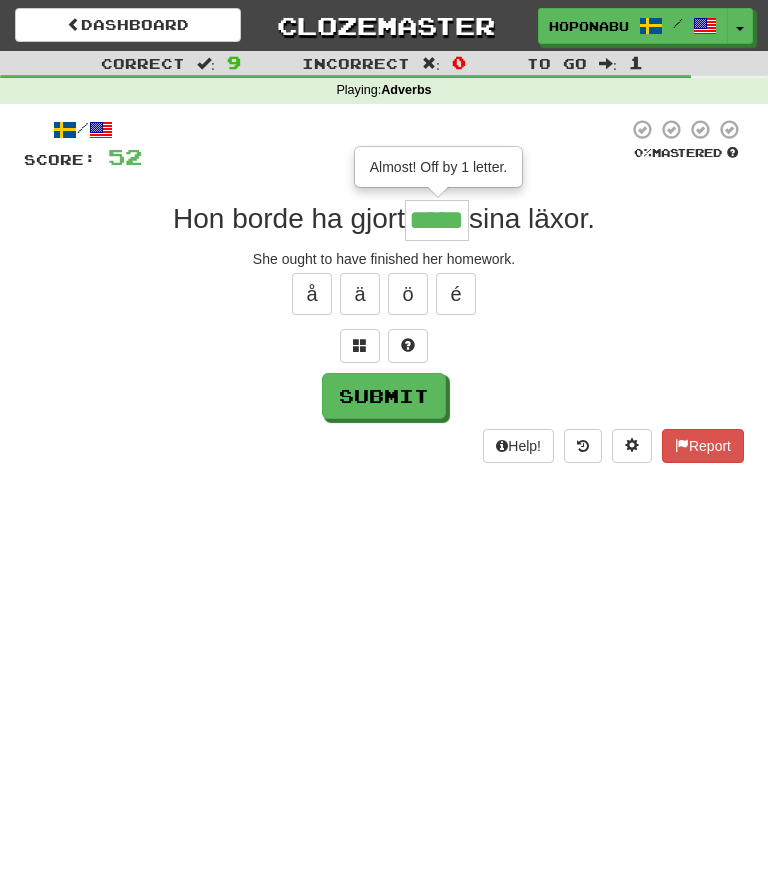 type on "*****" 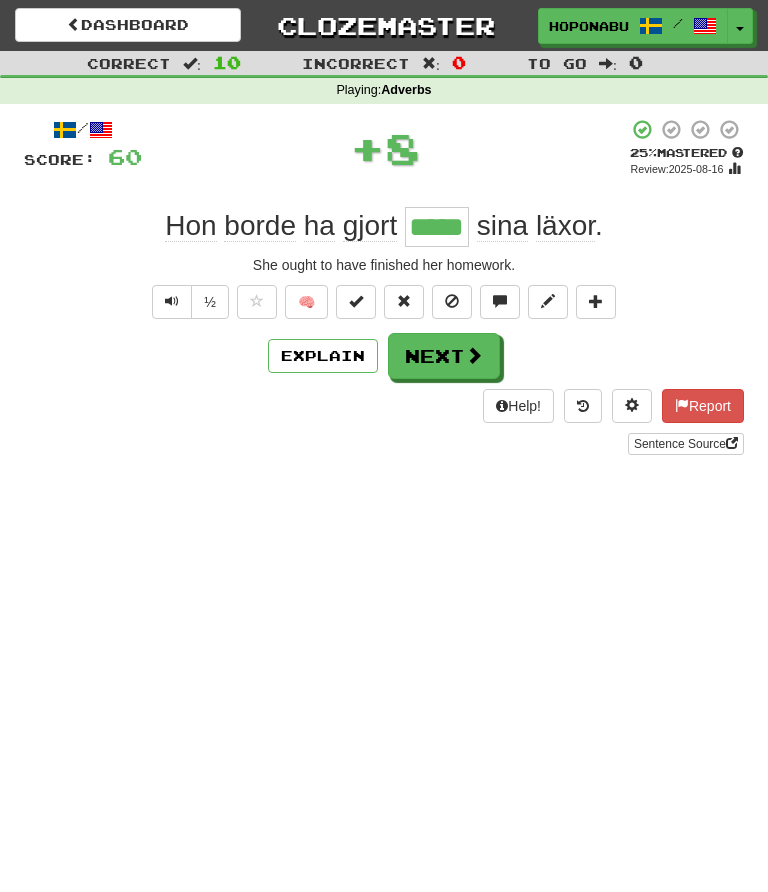 click on "Next" at bounding box center (444, 356) 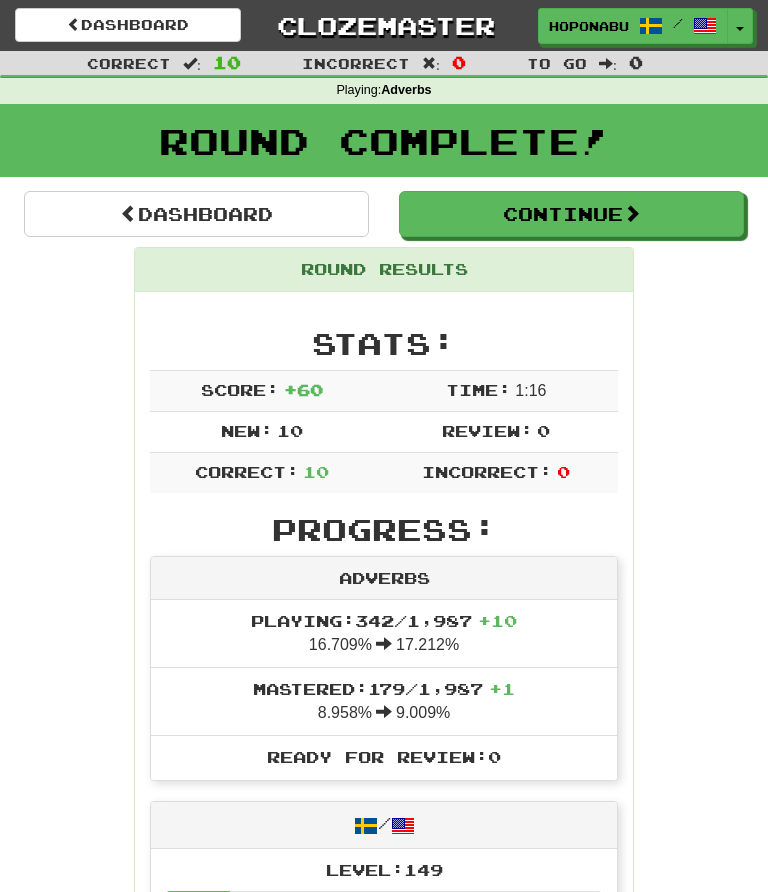click on "Continue" at bounding box center [571, 214] 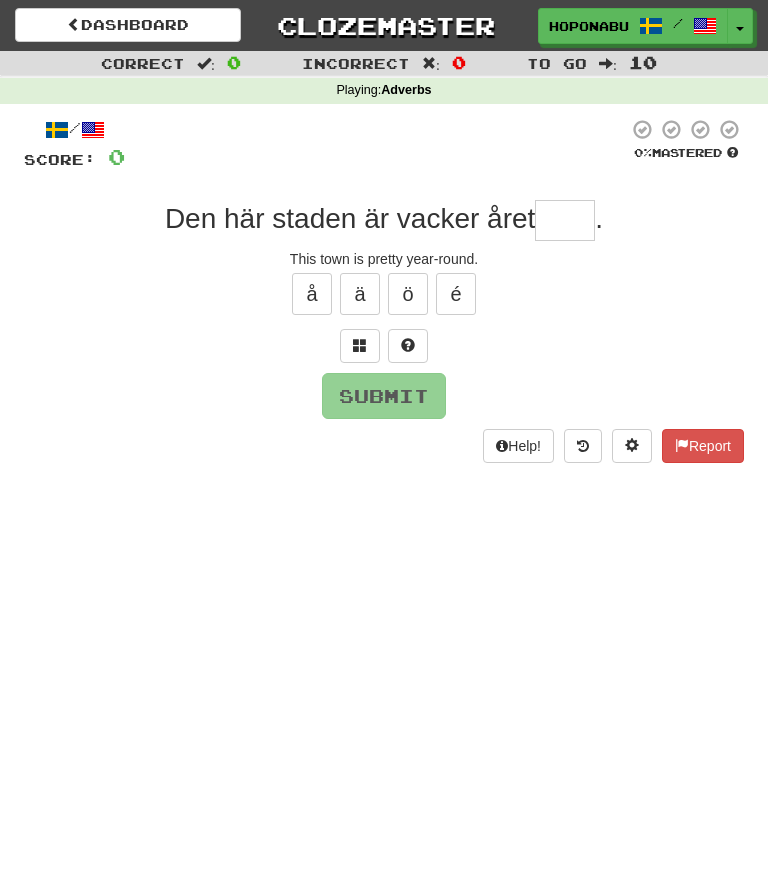 click at bounding box center [565, 220] 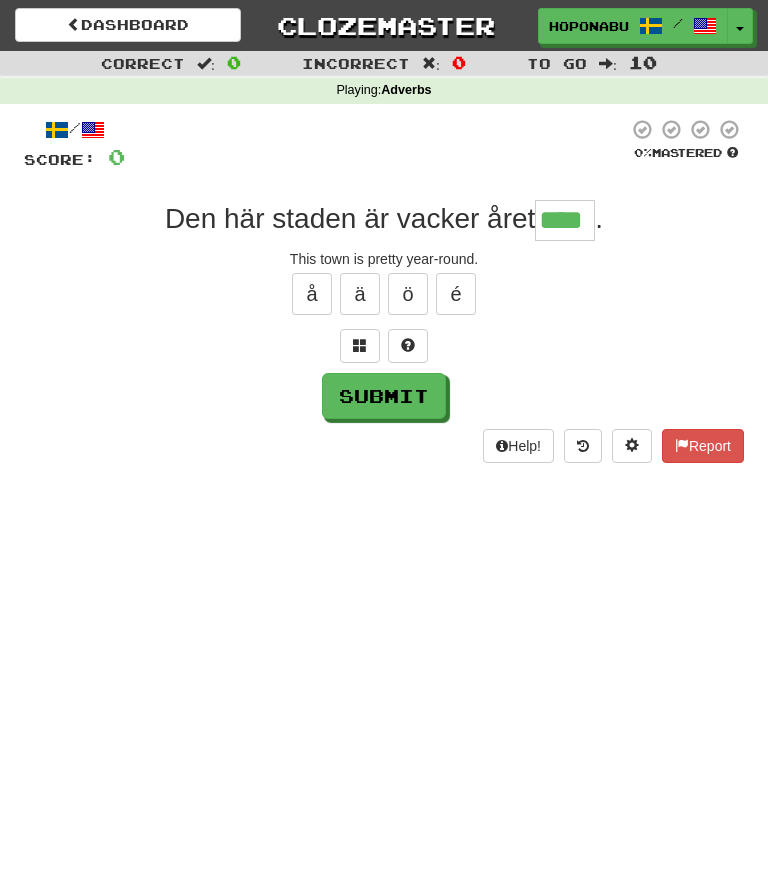 type on "****" 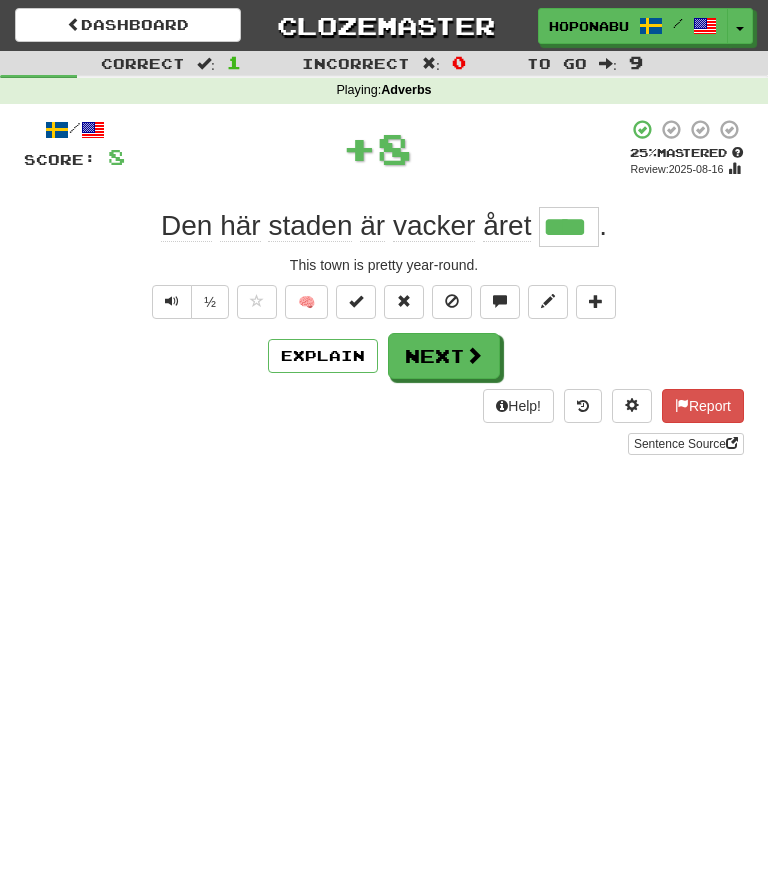 click at bounding box center [474, 355] 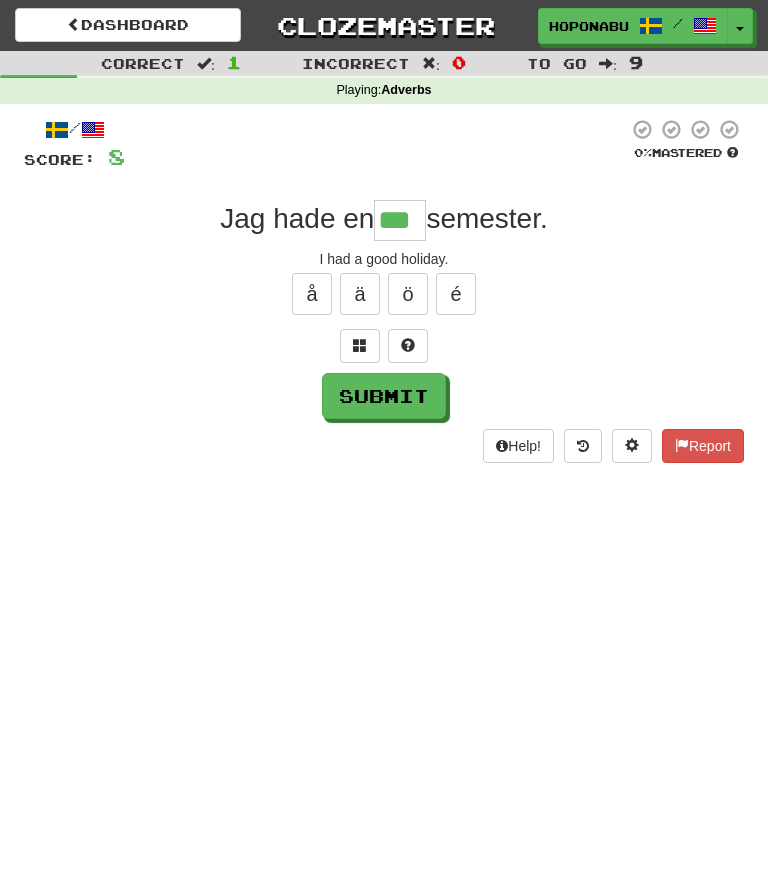 type on "***" 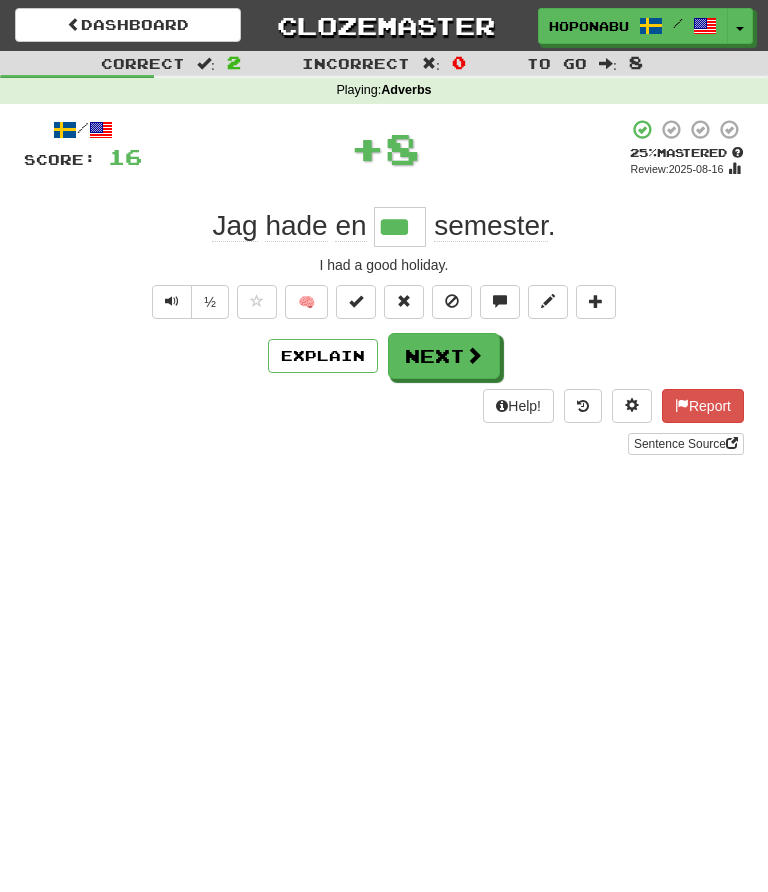 click on "🧠" at bounding box center (306, 302) 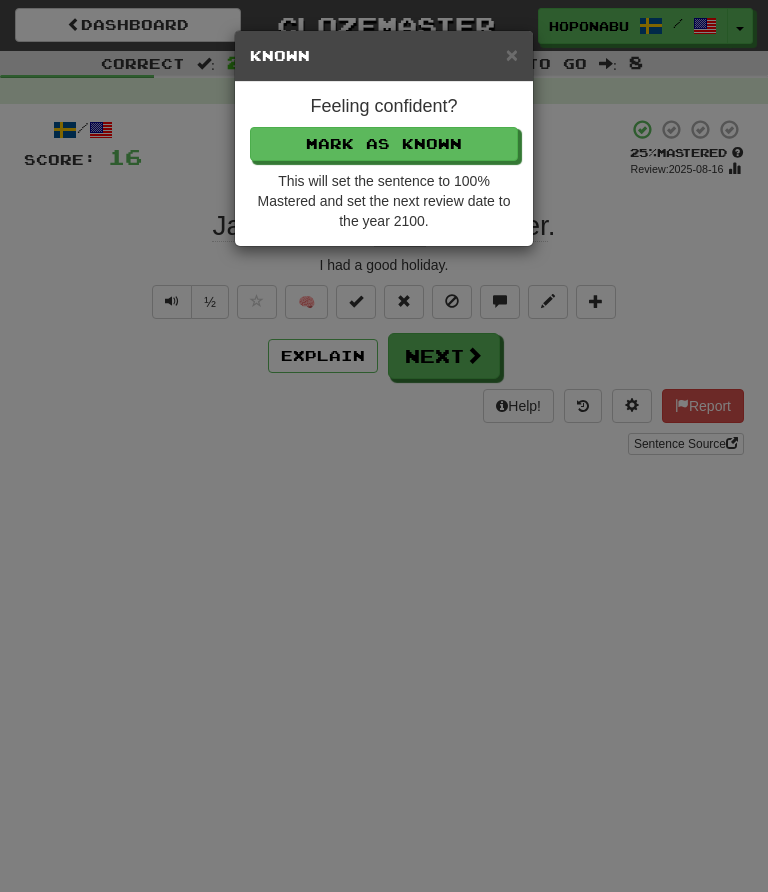 click on "Mark as Known" at bounding box center (384, 144) 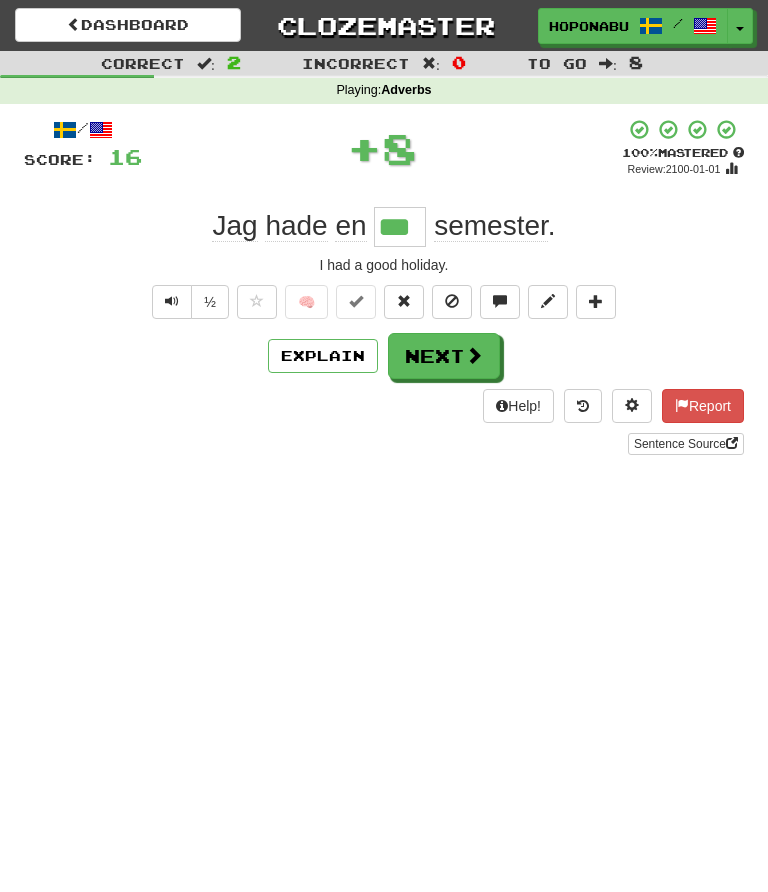 click on "Next" at bounding box center [444, 356] 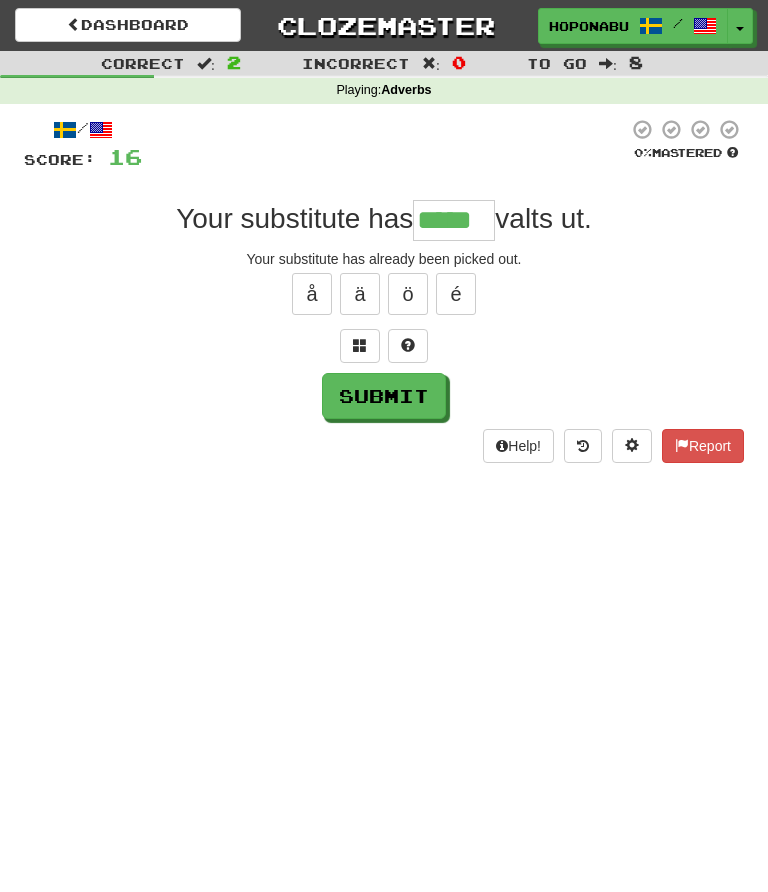 type on "*****" 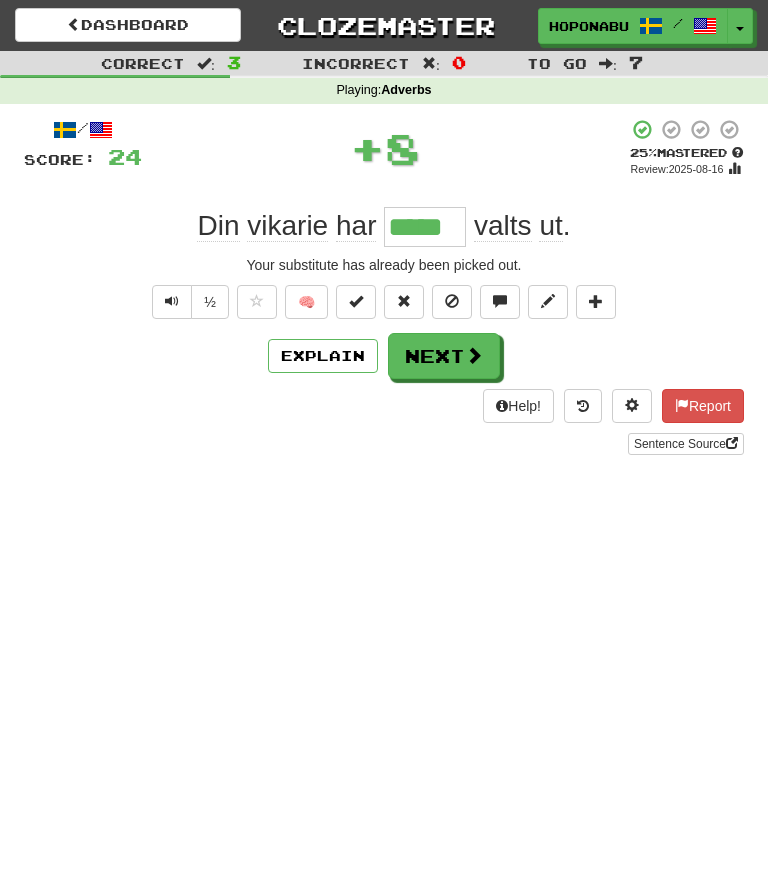 click on "Next" at bounding box center [444, 356] 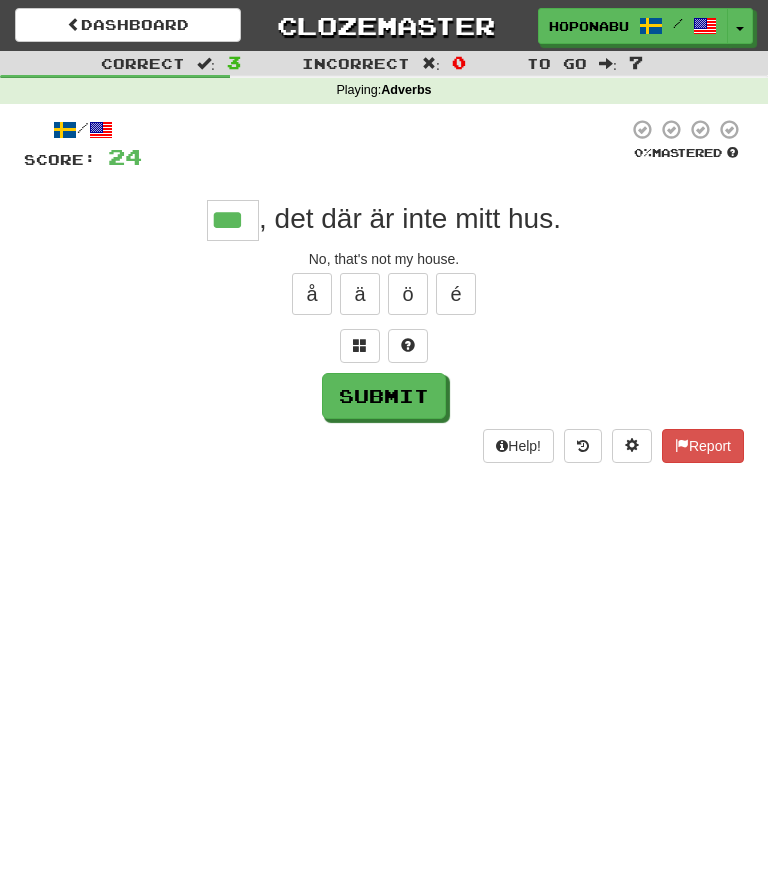 click on "Submit" at bounding box center (384, 396) 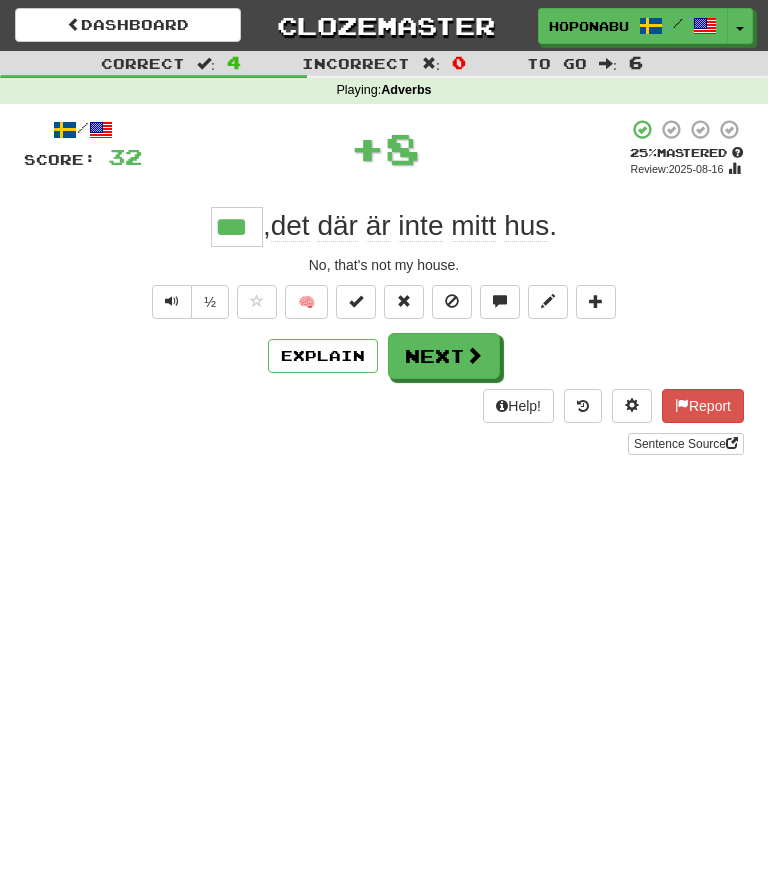 click on "🧠" at bounding box center (306, 302) 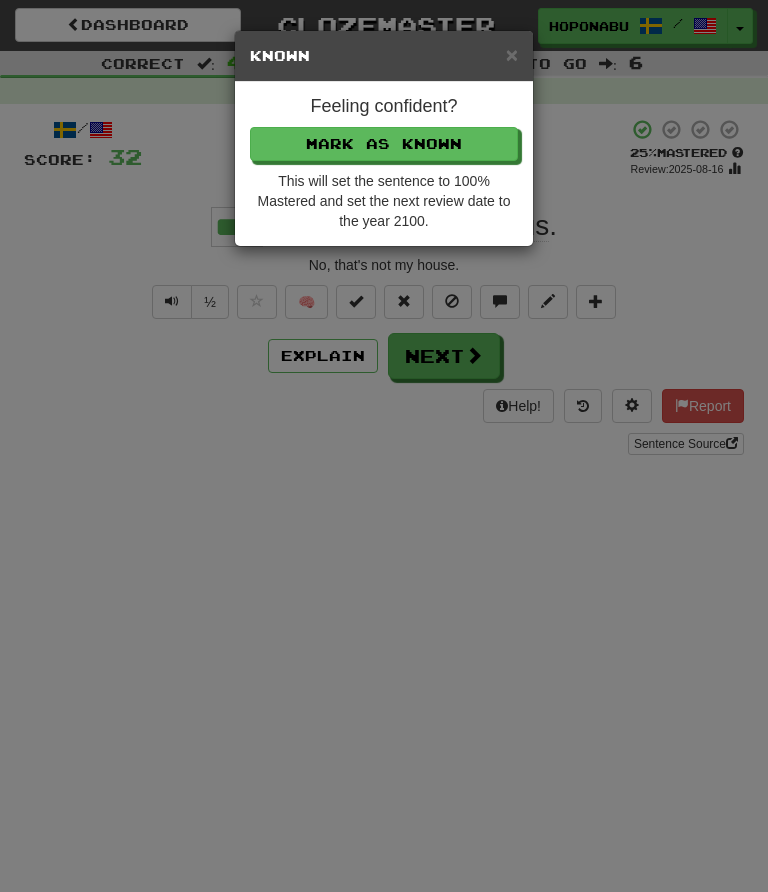 click on "Mark as Known" at bounding box center [384, 144] 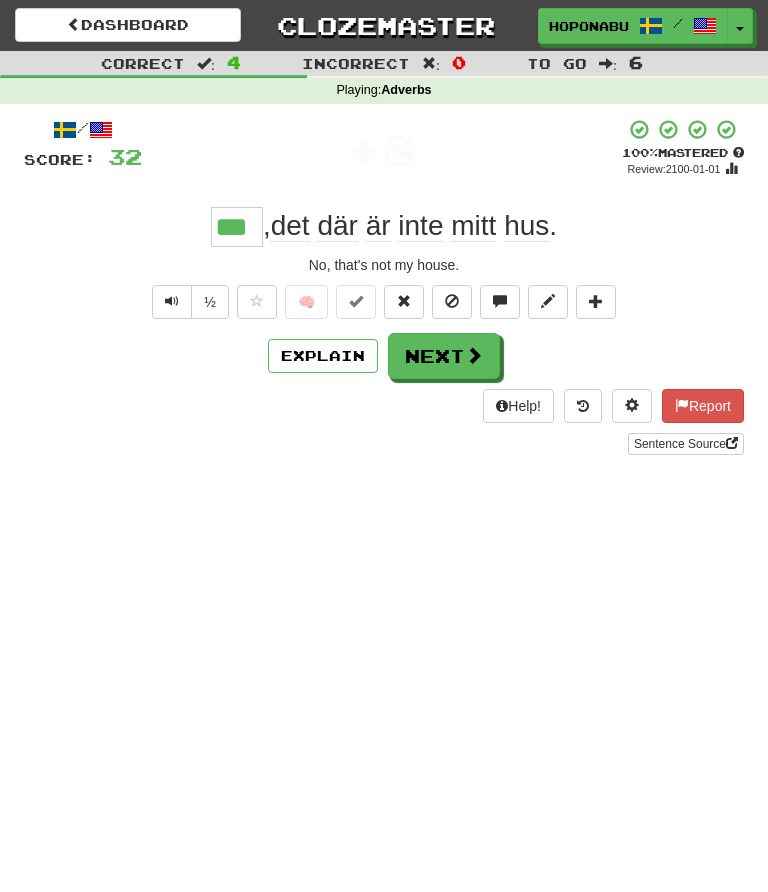 click on "Next" at bounding box center [444, 356] 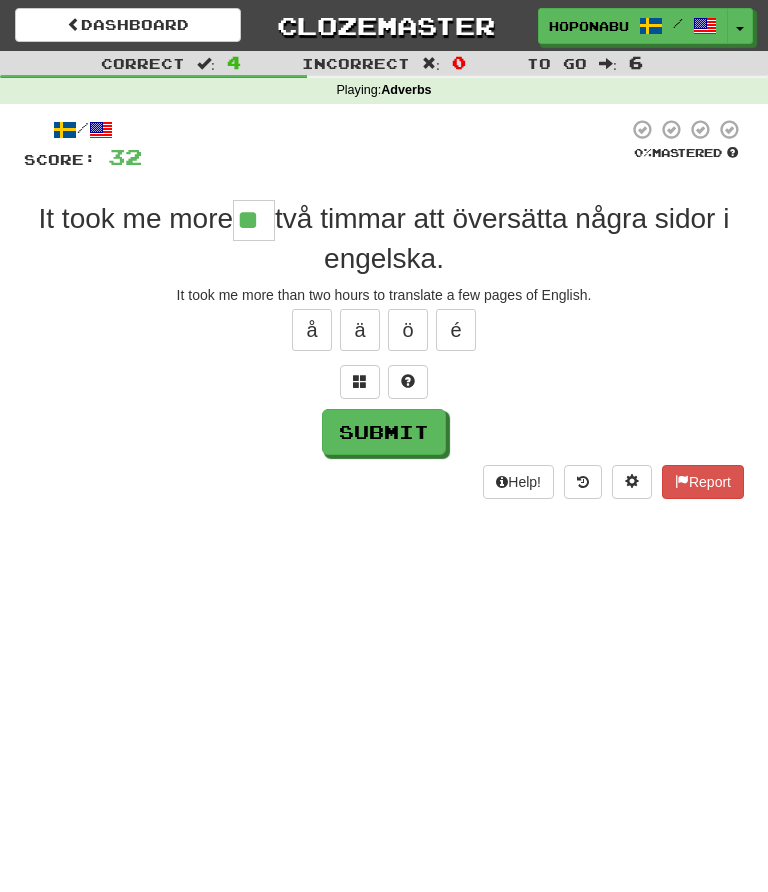 type on "**" 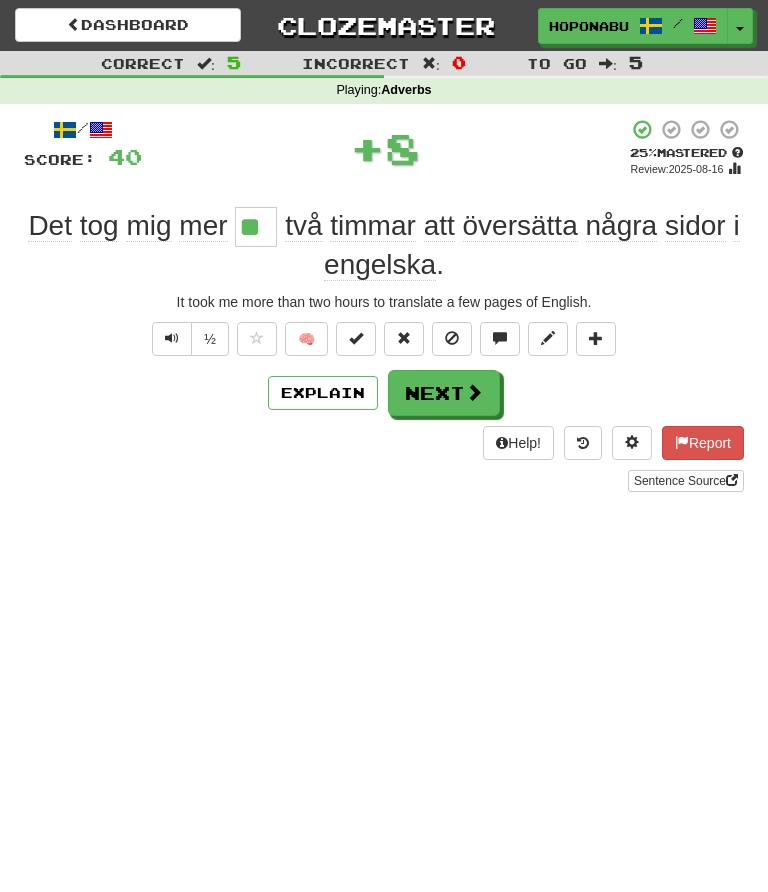 click at bounding box center (474, 392) 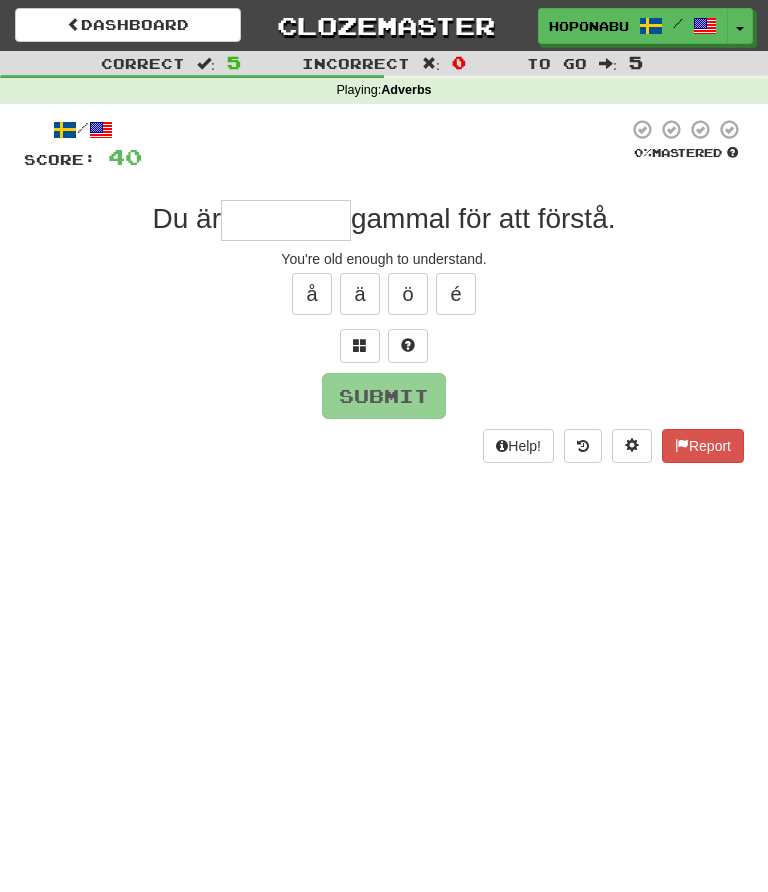 click at bounding box center (408, 345) 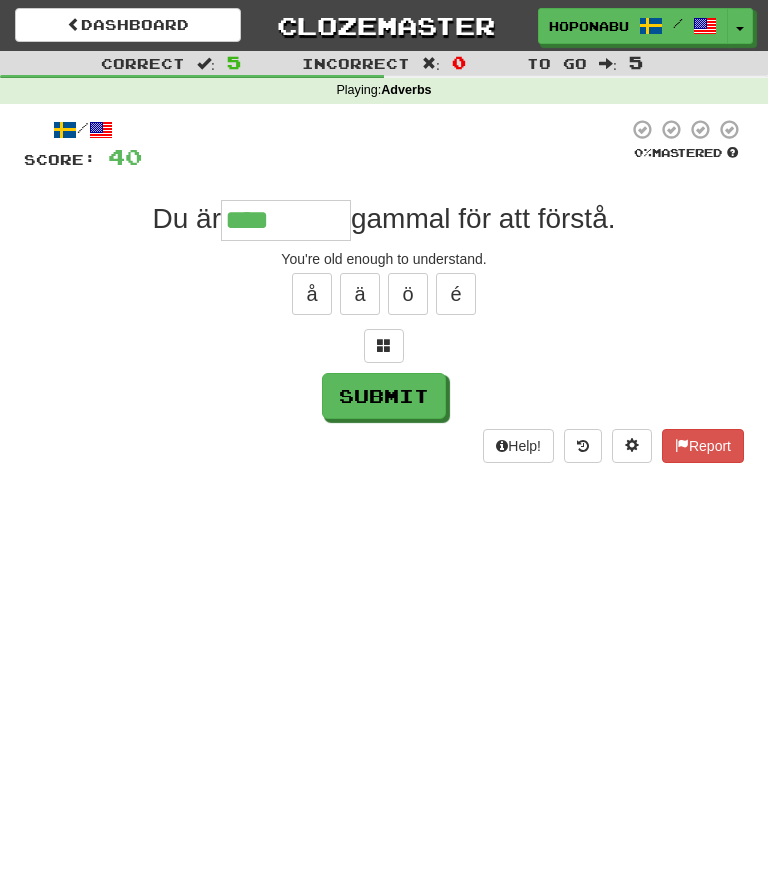 click at bounding box center [384, 346] 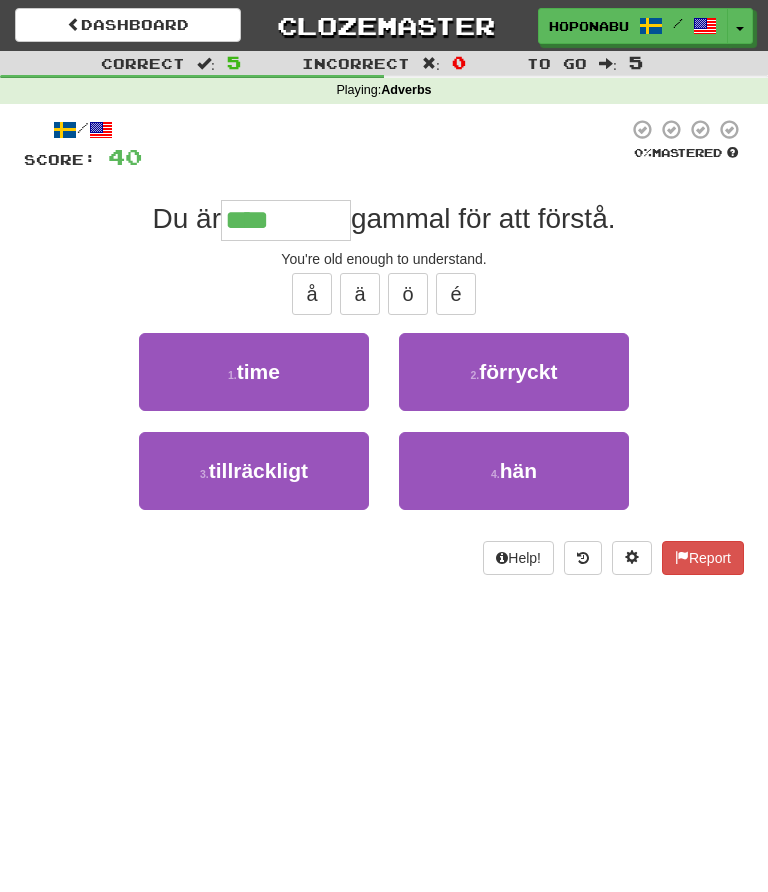 click on "tillräckligt" at bounding box center (258, 470) 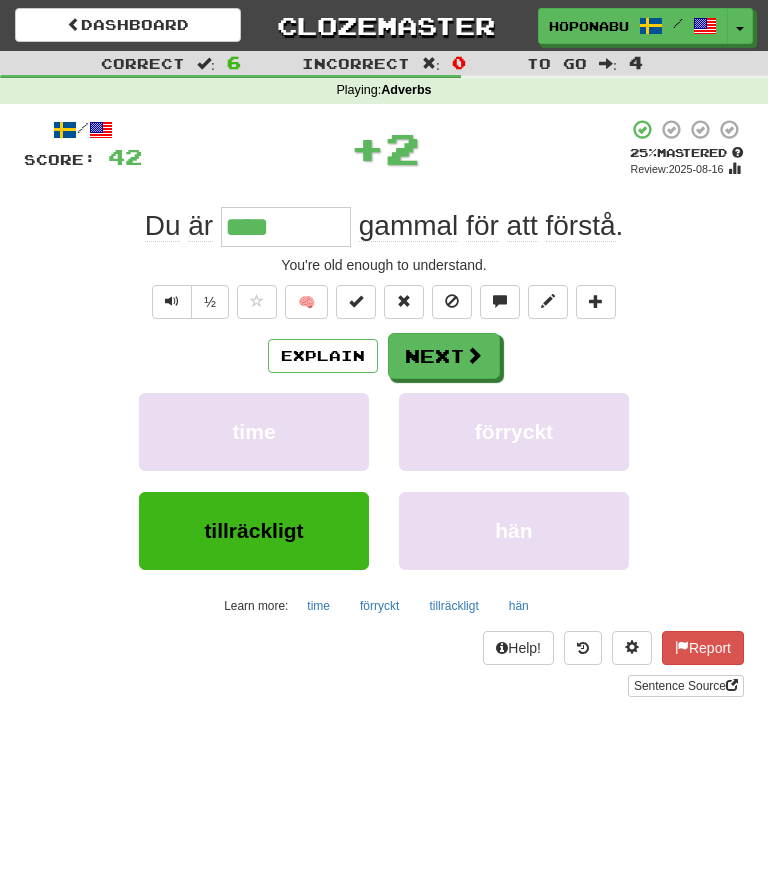 type on "**********" 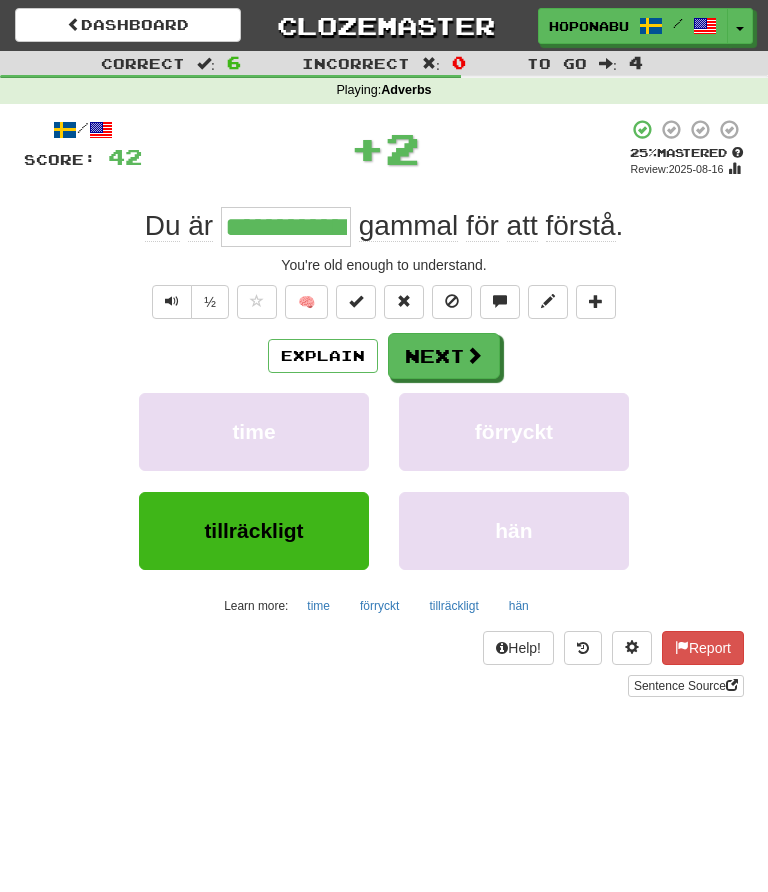 click at bounding box center (474, 355) 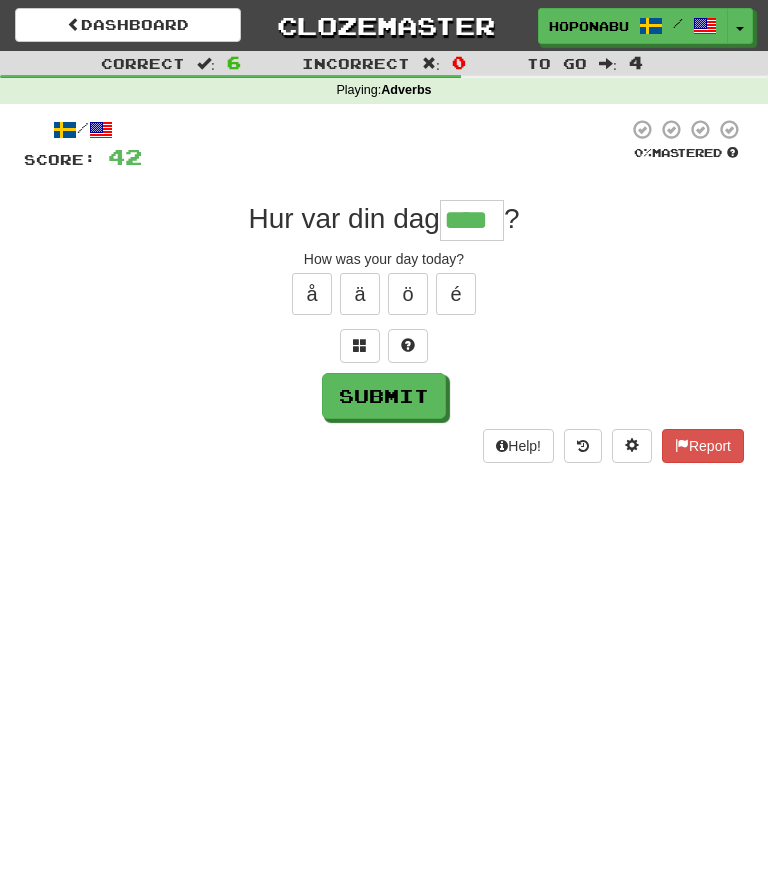 type on "****" 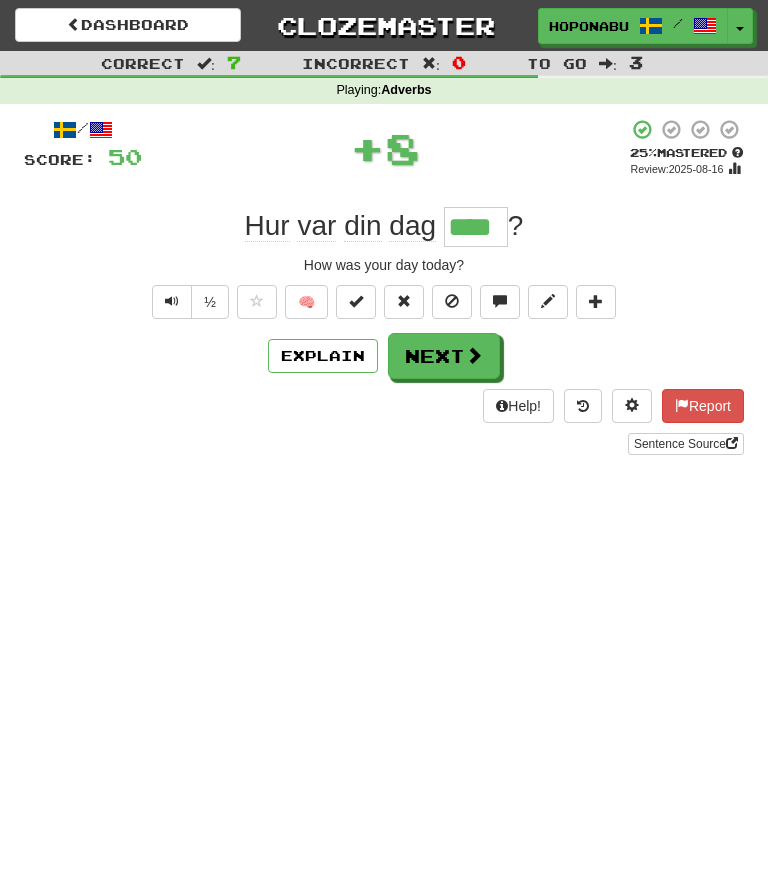 click on "🧠" at bounding box center (306, 302) 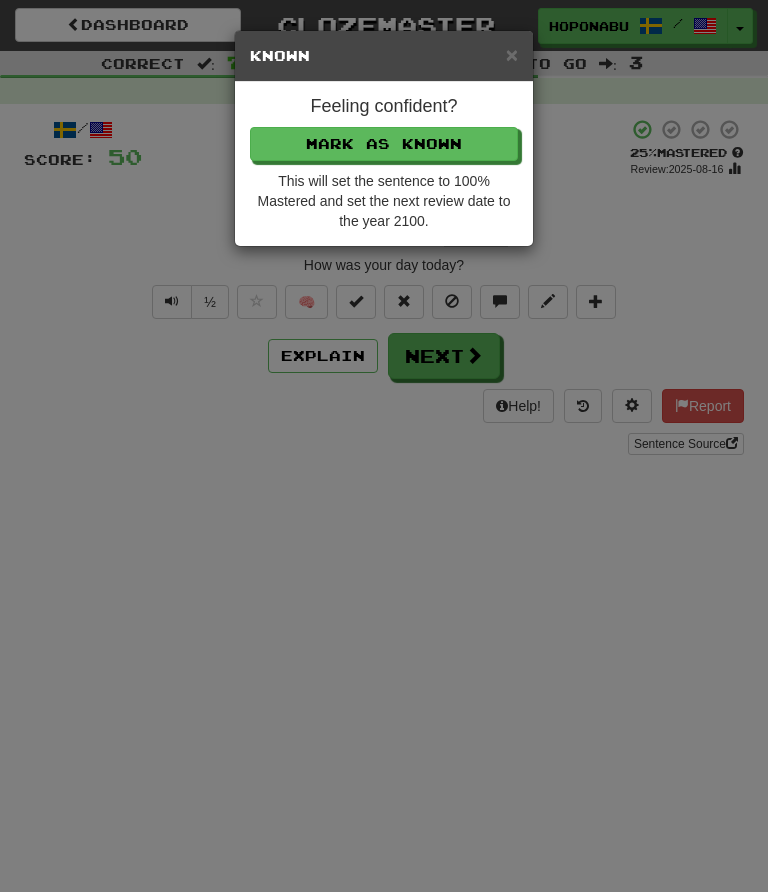 click on "Mark as Known" at bounding box center [384, 144] 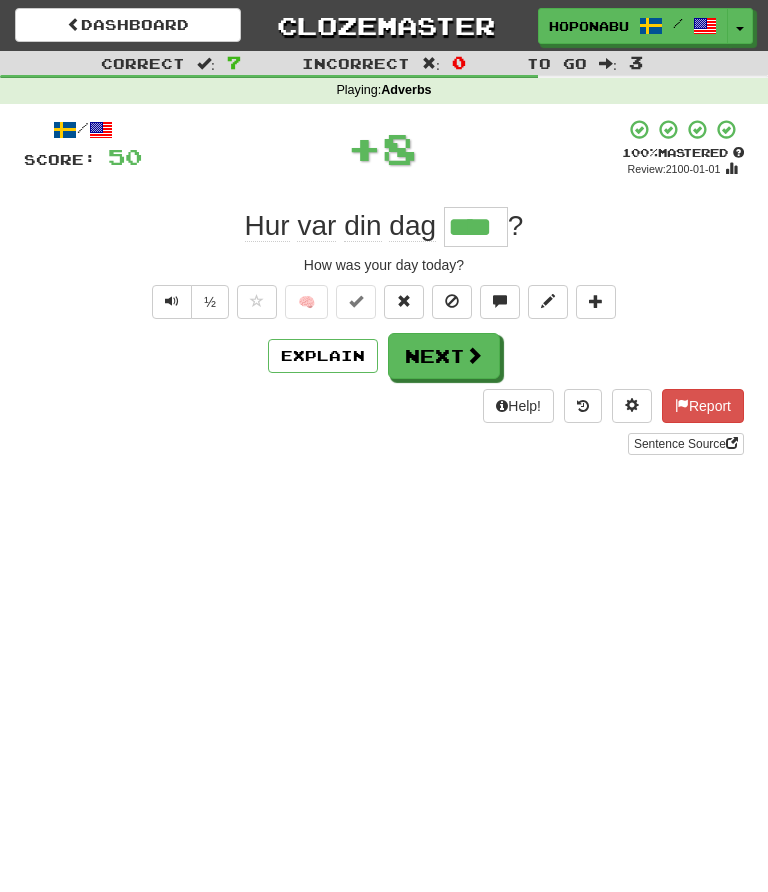 click on "Next" at bounding box center (444, 356) 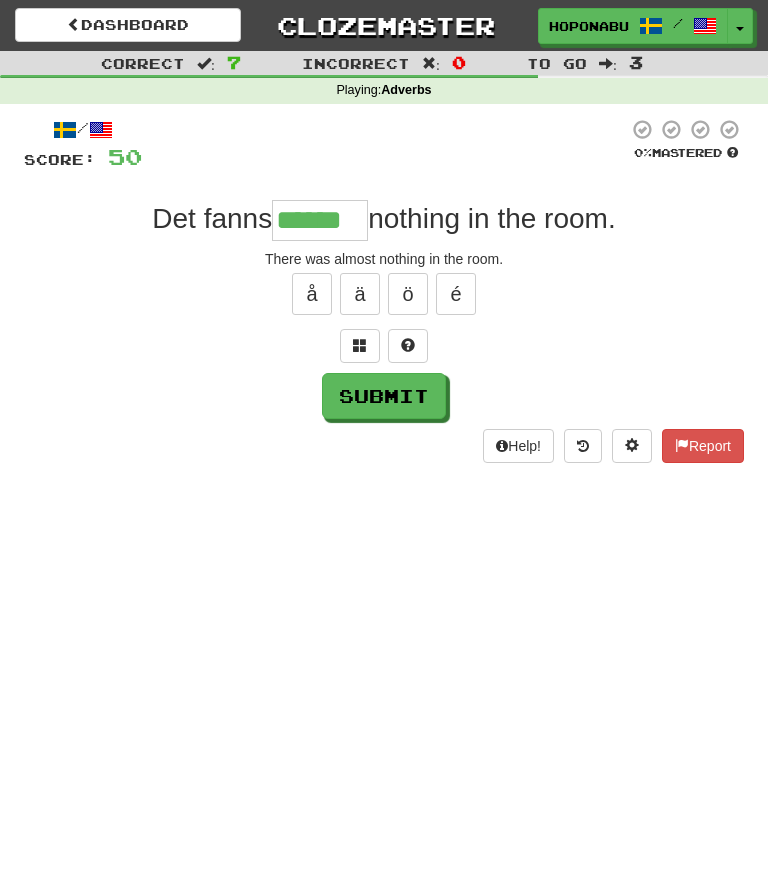 type on "******" 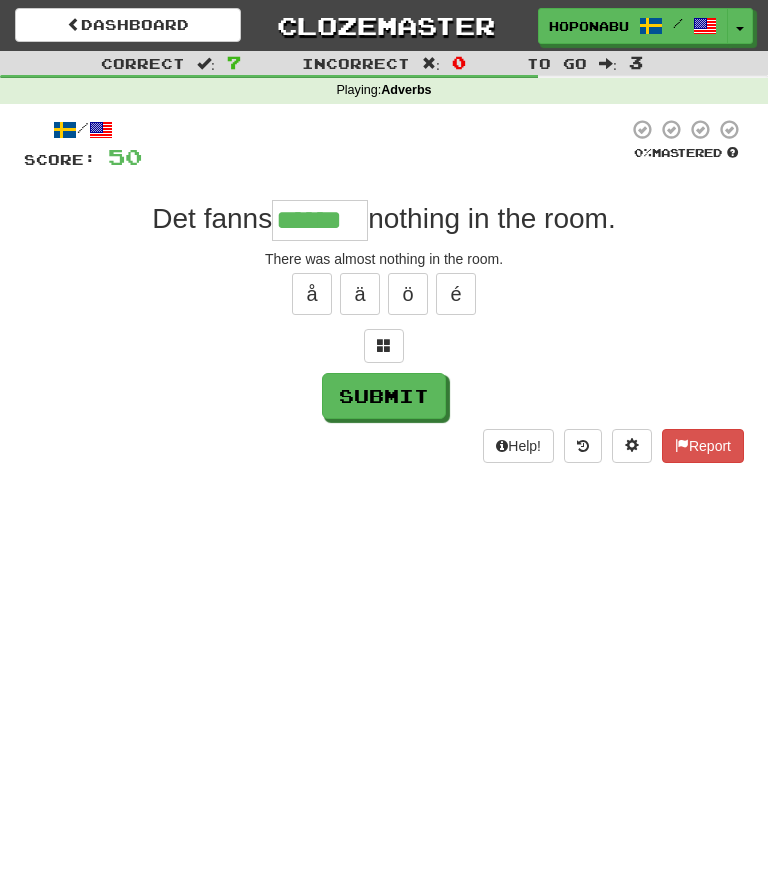 click on "Submit" at bounding box center [384, 396] 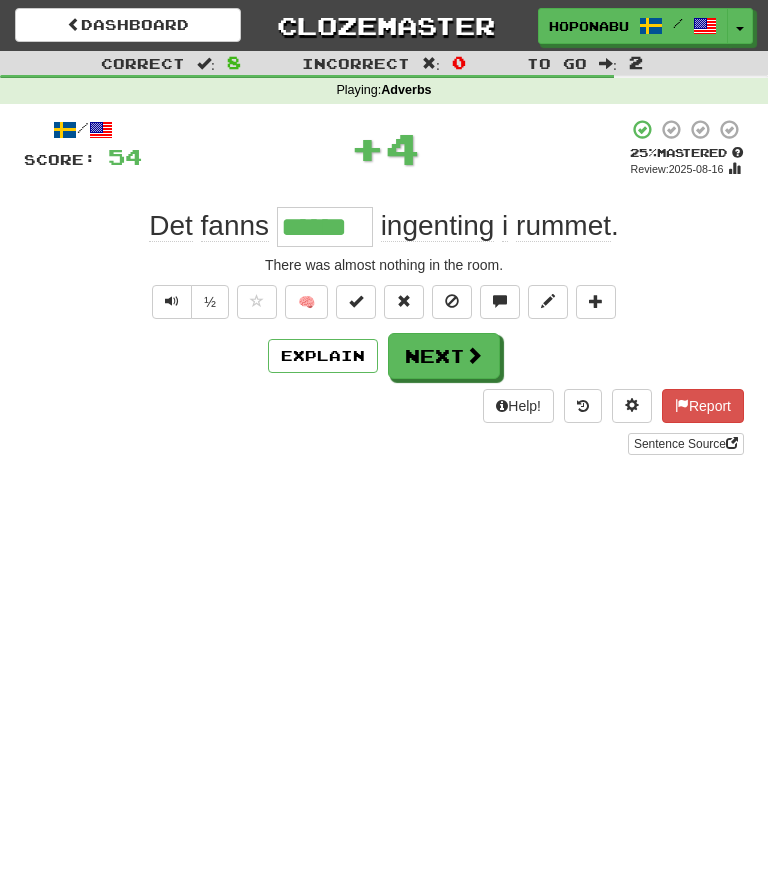 click on "Next" at bounding box center (444, 356) 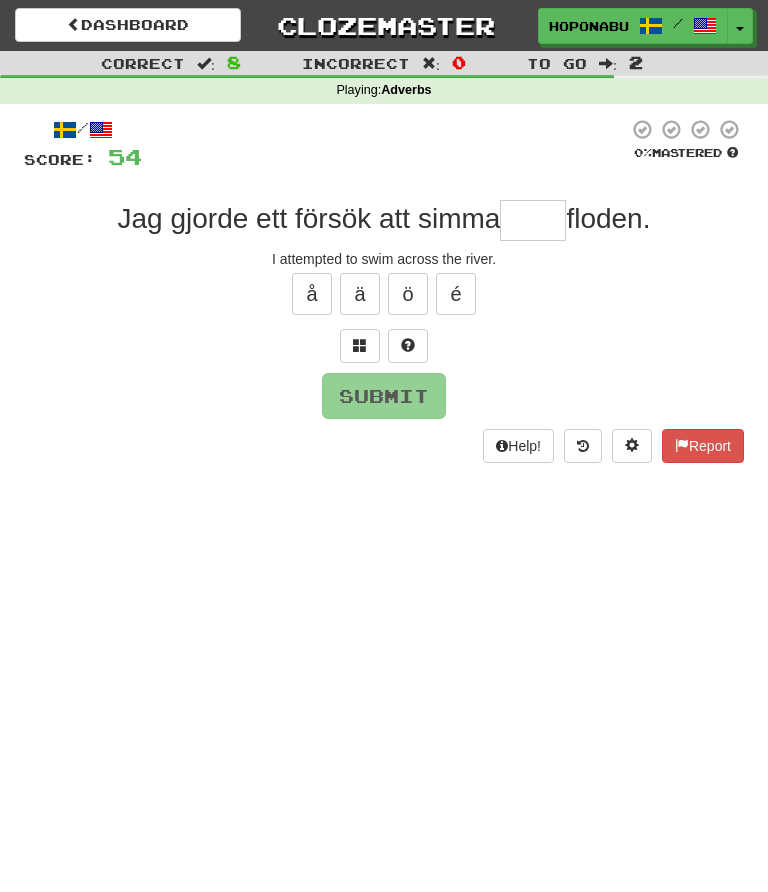 click at bounding box center [408, 346] 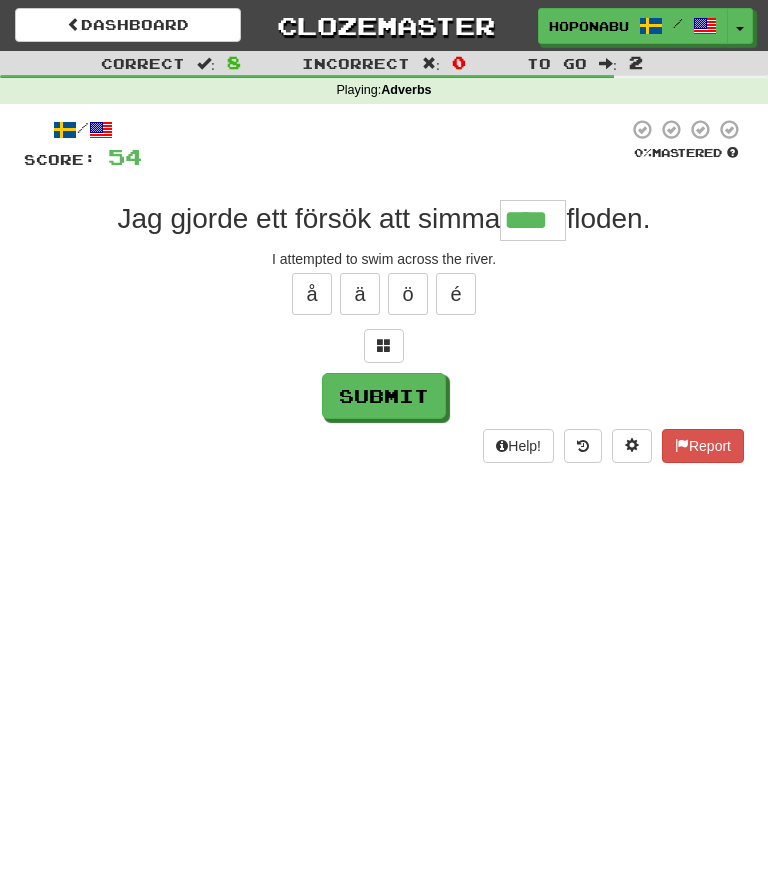 type on "****" 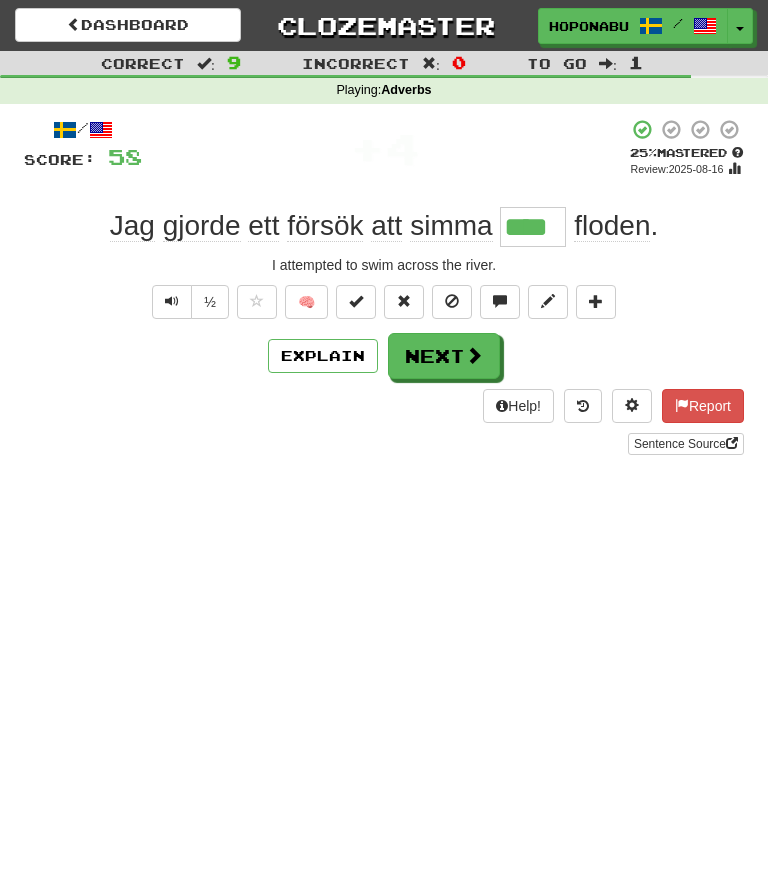 click on "Next" at bounding box center (444, 356) 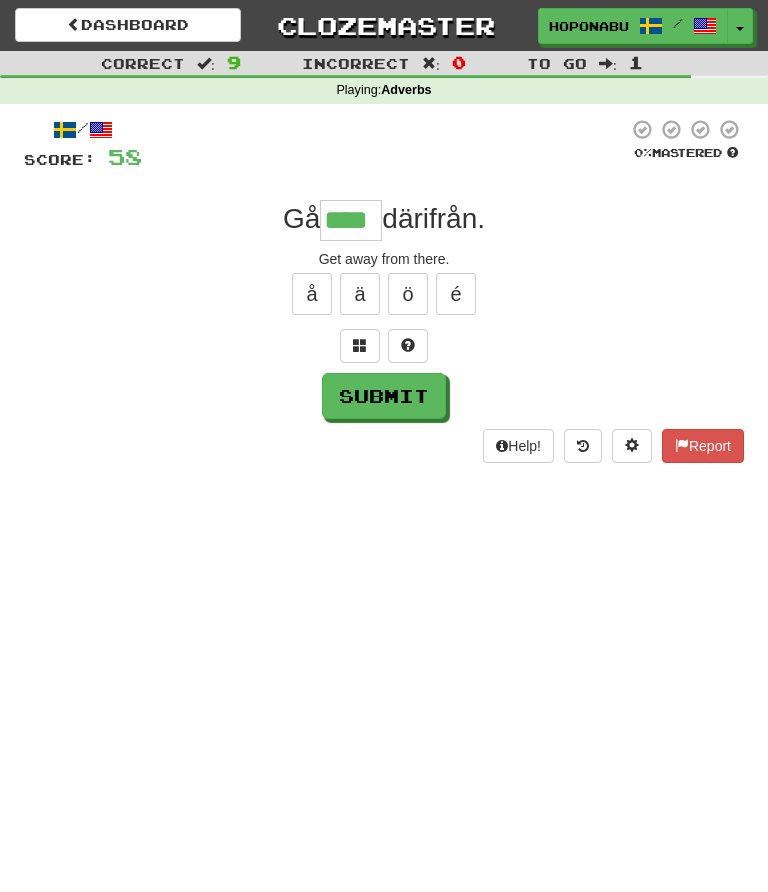 type on "****" 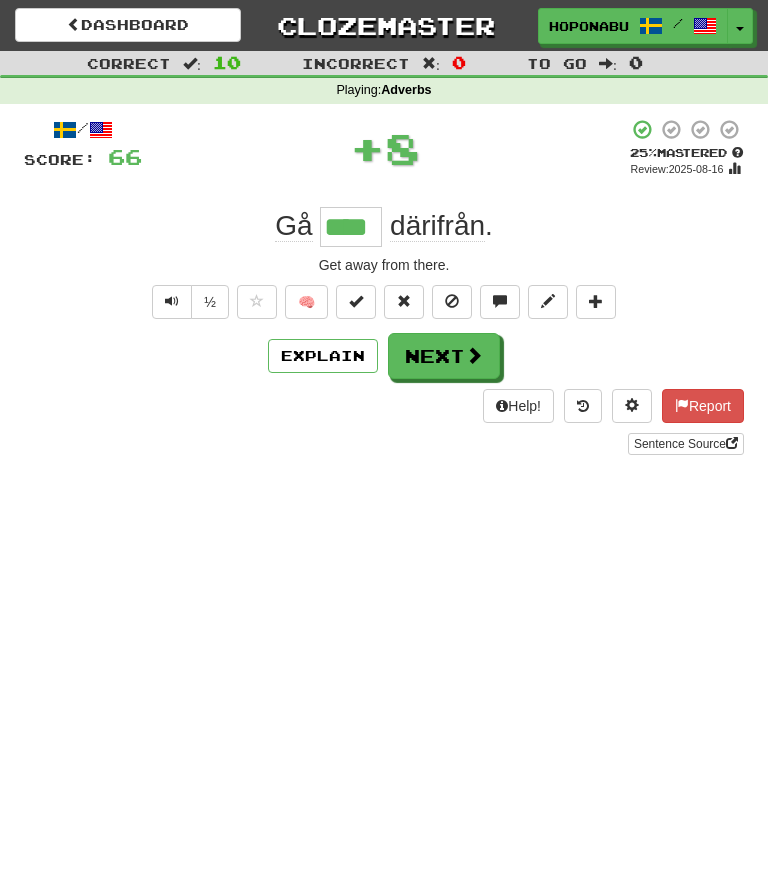 click on "Next" at bounding box center [444, 356] 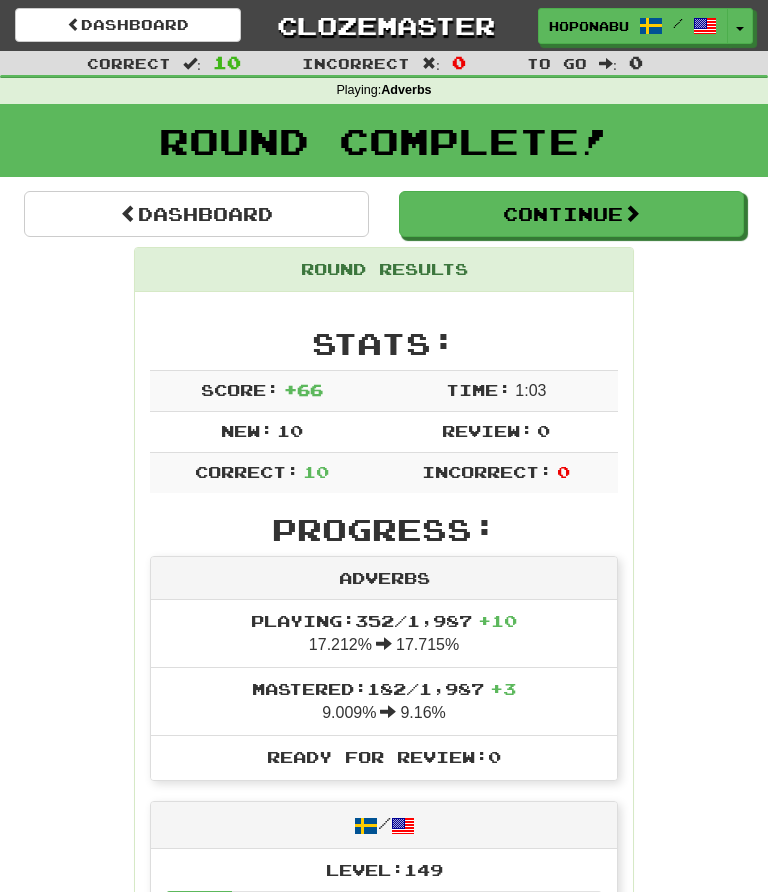 click on "Continue" at bounding box center (571, 214) 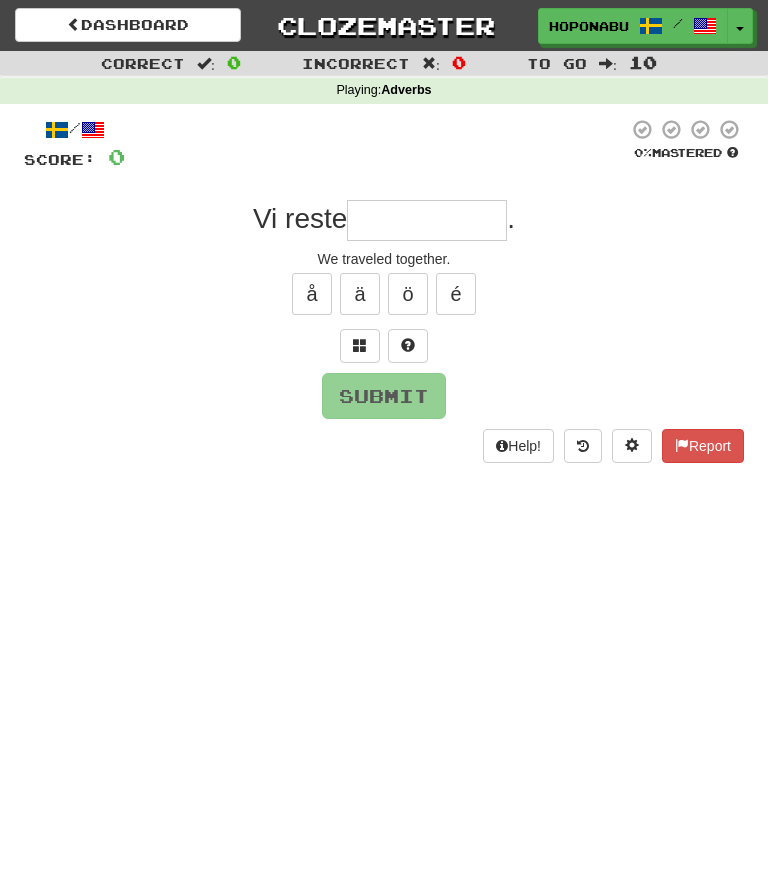 click at bounding box center (427, 220) 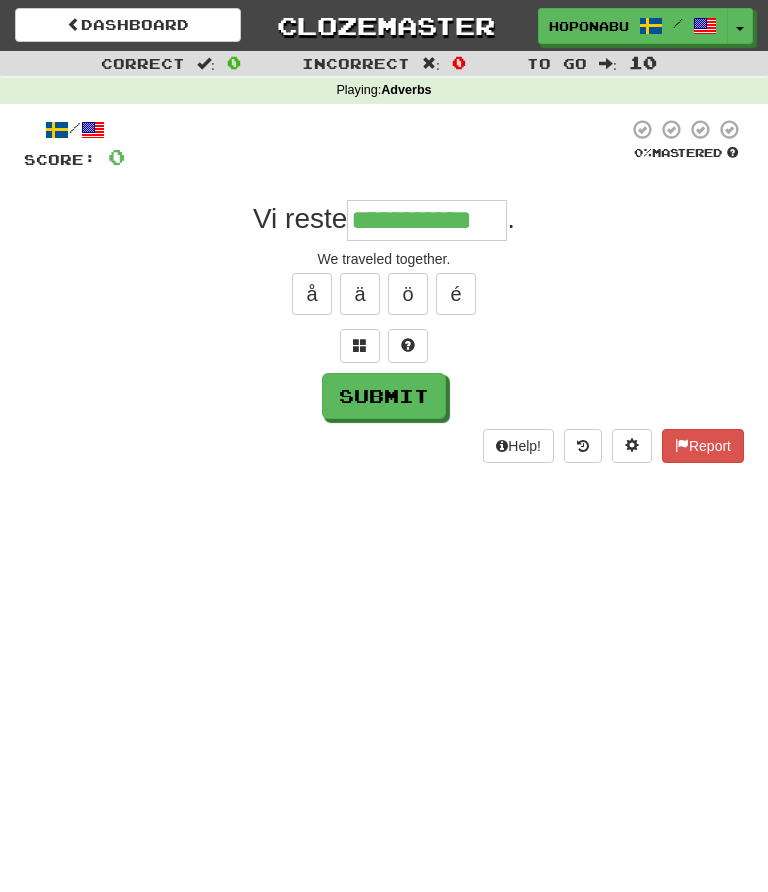 type on "**********" 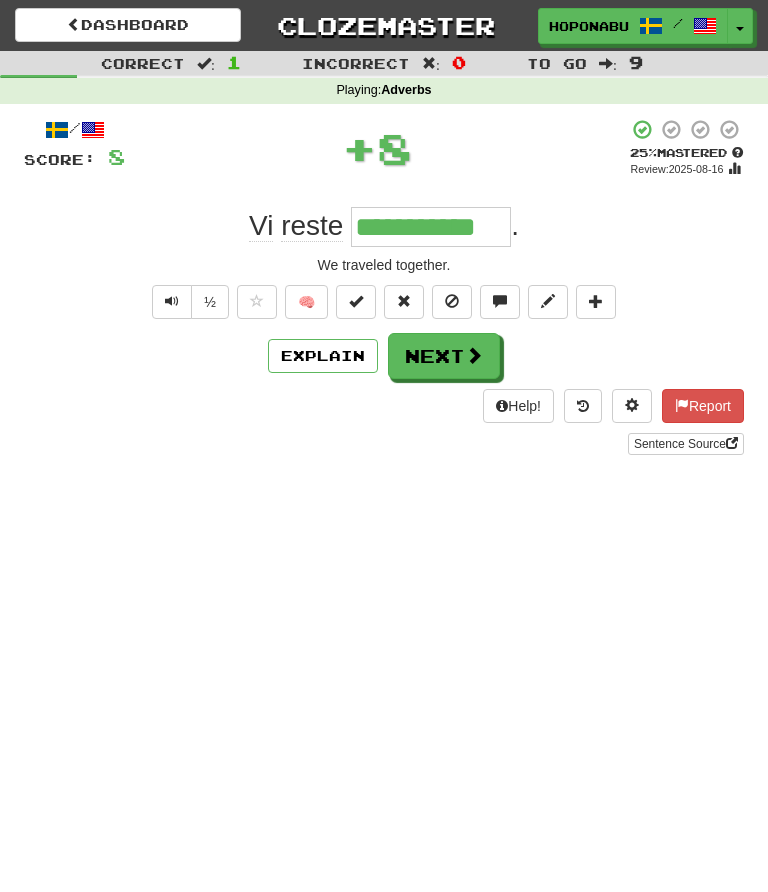 click at bounding box center (474, 355) 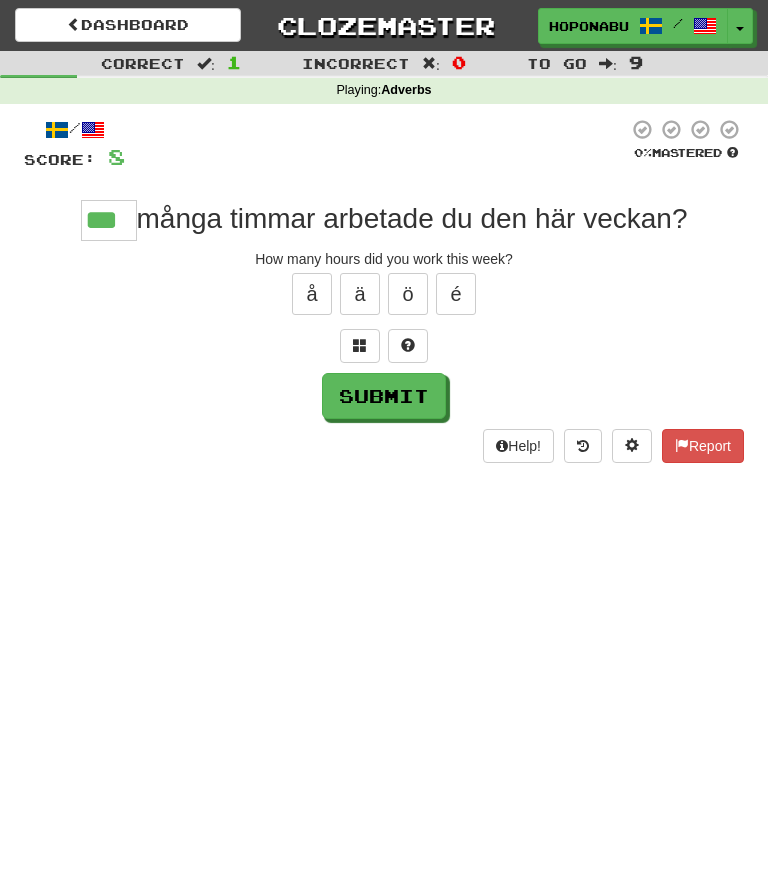 click at bounding box center (408, 346) 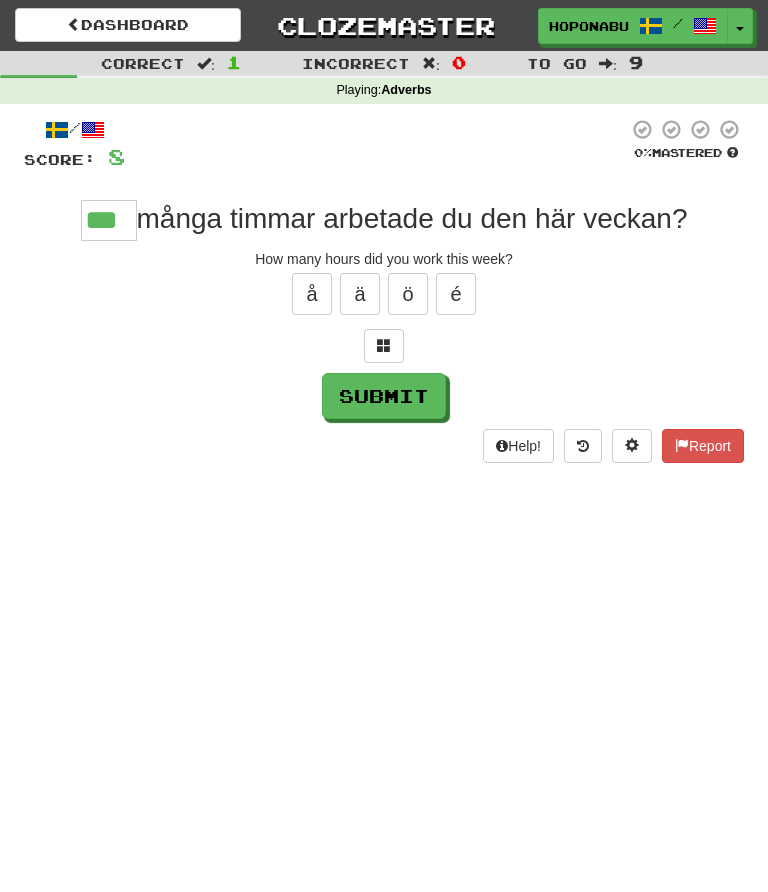 click on "Submit" at bounding box center [384, 396] 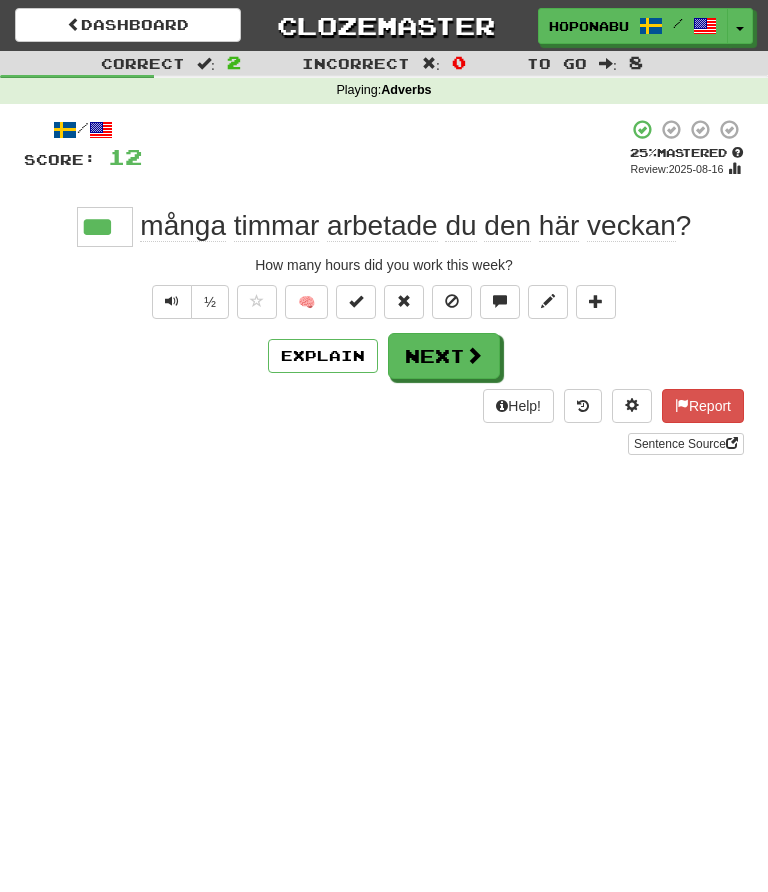 click on "🧠" at bounding box center (306, 302) 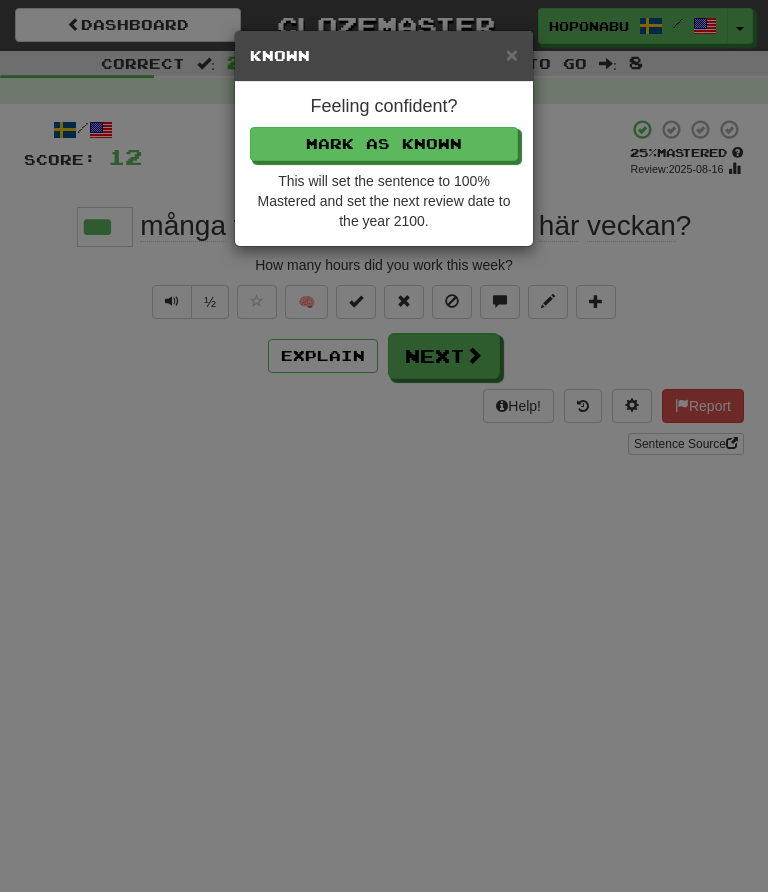 click on "Mark as Known" at bounding box center (384, 144) 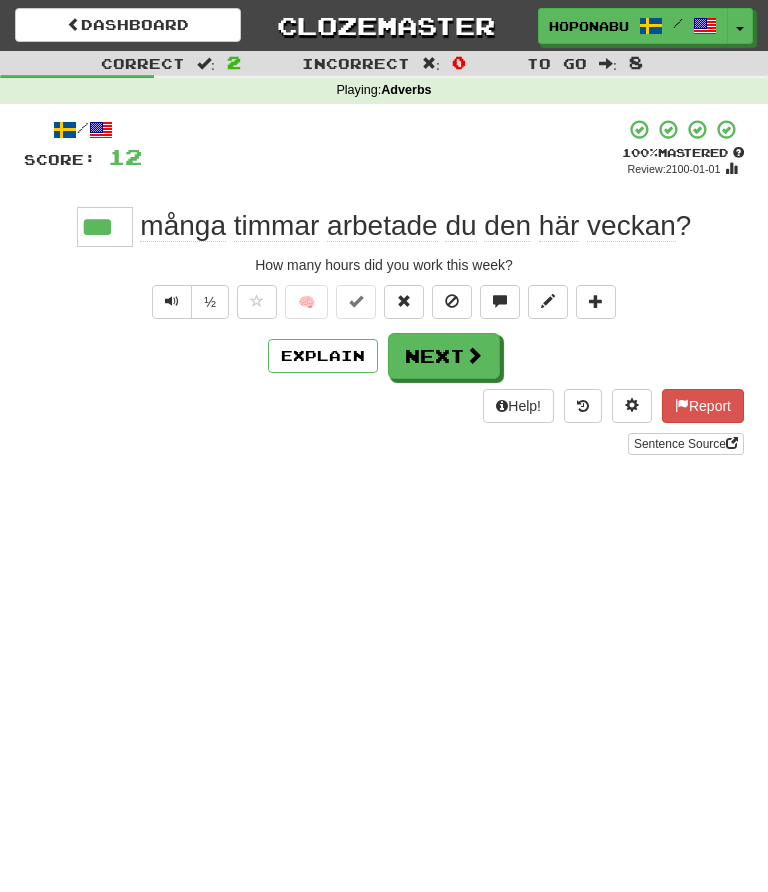 click on "Next" at bounding box center [444, 356] 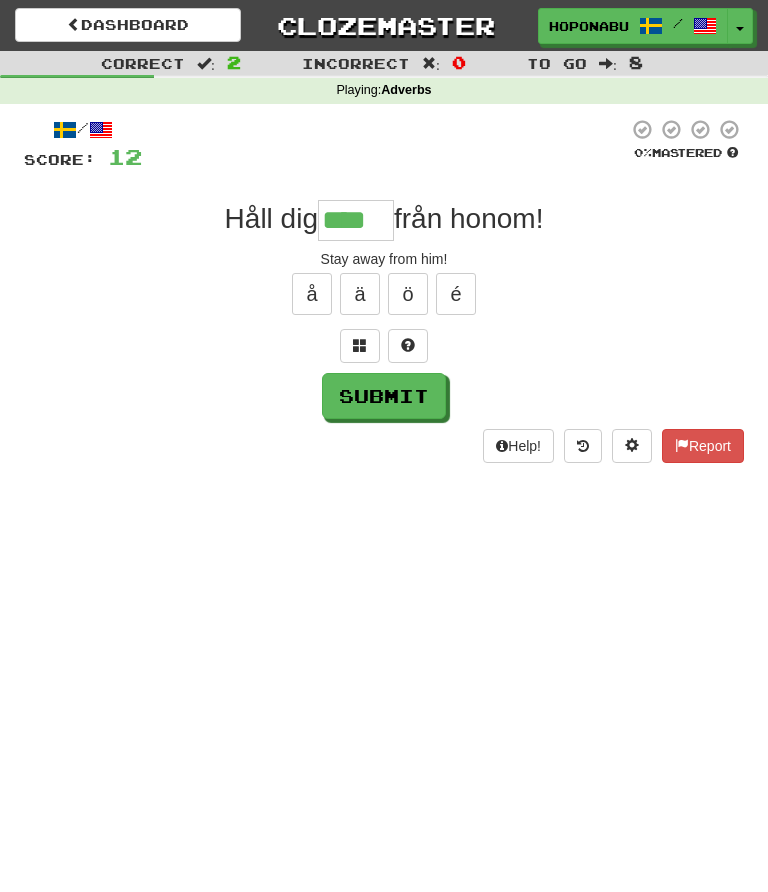 click on "Submit" at bounding box center [384, 396] 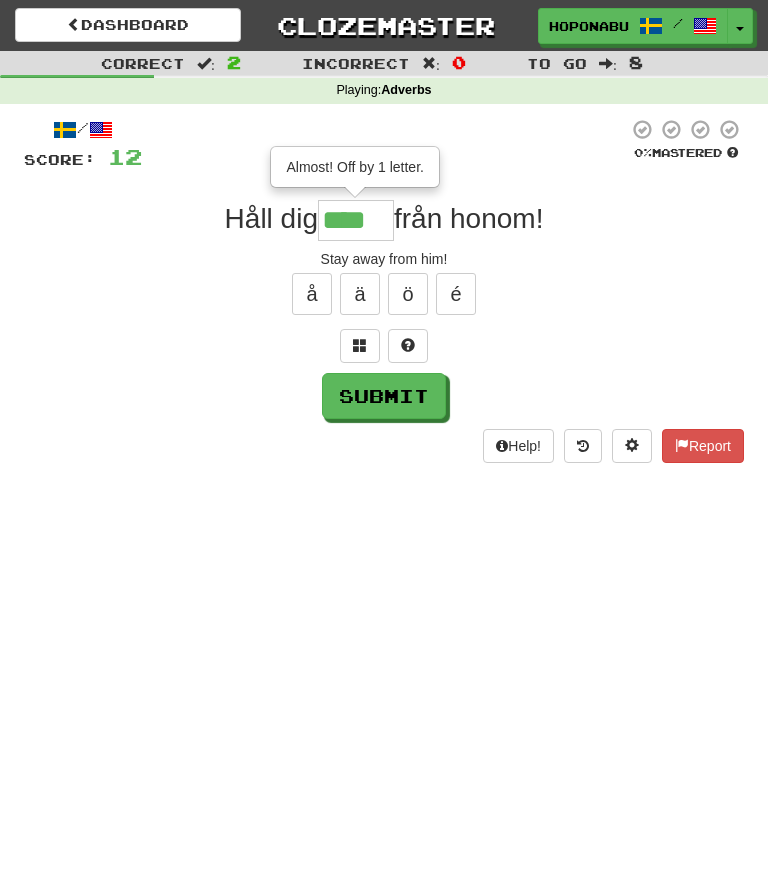 click on "****" at bounding box center [356, 220] 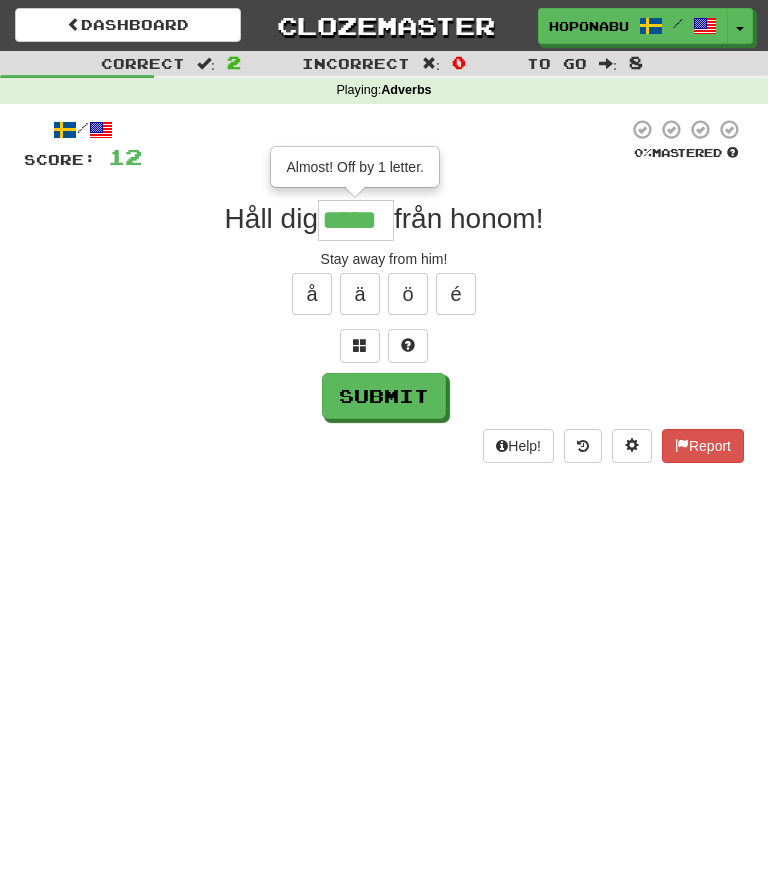 type on "*****" 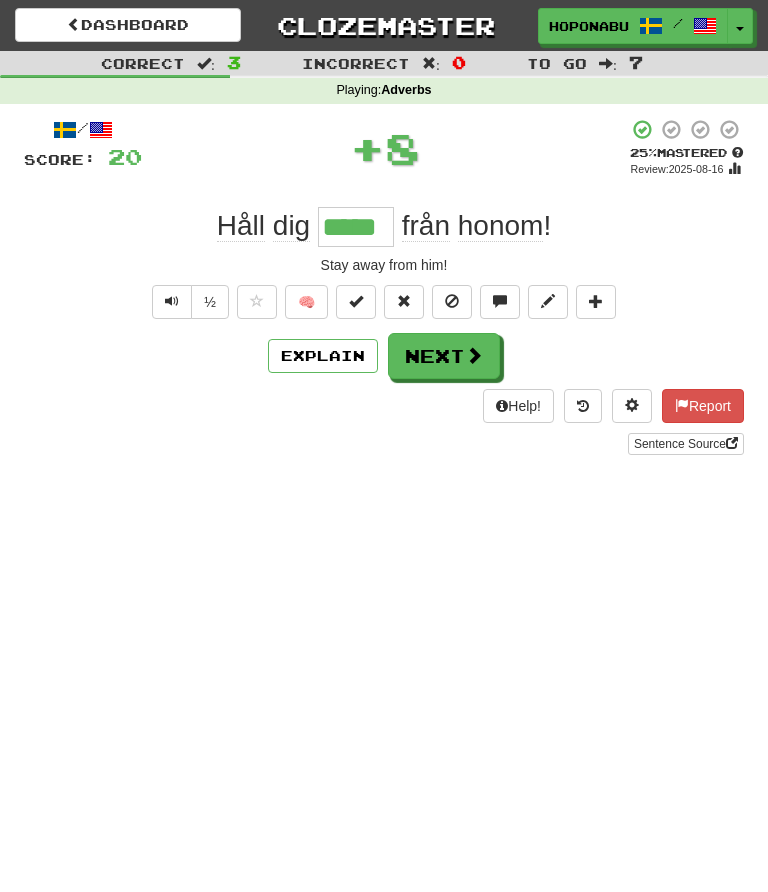 click at bounding box center [474, 355] 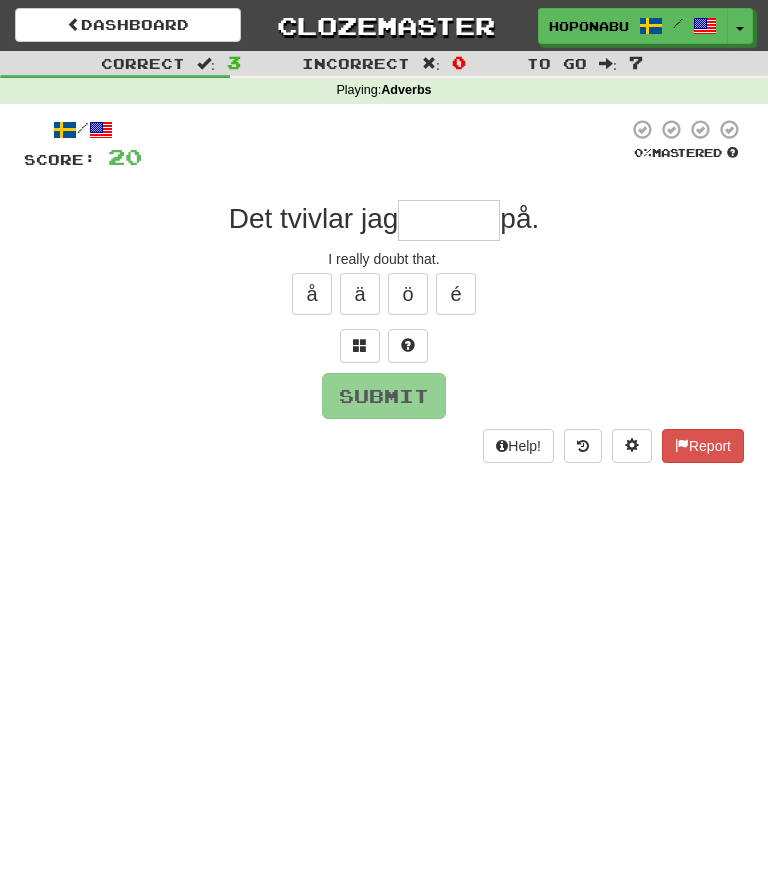 type on "*" 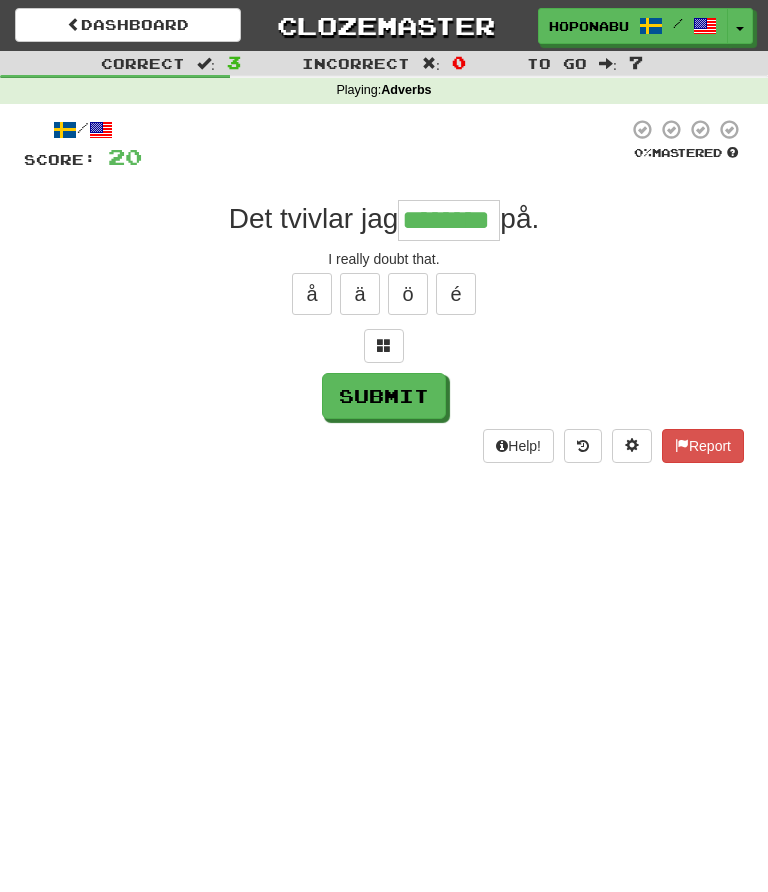 type on "********" 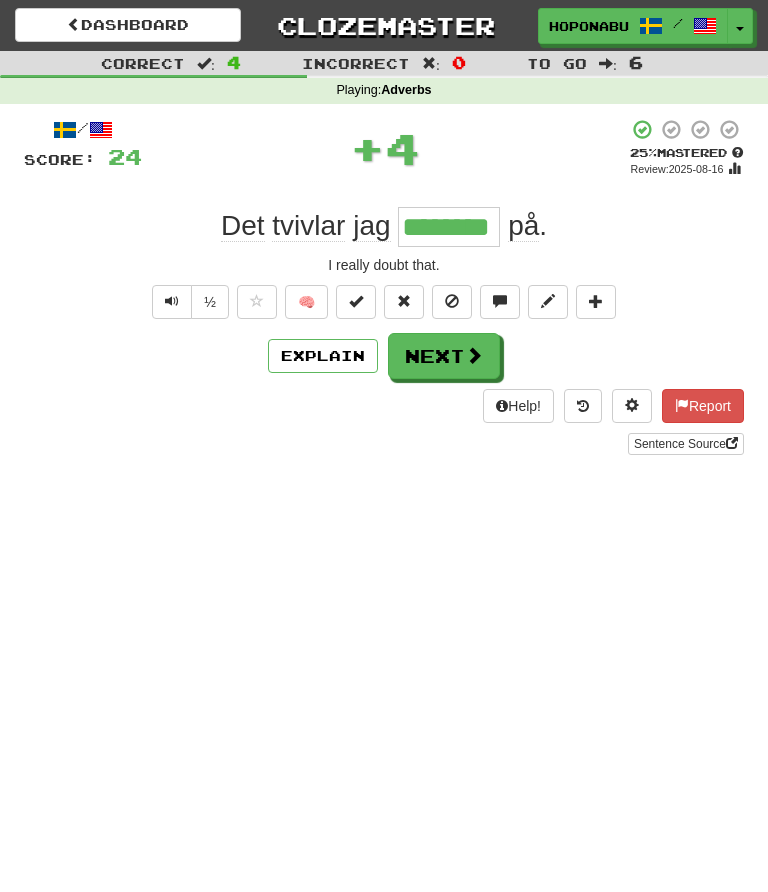 click on "🧠" at bounding box center [306, 302] 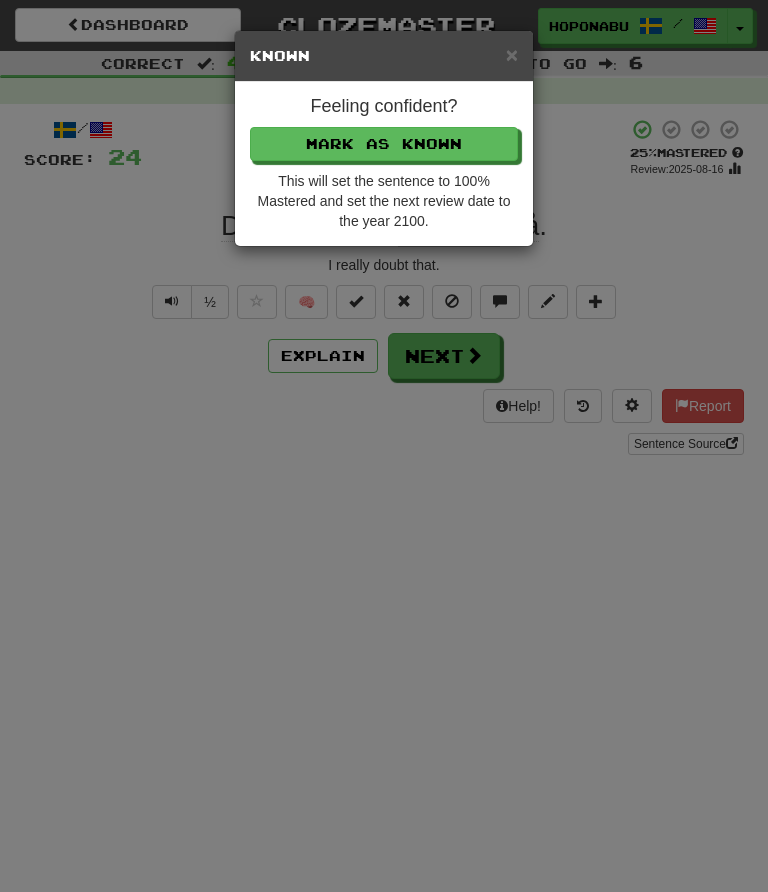 click on "Mark as Known" at bounding box center [384, 144] 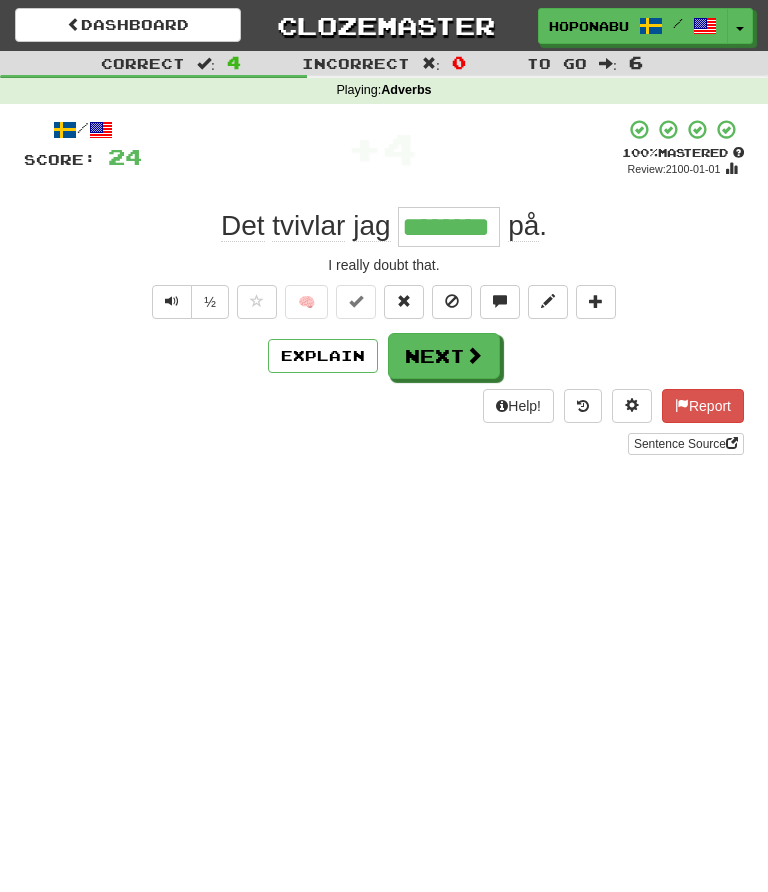 click on "Next" at bounding box center [444, 356] 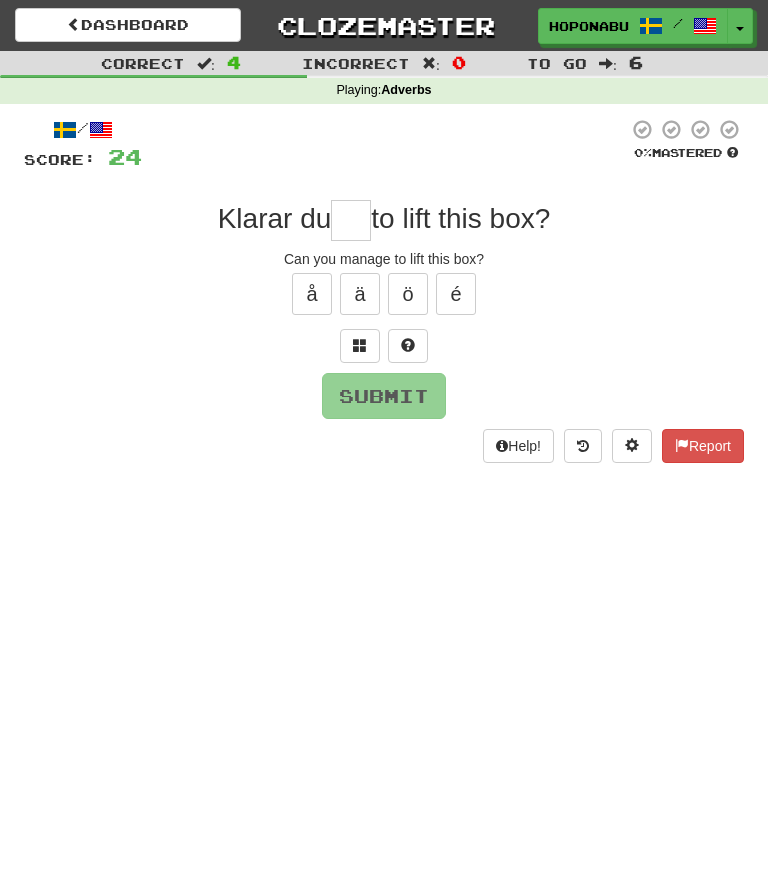 click at bounding box center (408, 345) 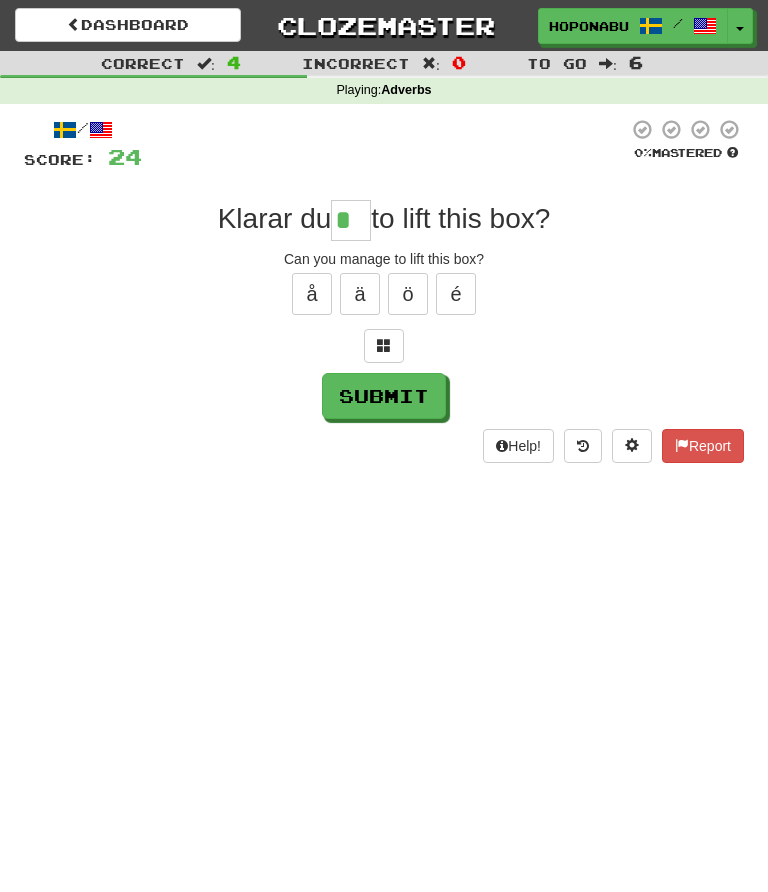 click at bounding box center (384, 346) 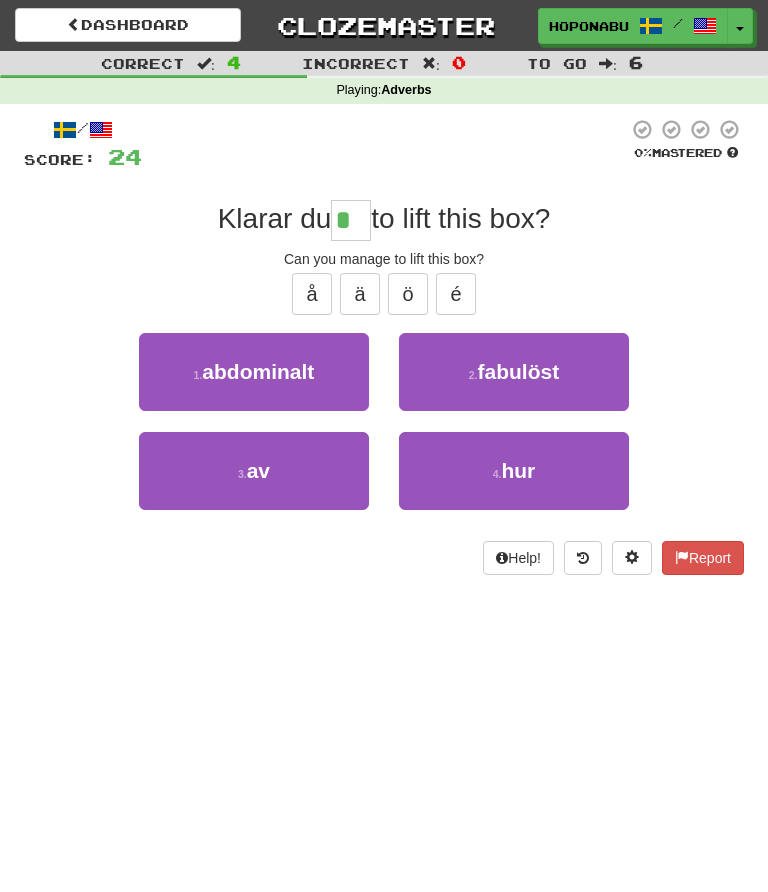 click on "3 .  av" at bounding box center (254, 471) 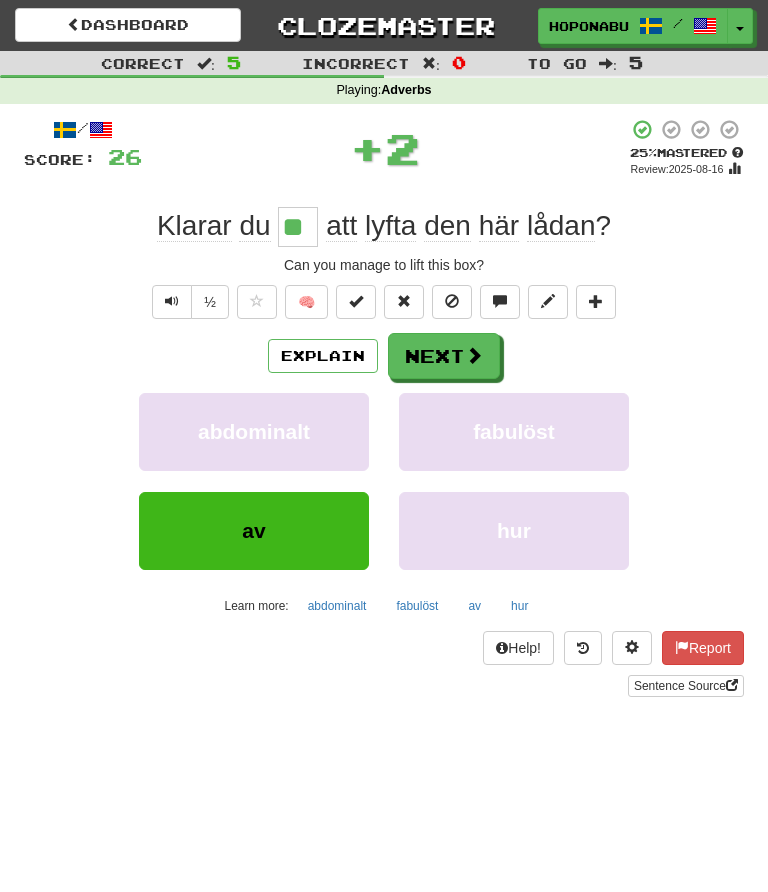 click at bounding box center (474, 355) 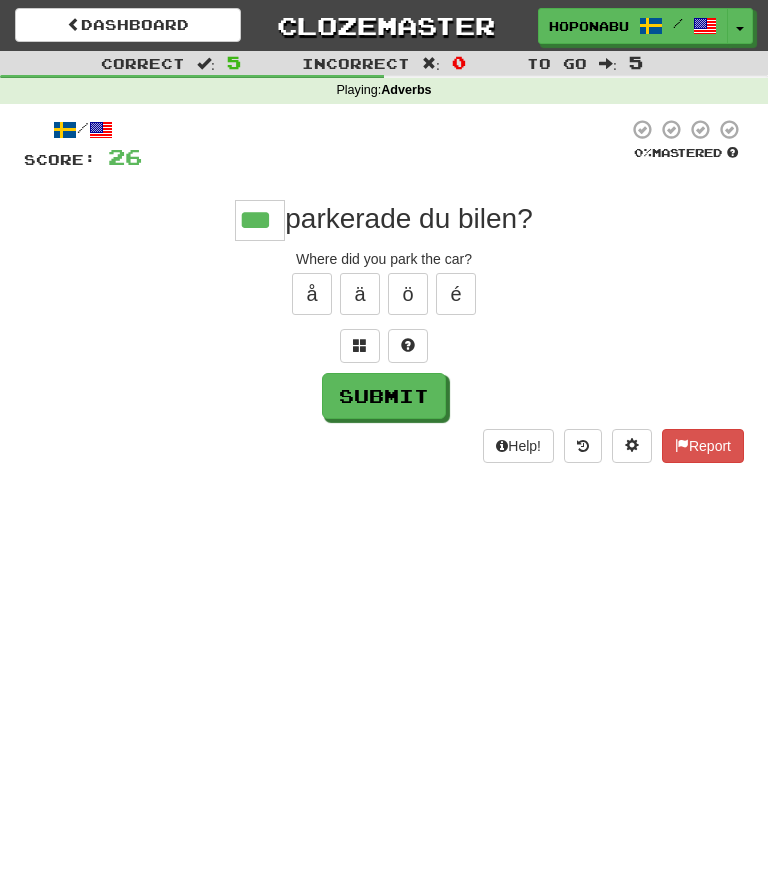 click on "Submit" at bounding box center (384, 396) 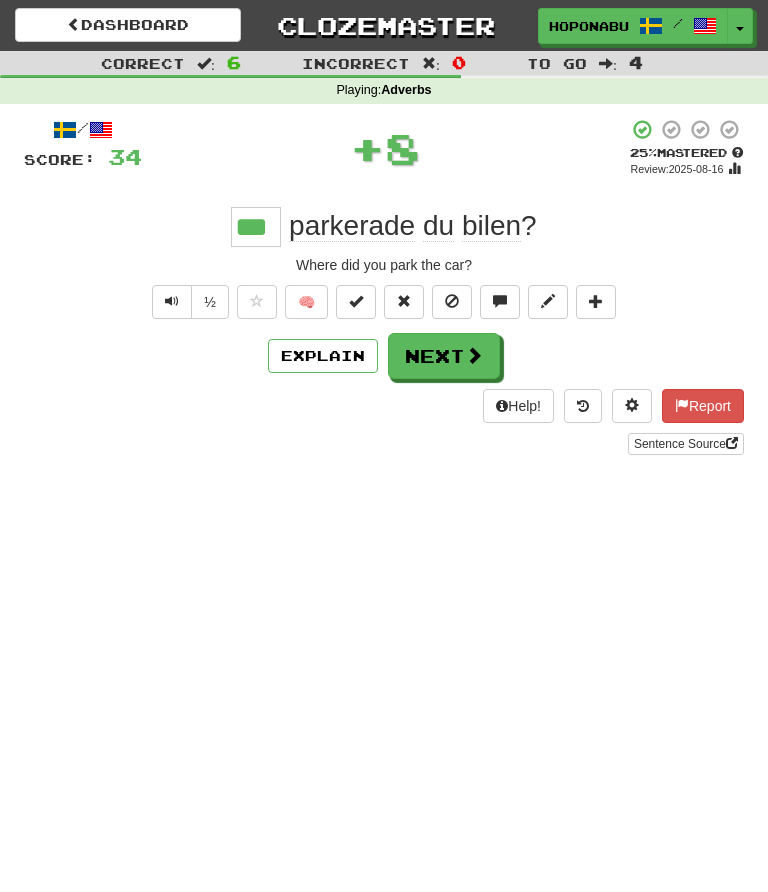 click on "🧠" at bounding box center (306, 302) 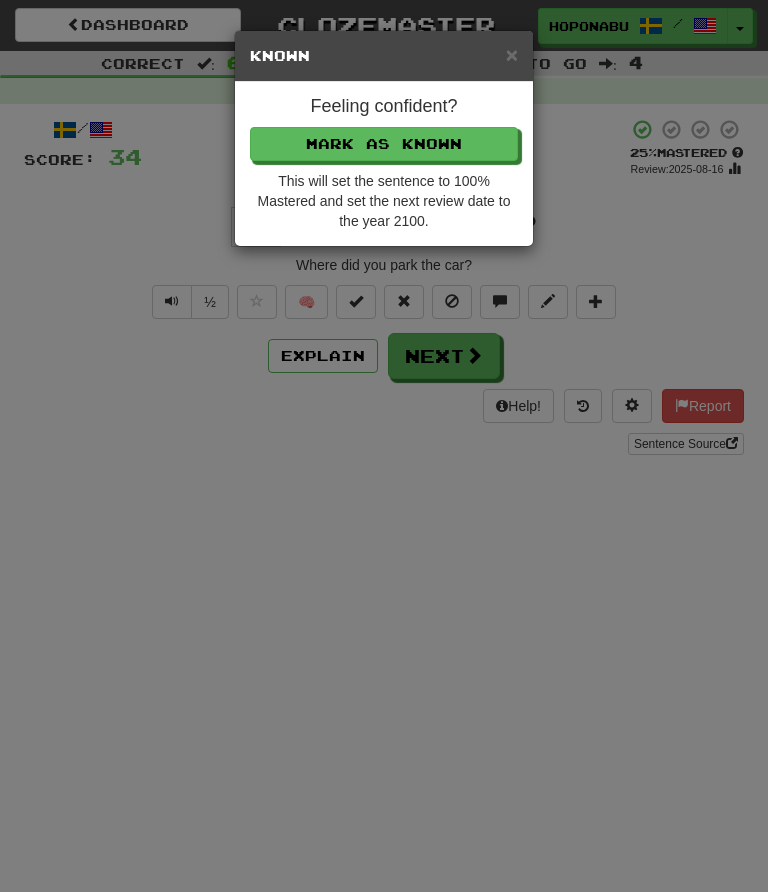 click on "Mark as Known" at bounding box center [384, 144] 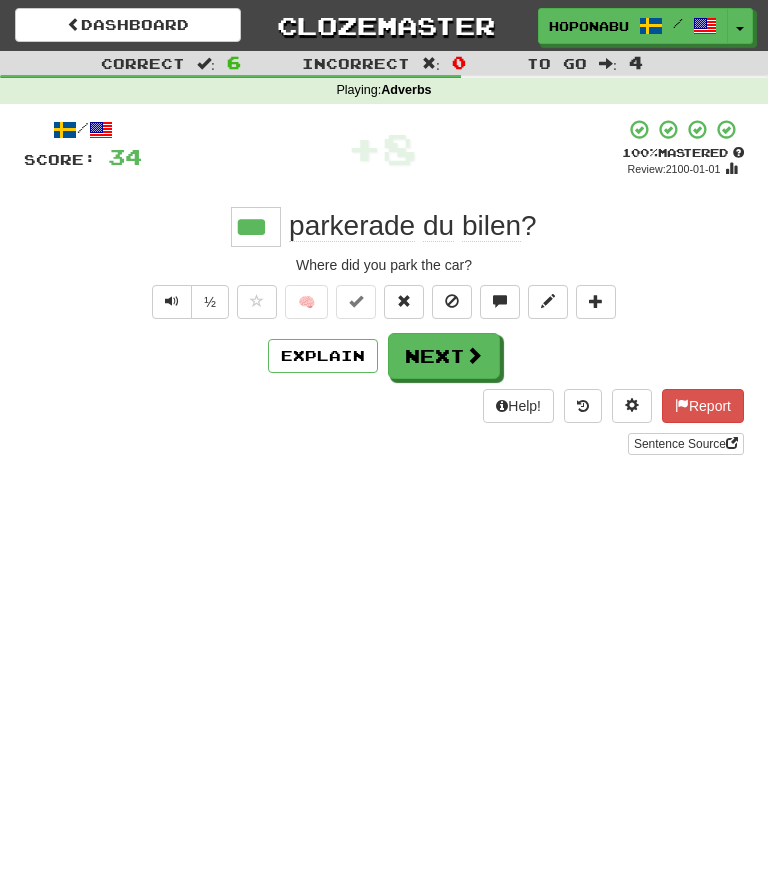 click on "Next" at bounding box center (444, 356) 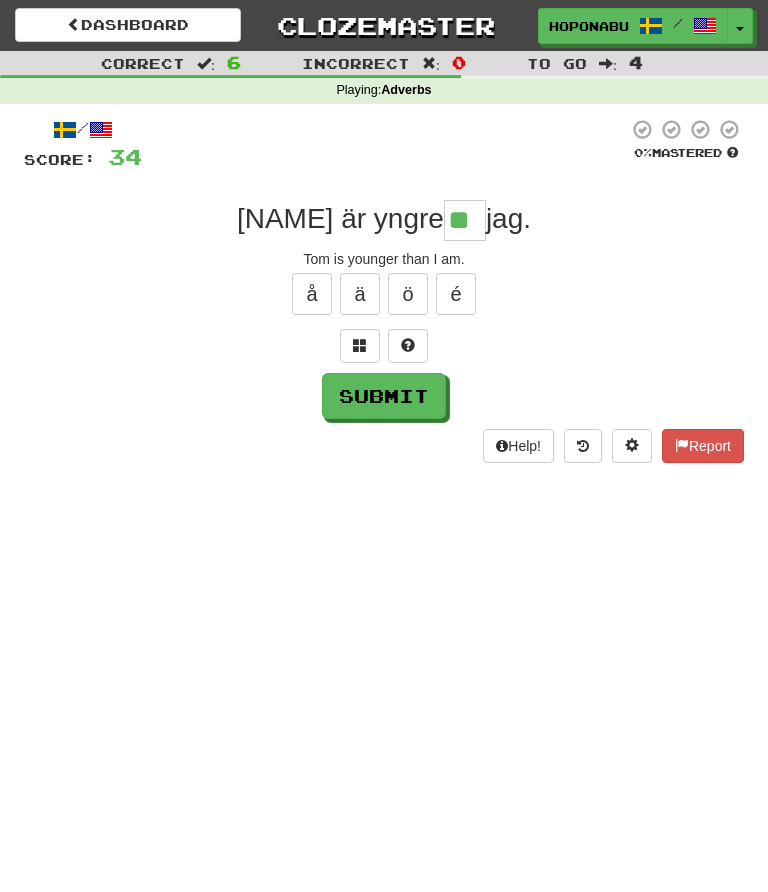 type on "**" 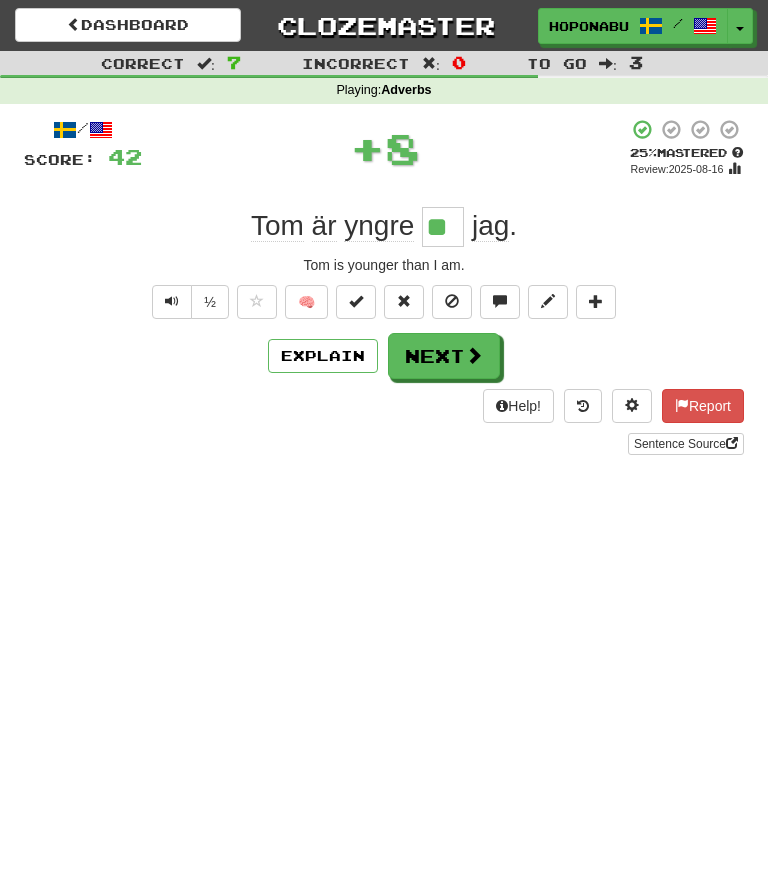 click on "Next" at bounding box center (444, 356) 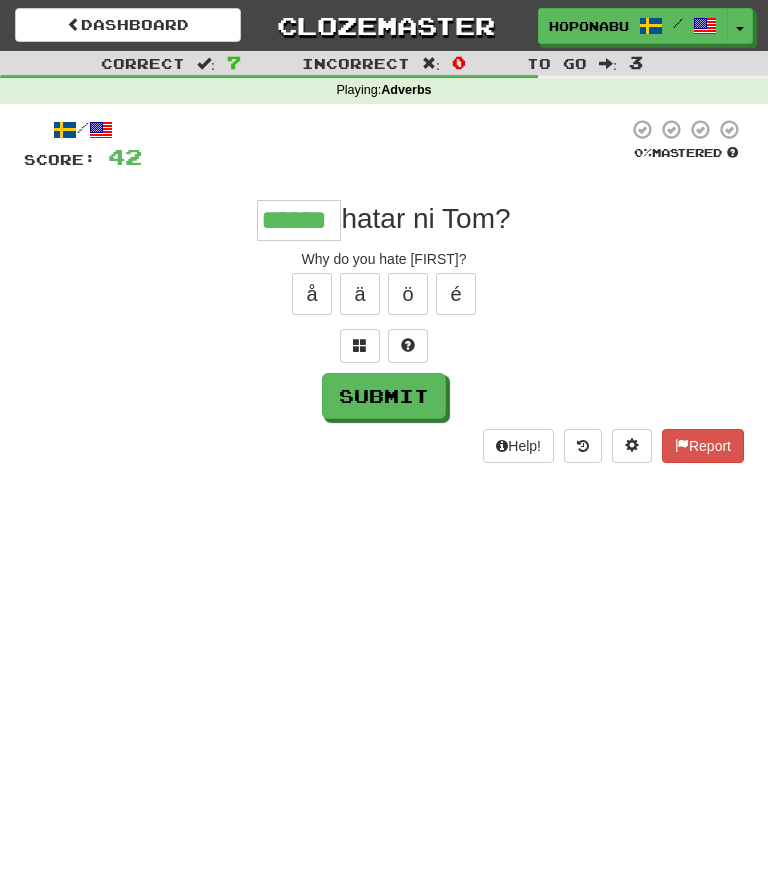 click on "Submit" at bounding box center [384, 396] 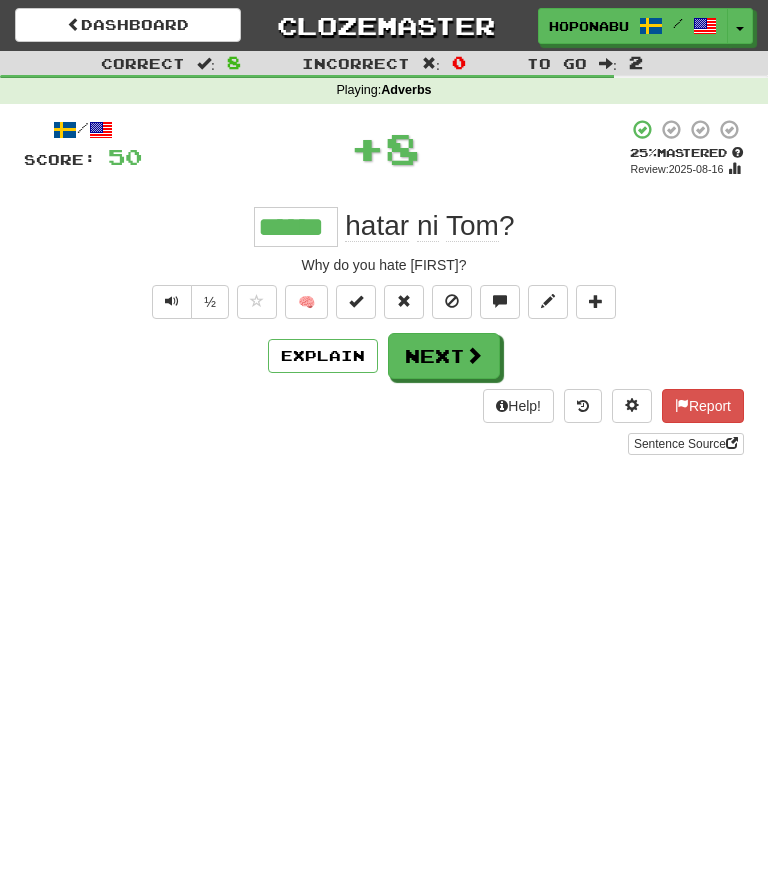click on "🧠" at bounding box center [306, 302] 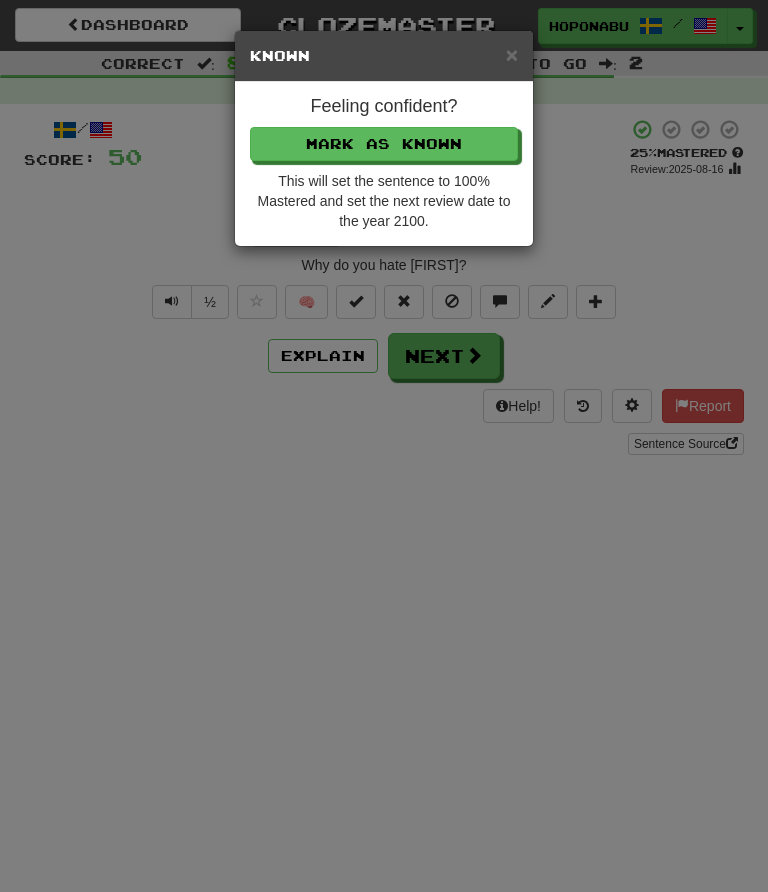 click on "Mark as Known" at bounding box center (384, 144) 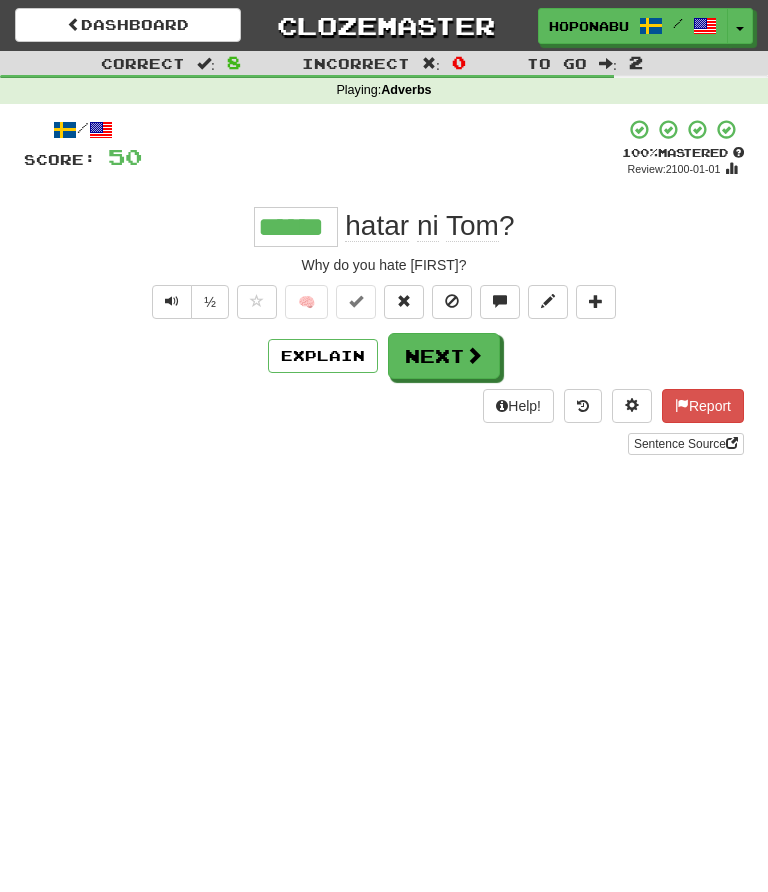click at bounding box center [474, 355] 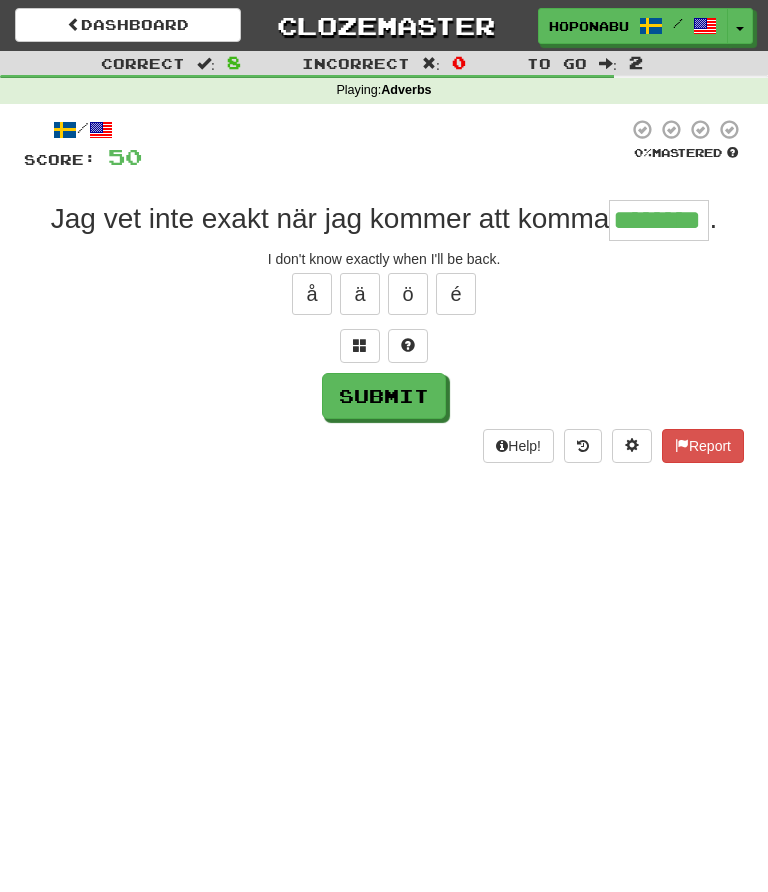 type on "********" 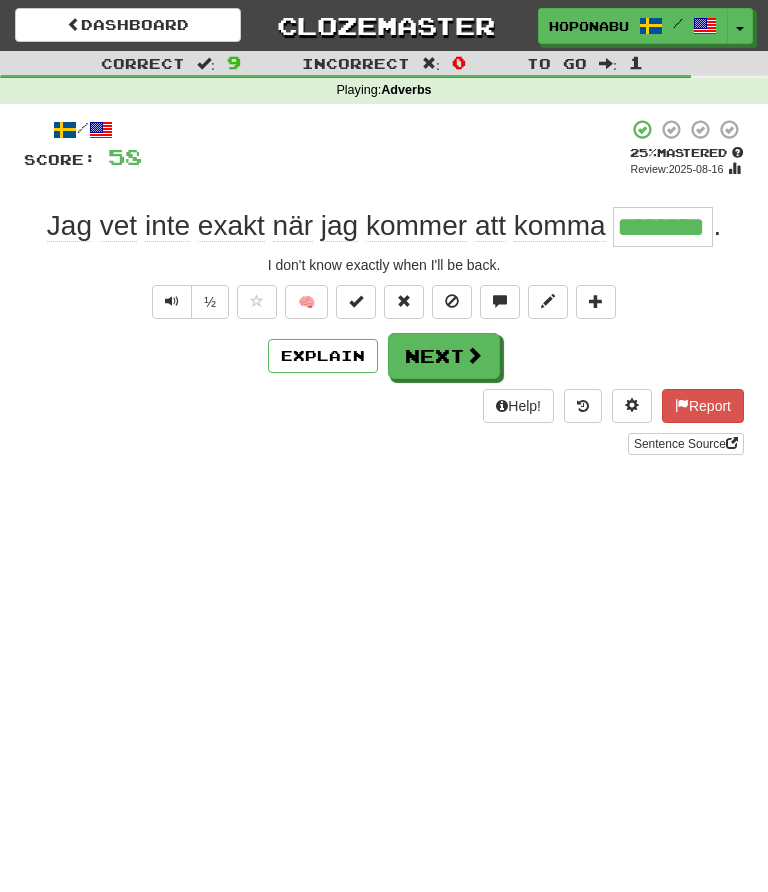 click on "Next" at bounding box center (444, 356) 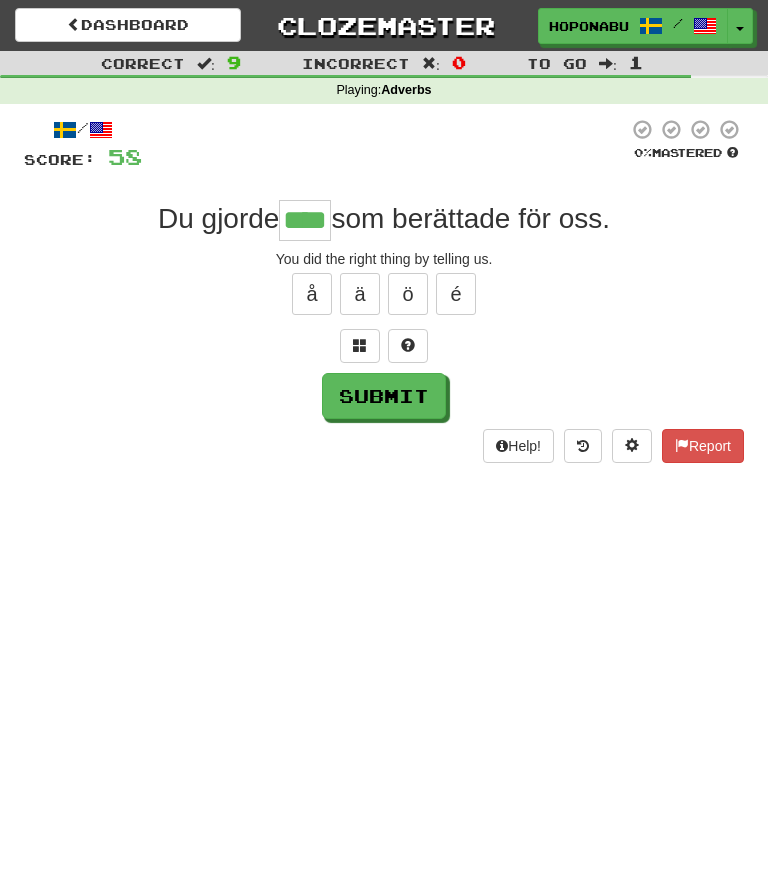 type on "****" 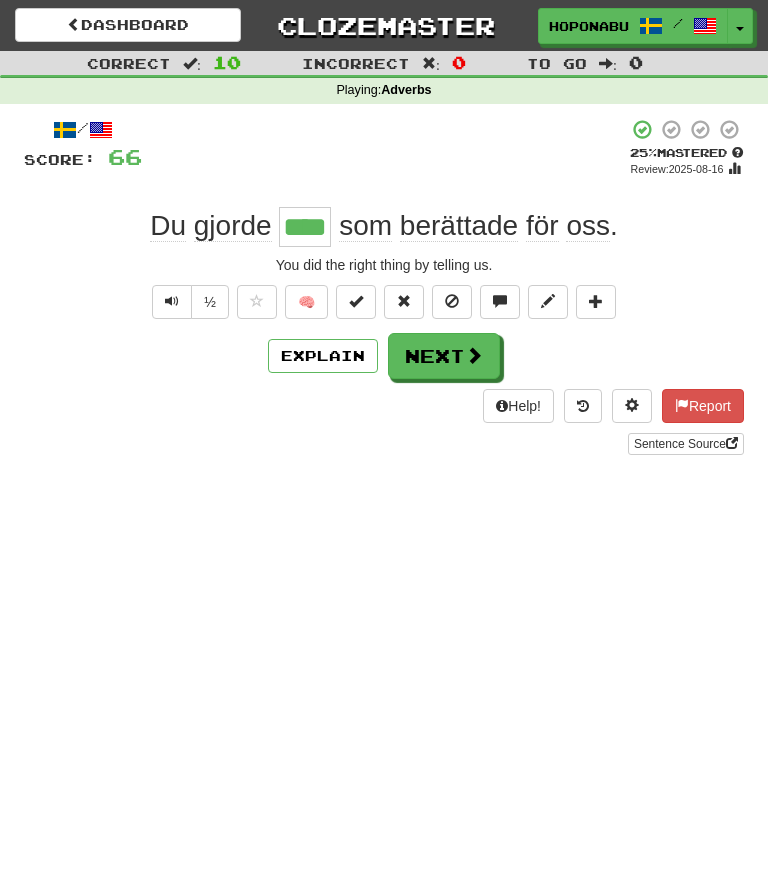 click at bounding box center (474, 355) 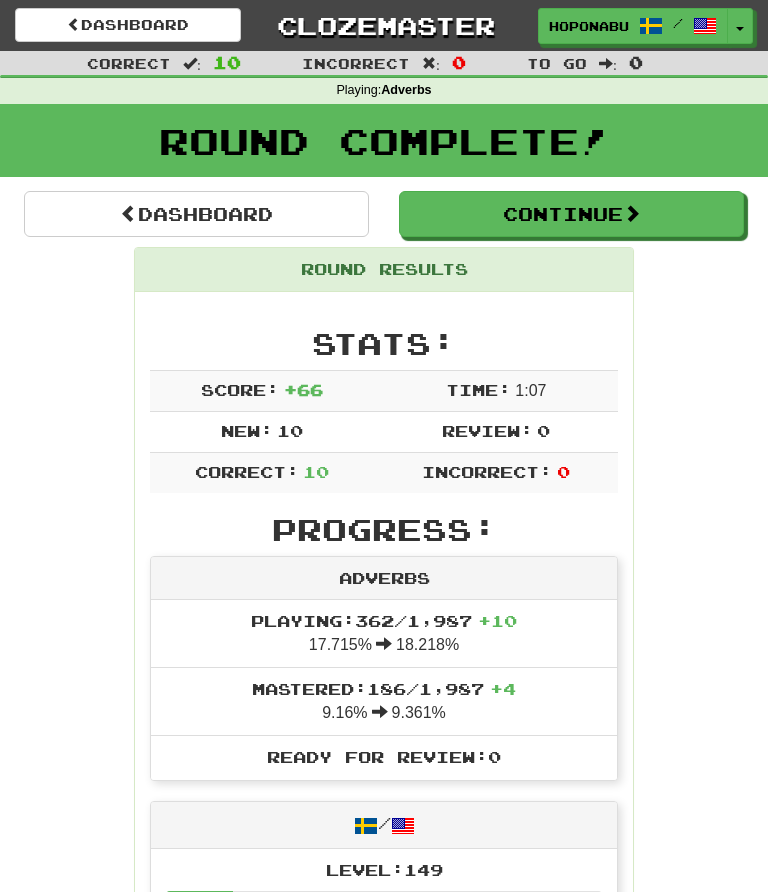 click on "Continue" at bounding box center (571, 214) 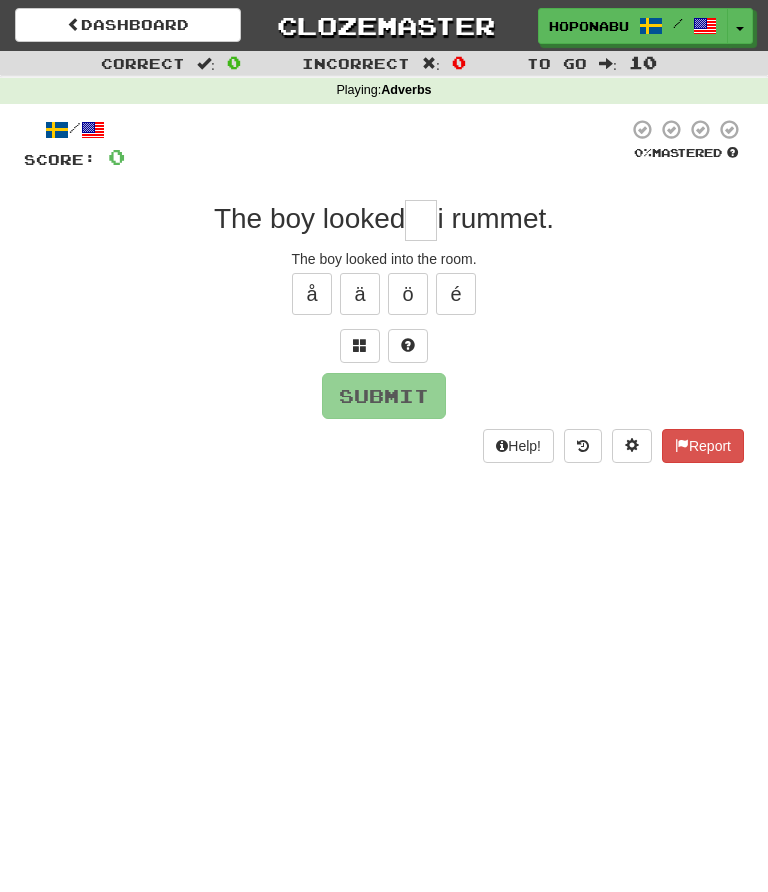 click at bounding box center (421, 220) 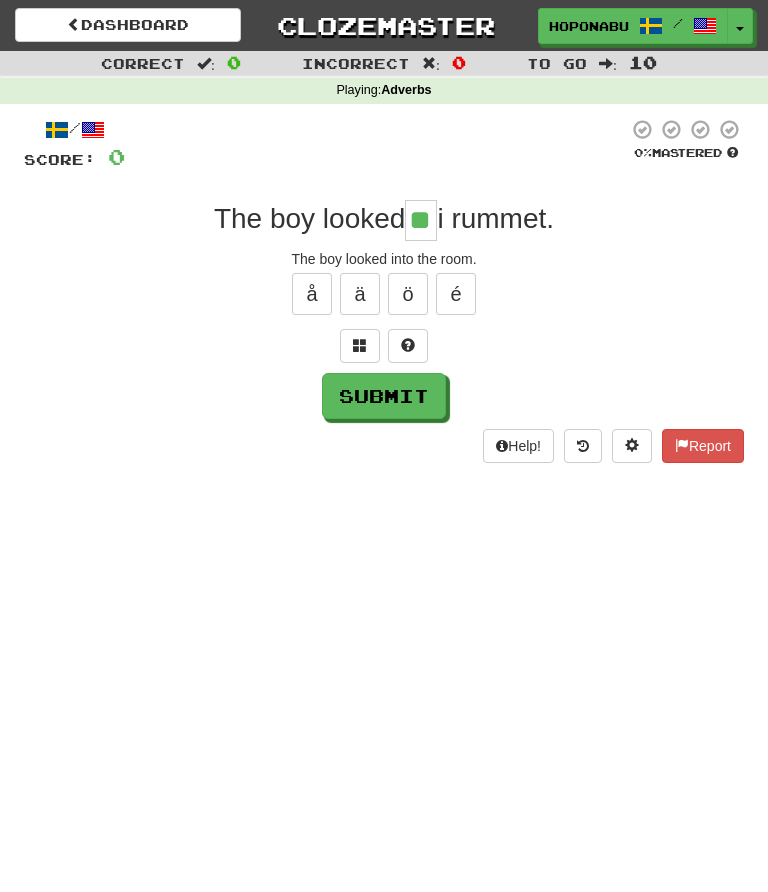 type on "**" 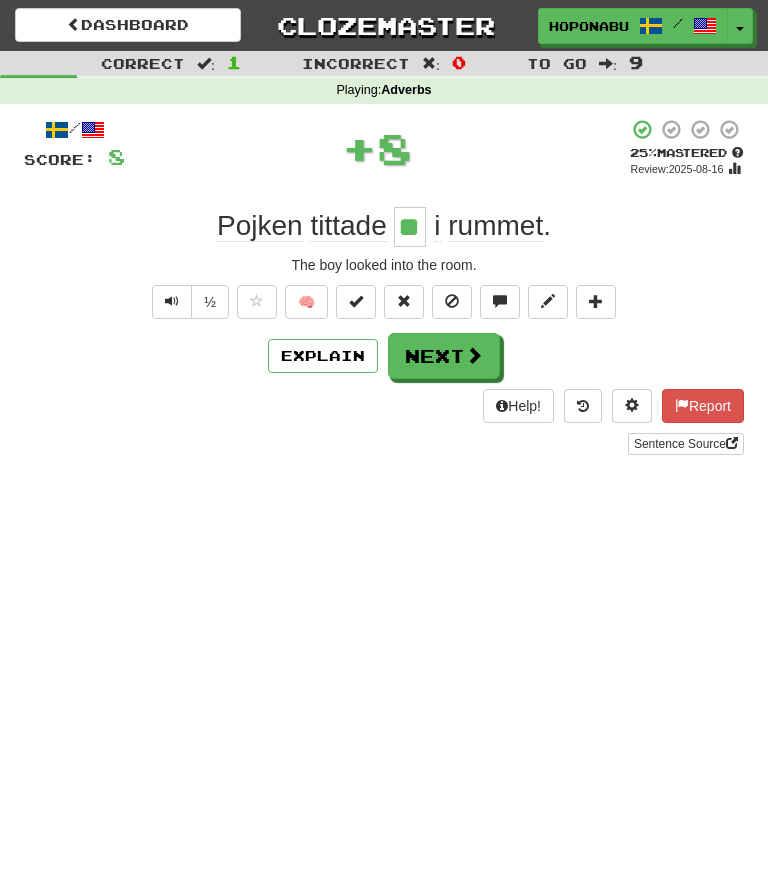 click at bounding box center (474, 355) 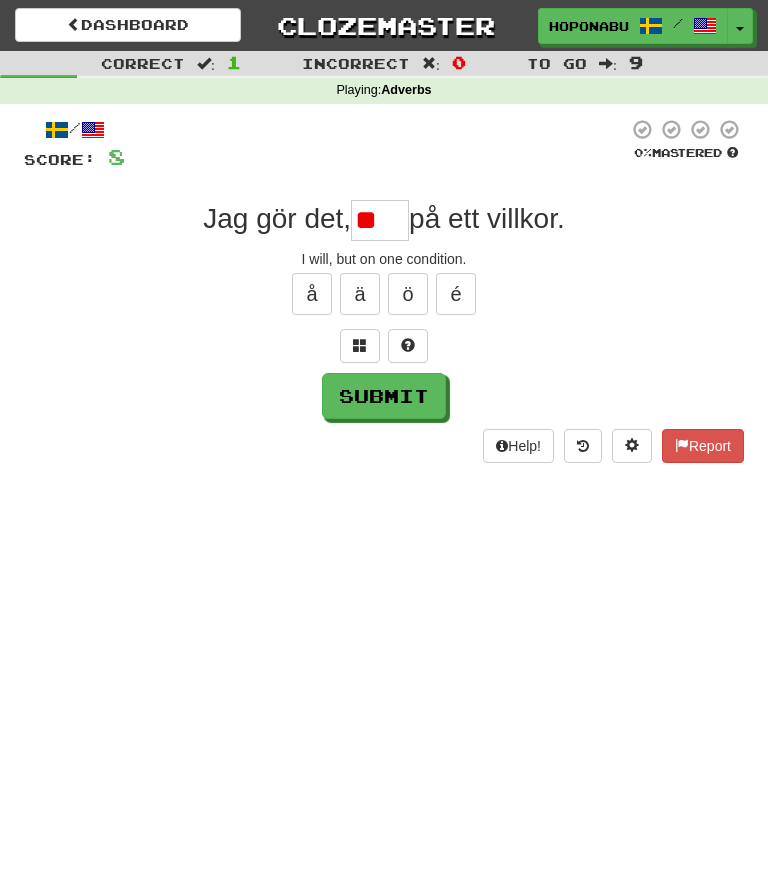 type on "*" 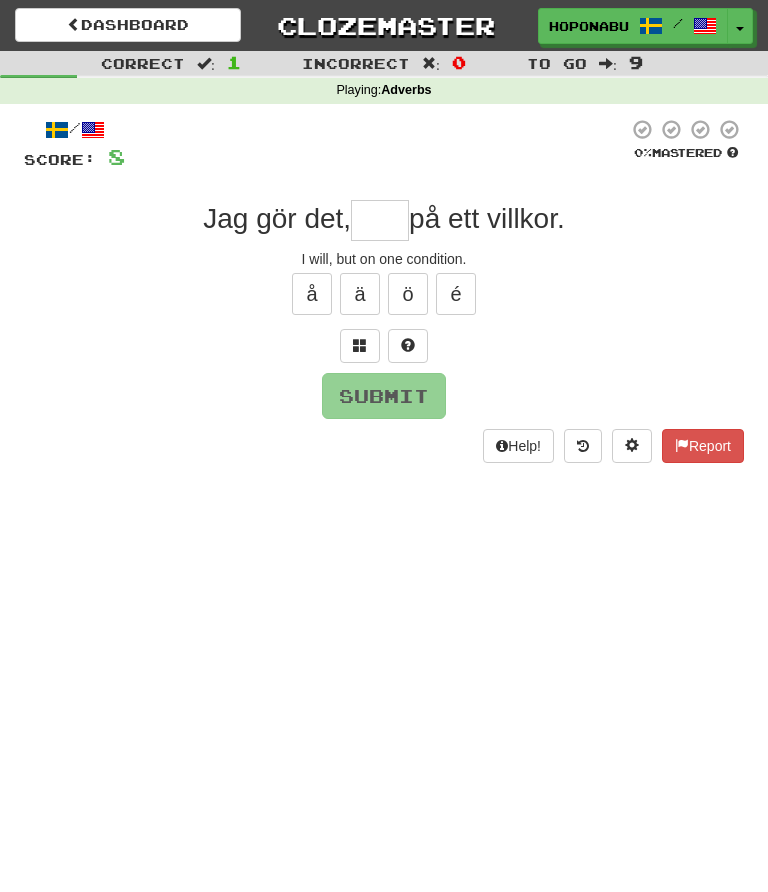 click at bounding box center [408, 346] 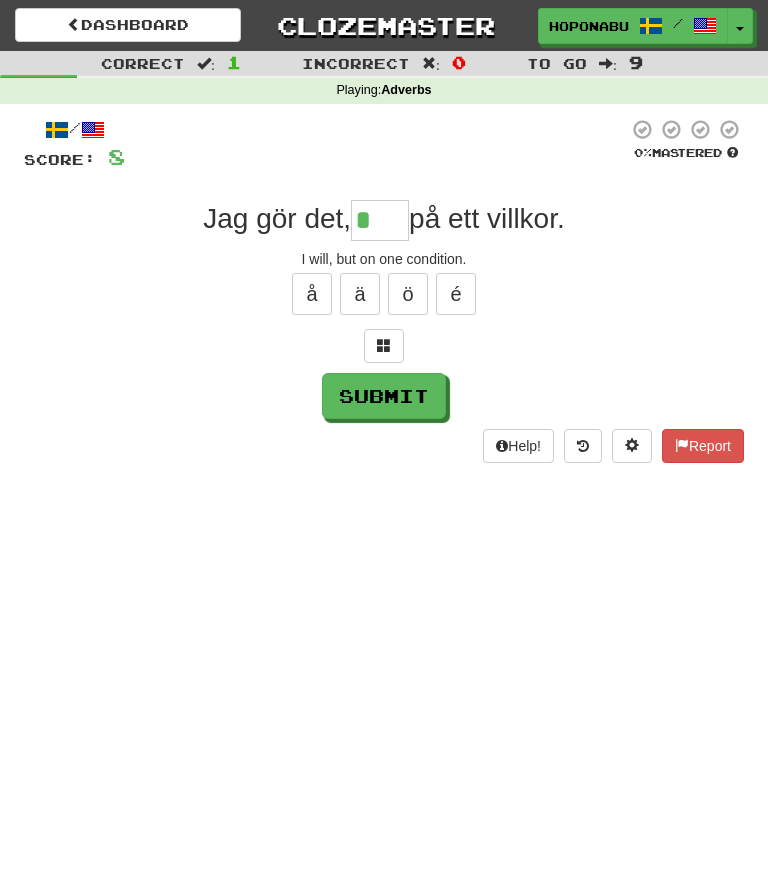 click at bounding box center [384, 345] 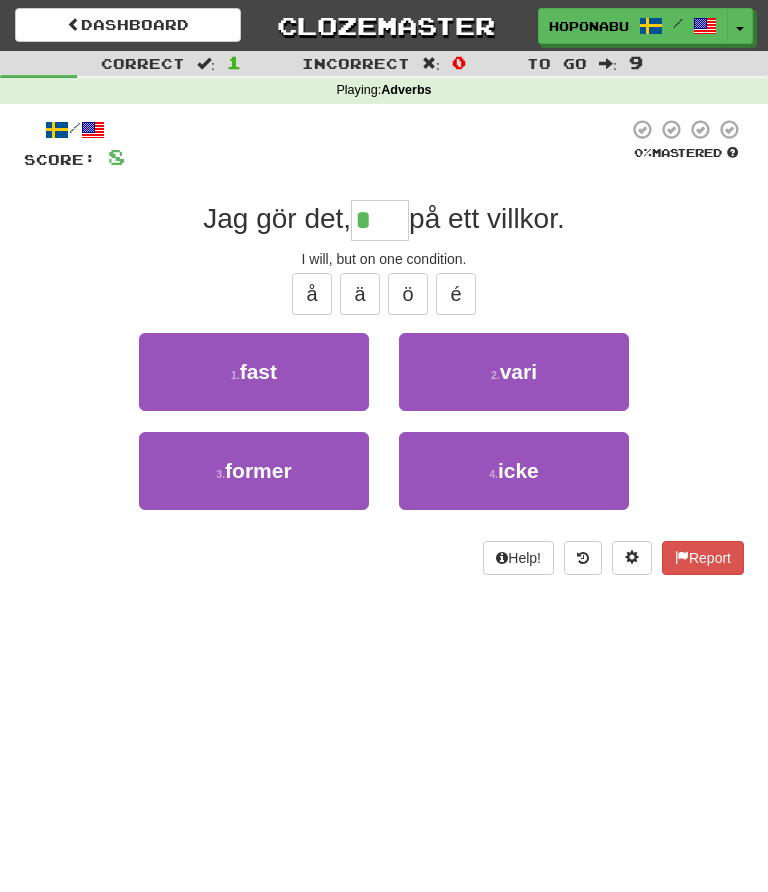 click on "fast" at bounding box center [258, 371] 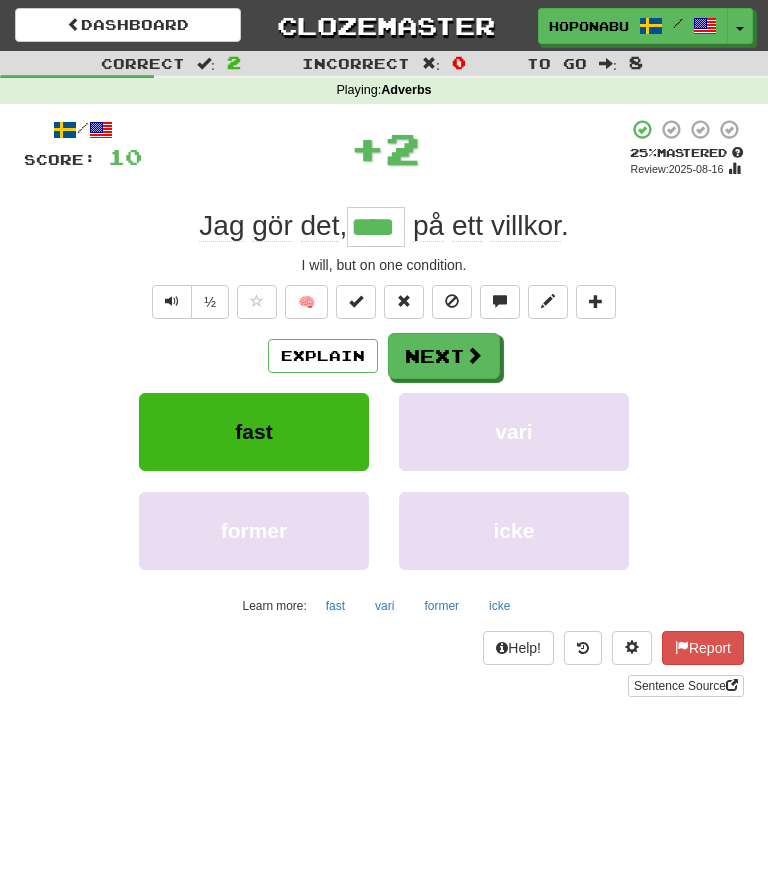 click on "Explain" at bounding box center [323, 356] 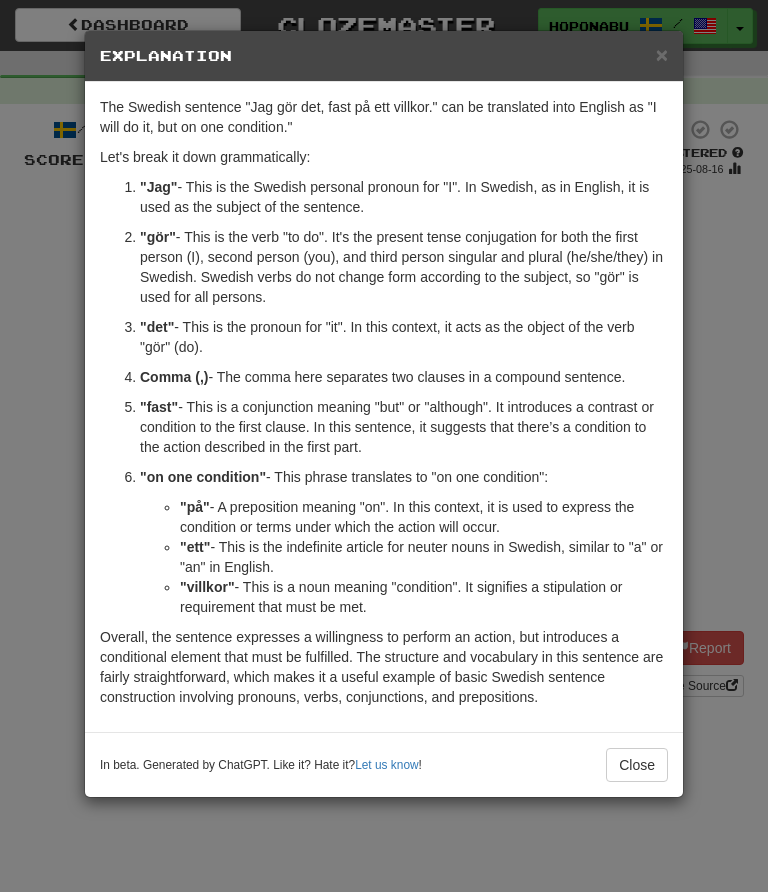 click on "Close" at bounding box center [637, 765] 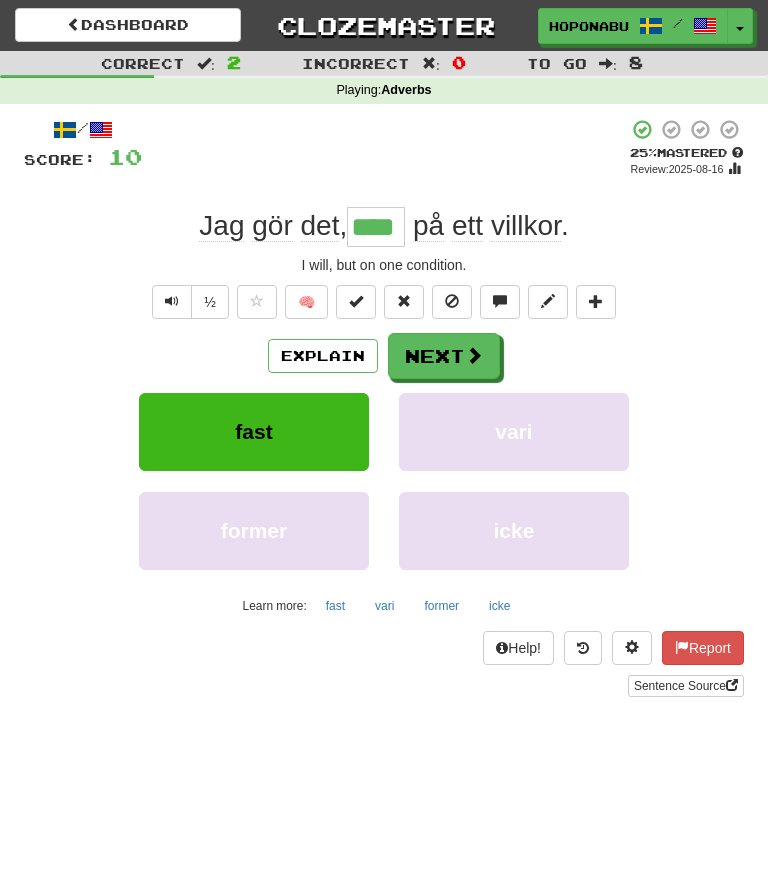 click on "Next" at bounding box center (444, 356) 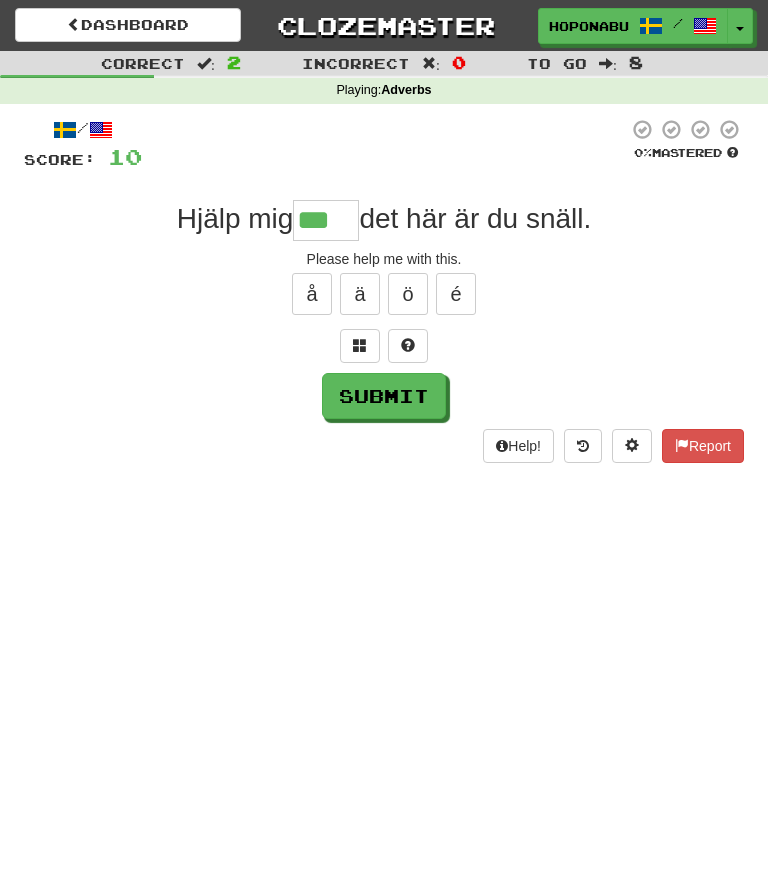 type on "***" 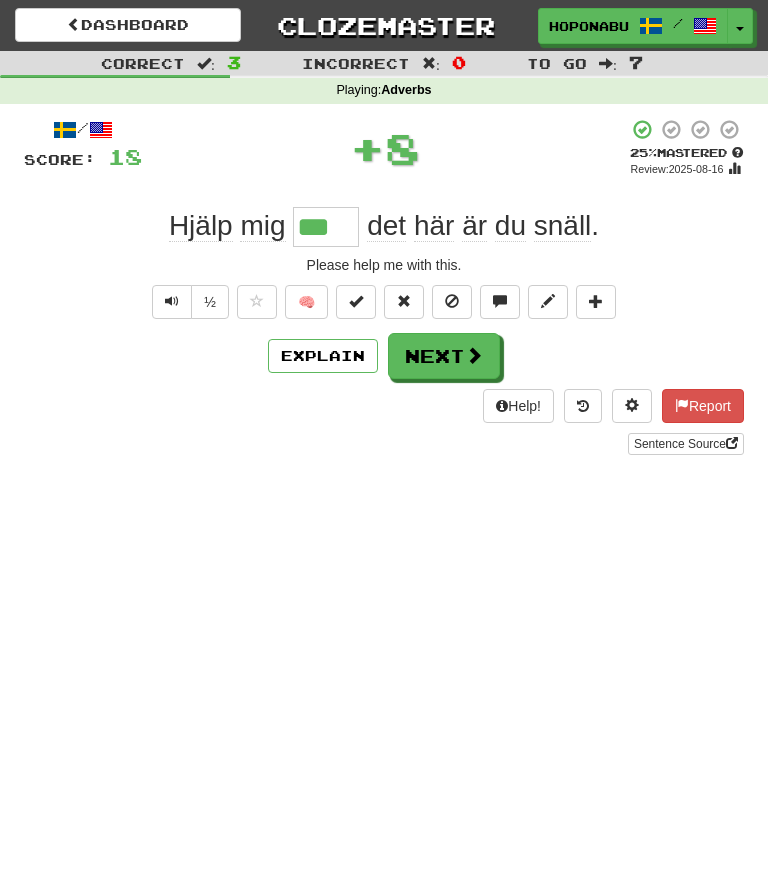 click on "Next" at bounding box center [444, 356] 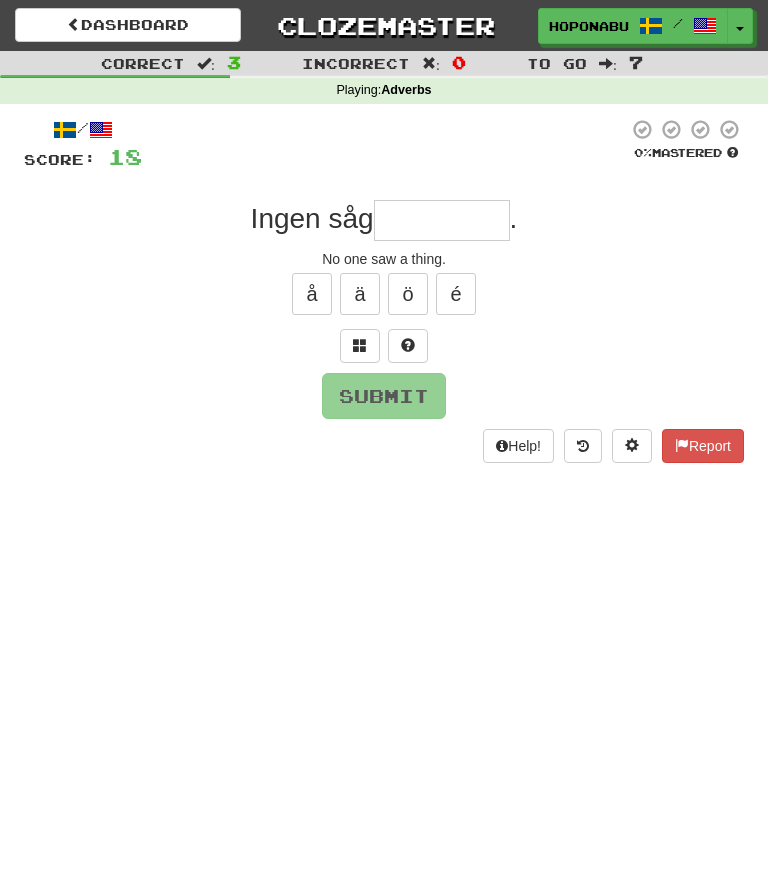 type on "*" 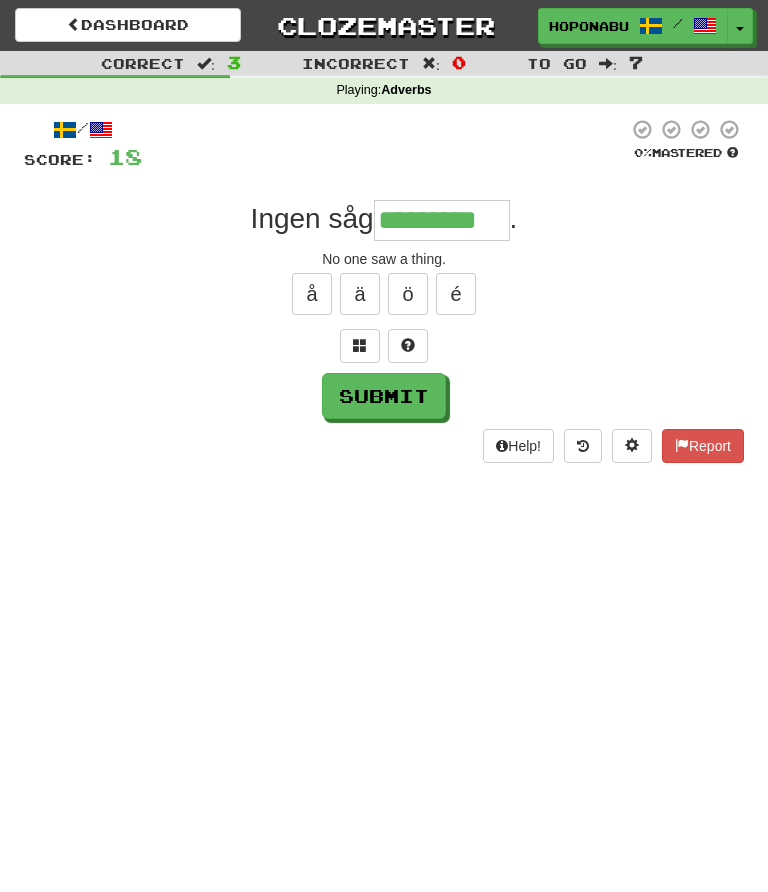 type on "*********" 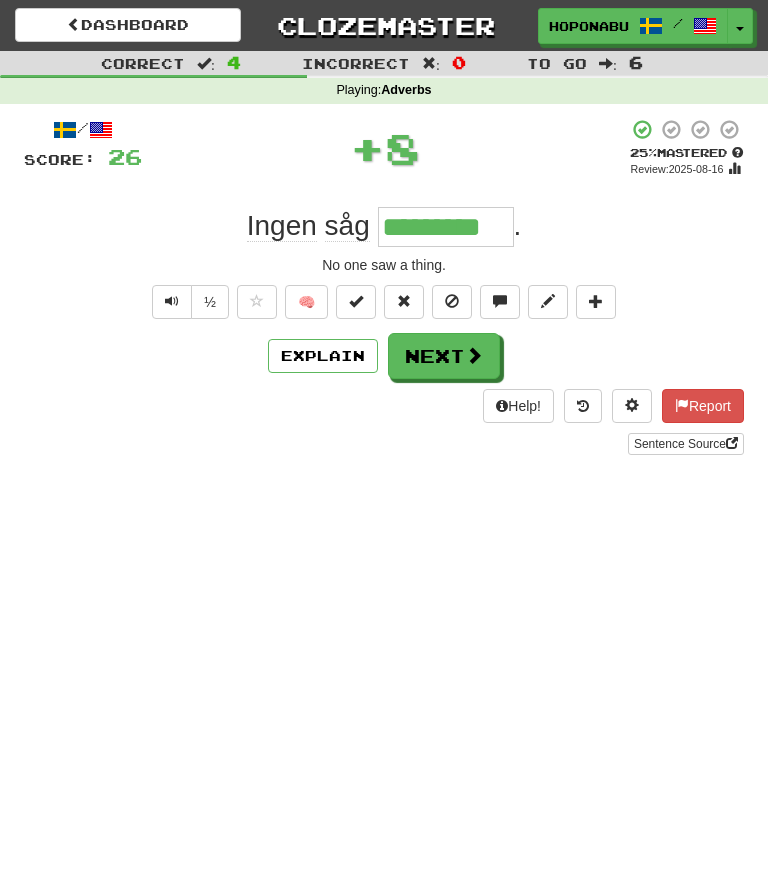 click on "🧠" at bounding box center (306, 302) 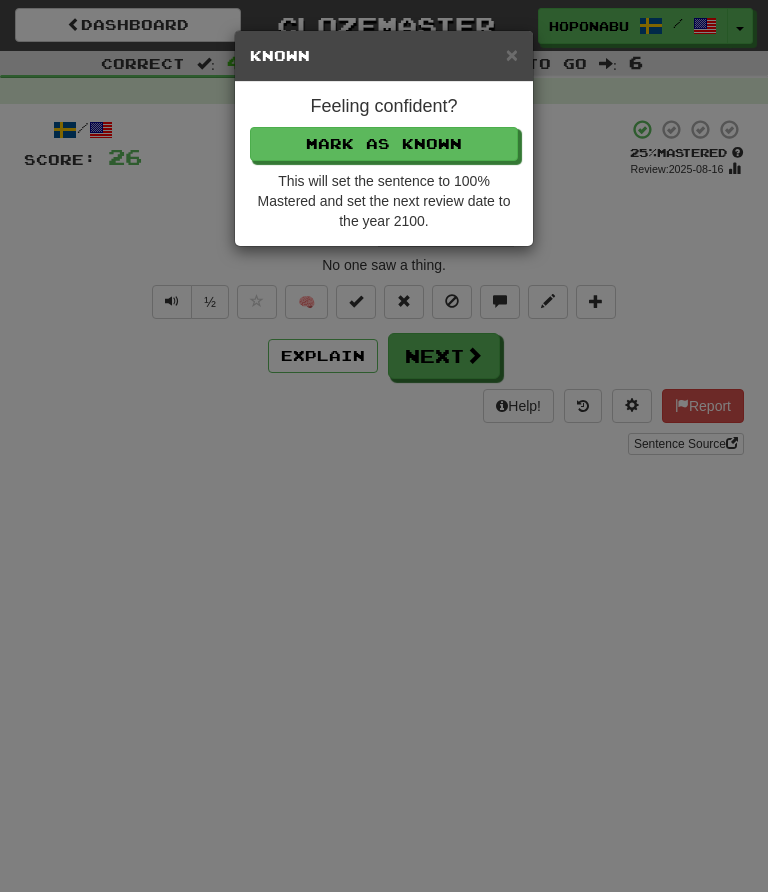 click on "Mark as Known" at bounding box center [384, 144] 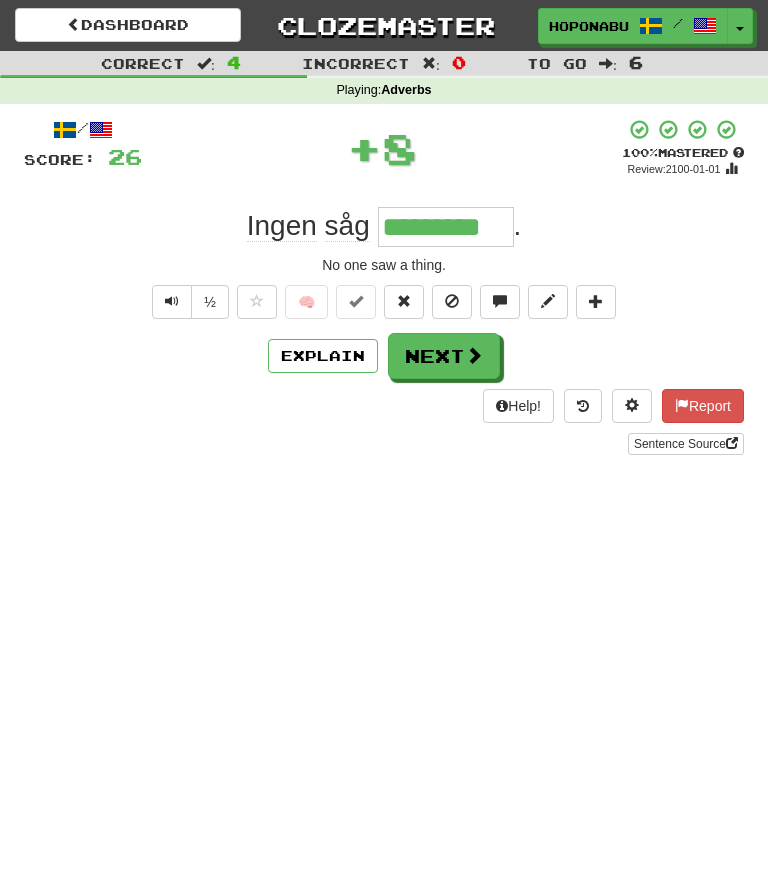 click on "Next" at bounding box center [444, 356] 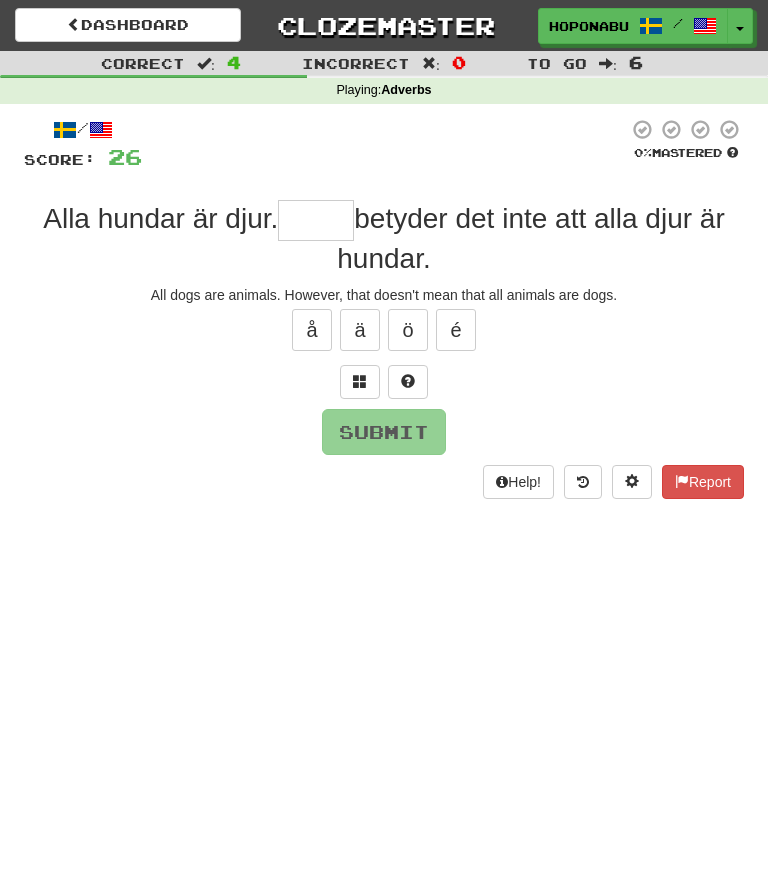 click at bounding box center (408, 382) 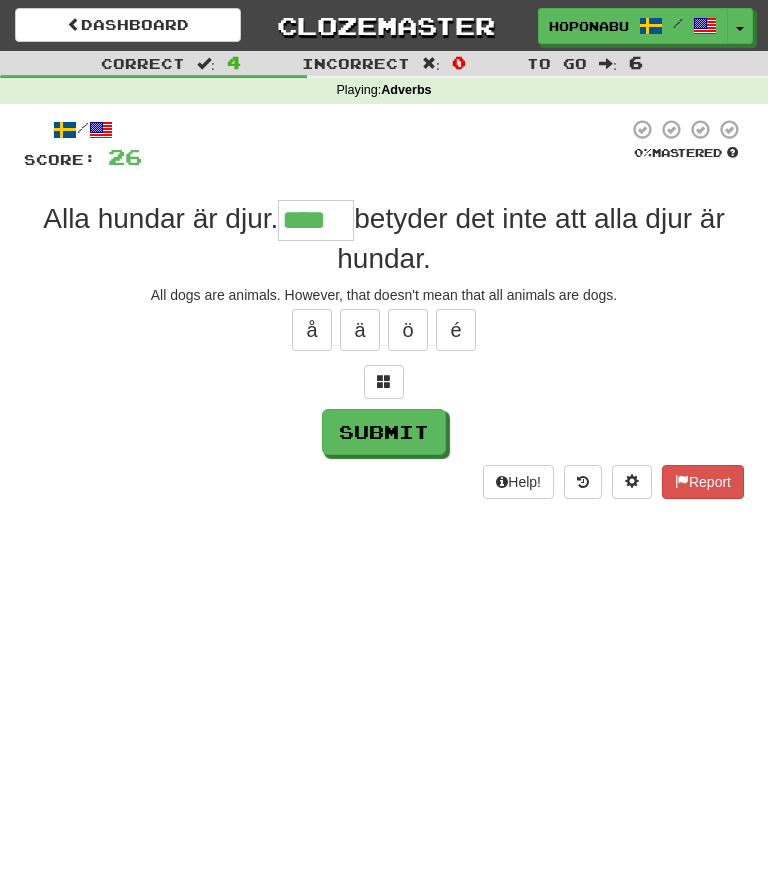 type on "****" 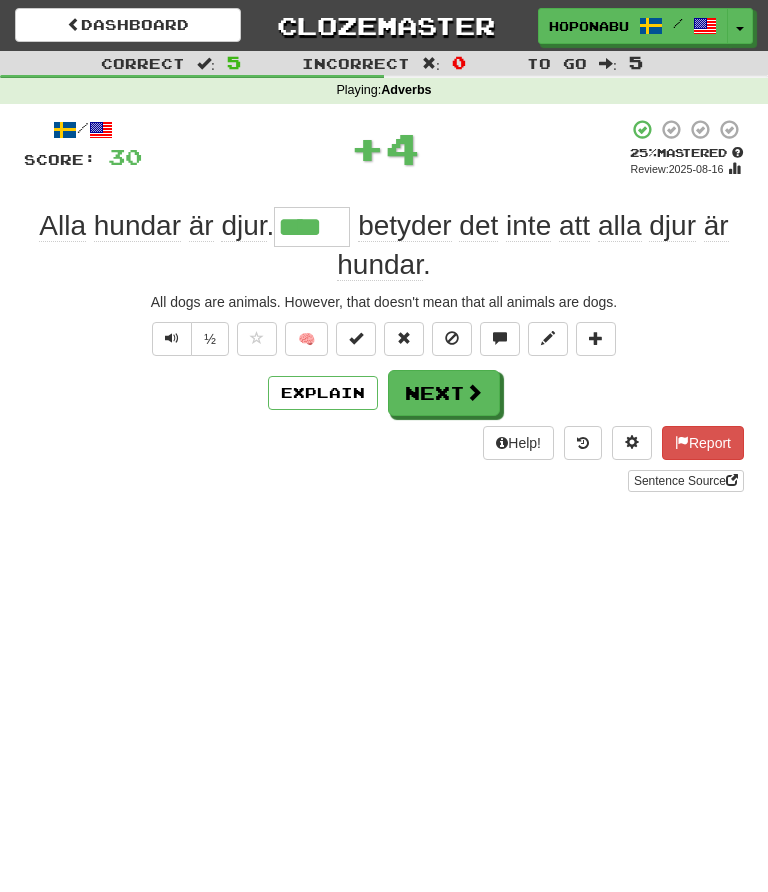 click on "Explain" at bounding box center [323, 393] 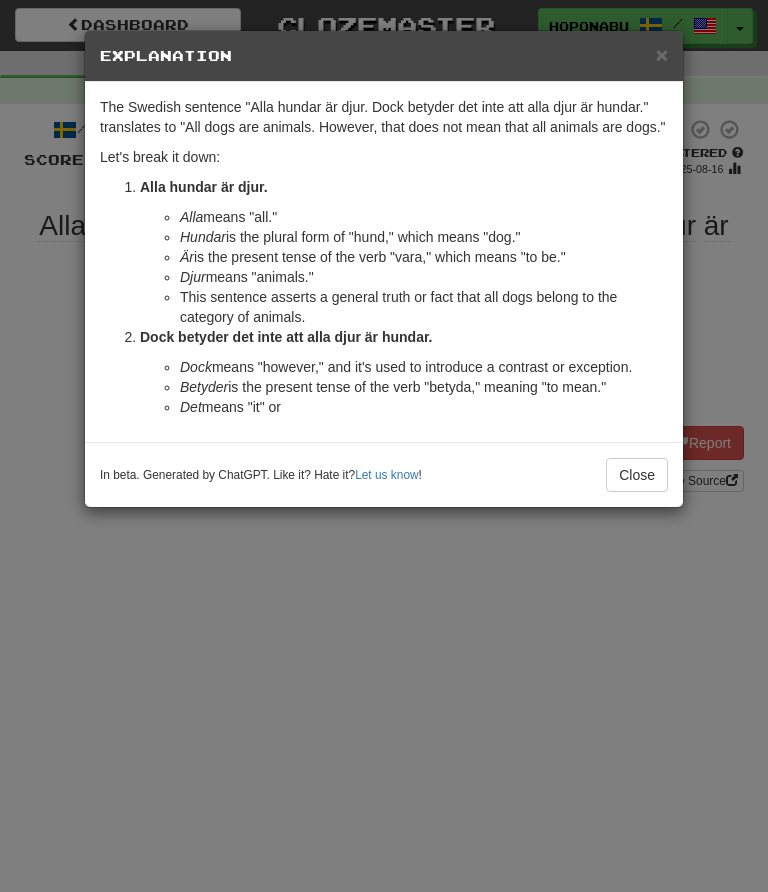 click on "Close" at bounding box center [637, 475] 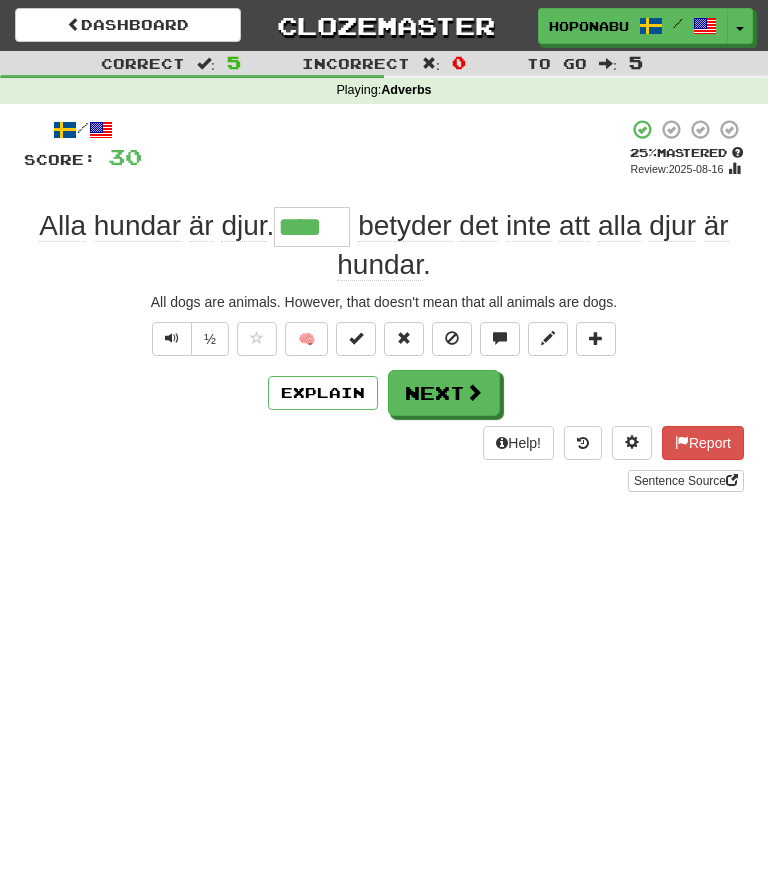 click on "Next" at bounding box center [444, 393] 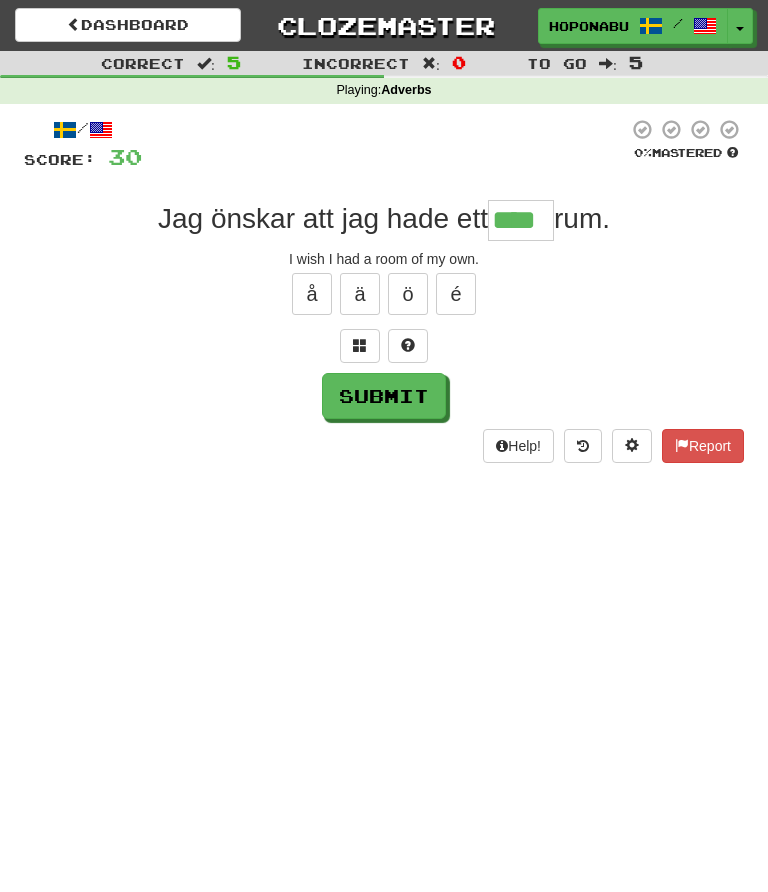 type on "****" 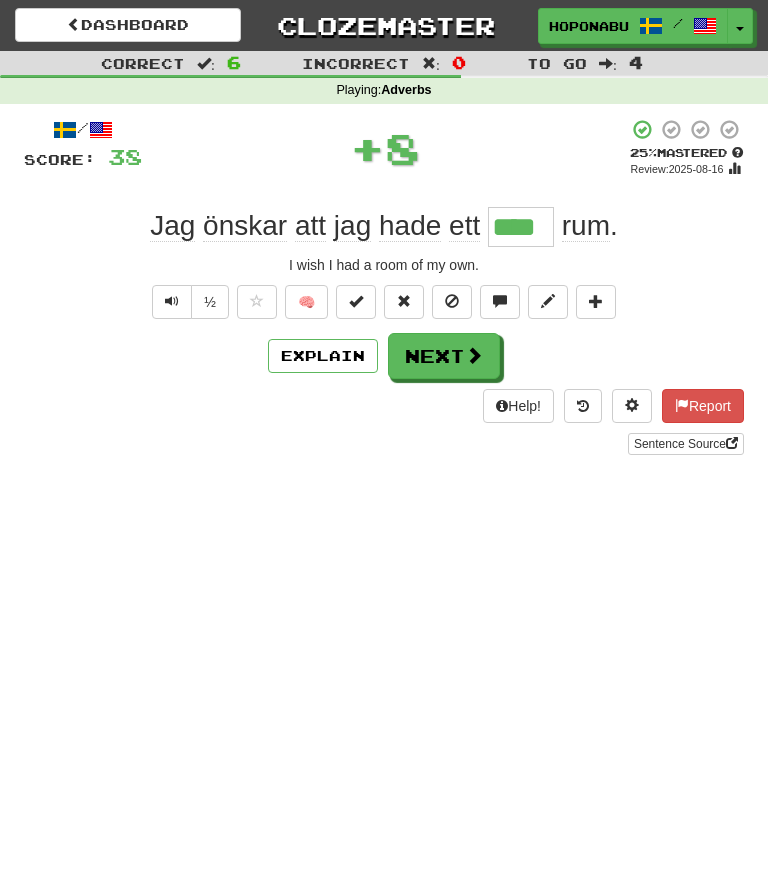 click on "🧠" at bounding box center (306, 302) 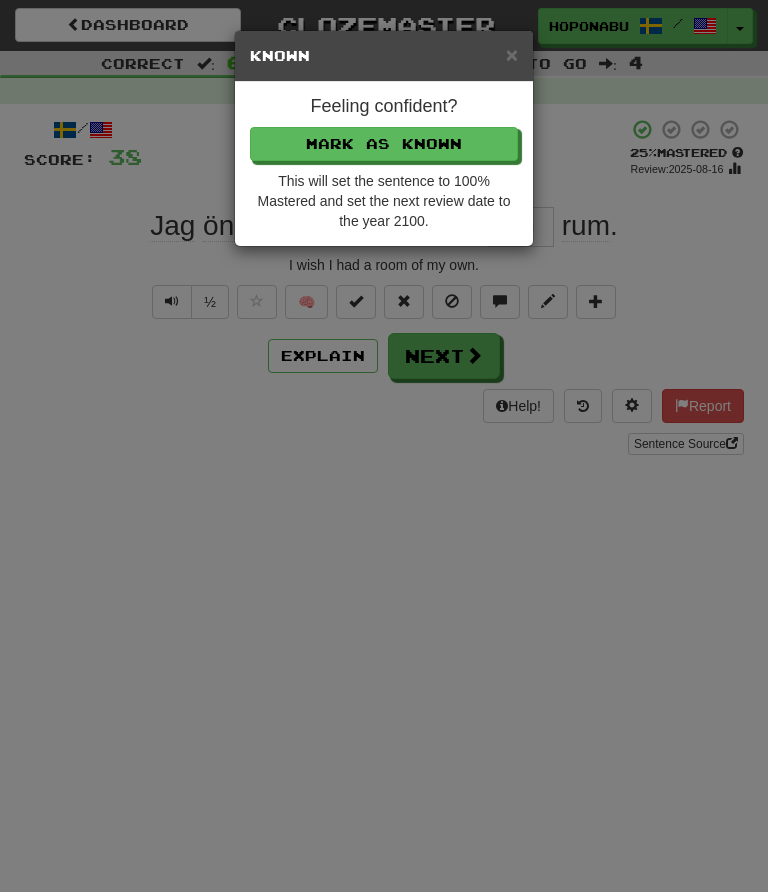 click on "Mark as Known" at bounding box center [384, 144] 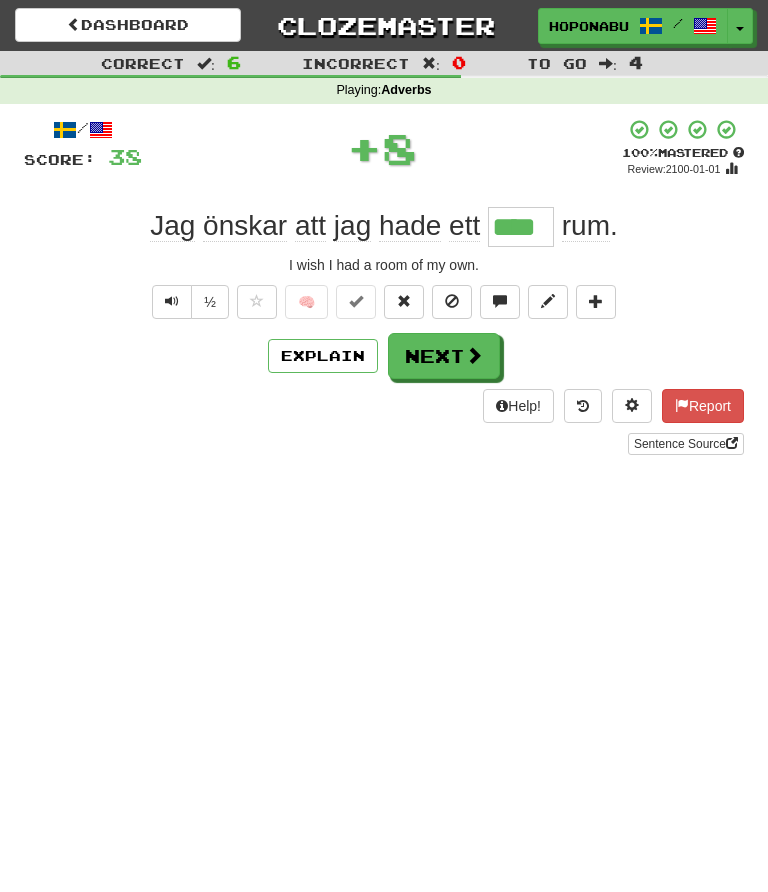 click on "Next" at bounding box center [444, 356] 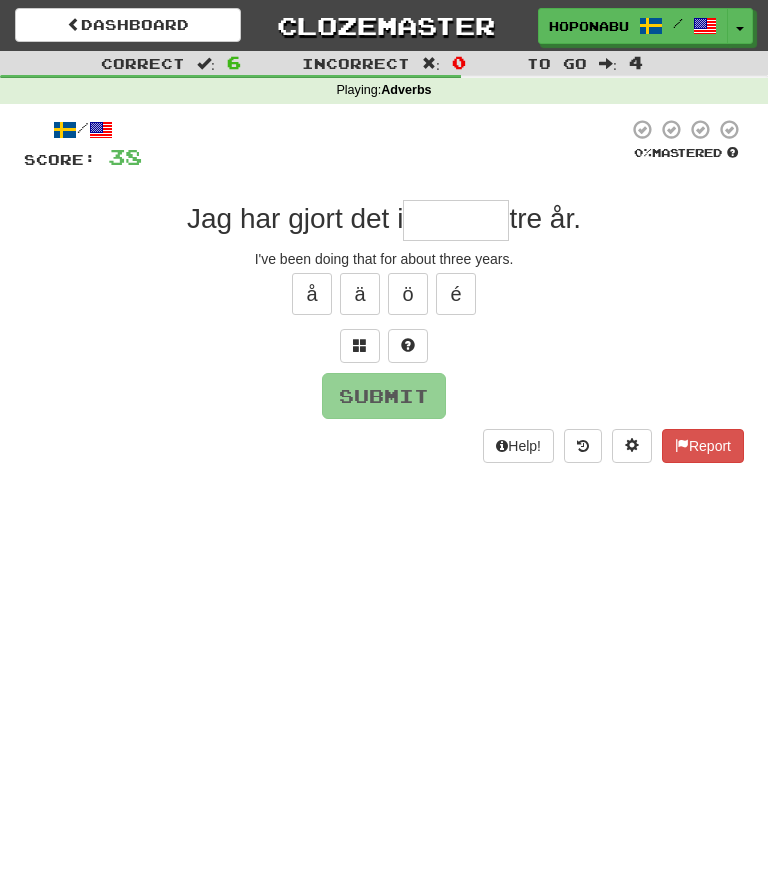 click at bounding box center (408, 345) 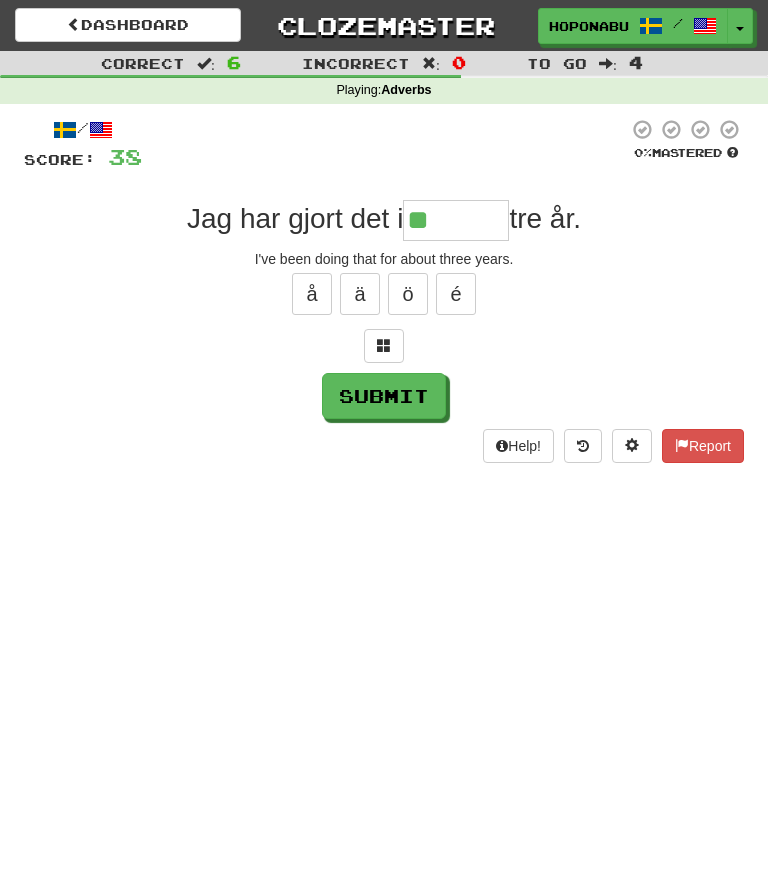 click at bounding box center (384, 345) 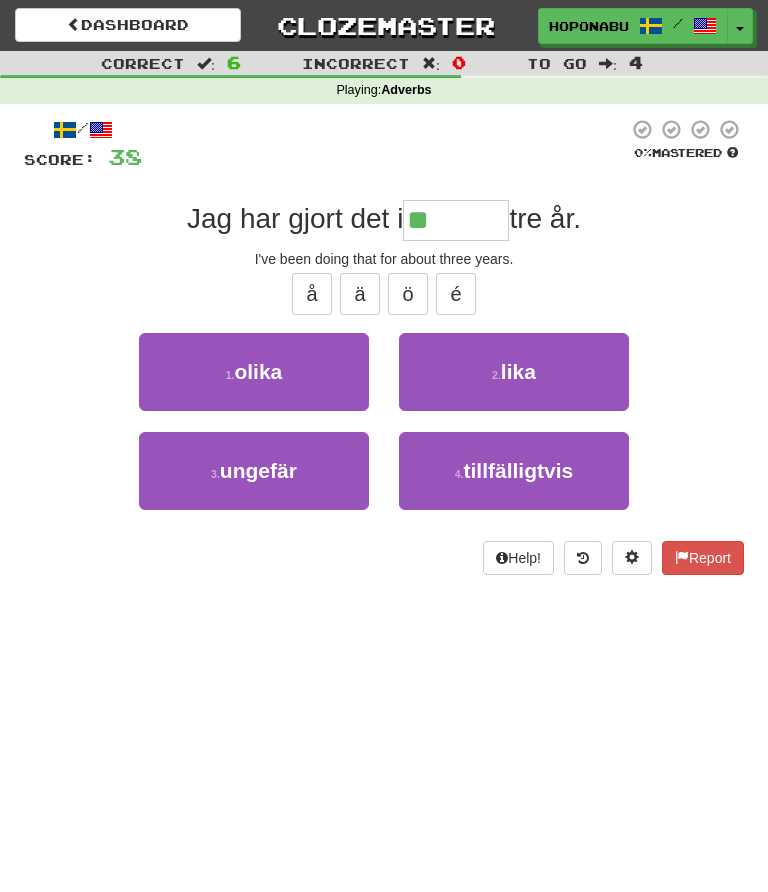 click on "3 .  ungefär" at bounding box center [254, 471] 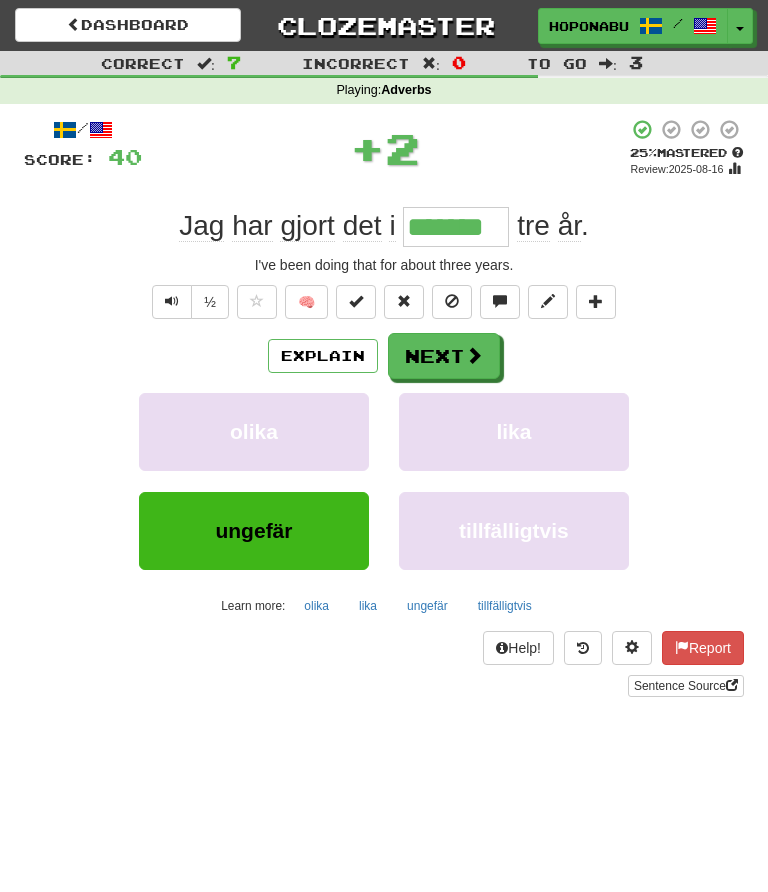 click at bounding box center [474, 355] 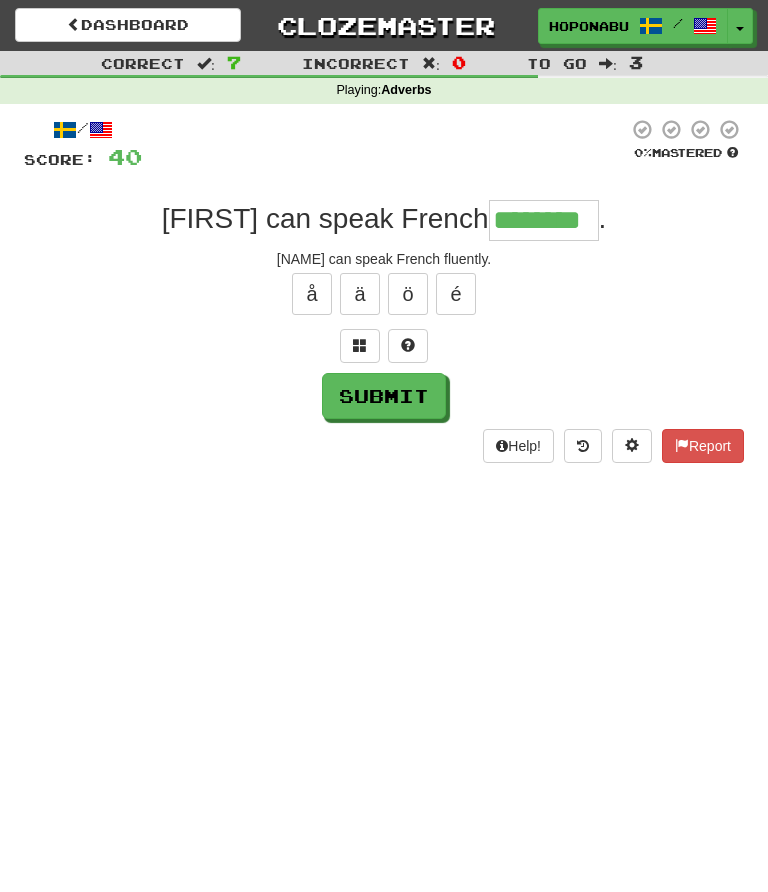 type on "********" 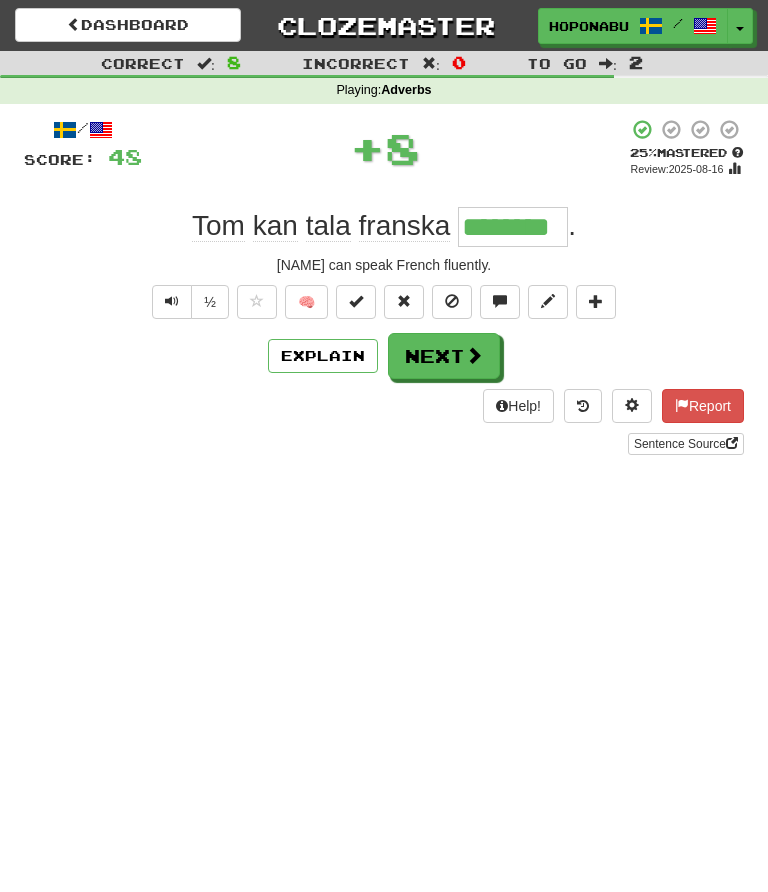 click on "Next" at bounding box center (444, 356) 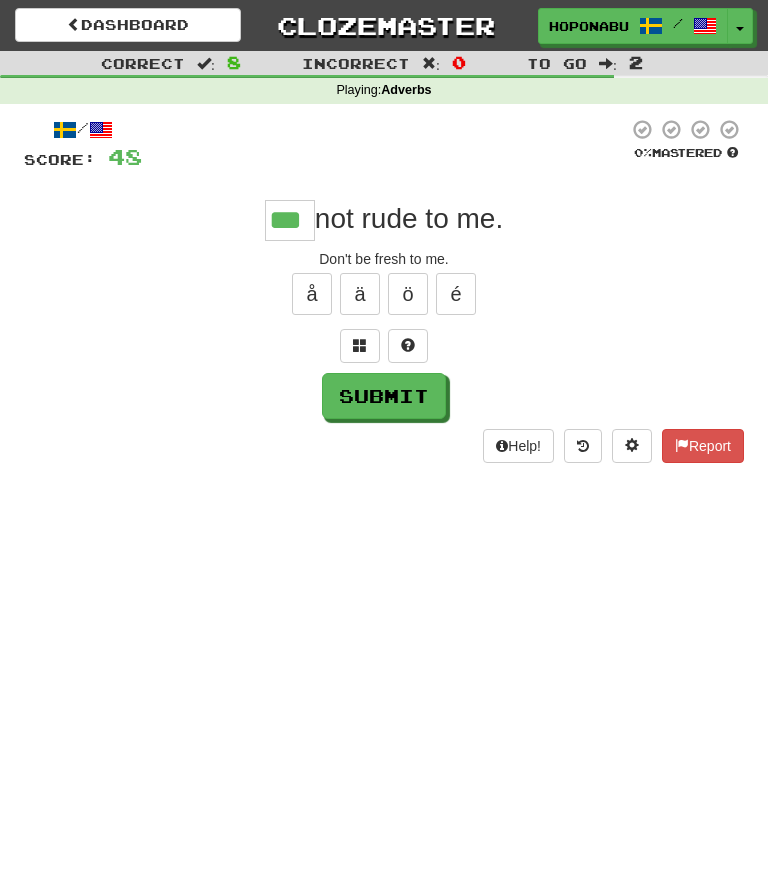 click on "Submit" at bounding box center [384, 396] 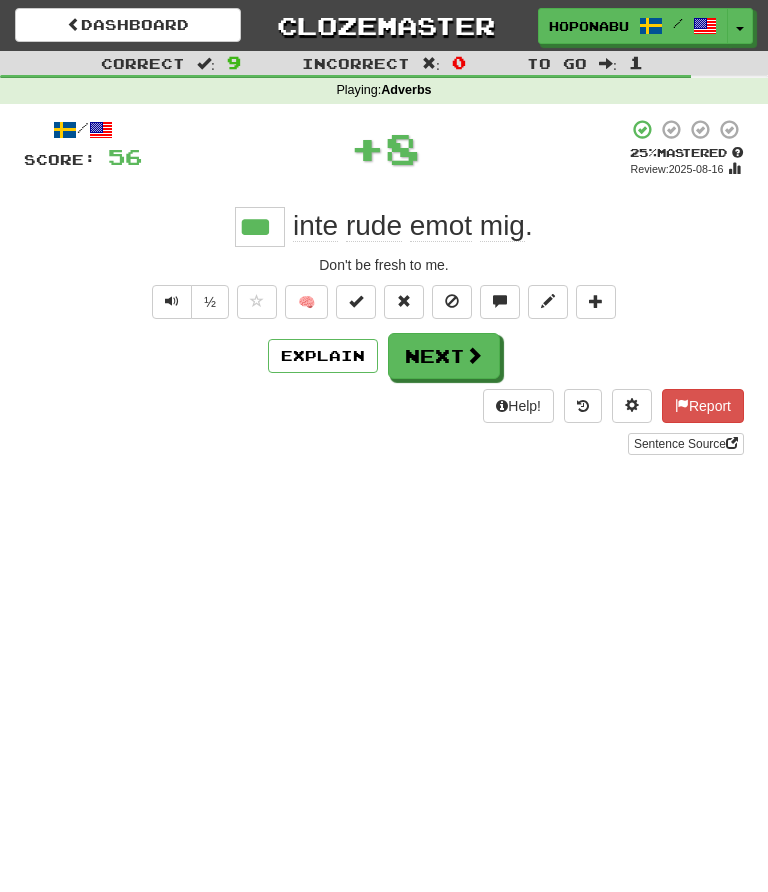 click on "Next" at bounding box center [444, 356] 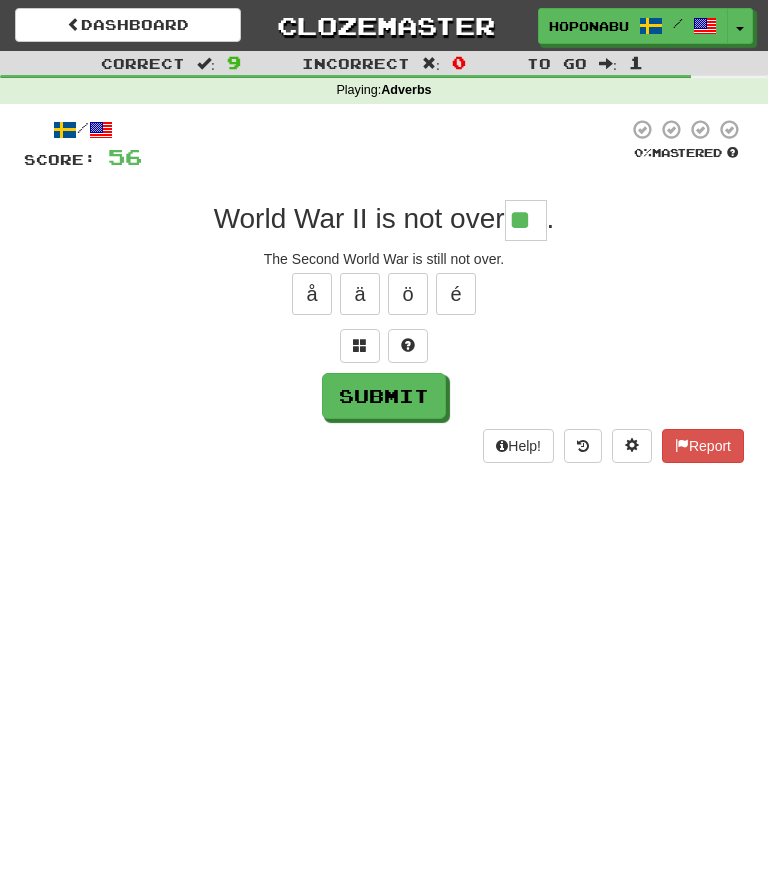 type on "**" 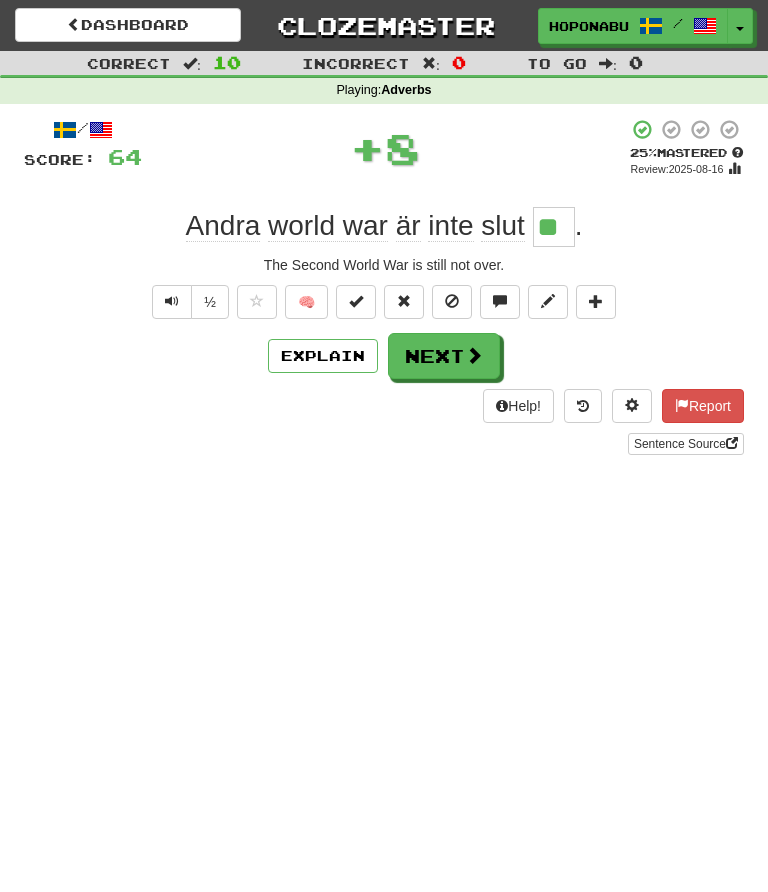 click at bounding box center [474, 355] 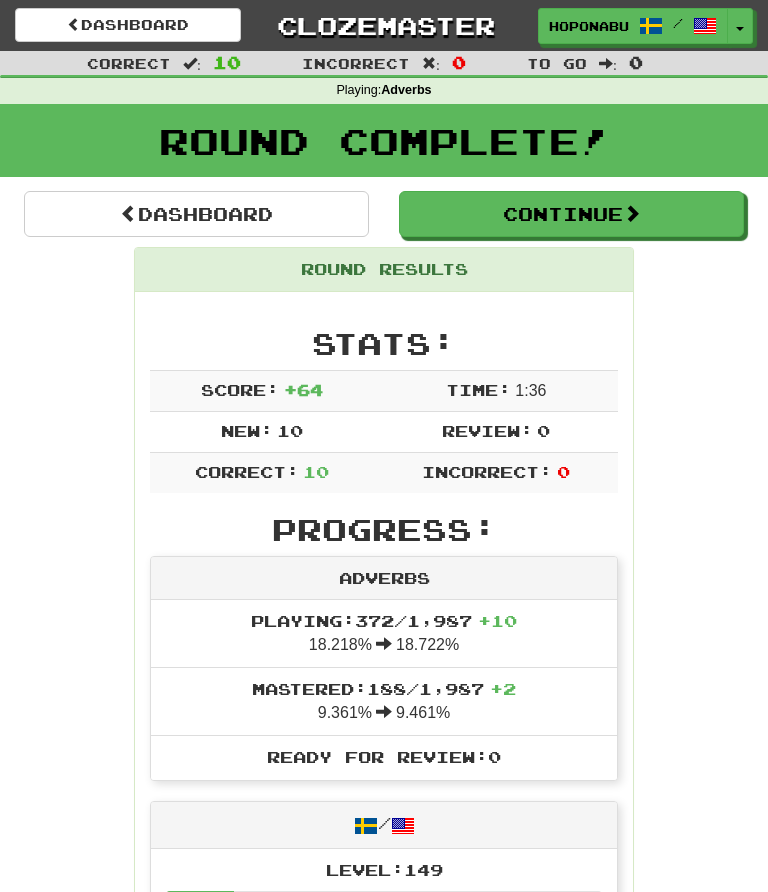 click on "Continue" at bounding box center [571, 214] 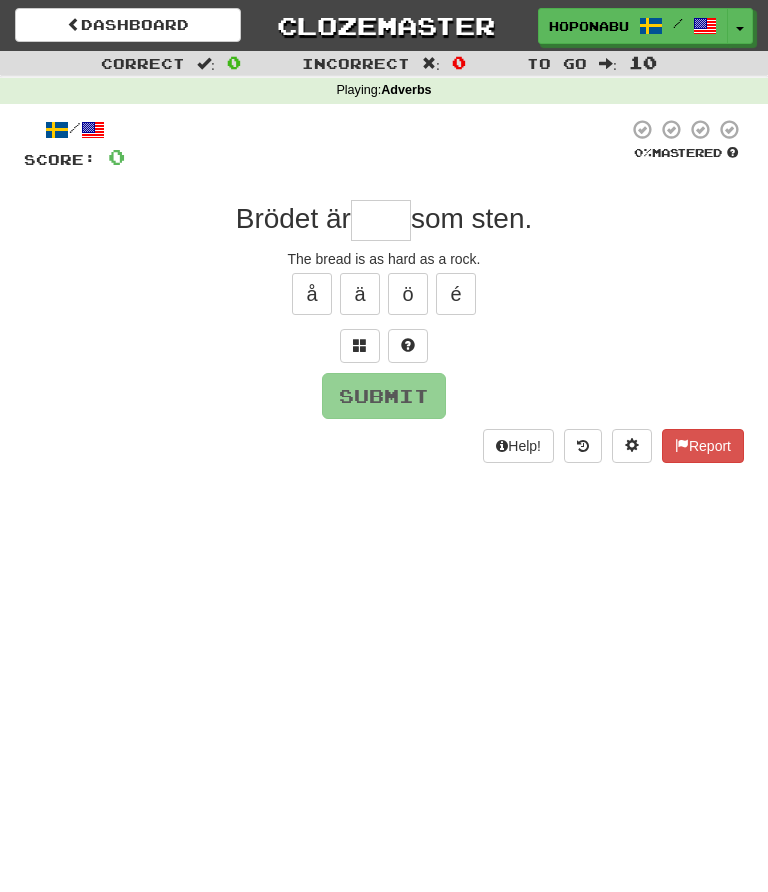 click at bounding box center [381, 220] 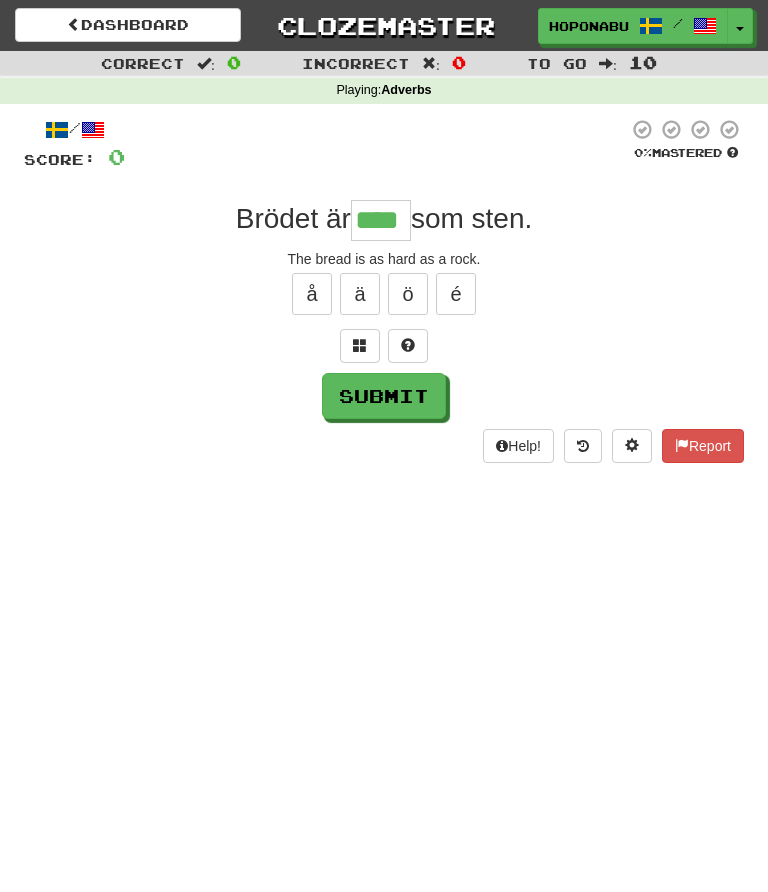 type on "****" 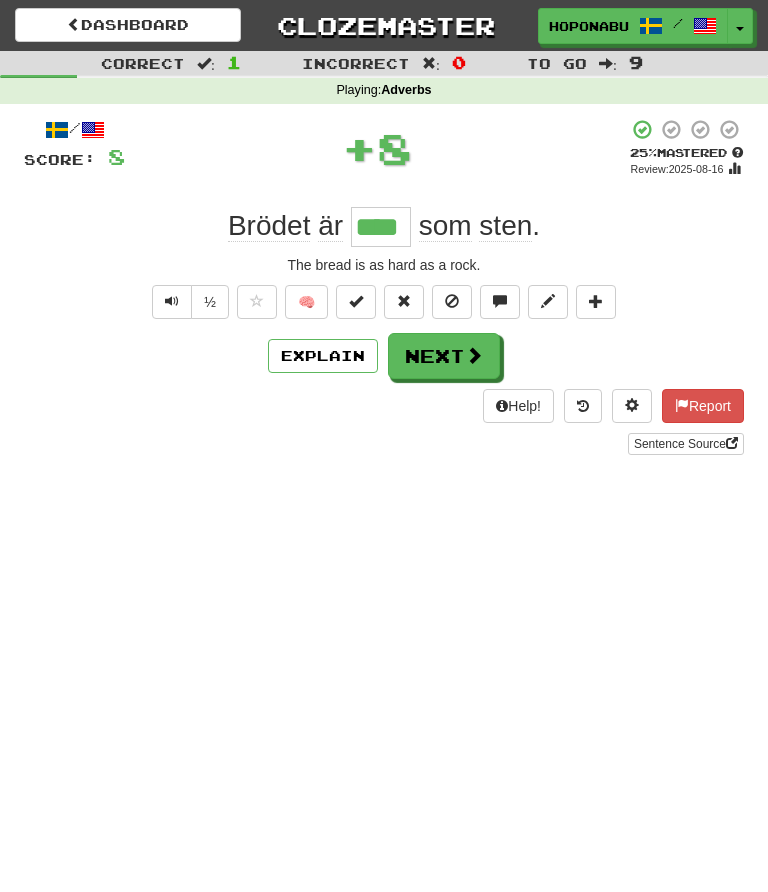 click at bounding box center [474, 355] 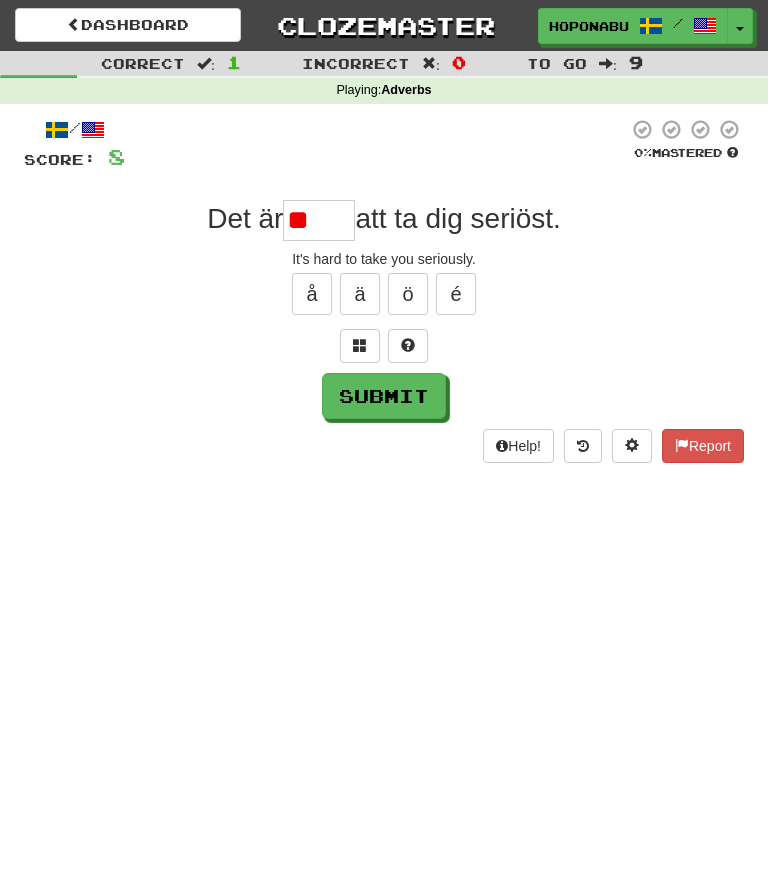 type on "*" 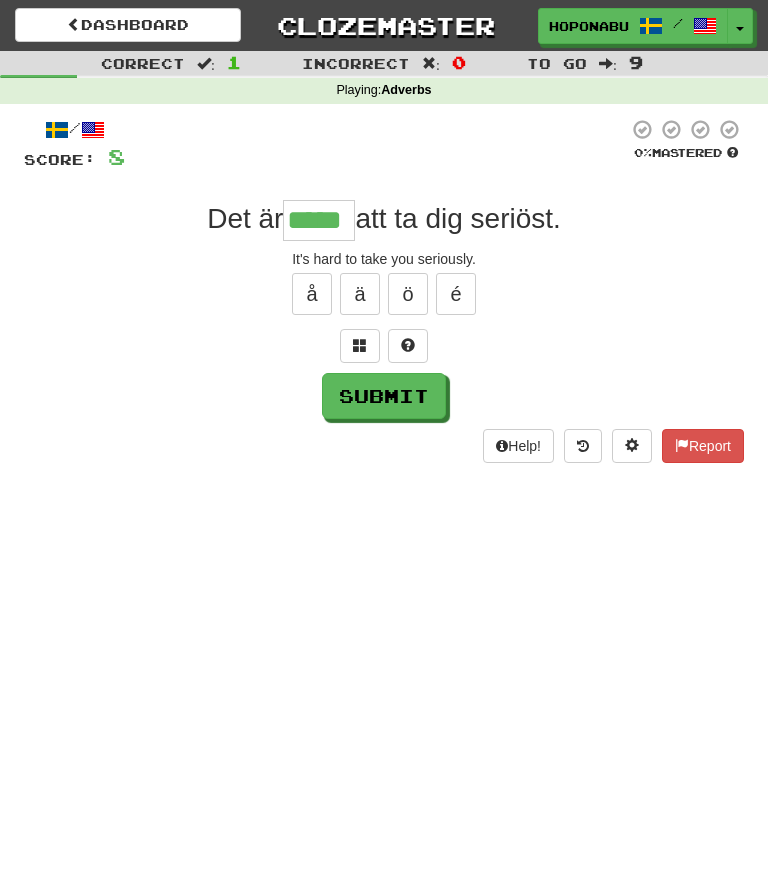 type on "*****" 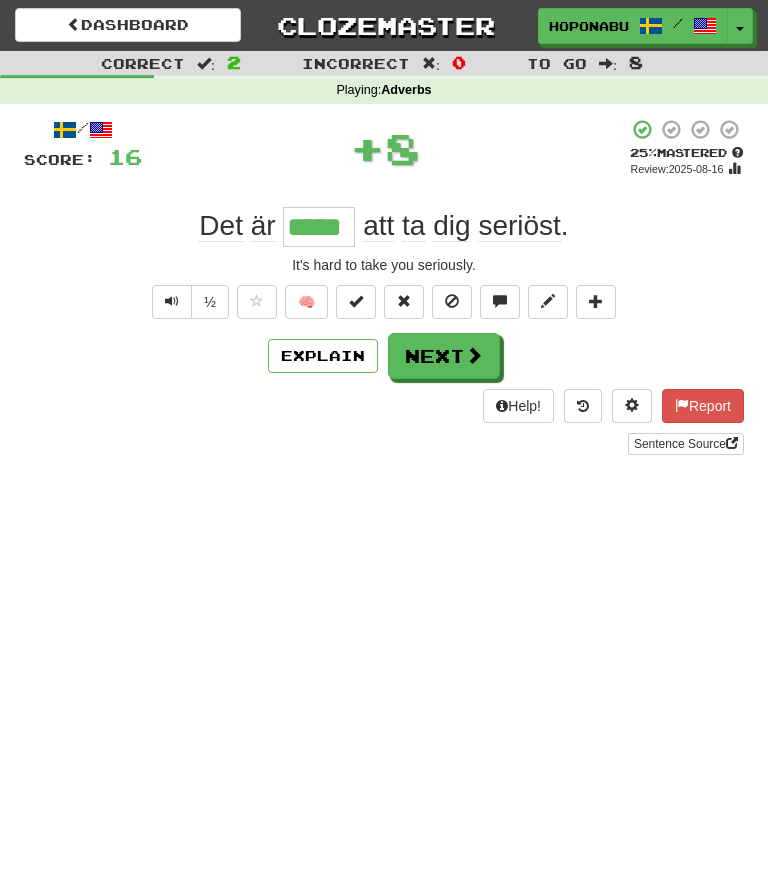 click on "Next" at bounding box center (444, 356) 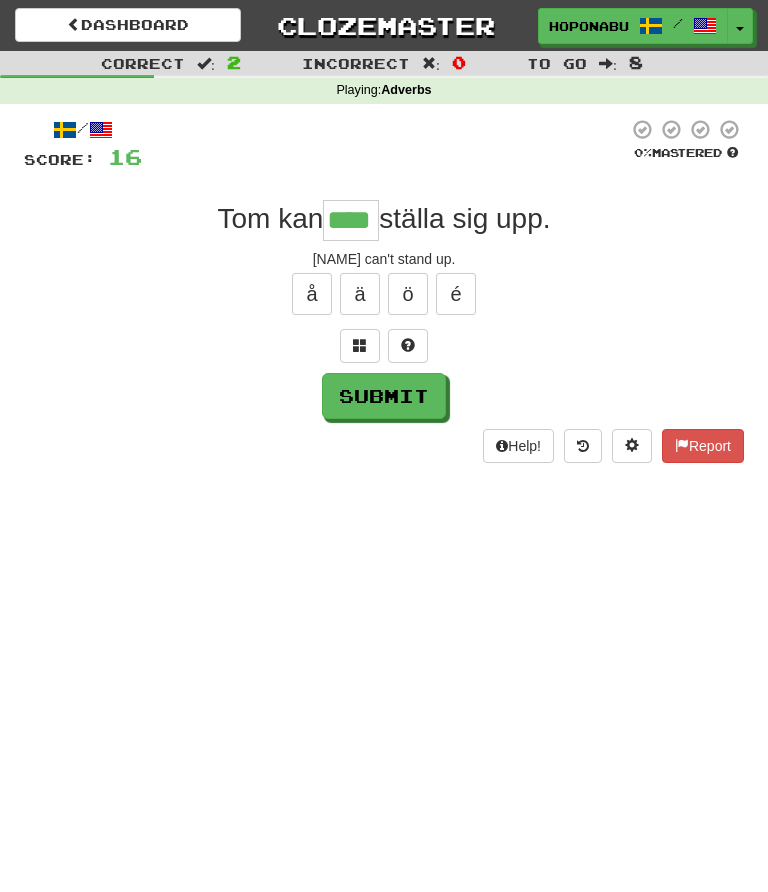 type on "****" 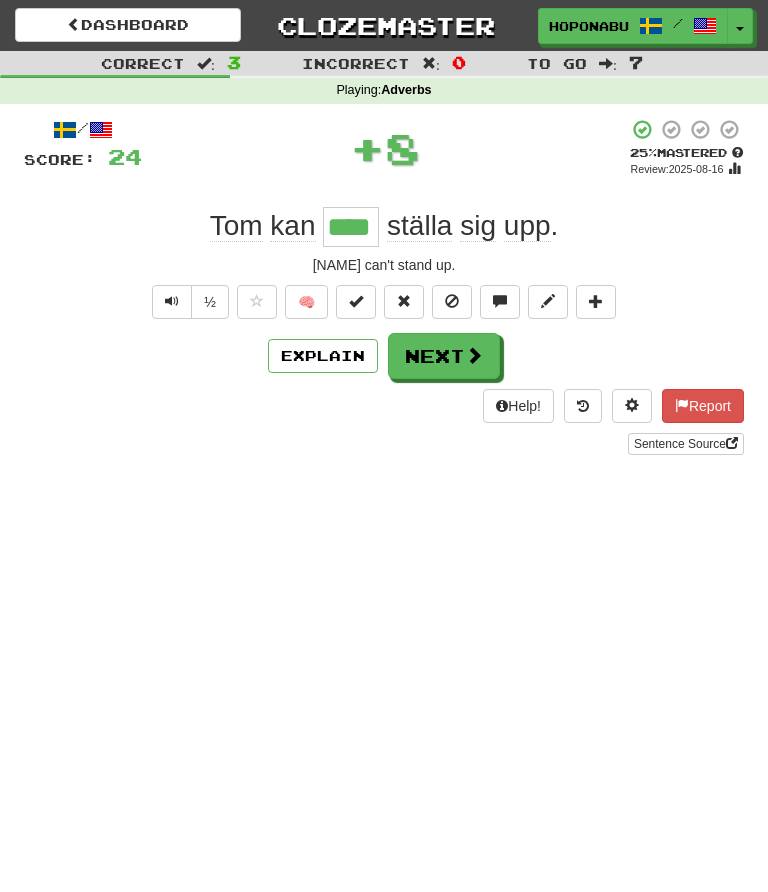click on "Next" at bounding box center [444, 356] 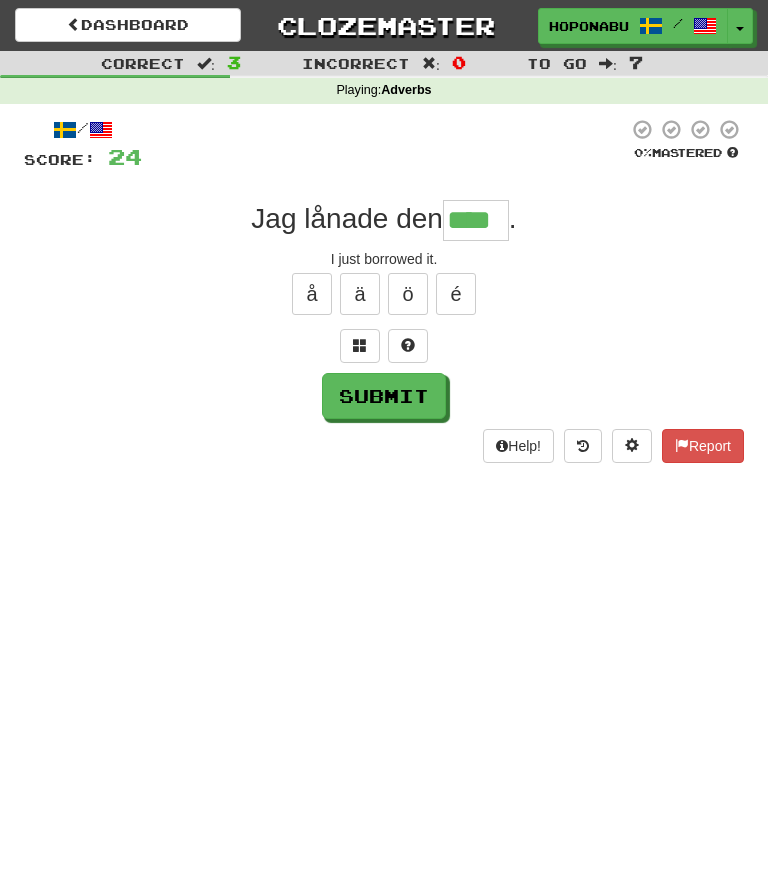 type on "****" 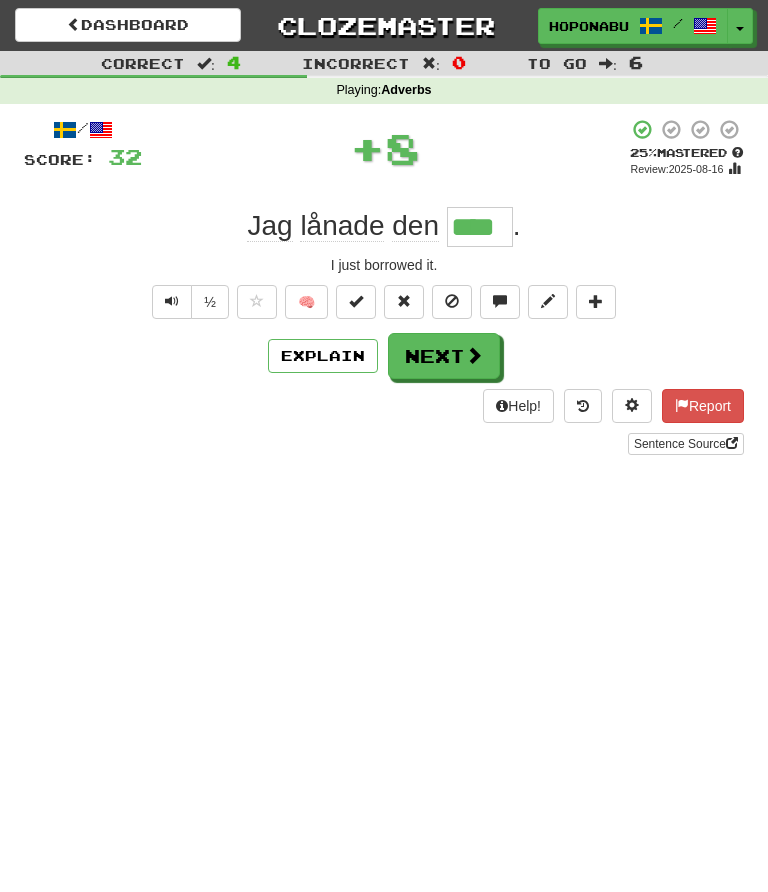 click on "Next" at bounding box center [444, 356] 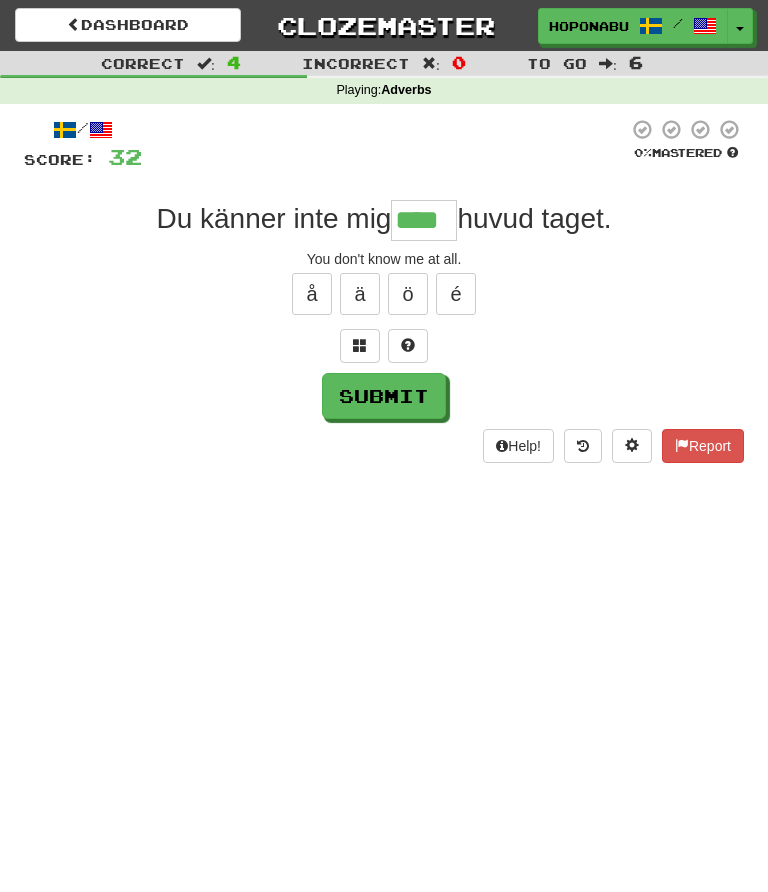 type on "****" 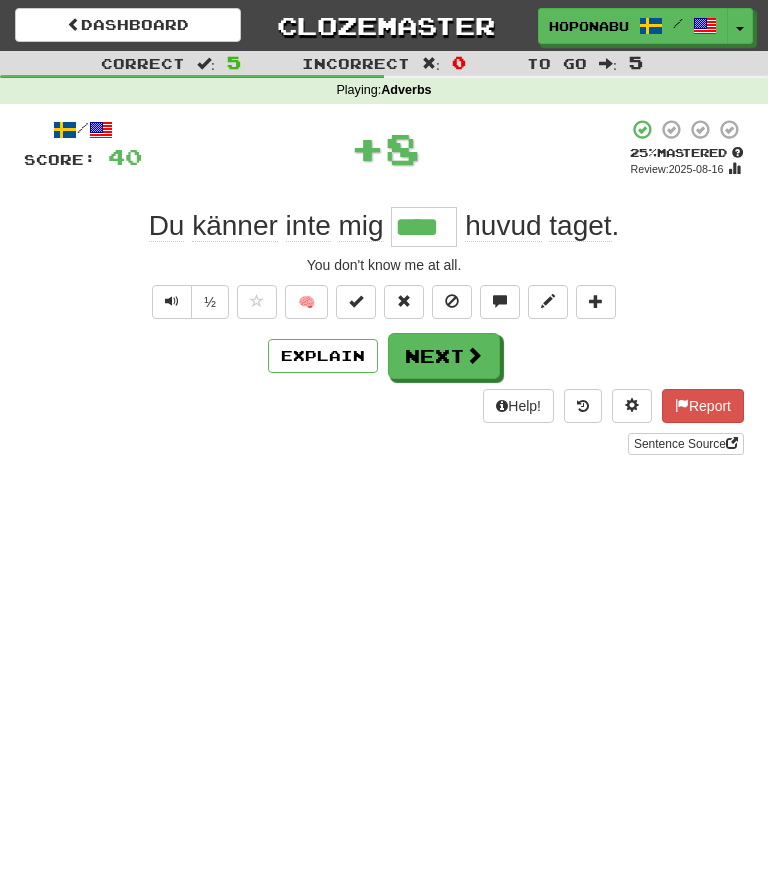 click on "🧠" at bounding box center (306, 302) 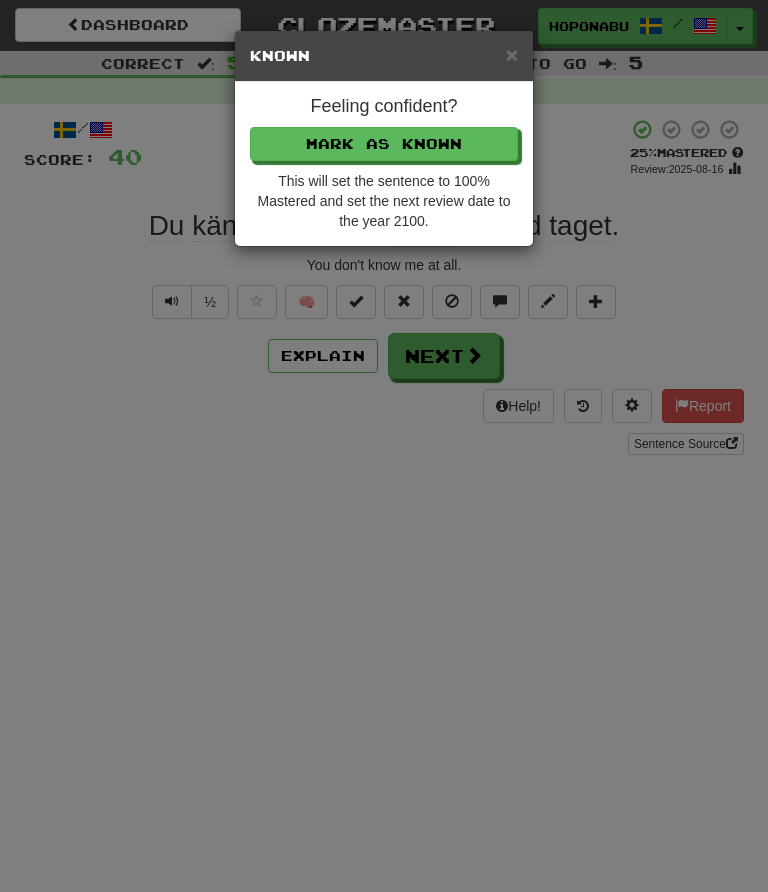 click on "Mark as Known" at bounding box center (384, 144) 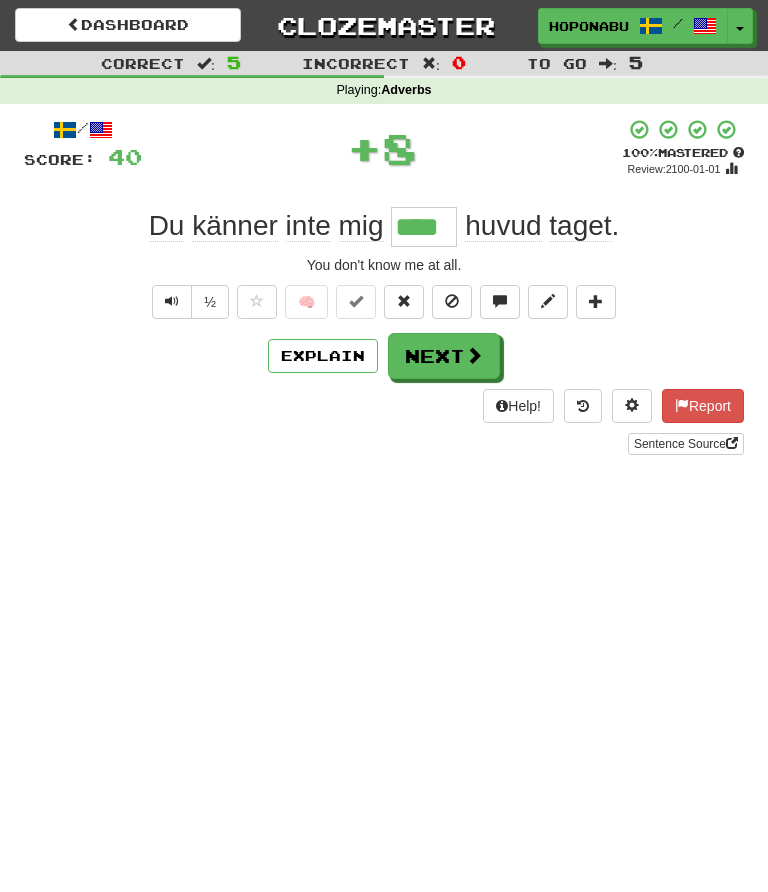 click on "Next" at bounding box center [444, 356] 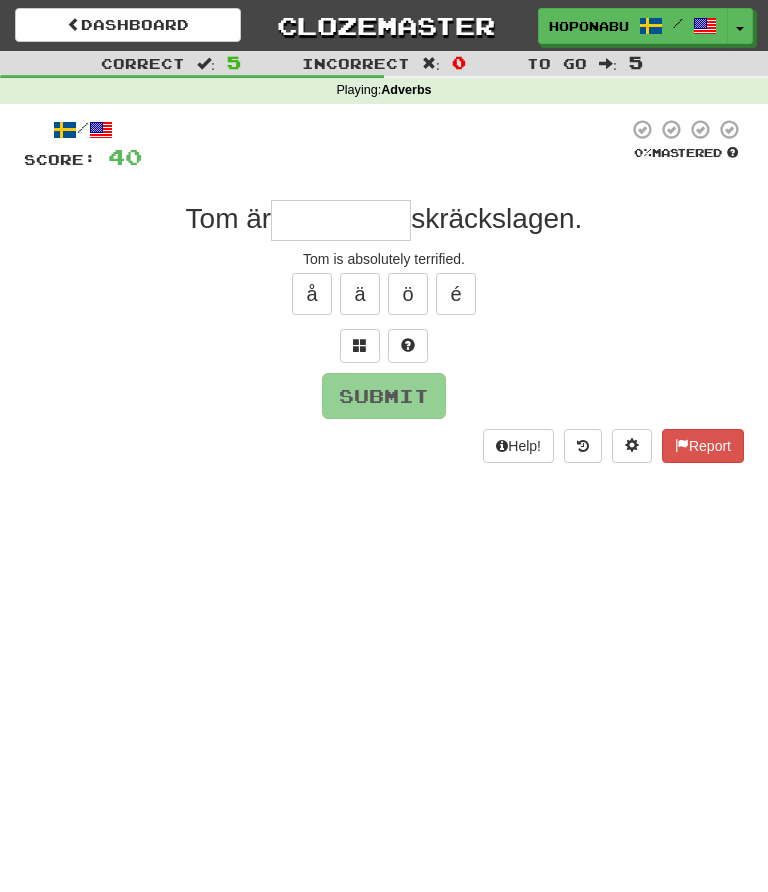 click at bounding box center (408, 345) 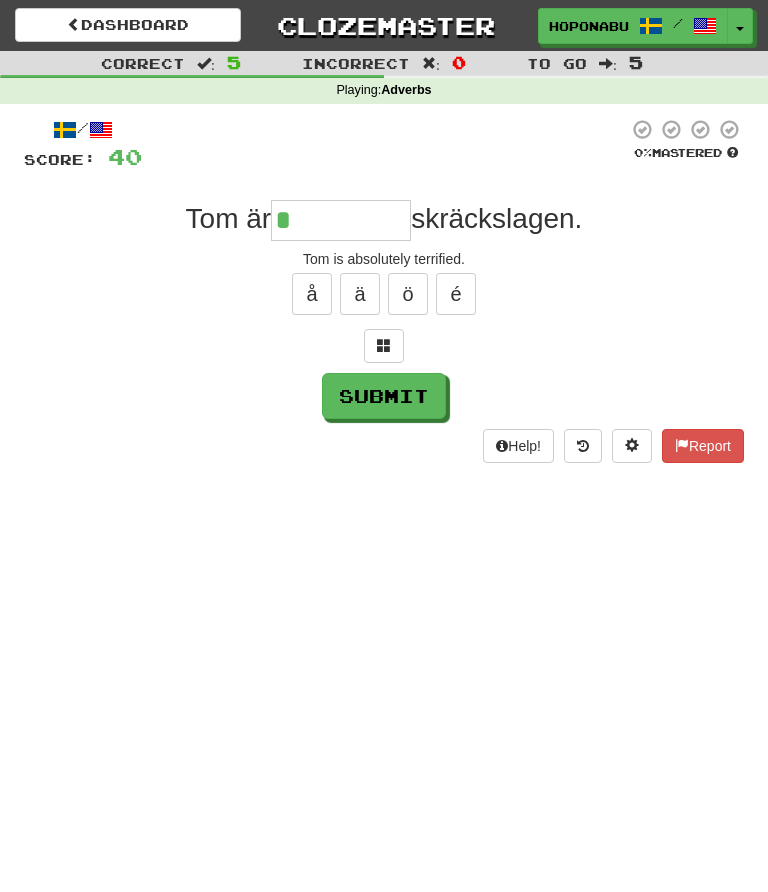 click at bounding box center (384, 346) 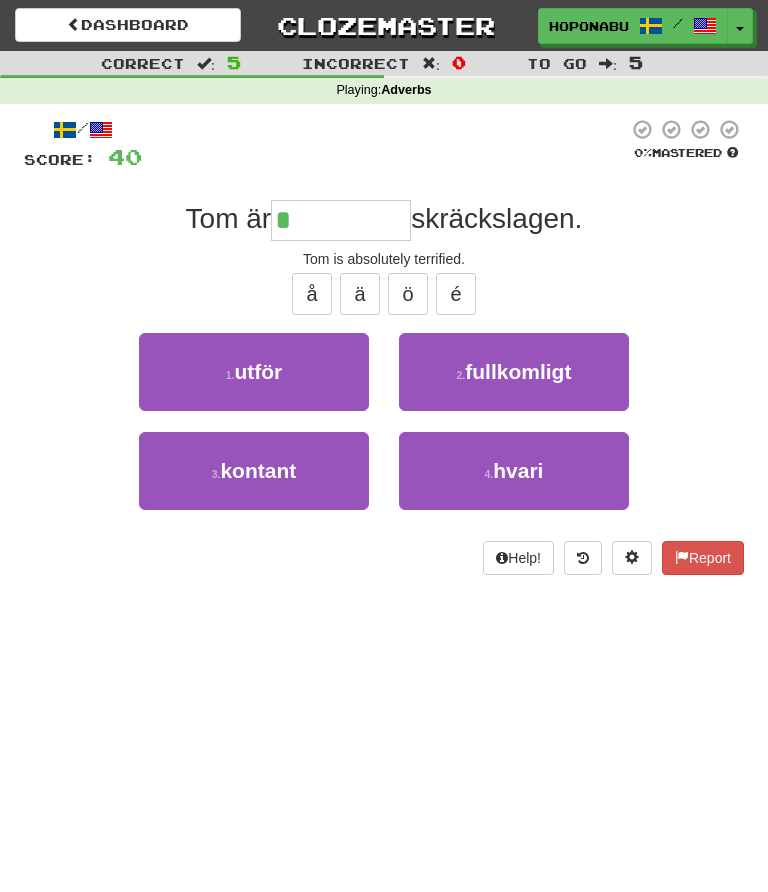 click on "fullkomligt" at bounding box center [518, 371] 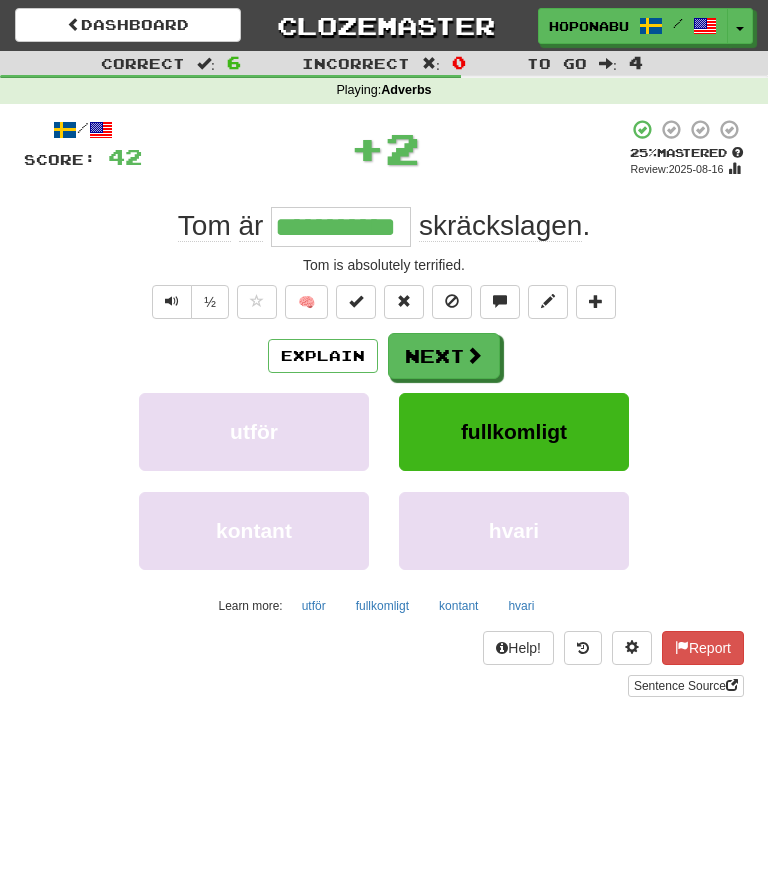 click on "Next" at bounding box center [444, 356] 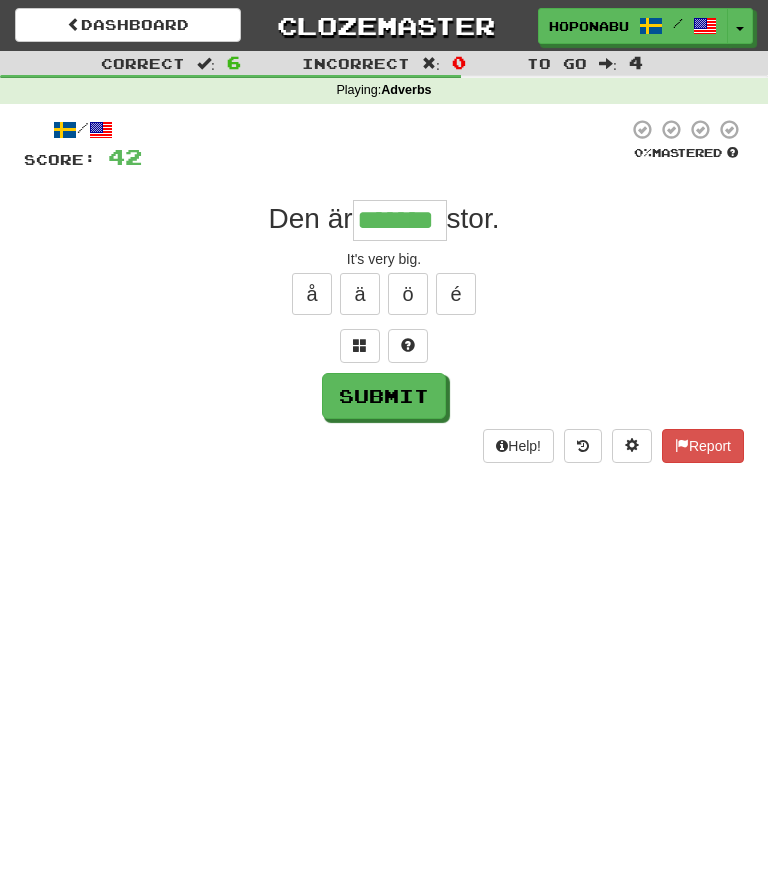type on "*******" 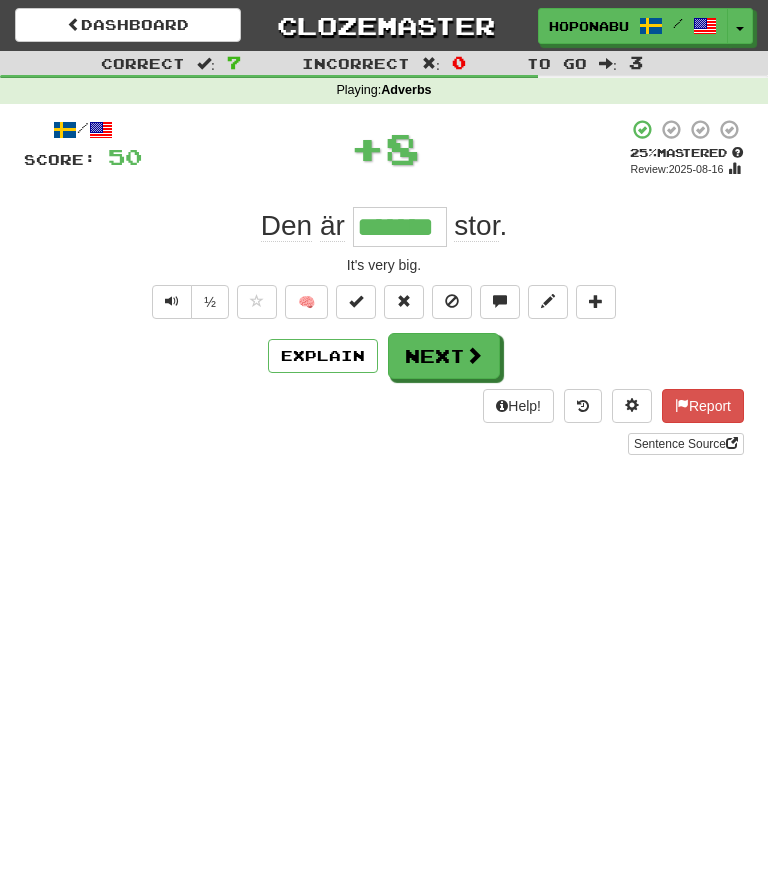 click on "🧠" at bounding box center [306, 302] 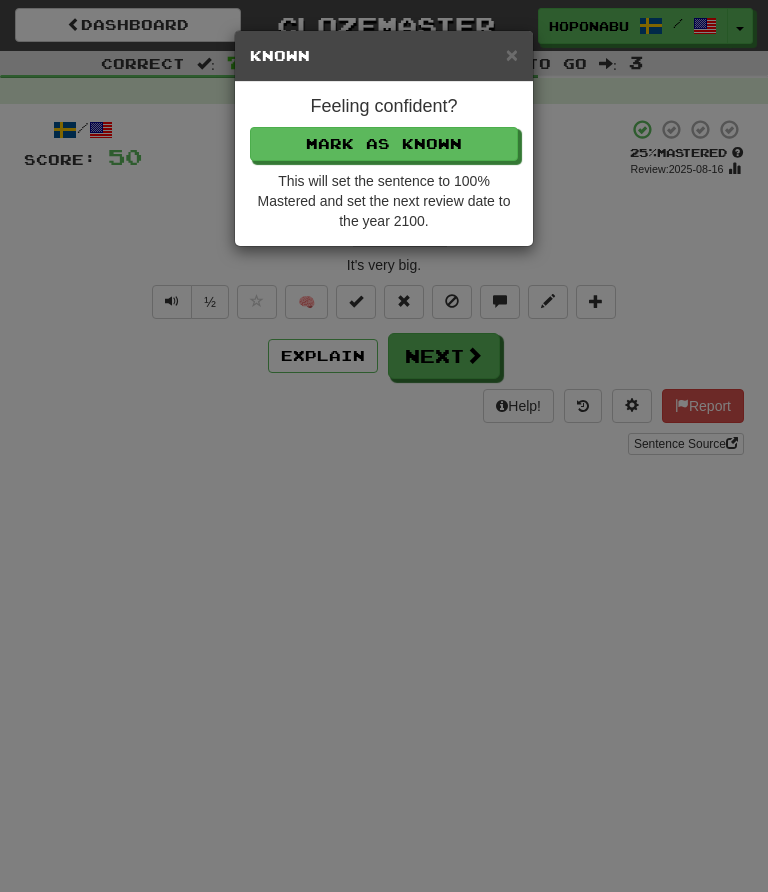 click on "Mark as Known" at bounding box center [384, 144] 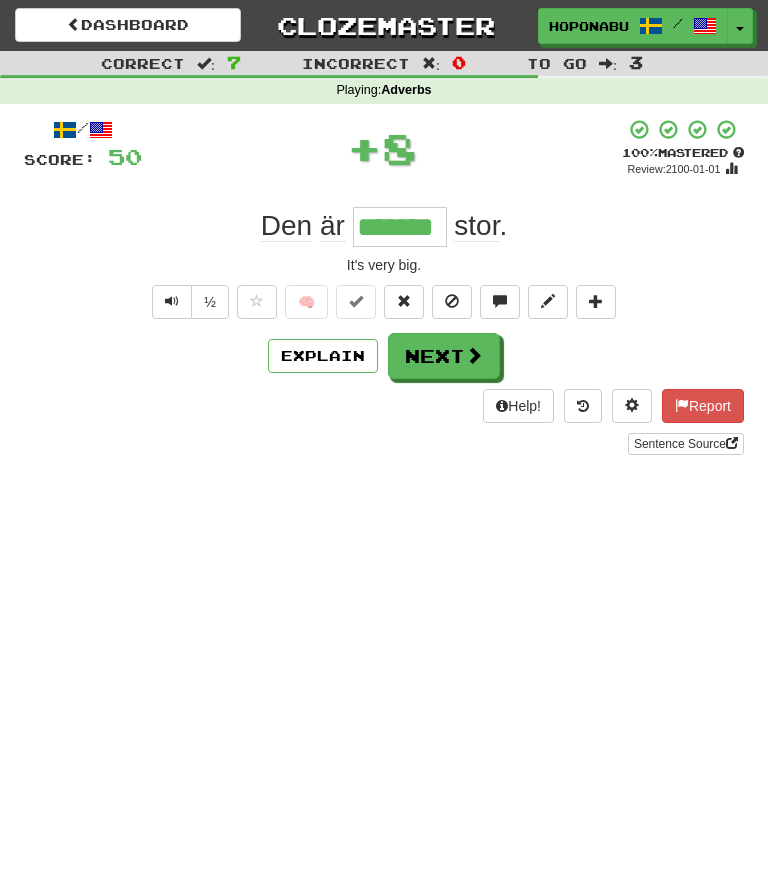click on "Next" at bounding box center [444, 356] 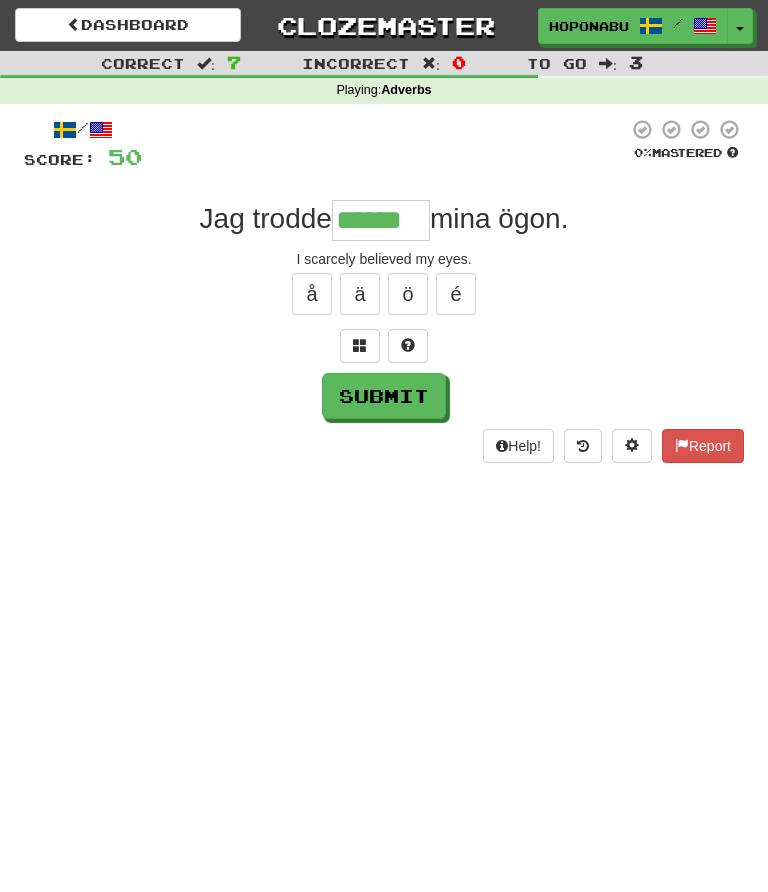 type on "******" 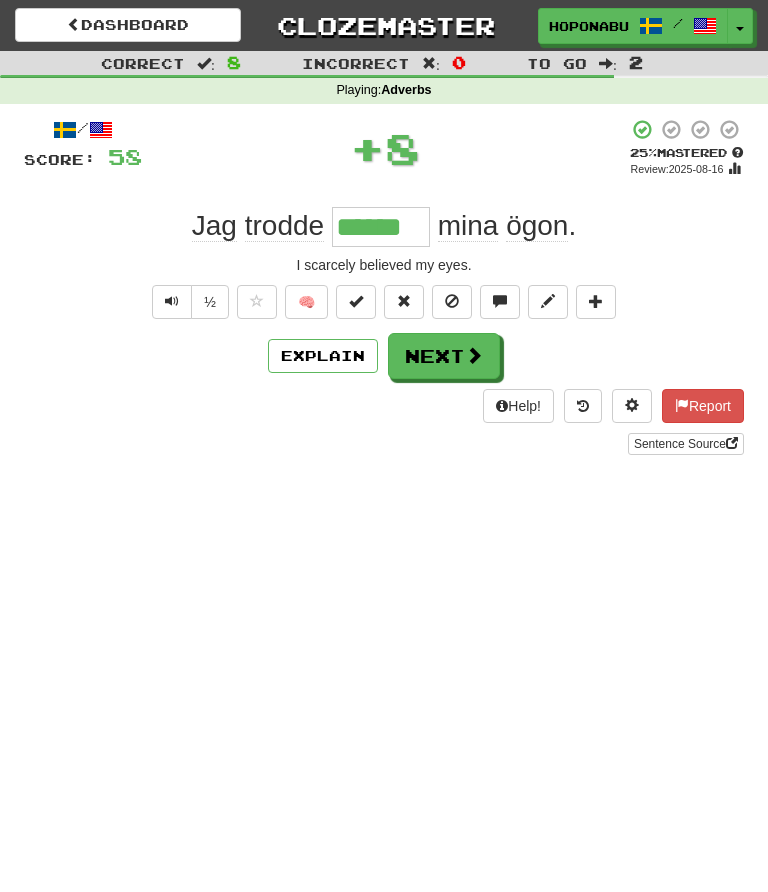 click on "🧠" at bounding box center [306, 302] 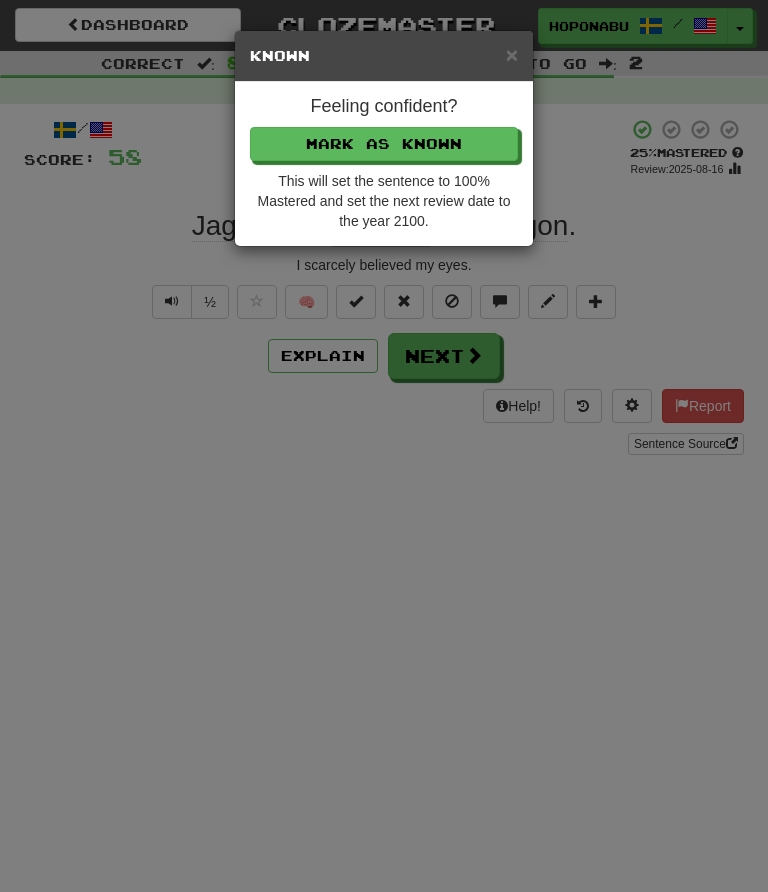 click on "Mark as Known" at bounding box center [384, 144] 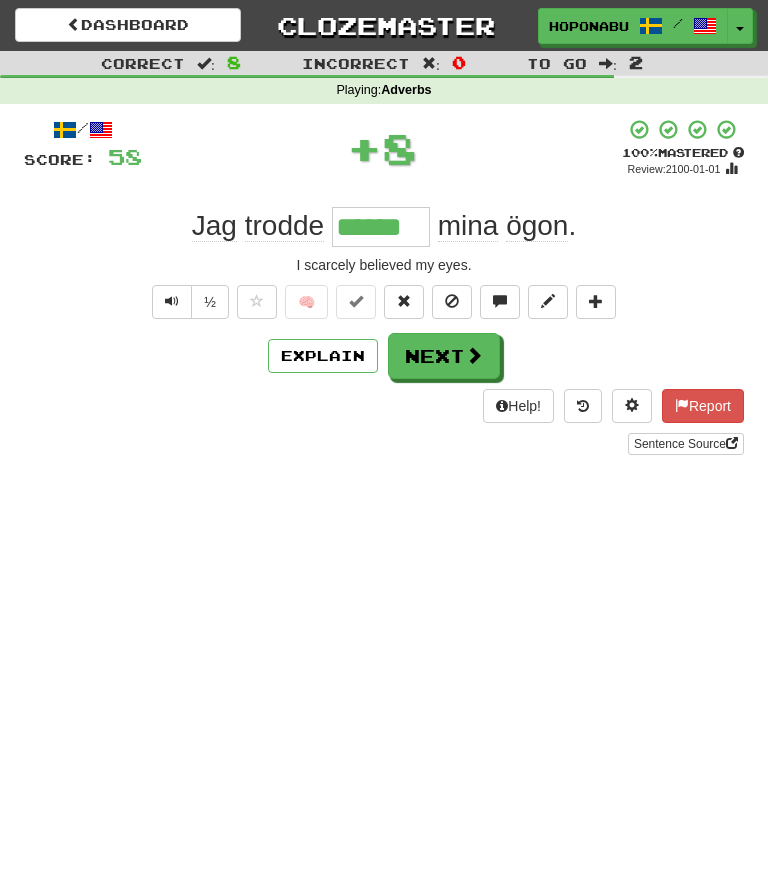 click on "Next" at bounding box center [444, 356] 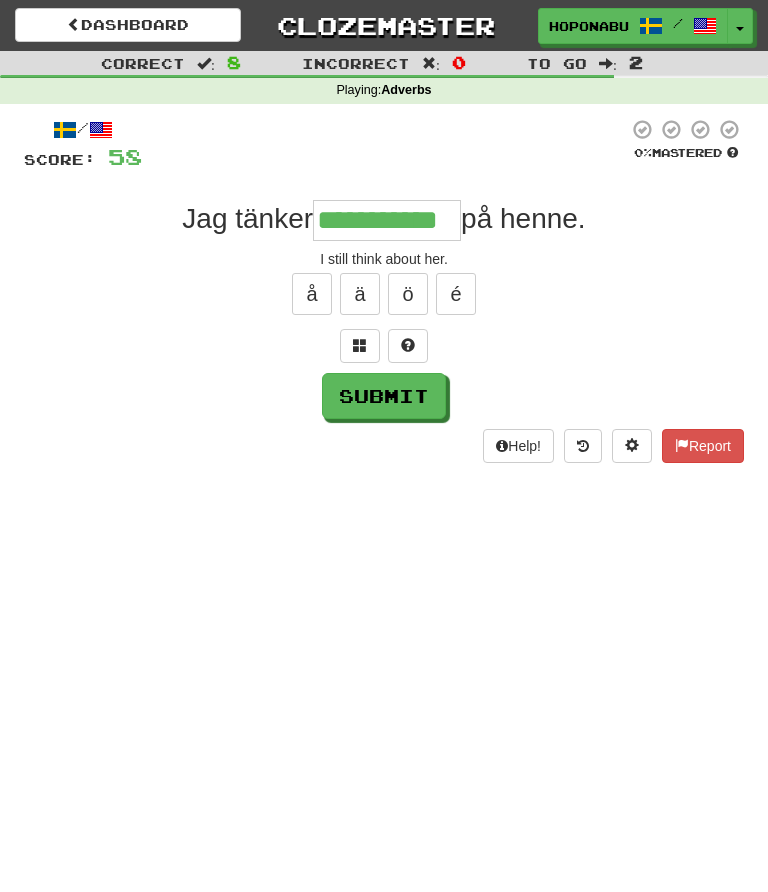 type on "**********" 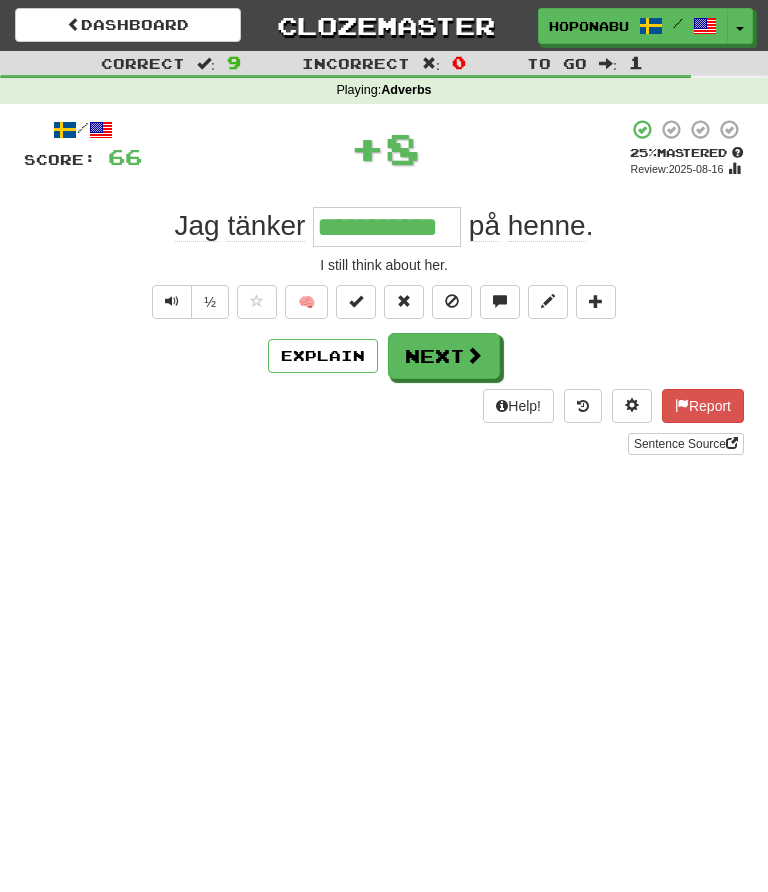 click at bounding box center [474, 355] 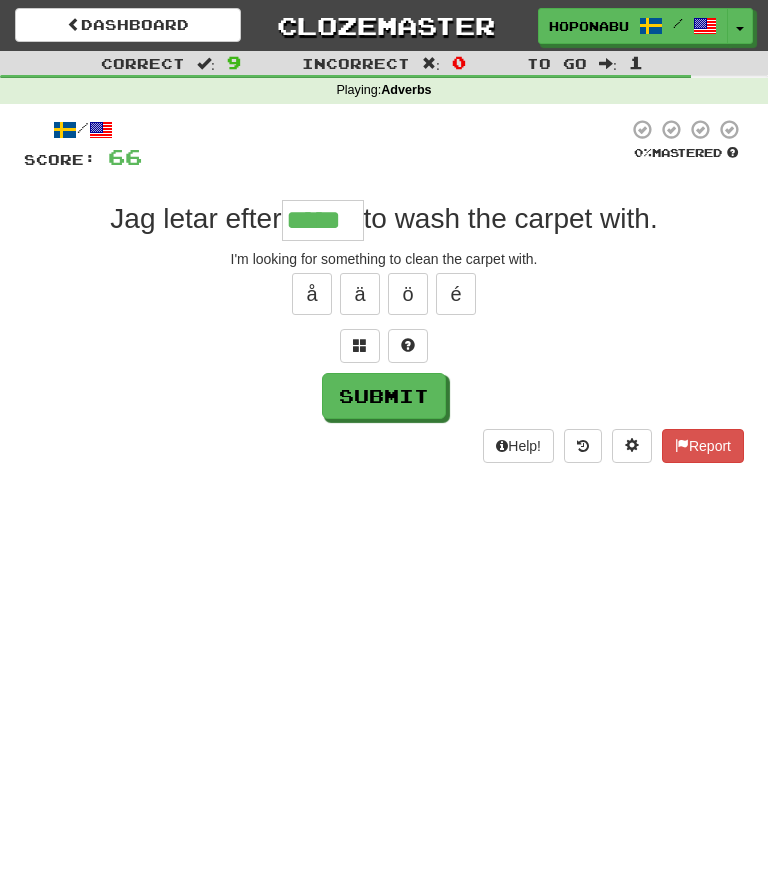 type on "*****" 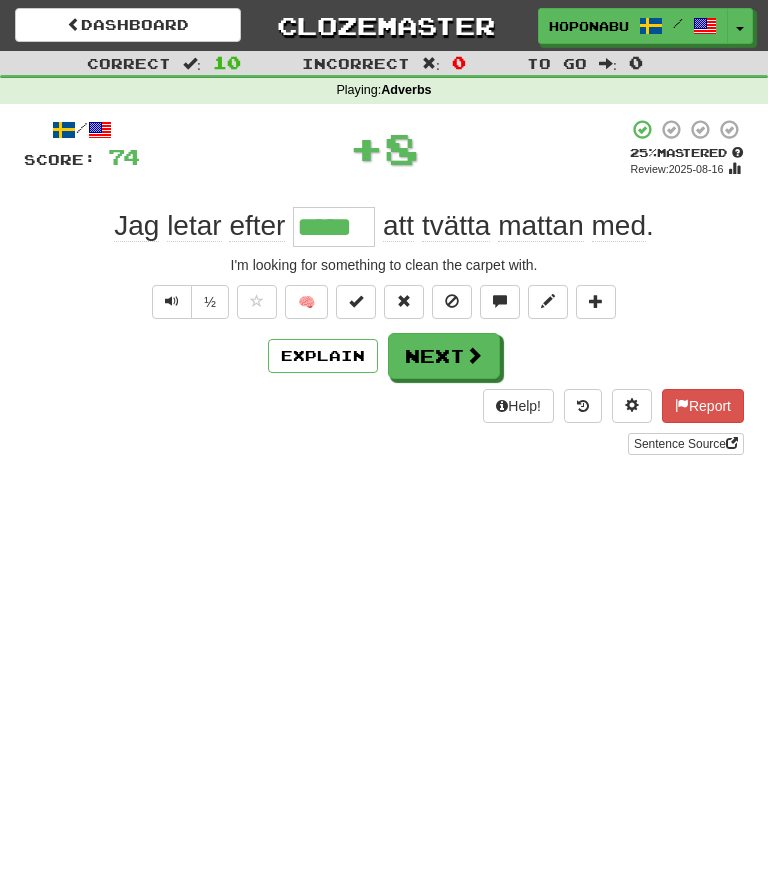 click at bounding box center (474, 355) 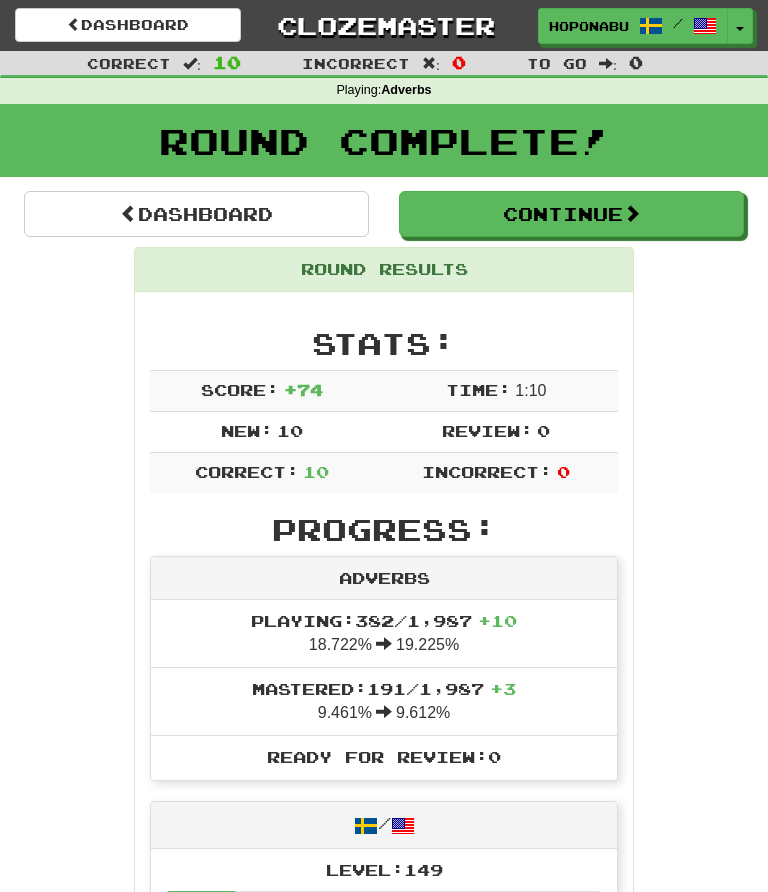 click on "Continue" at bounding box center (571, 214) 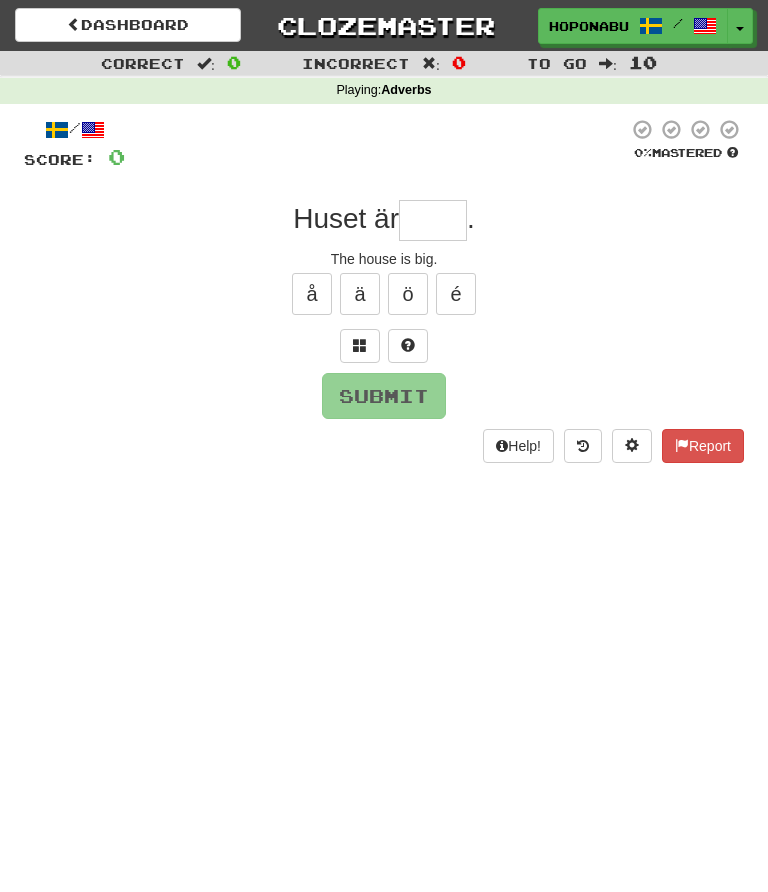 click at bounding box center [433, 220] 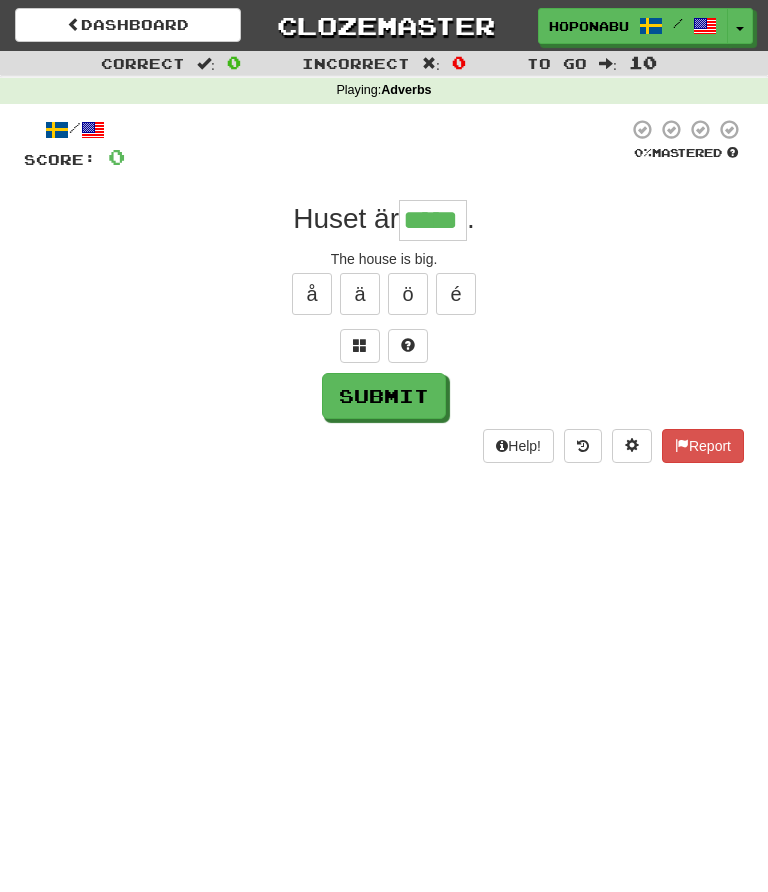 type on "*****" 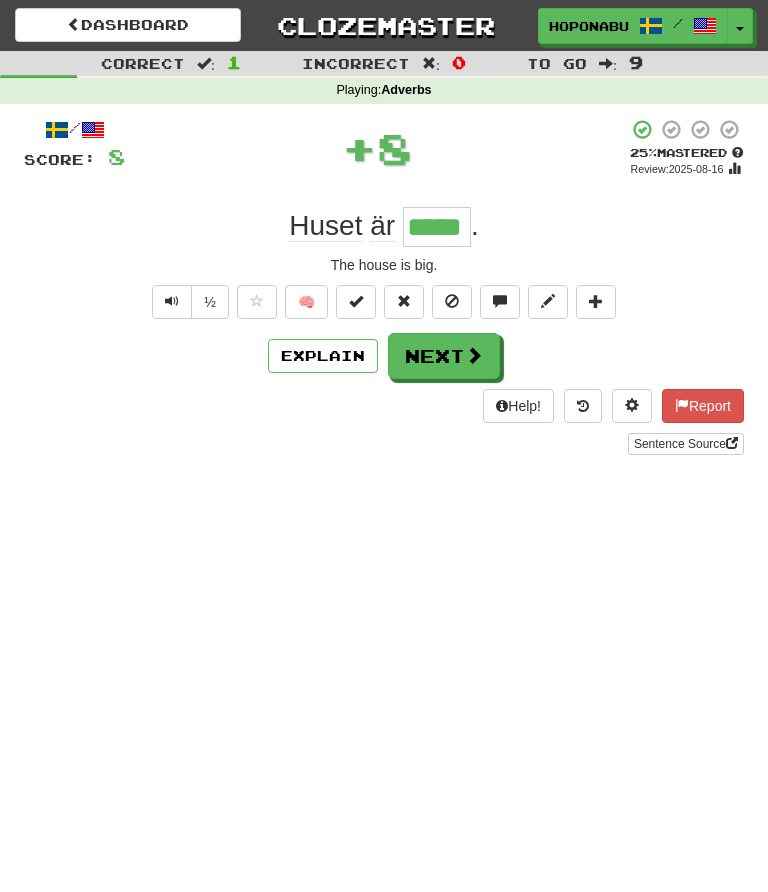 click on "🧠" at bounding box center [306, 302] 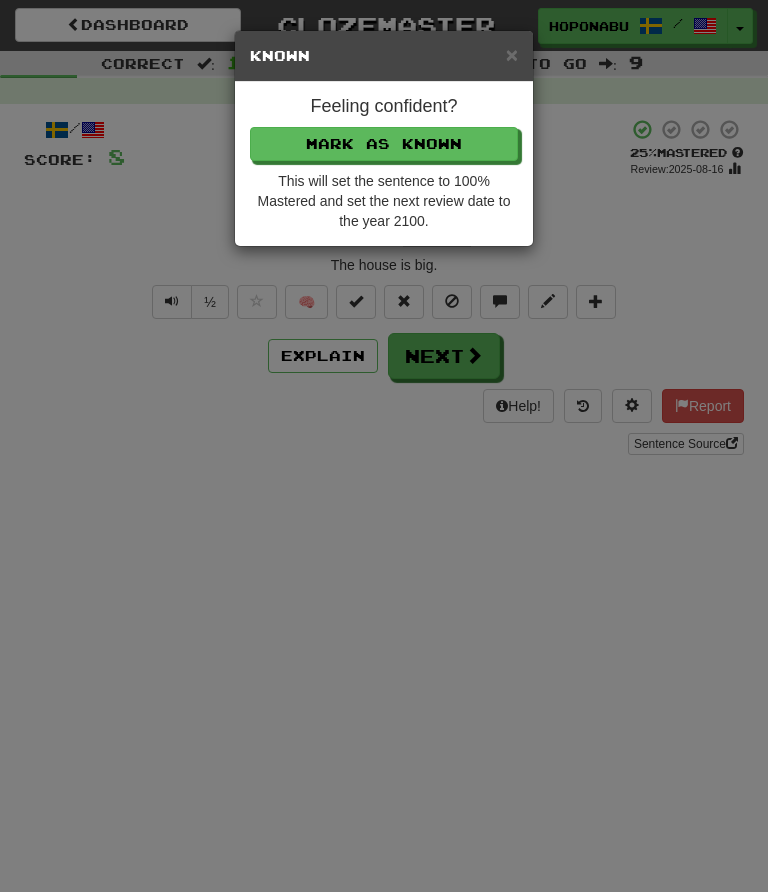 click on "Mark as Known" at bounding box center [384, 144] 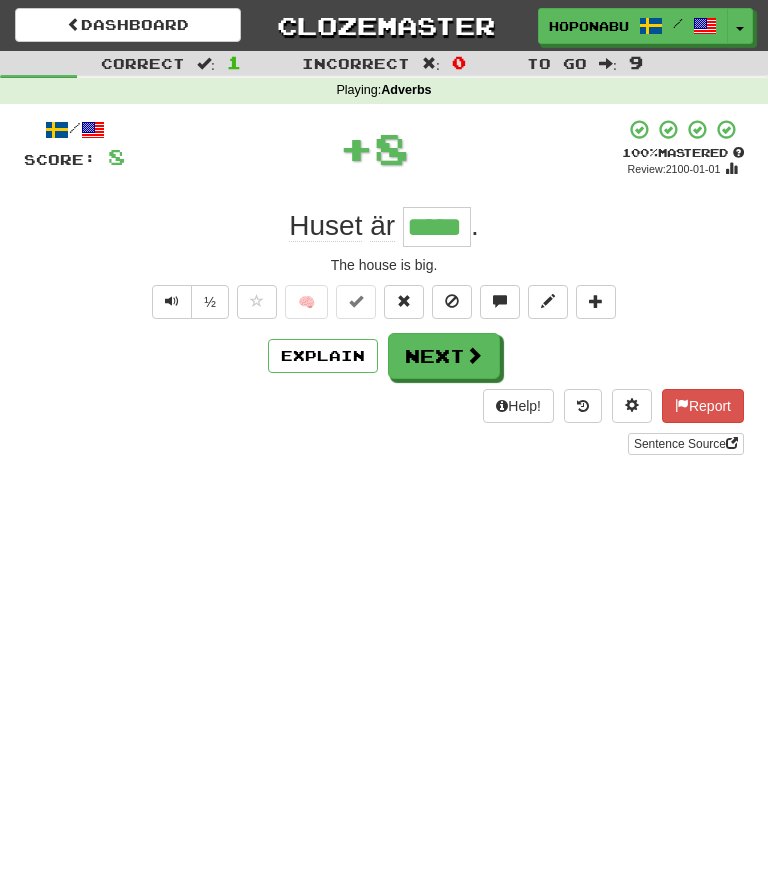 click on "Next" at bounding box center [444, 356] 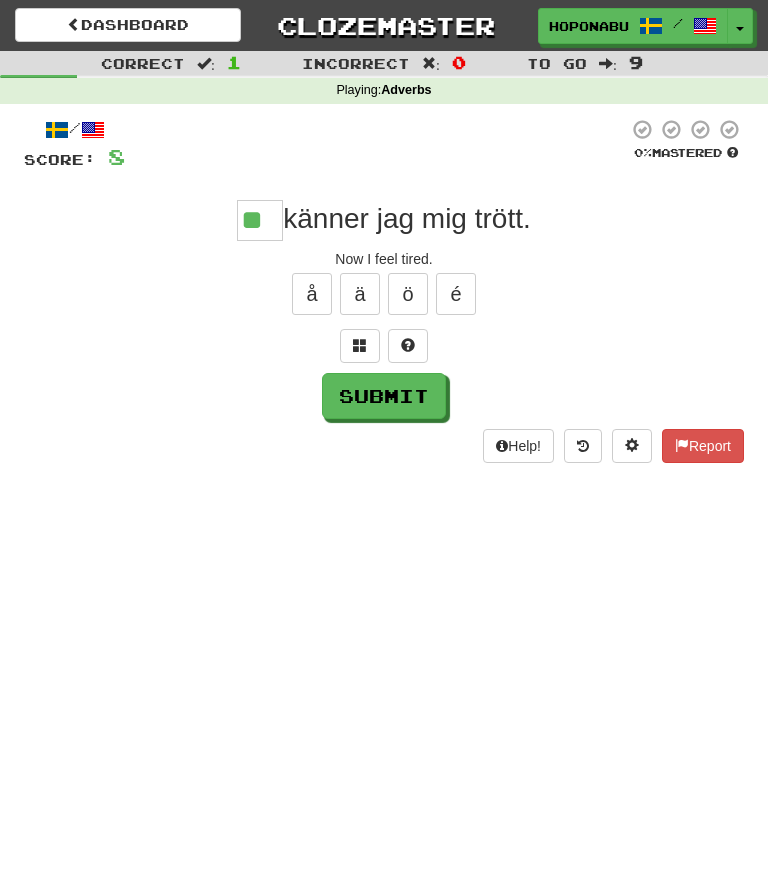 click on "Submit" at bounding box center (384, 396) 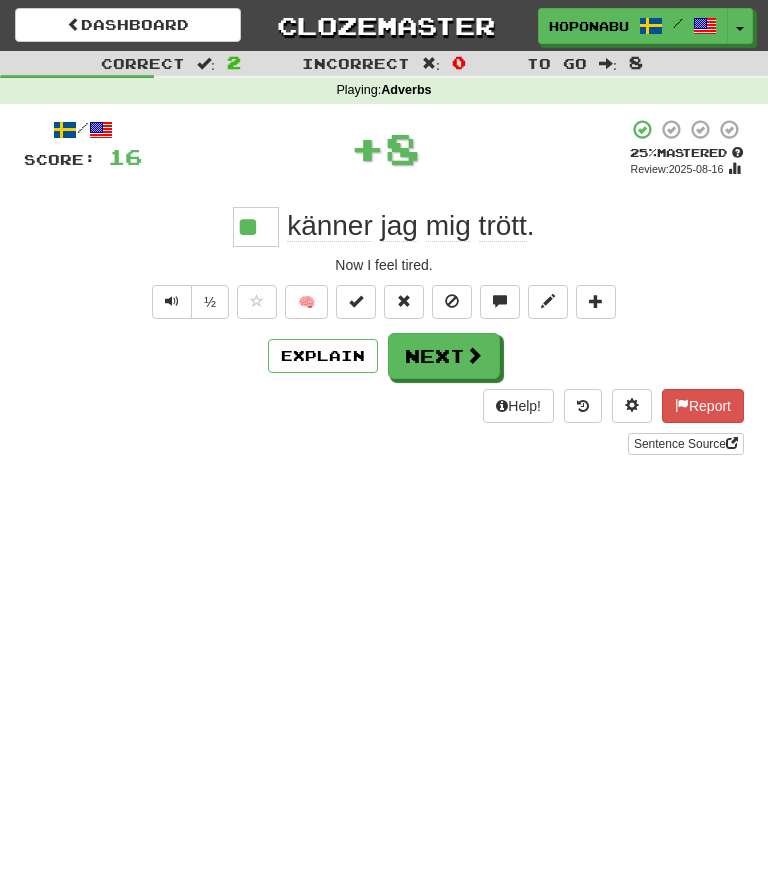 click at bounding box center [474, 355] 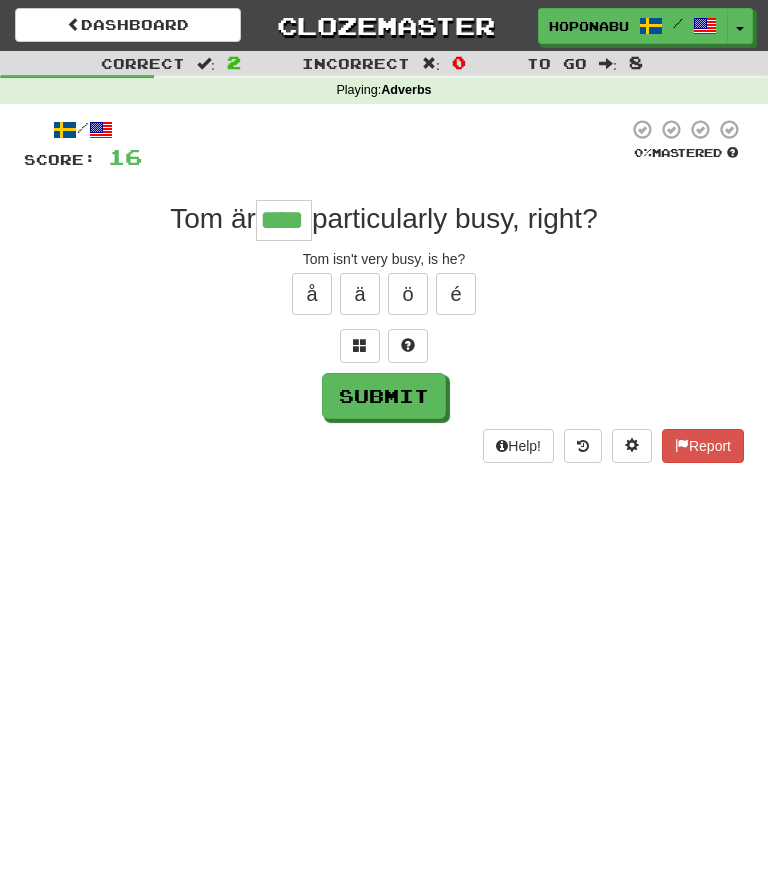 type on "****" 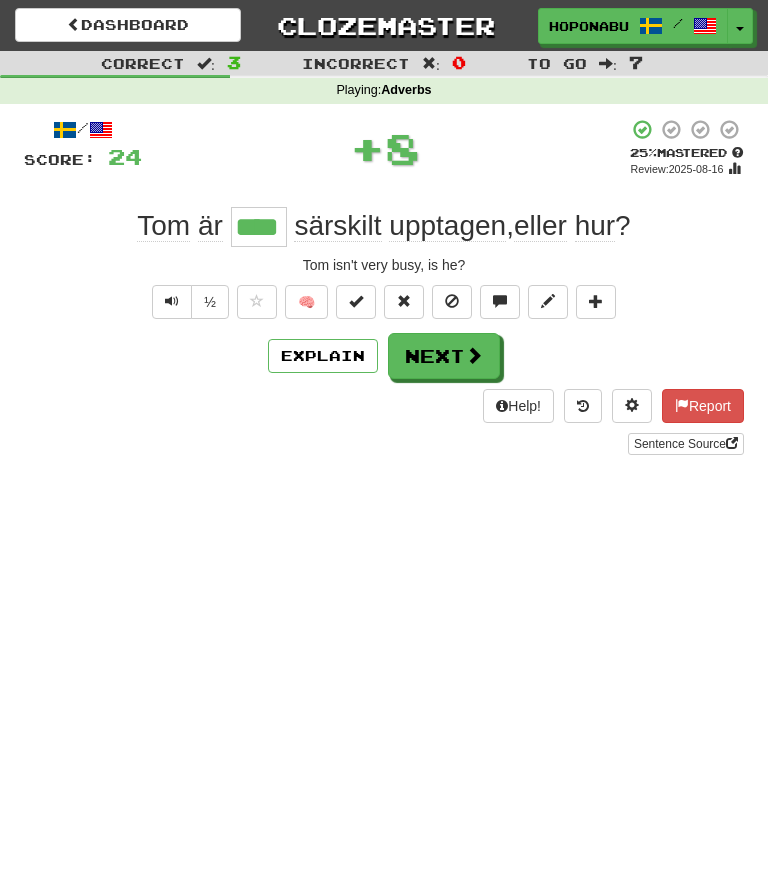 click on "🧠" at bounding box center [306, 302] 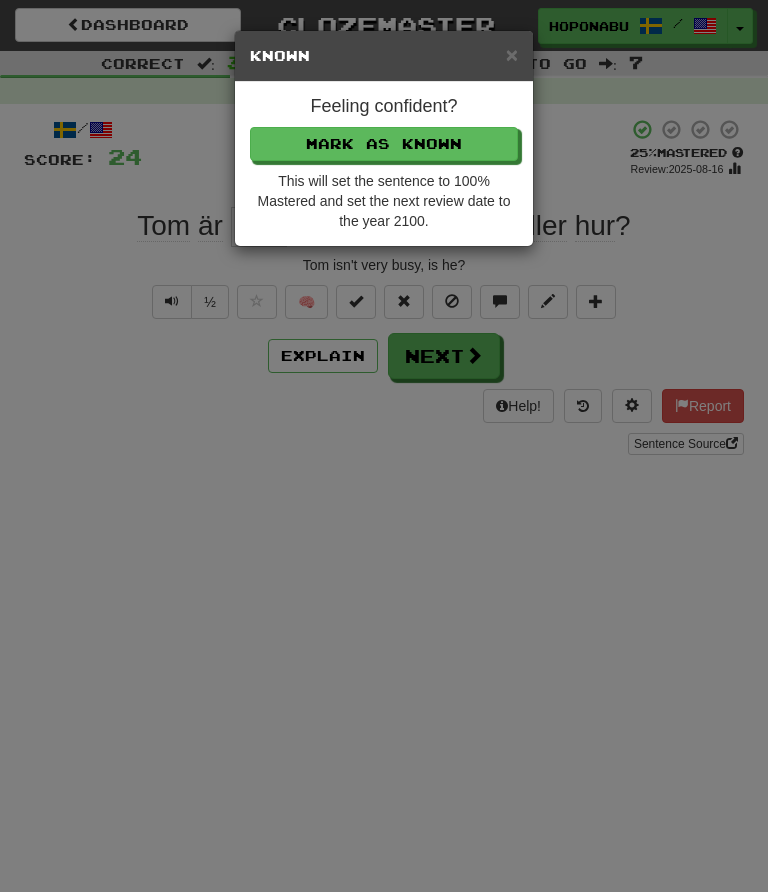 click on "Mark as Known" at bounding box center (384, 144) 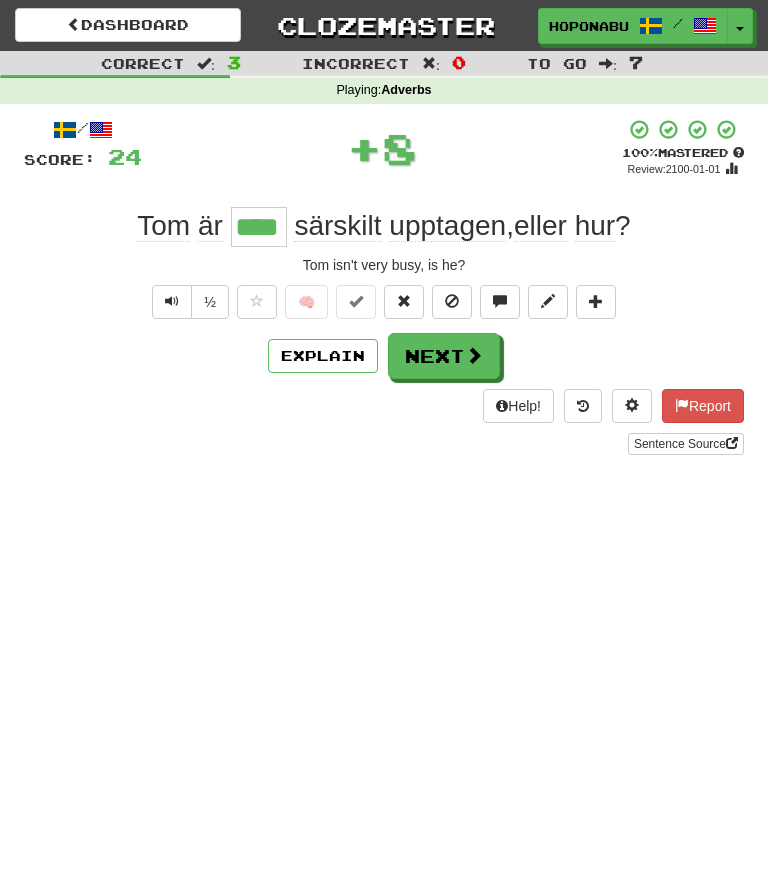 click at bounding box center (474, 355) 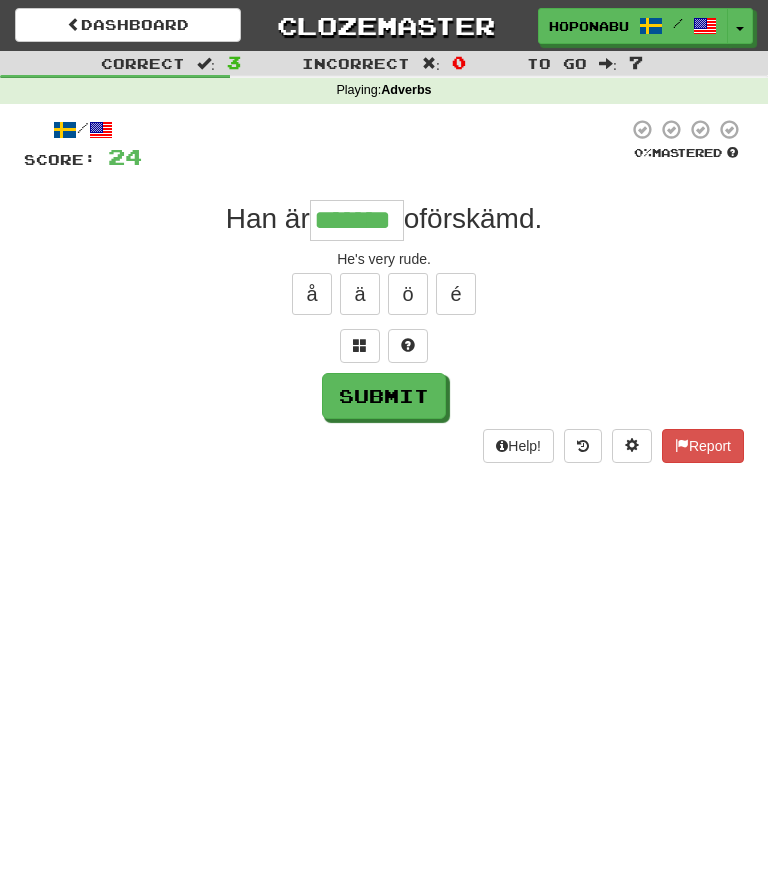 type on "*******" 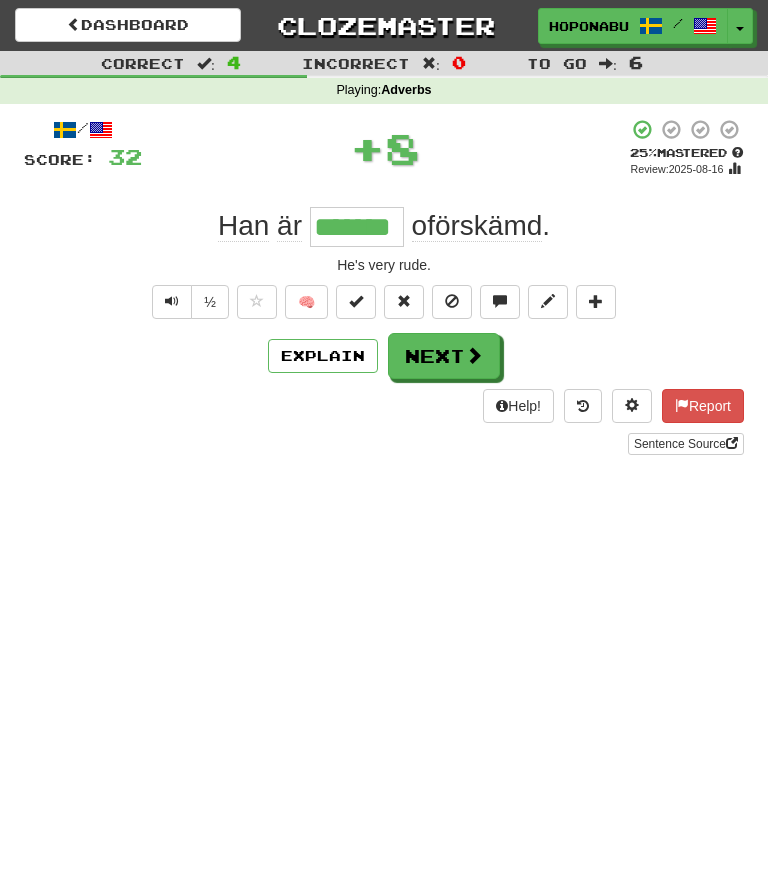 click on "🧠" at bounding box center (306, 302) 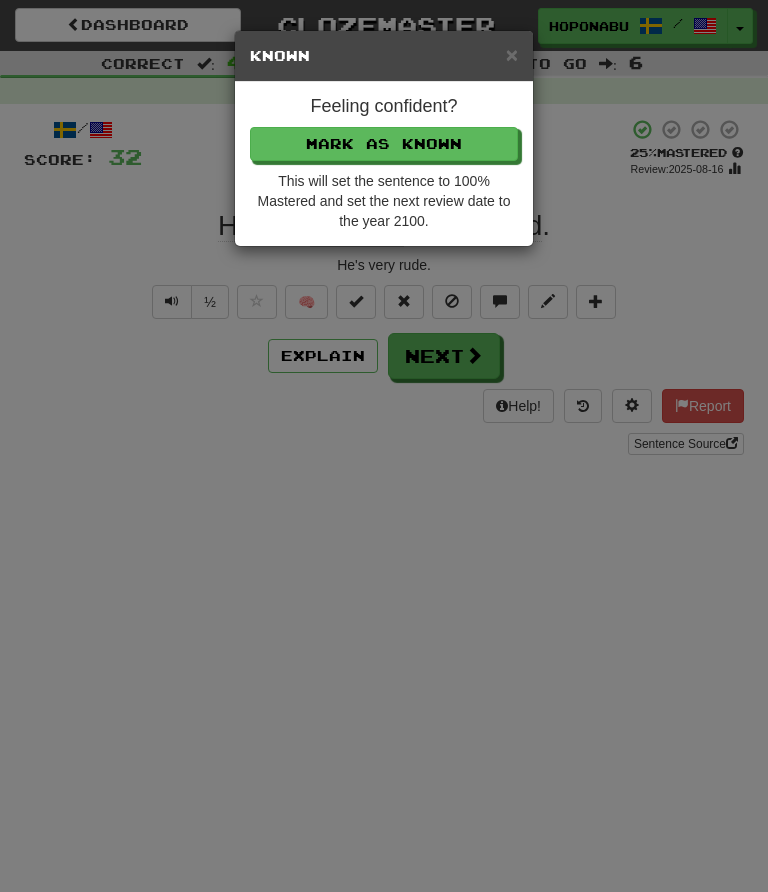 click on "Mark as Known" at bounding box center [384, 144] 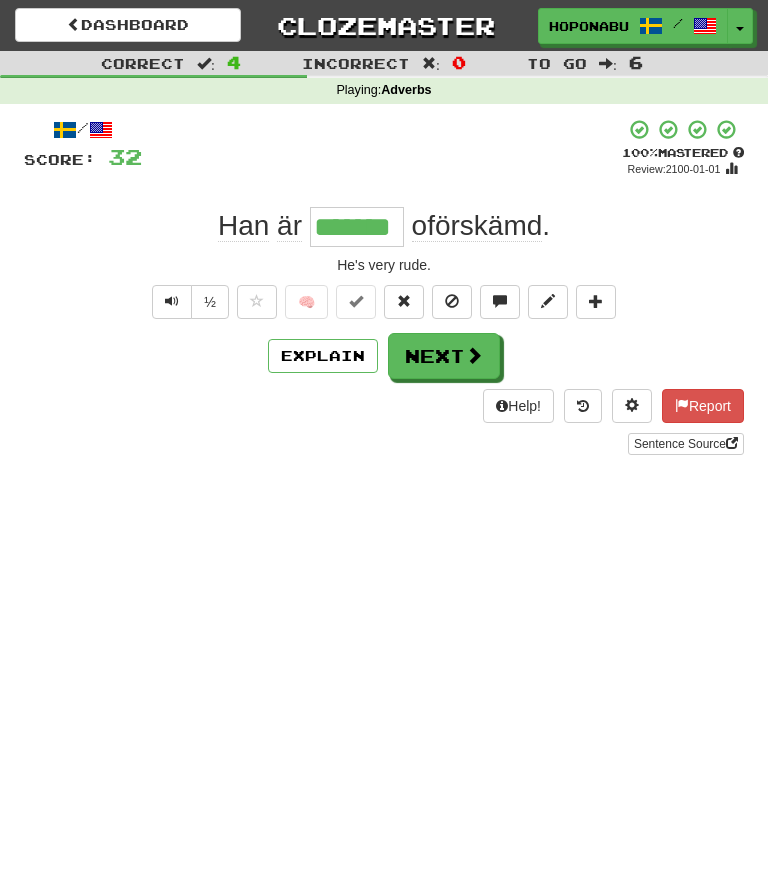 click on "Next" at bounding box center (444, 356) 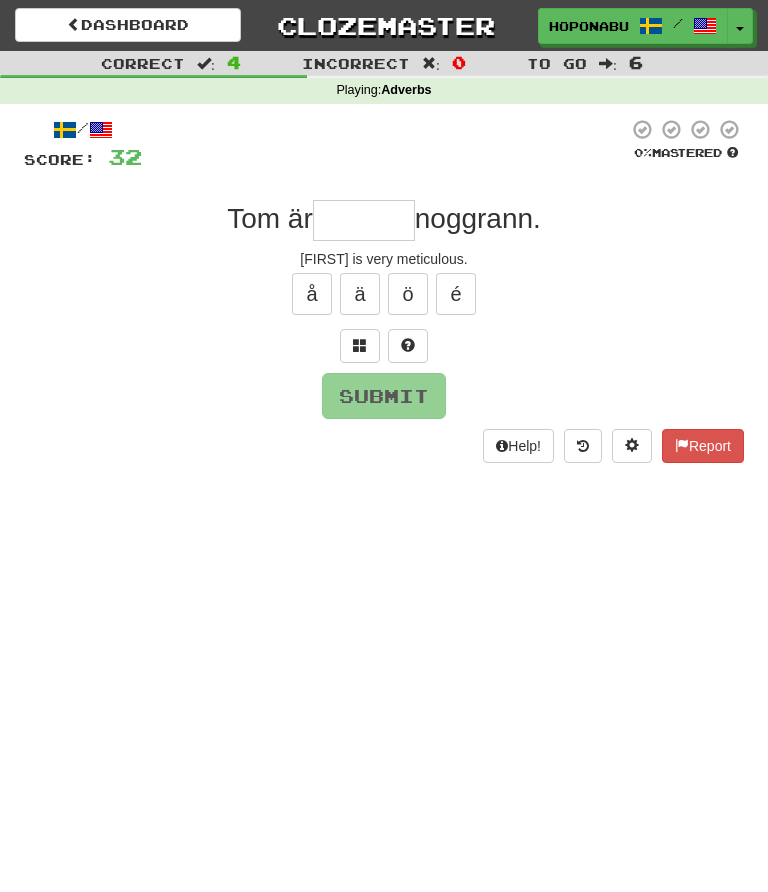 type on "*" 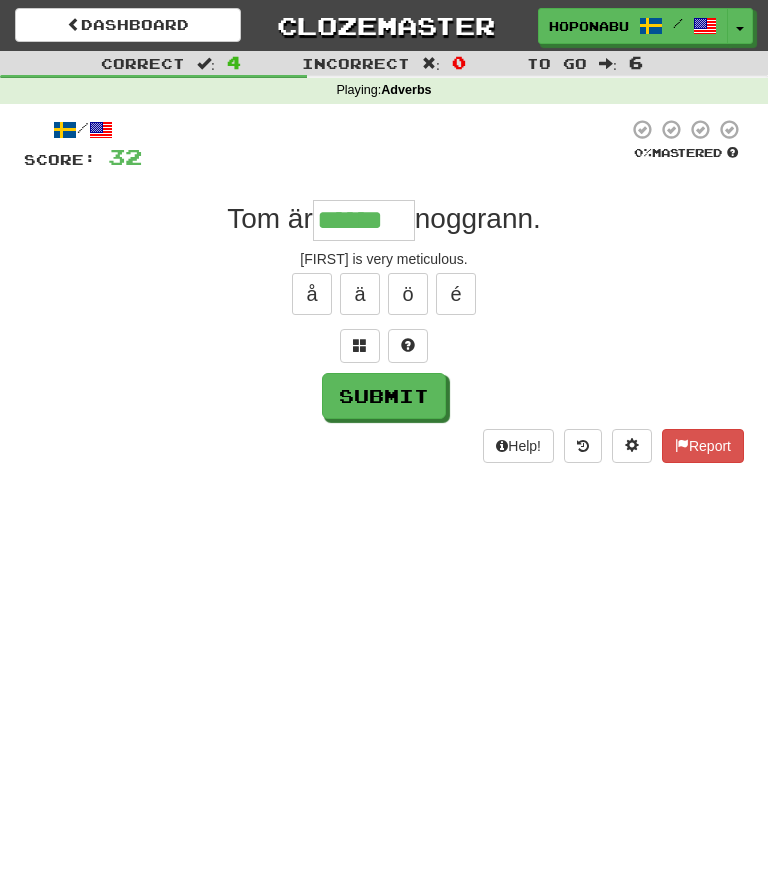 type on "******" 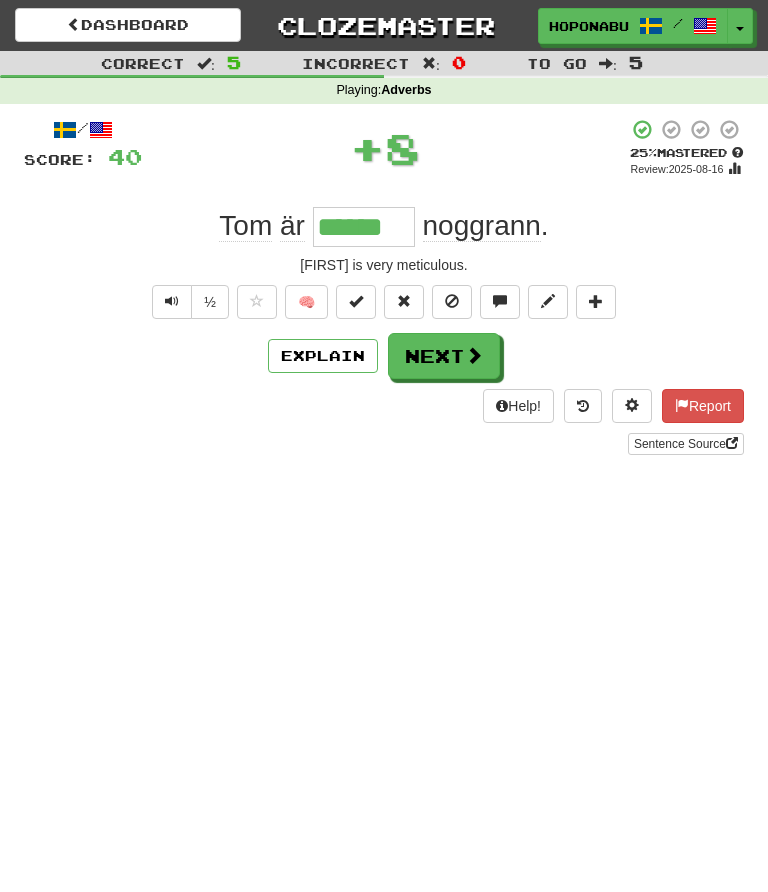 click at bounding box center [474, 355] 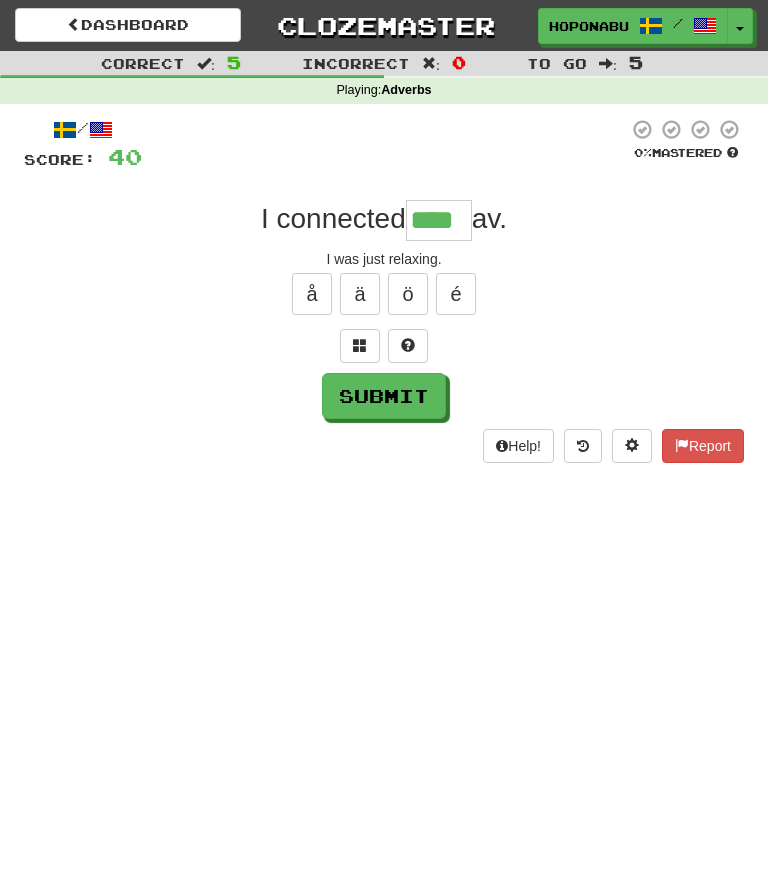type on "****" 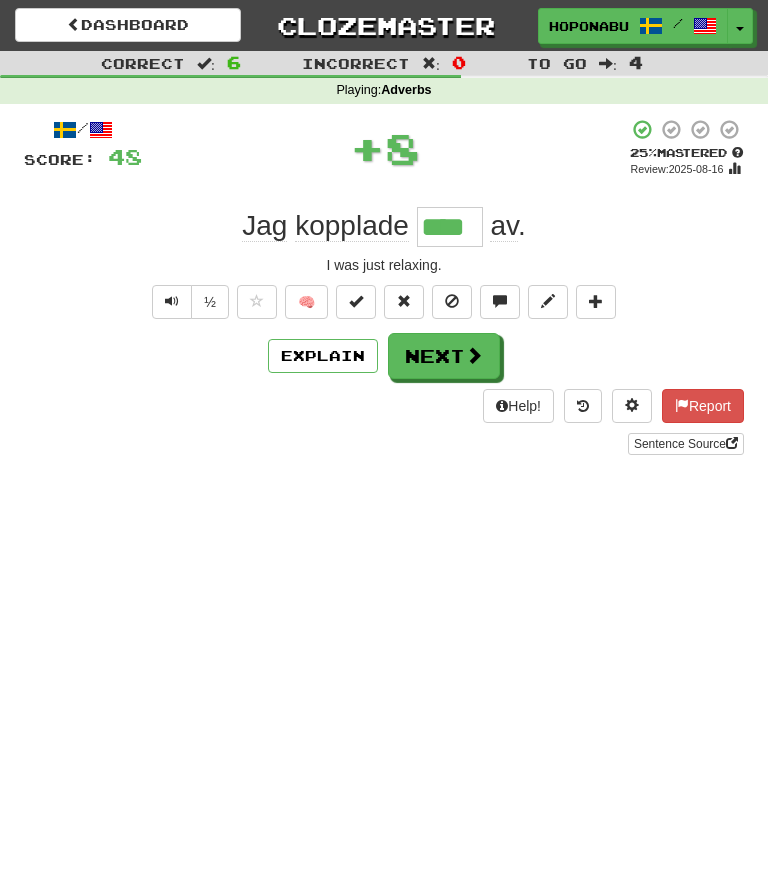 click on "Next" at bounding box center [444, 356] 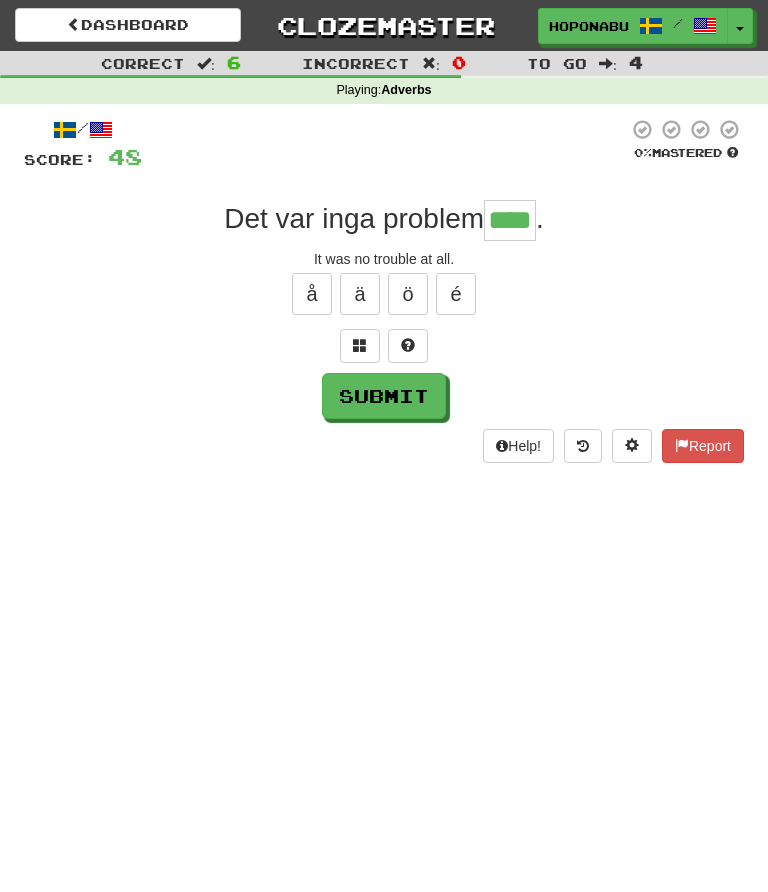 type on "****" 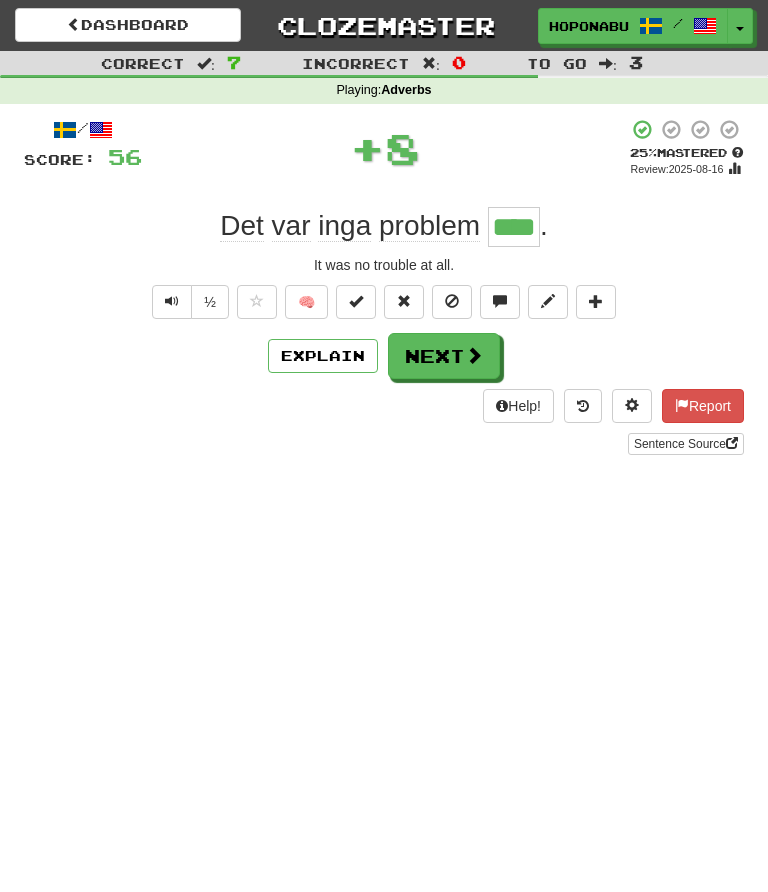 click at bounding box center (474, 355) 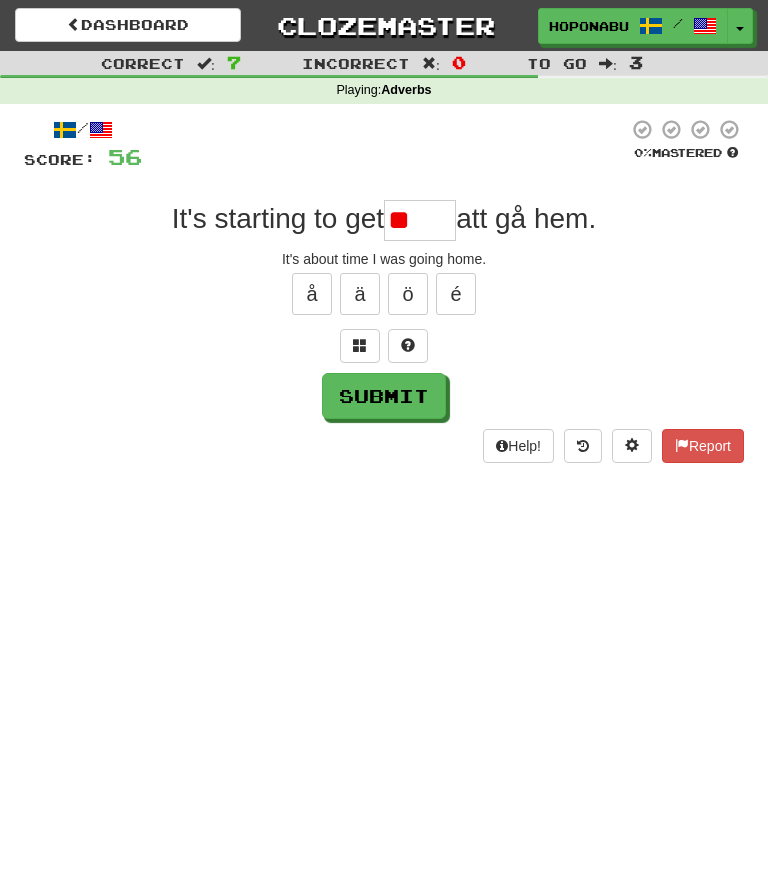 type on "*" 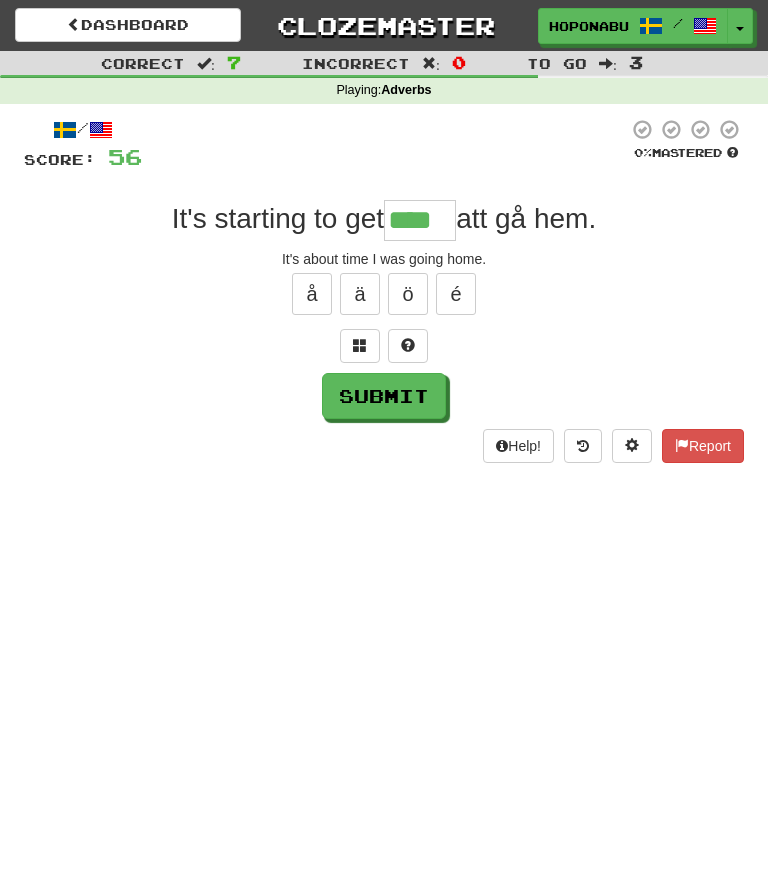 type on "****" 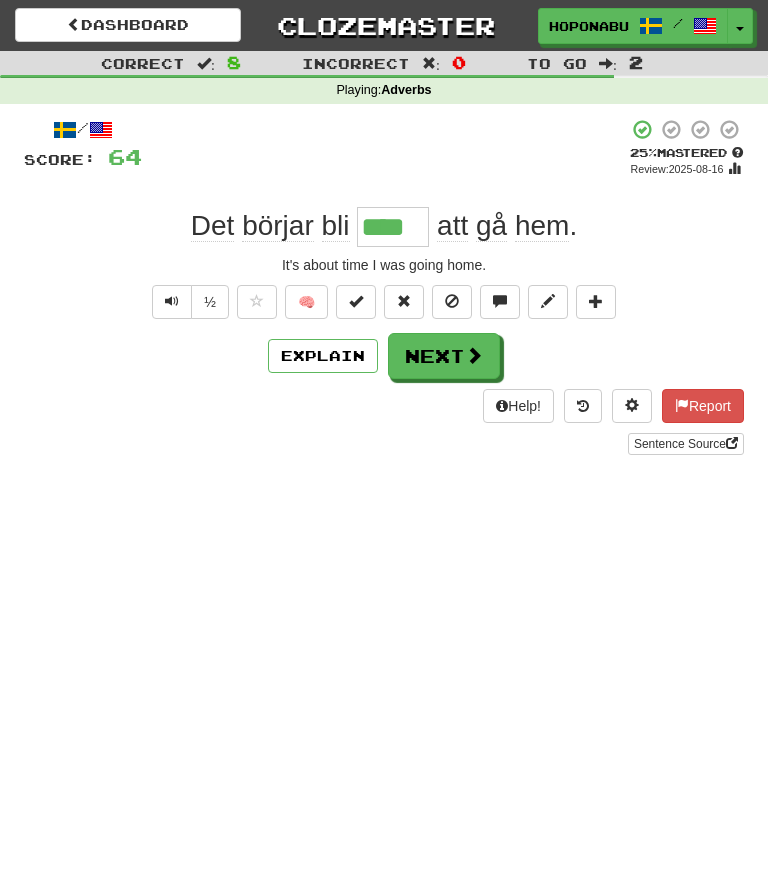 click on "🧠" at bounding box center [306, 302] 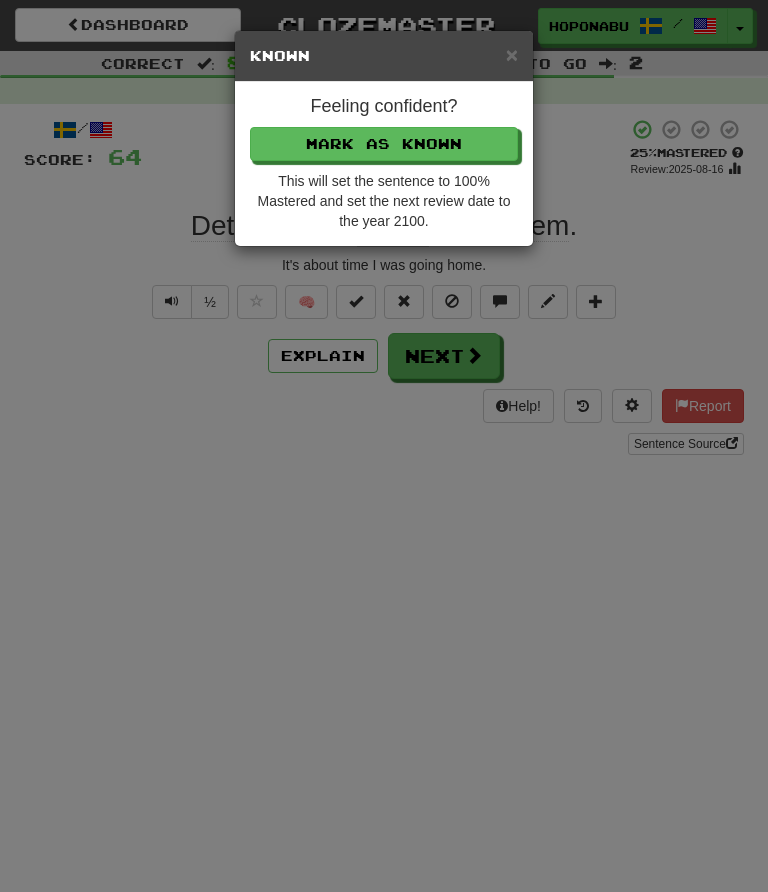 click on "Mark as Known" at bounding box center [384, 144] 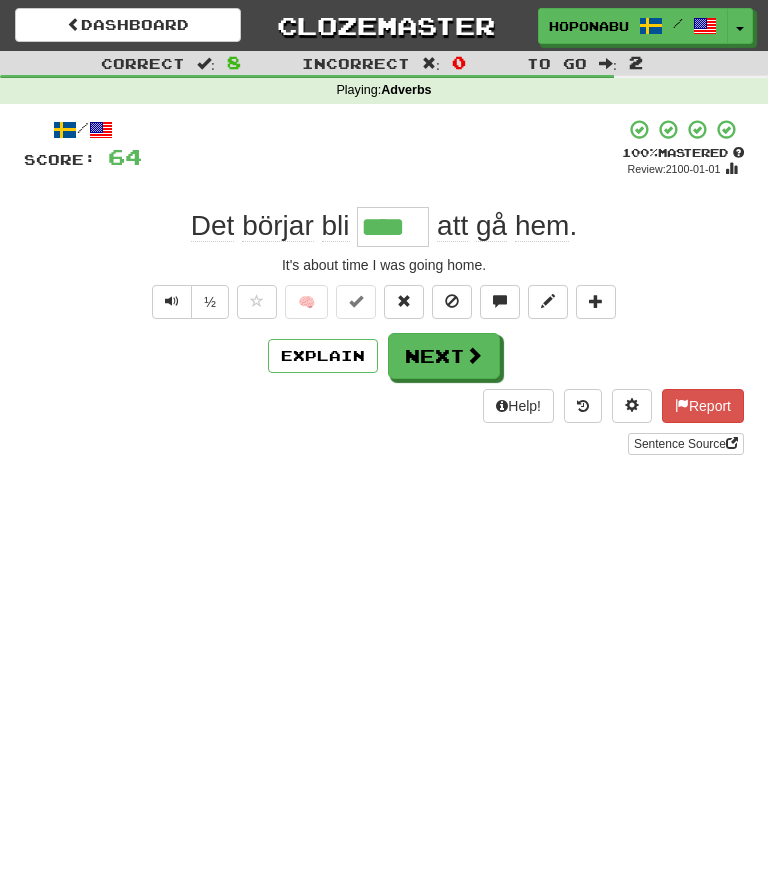 click on "Next" at bounding box center [444, 356] 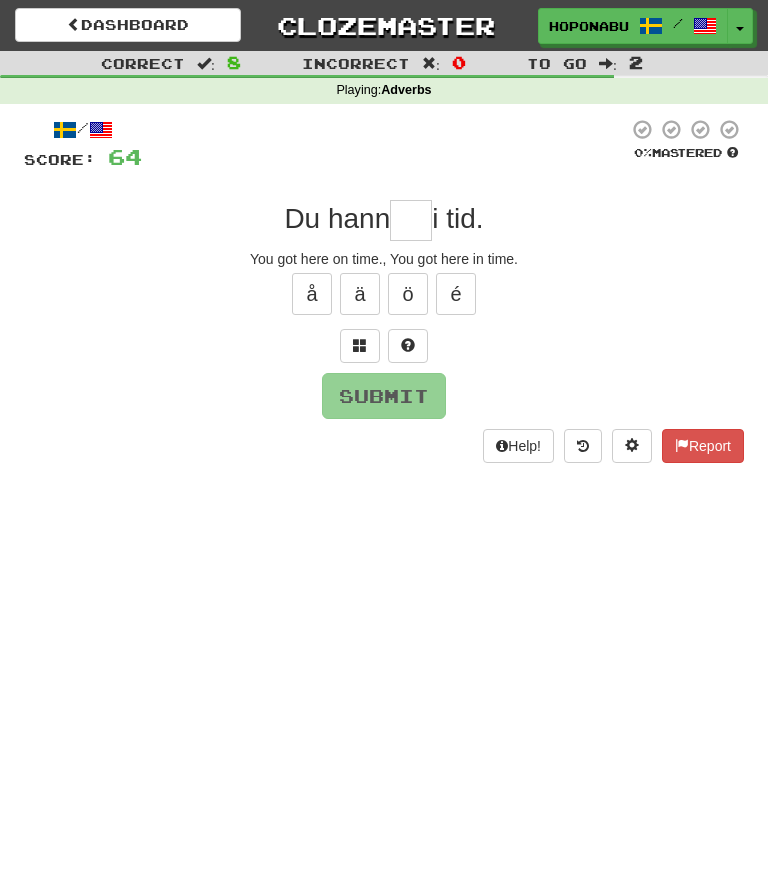 click at bounding box center (408, 346) 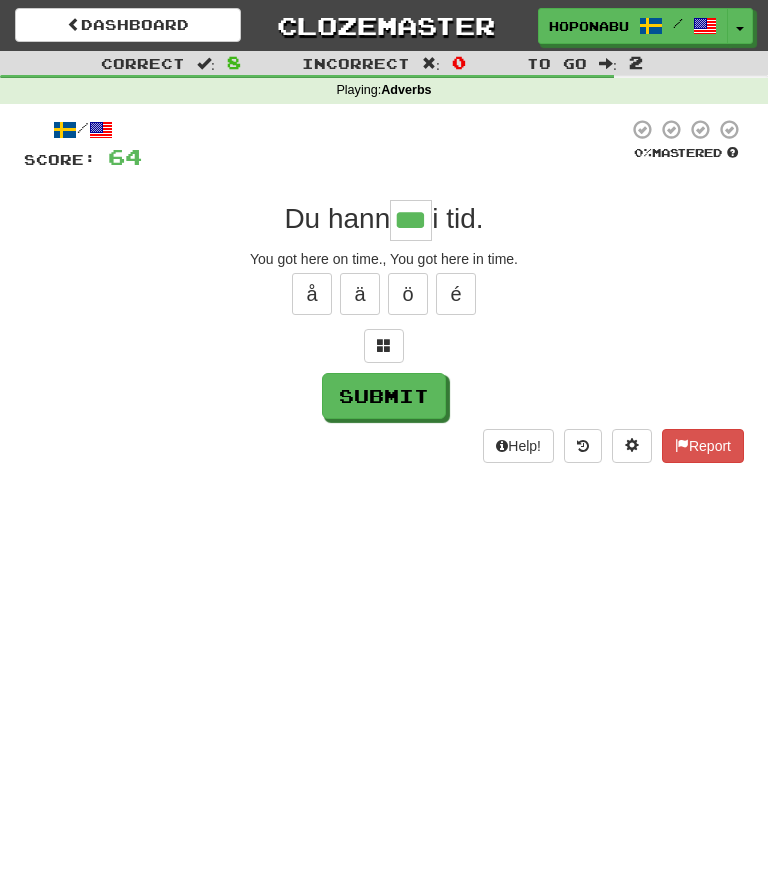 type on "***" 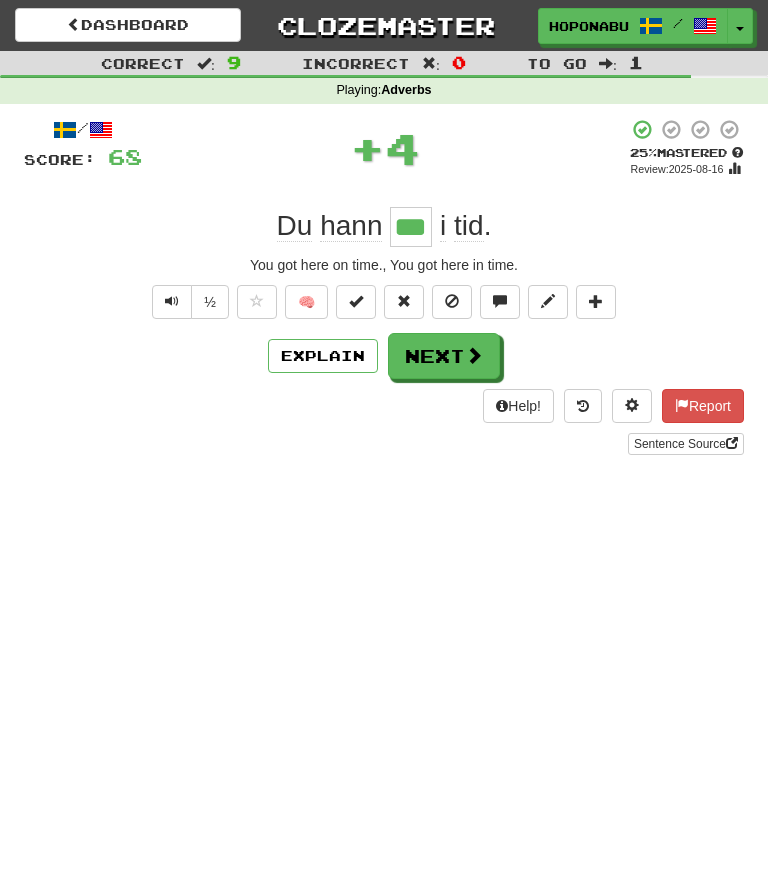 click on "Explain" at bounding box center (323, 356) 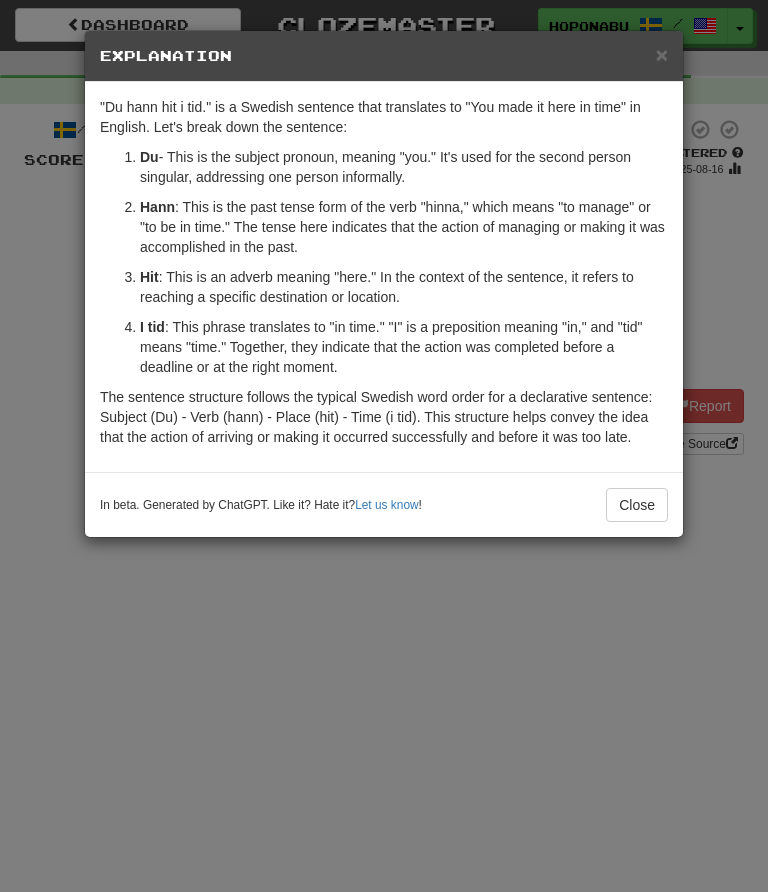 click on "Close" at bounding box center [637, 505] 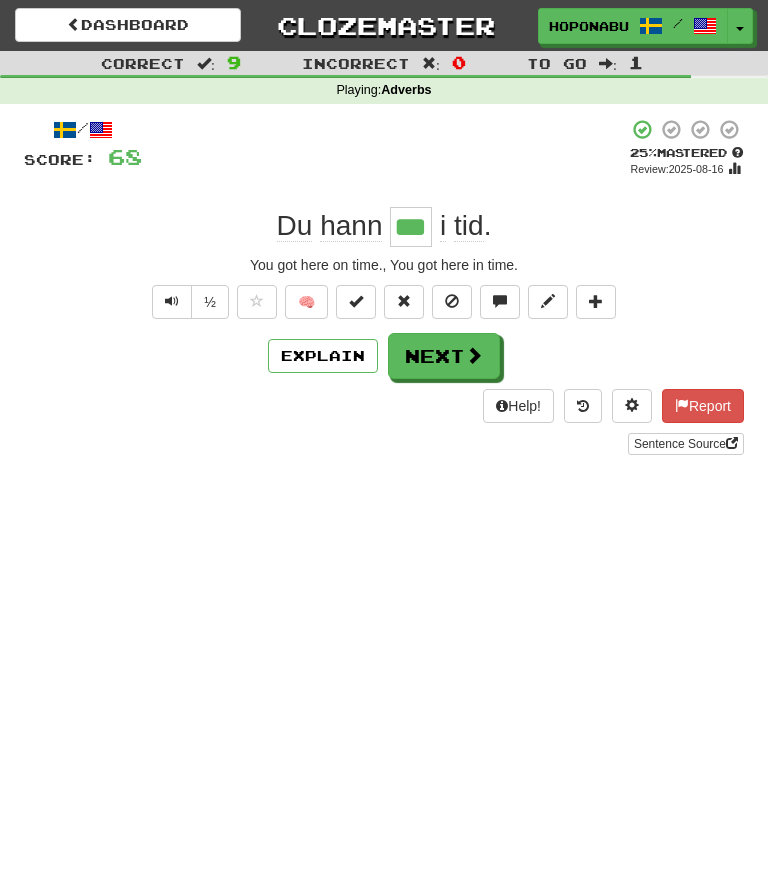 click at bounding box center (474, 355) 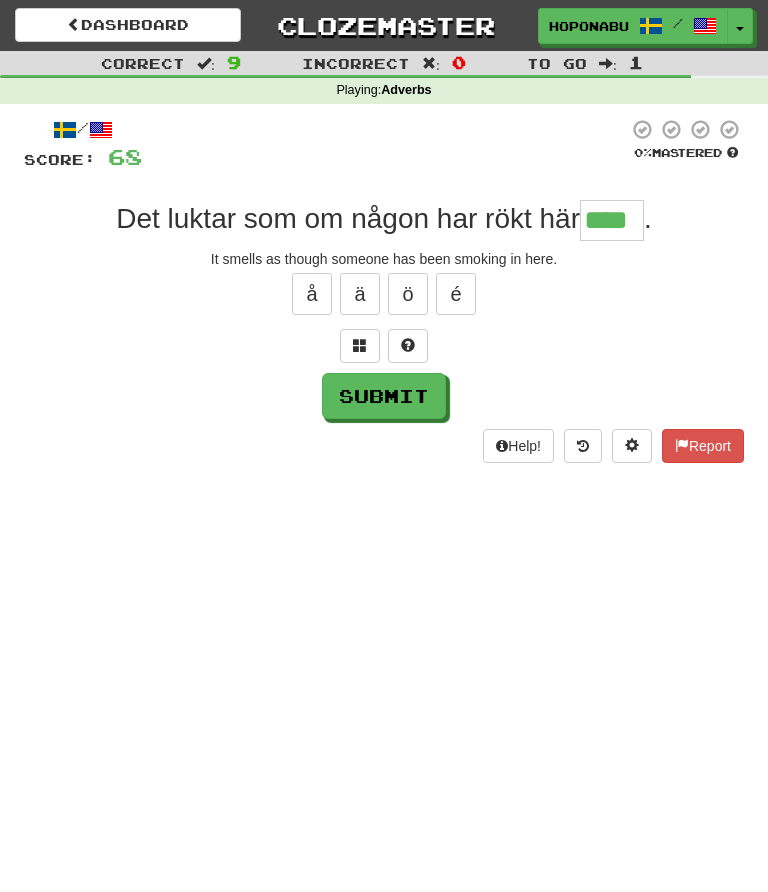 type on "****" 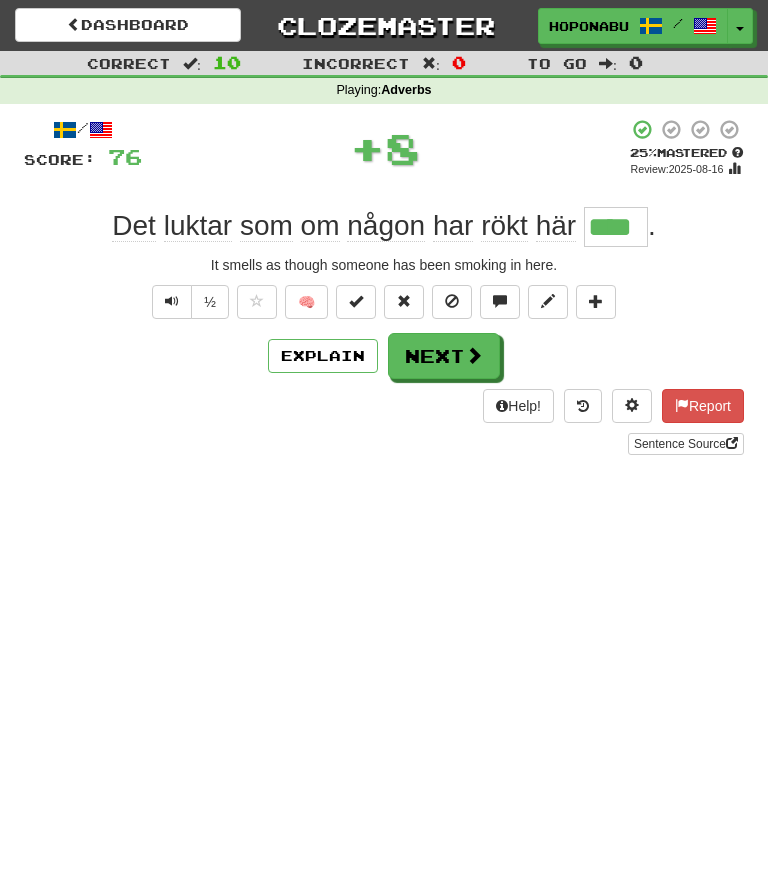 click on "Next" at bounding box center [444, 356] 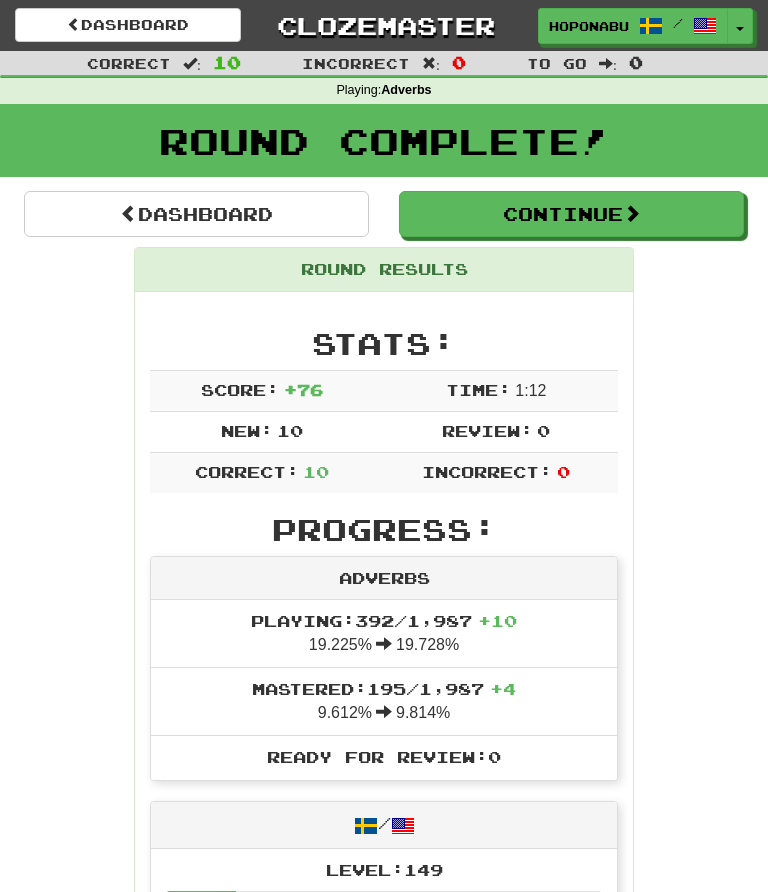 click on "Continue" at bounding box center (571, 214) 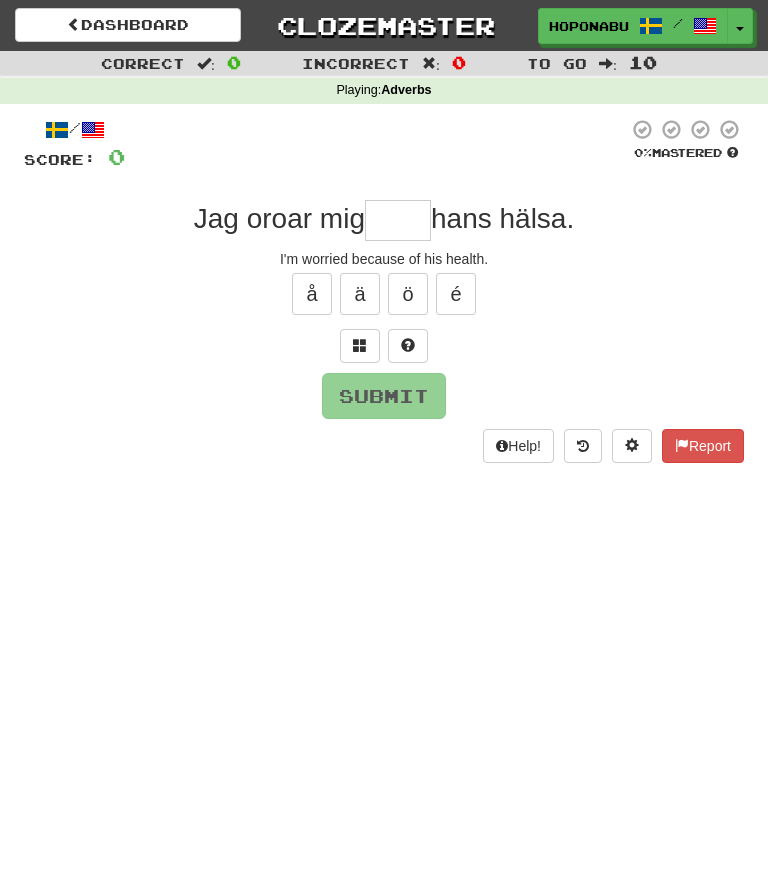 click at bounding box center [398, 220] 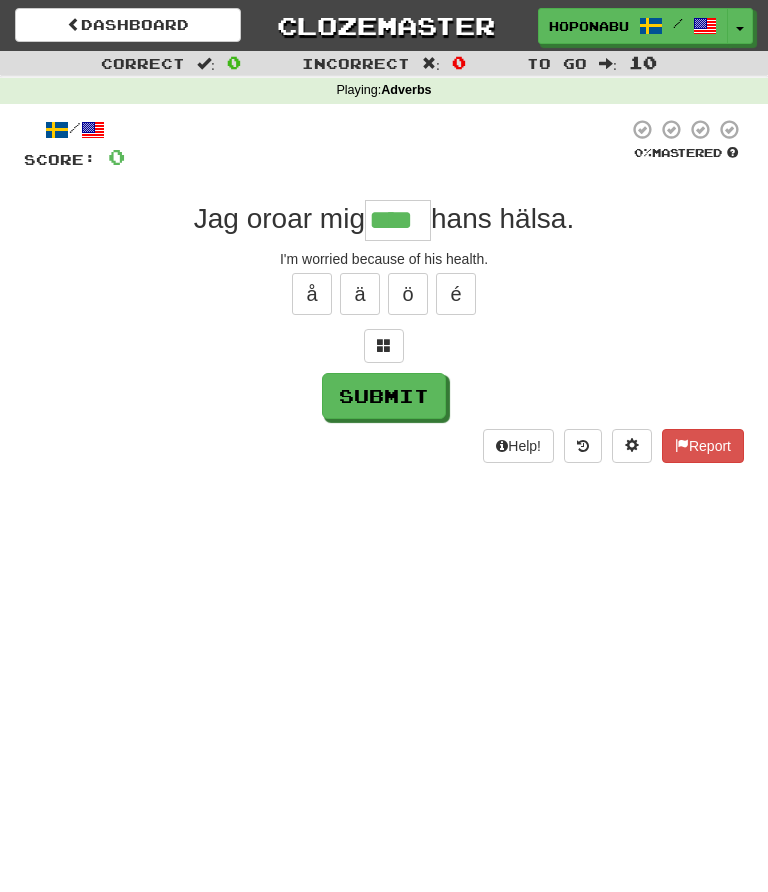 type on "****" 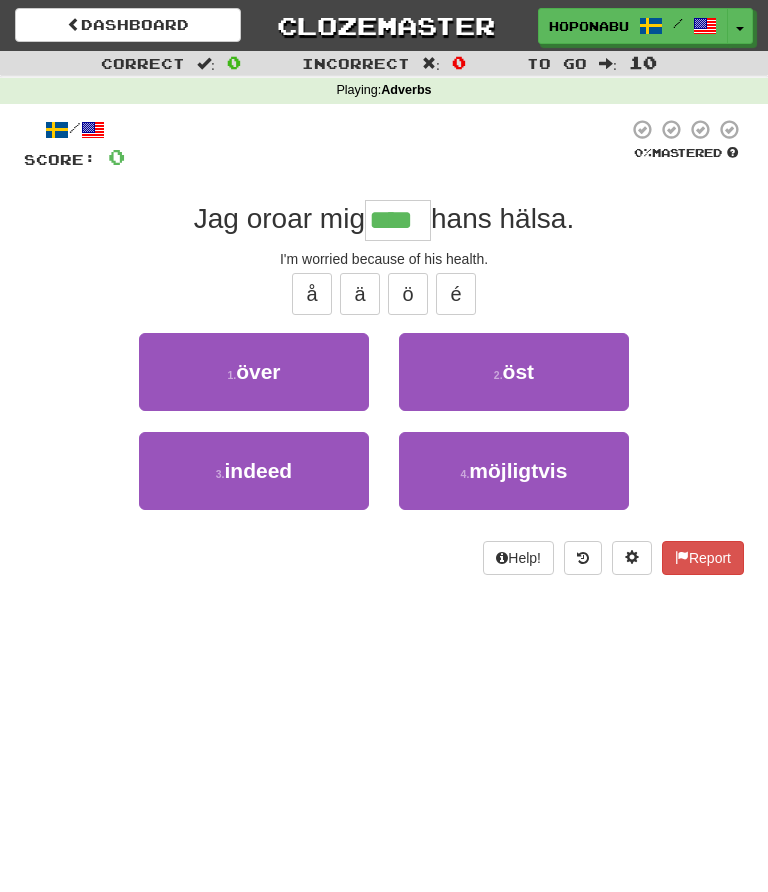click on "över" at bounding box center (258, 371) 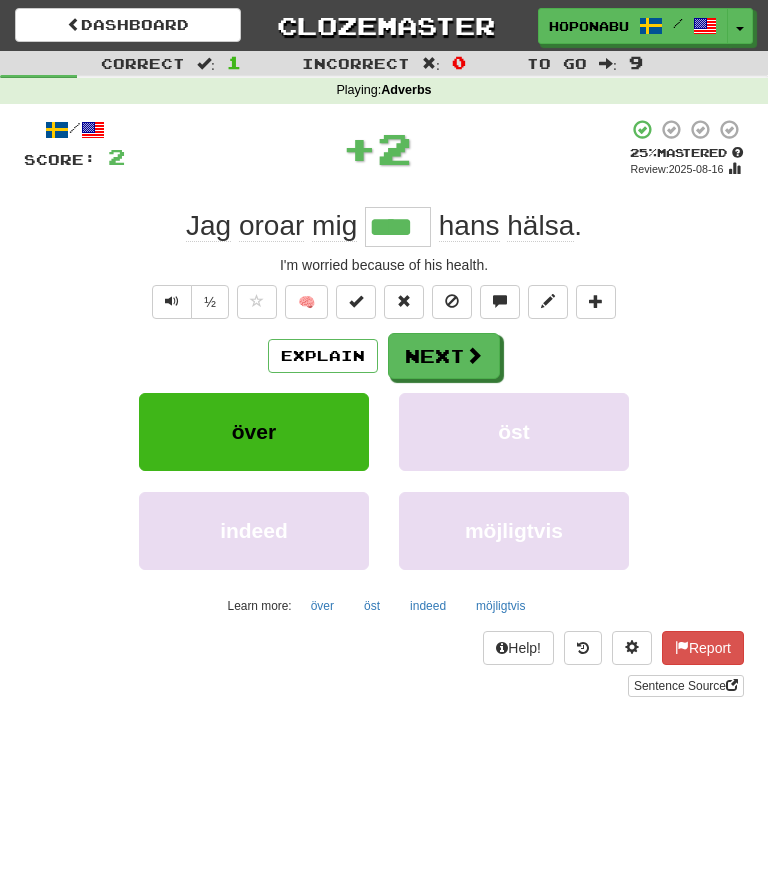 click on "Next" at bounding box center [444, 356] 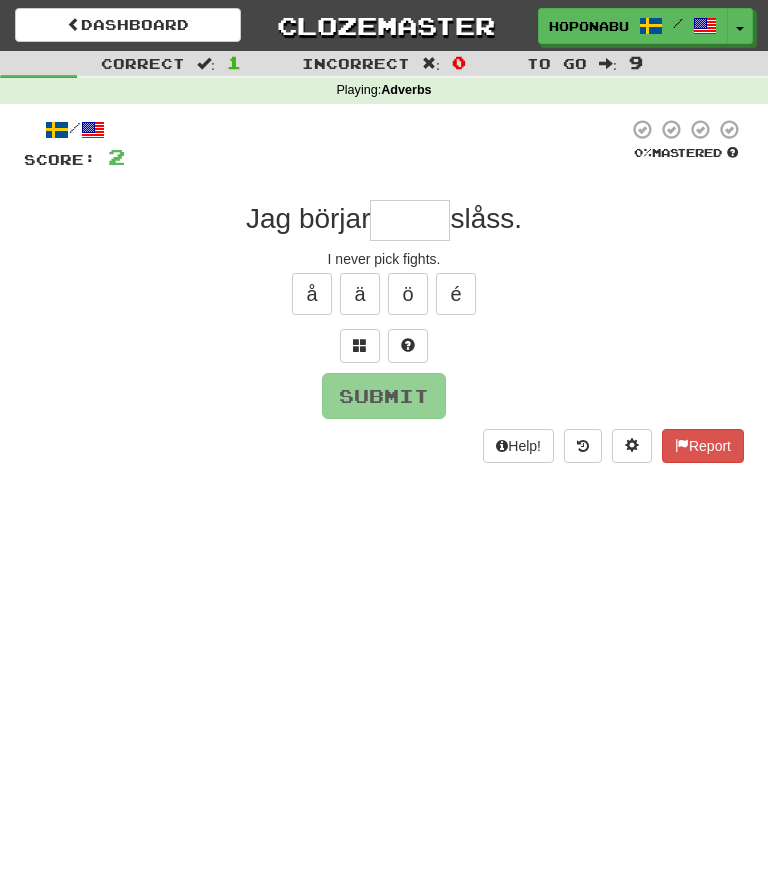 click at bounding box center [408, 345] 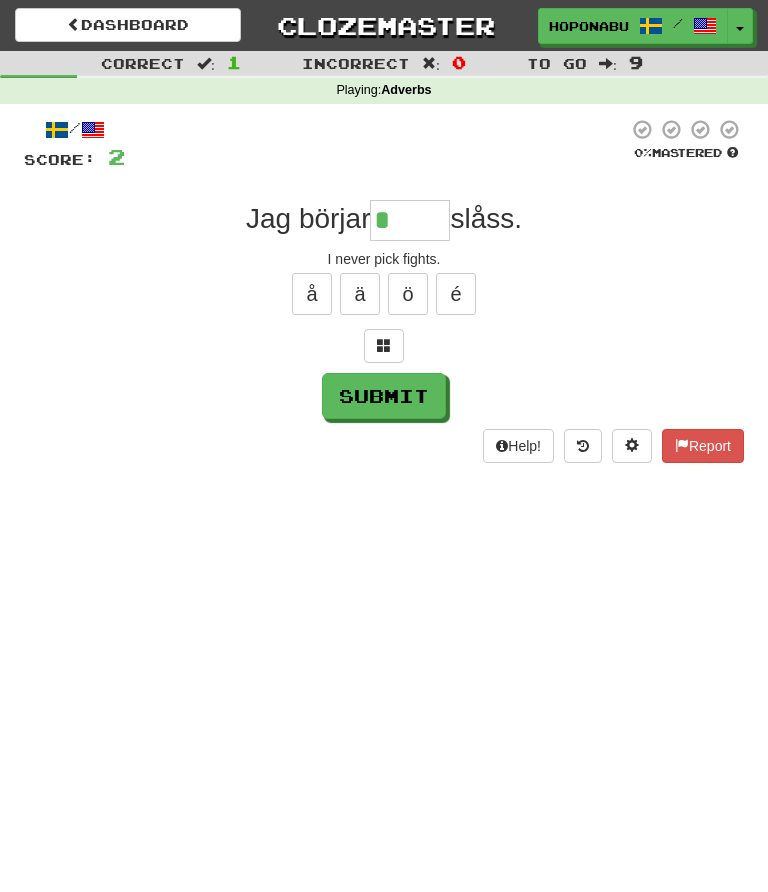 click at bounding box center (384, 345) 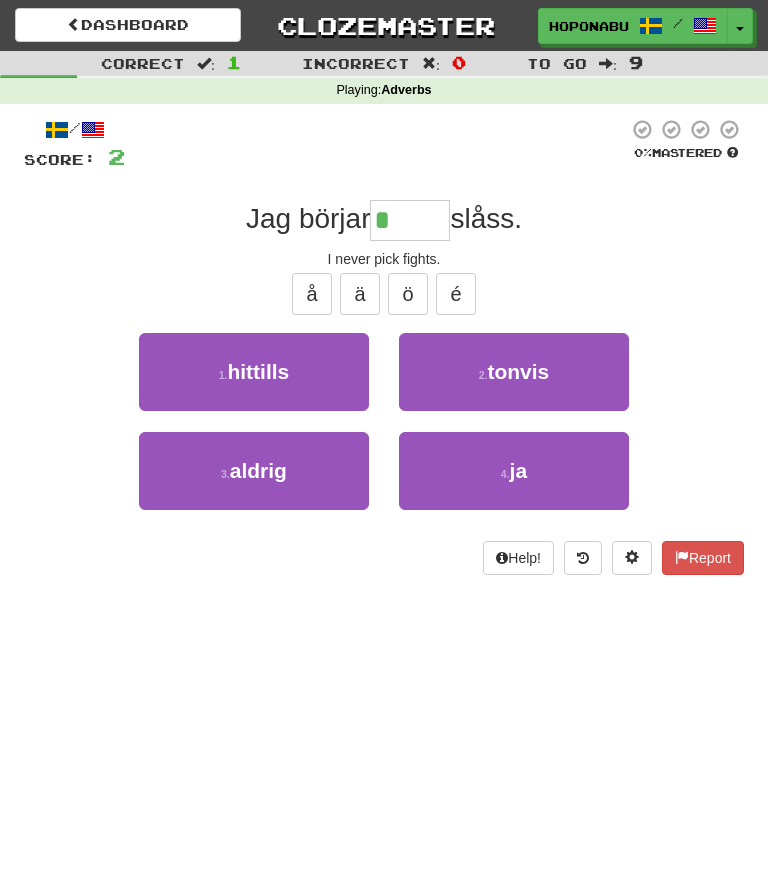 click on "3 . never" at bounding box center [254, 471] 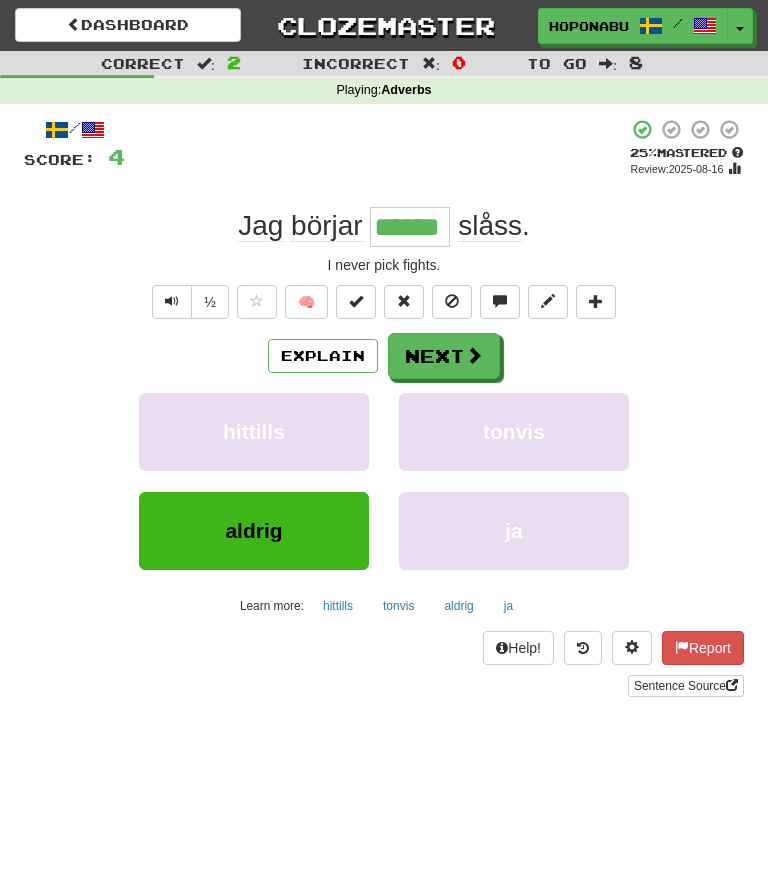 click at bounding box center (474, 355) 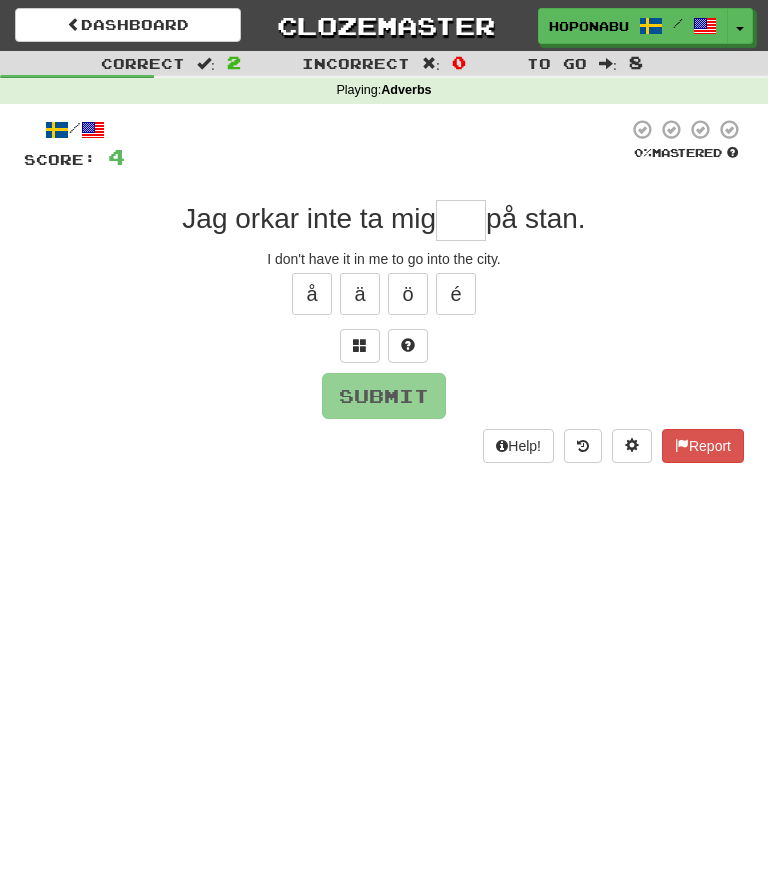 click at bounding box center [408, 345] 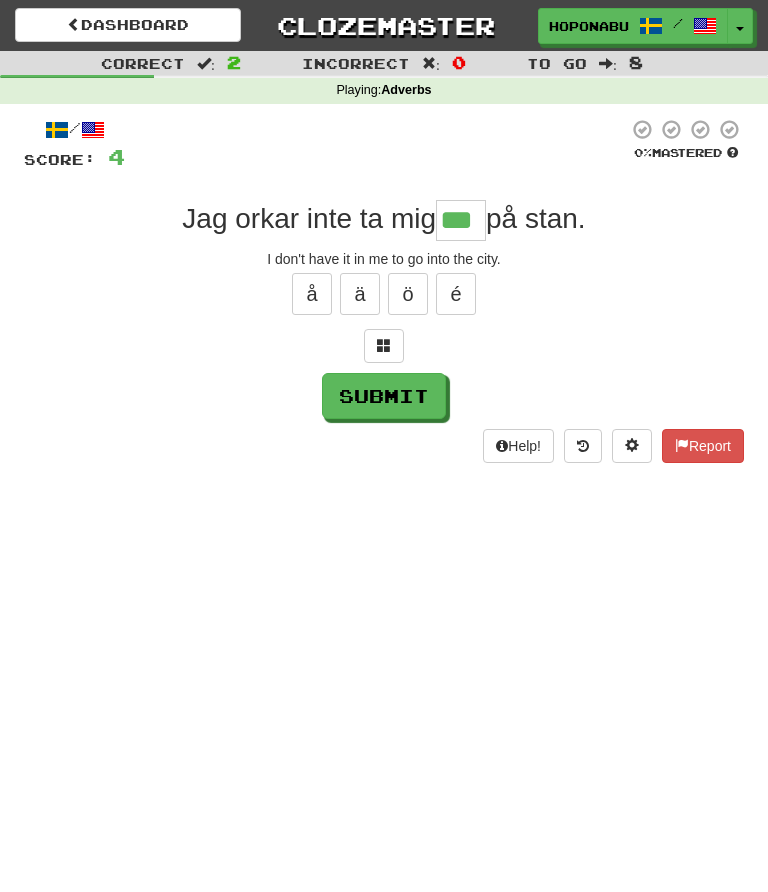 type on "***" 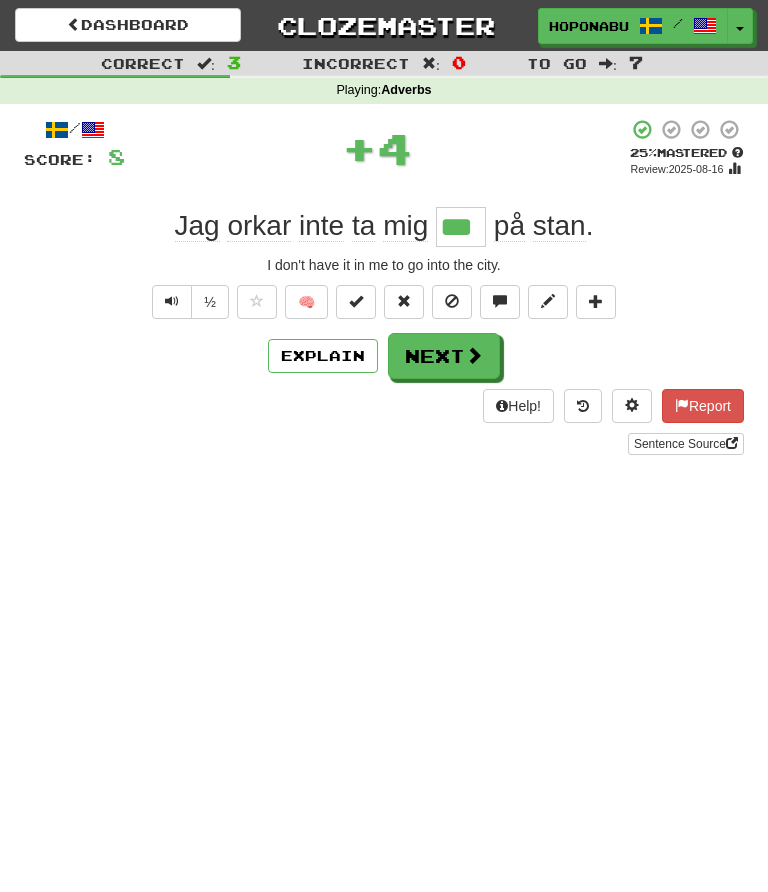 click on "Explain" at bounding box center [323, 356] 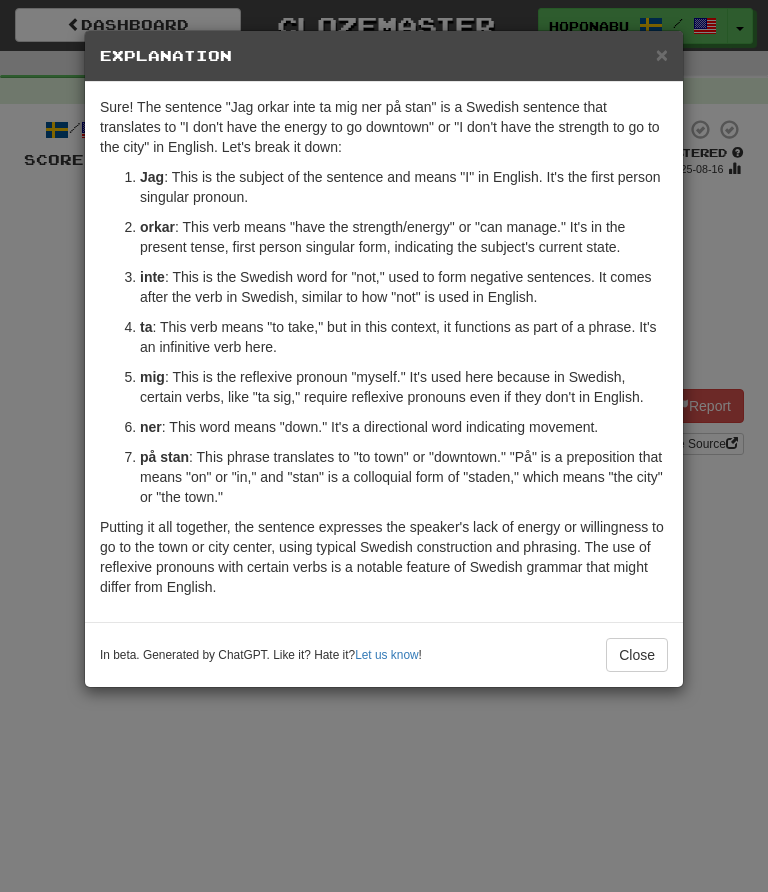 click on "Close" at bounding box center [637, 655] 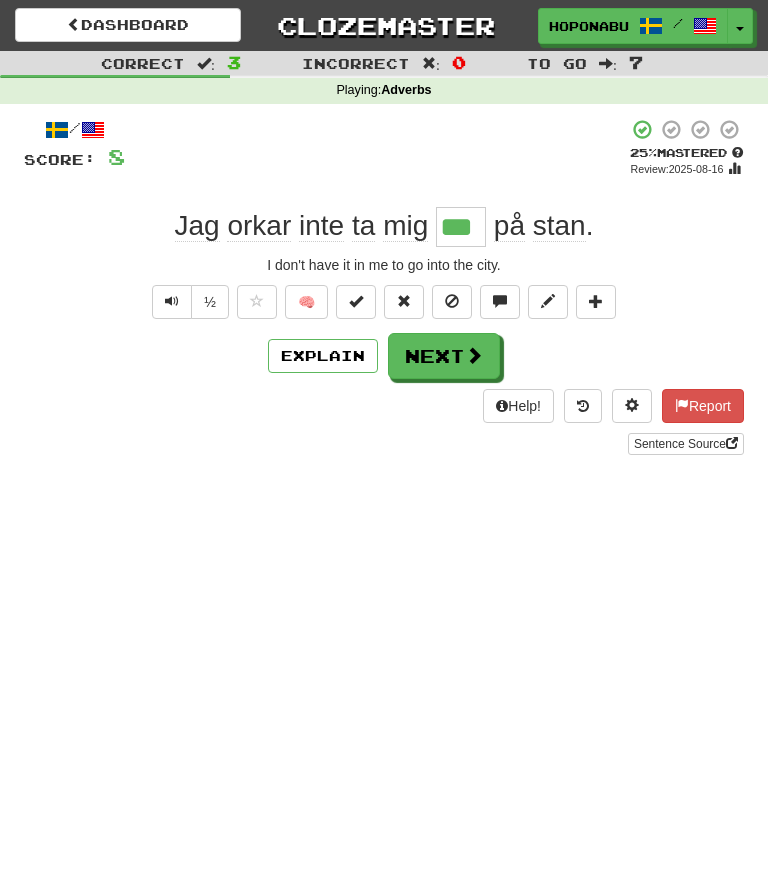 click at bounding box center [474, 355] 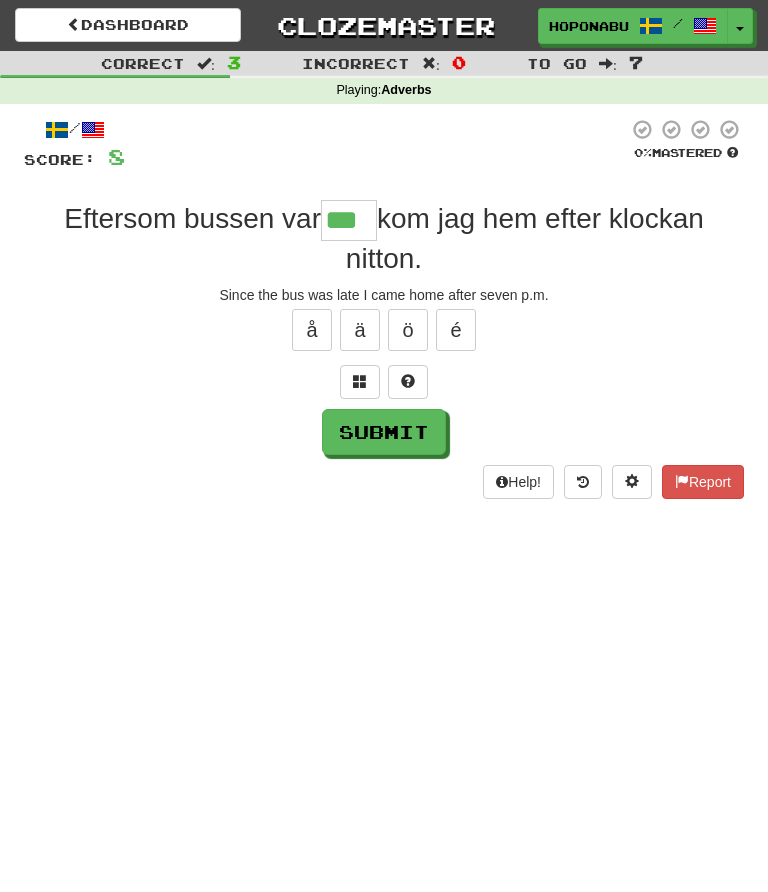 type on "***" 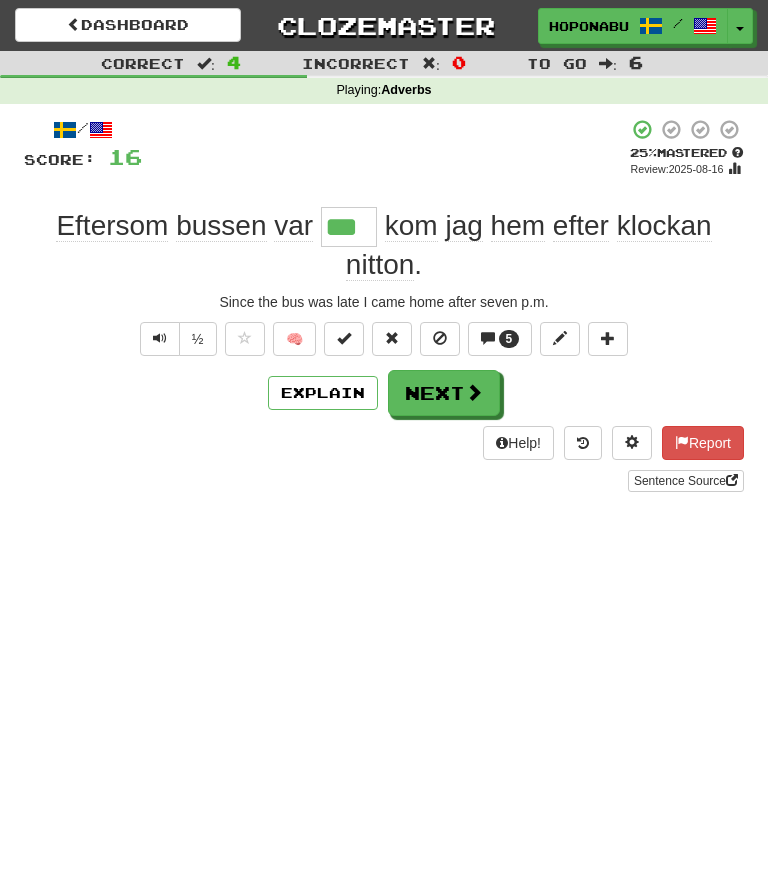 click on "Next" at bounding box center [444, 393] 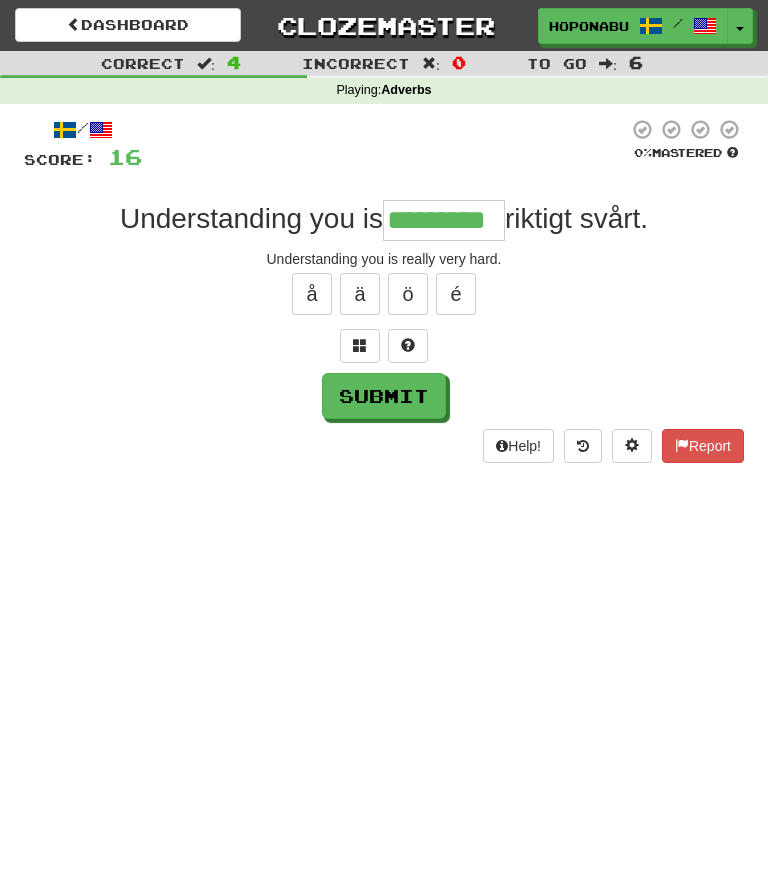 type on "*********" 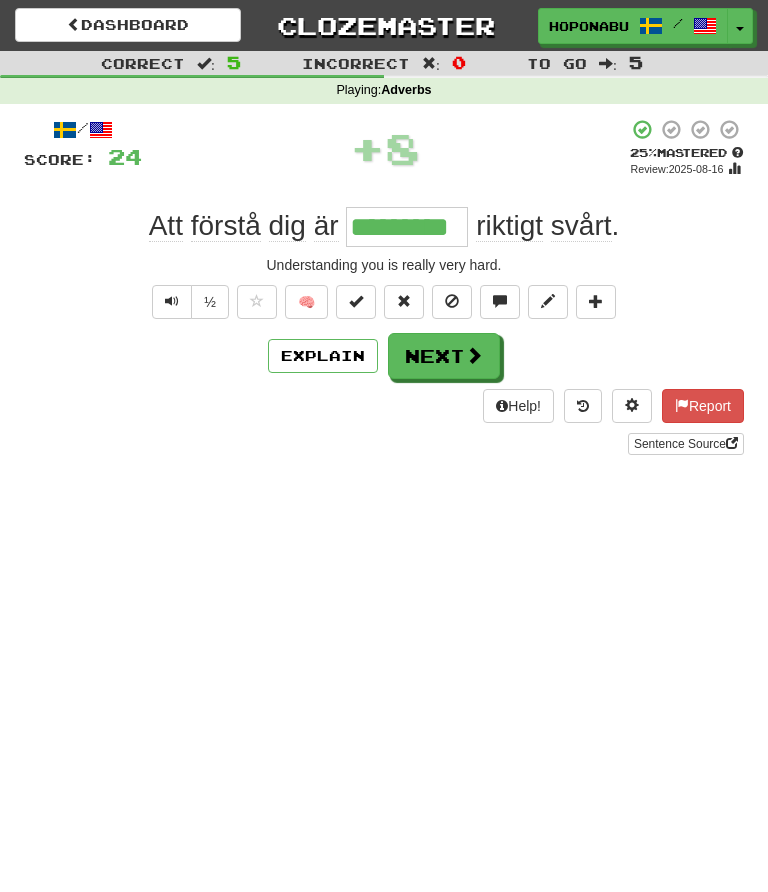 click at bounding box center [474, 355] 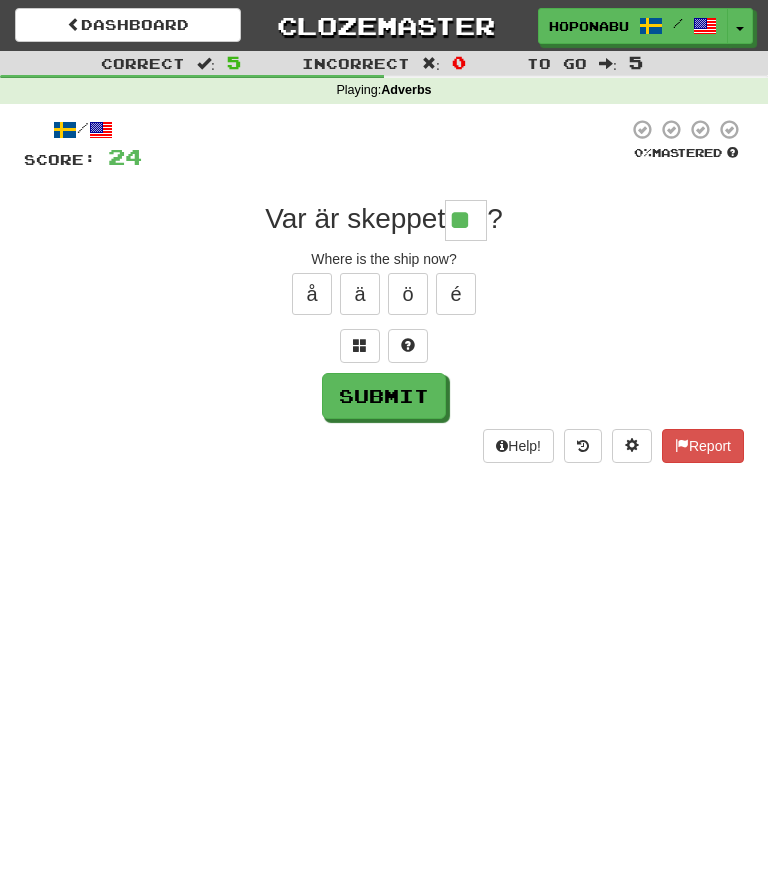 type on "**" 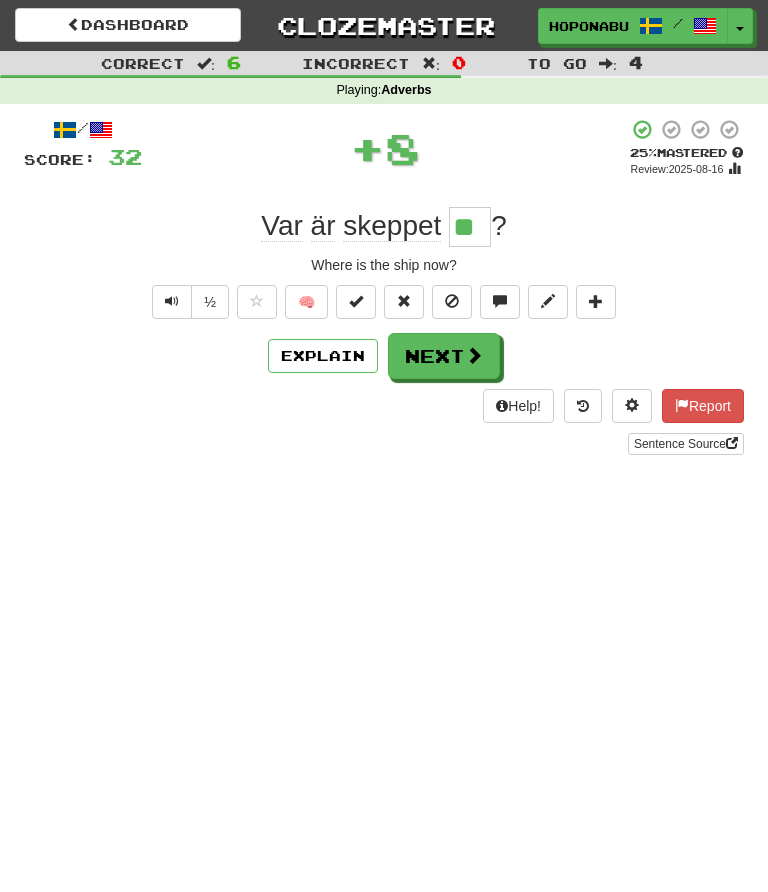 click on "🧠" at bounding box center [306, 302] 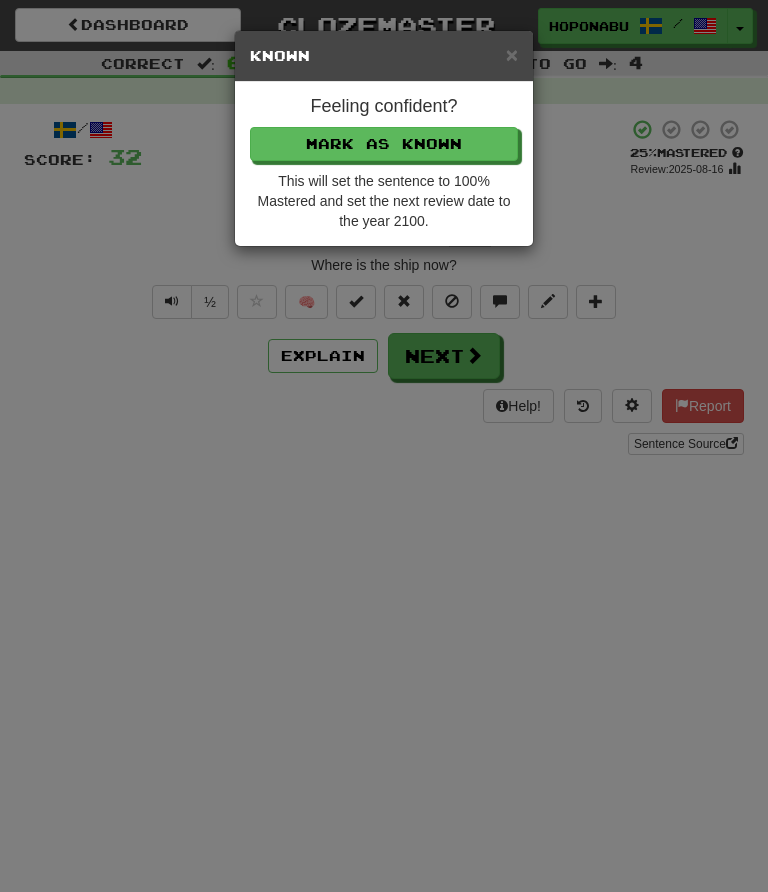 click on "Mark as Known" at bounding box center [384, 144] 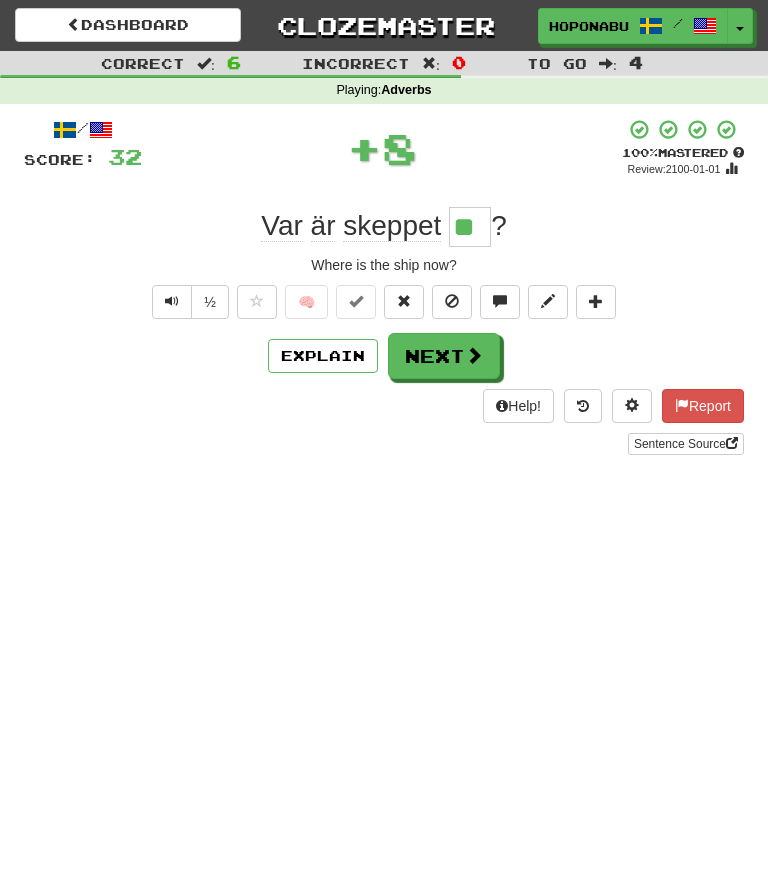click on "Next" at bounding box center [444, 356] 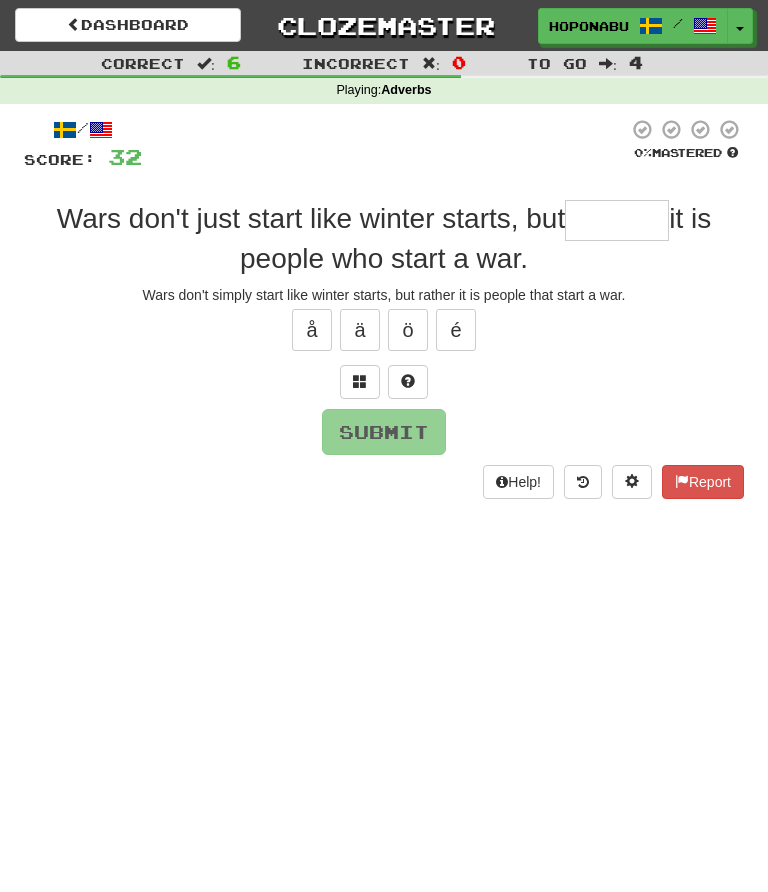 click at bounding box center [408, 381] 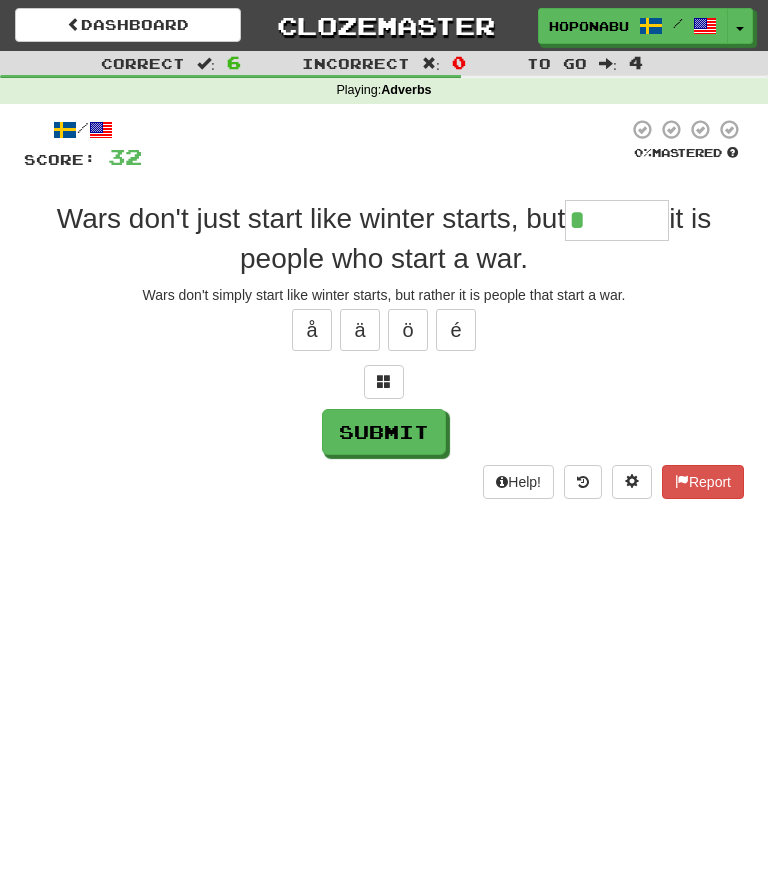 click at bounding box center [384, 381] 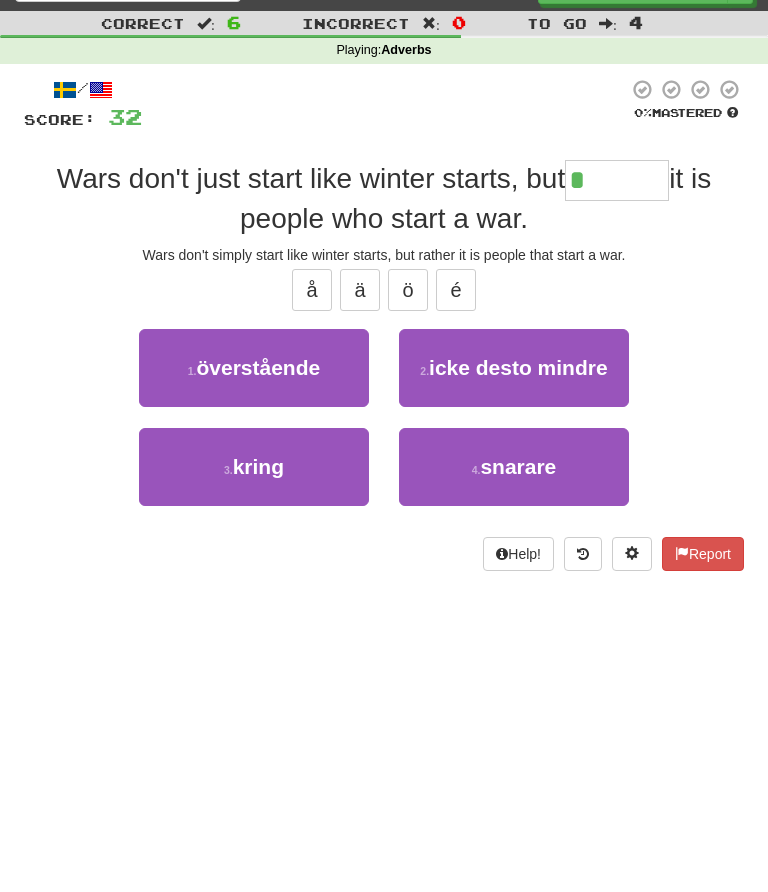 click on "snarare" at bounding box center (518, 506) 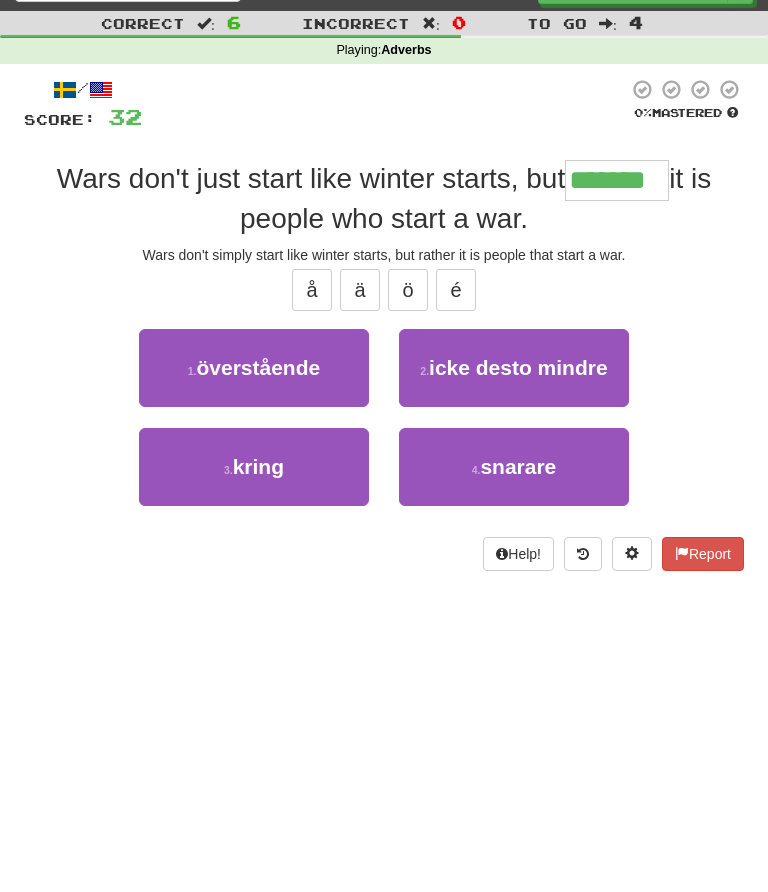 scroll, scrollTop: 40, scrollLeft: 0, axis: vertical 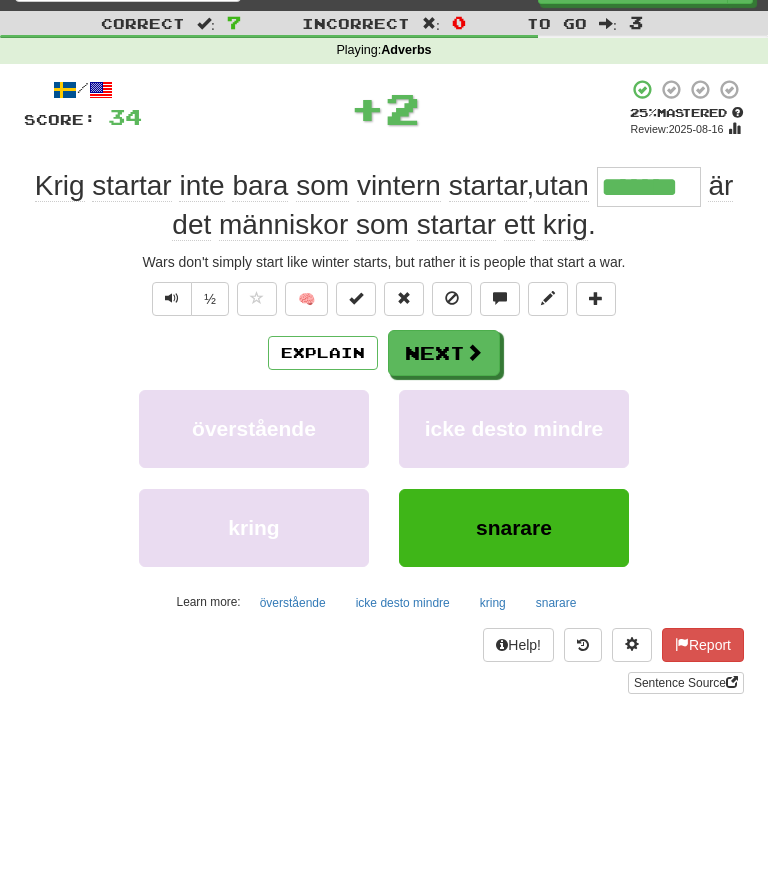 click on "Explain" at bounding box center [323, 353] 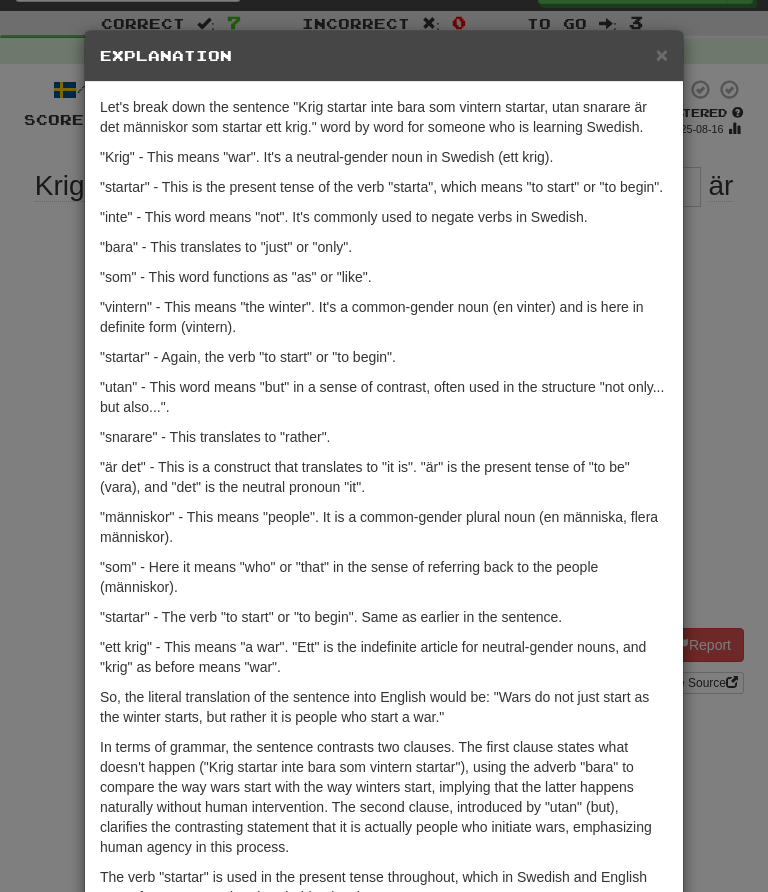 click on "×" at bounding box center (662, 54) 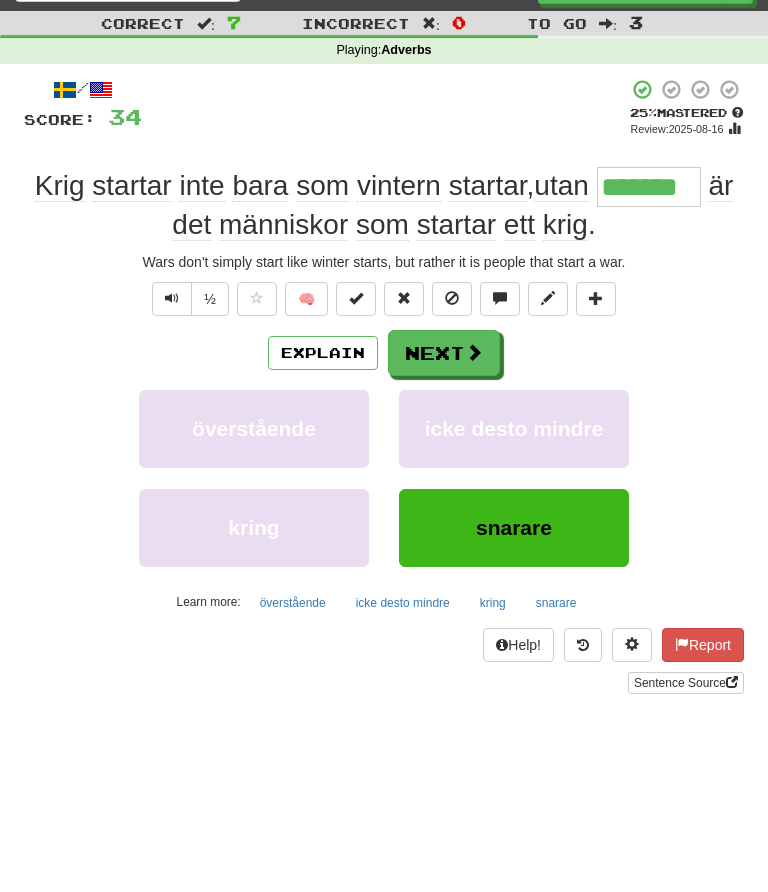 click at bounding box center (474, 352) 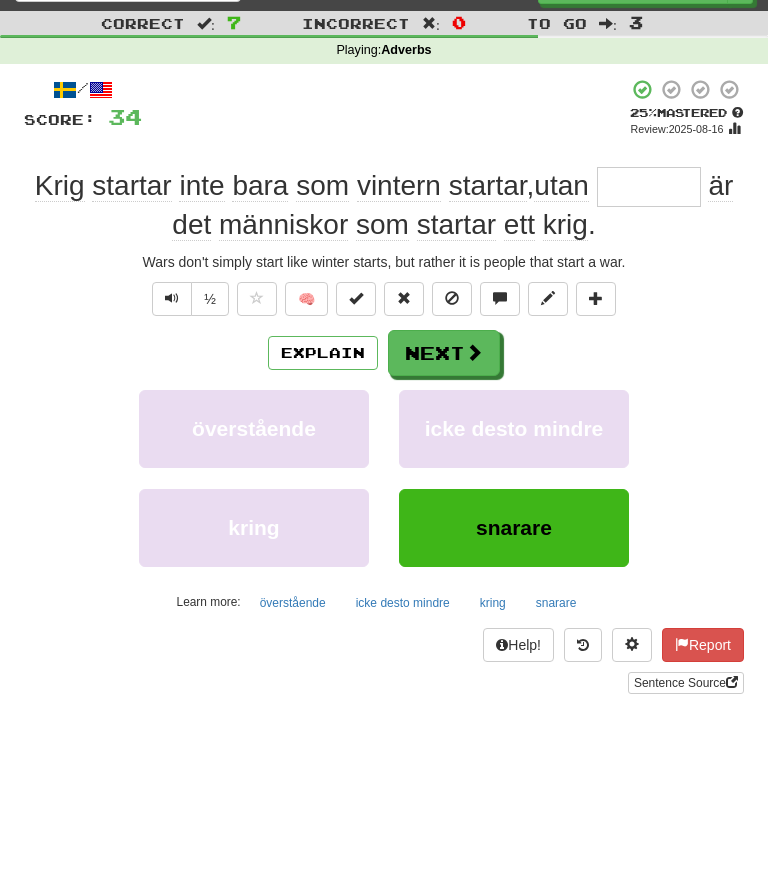 scroll, scrollTop: 39, scrollLeft: 0, axis: vertical 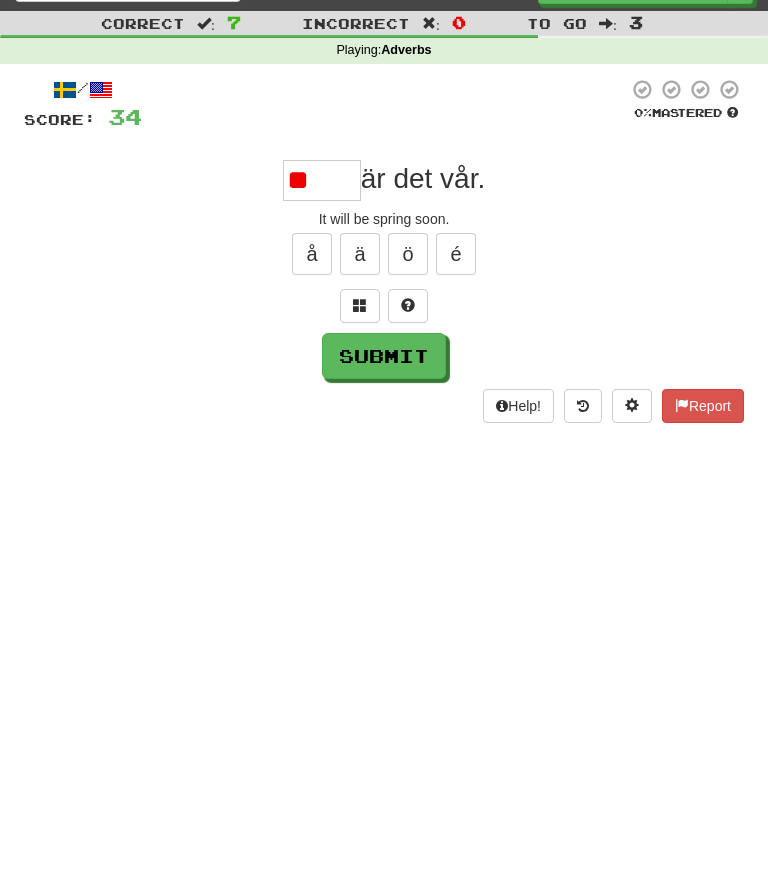 type on "*" 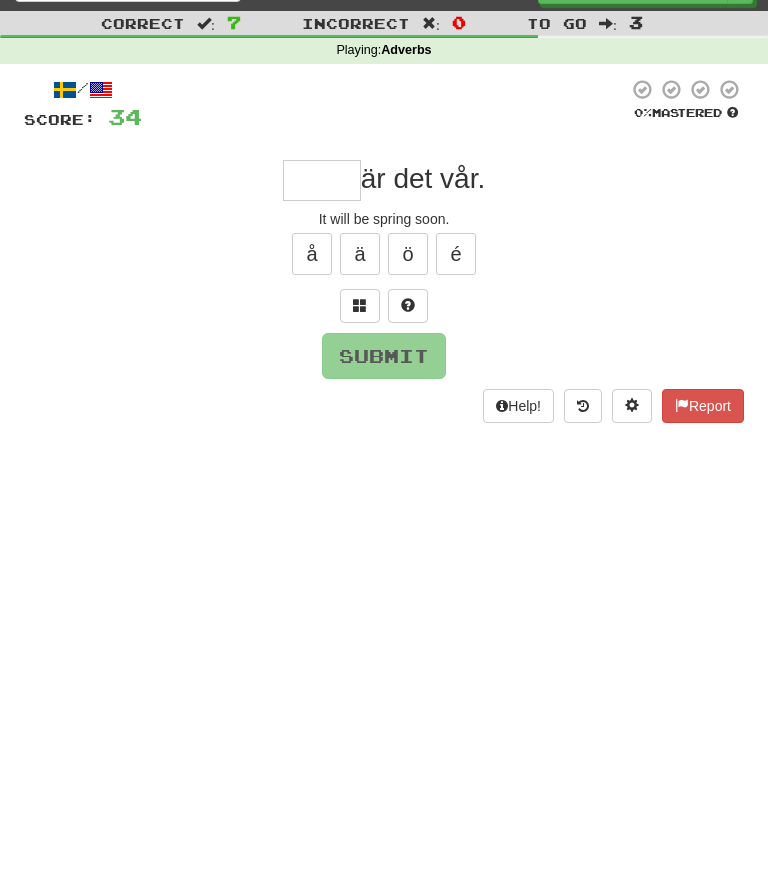click at bounding box center [408, 306] 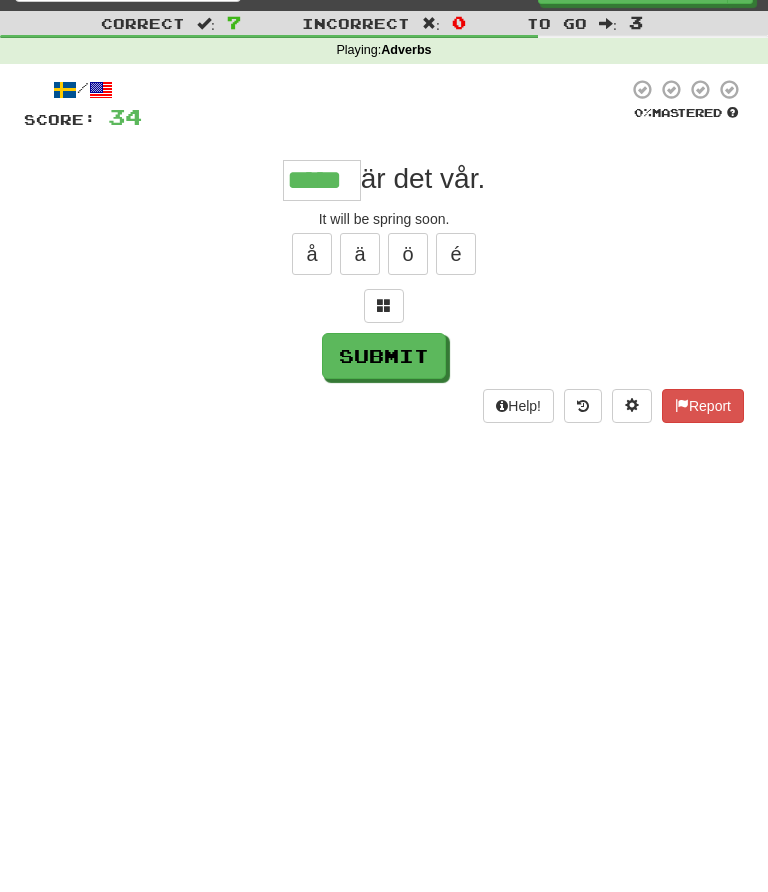 type on "*****" 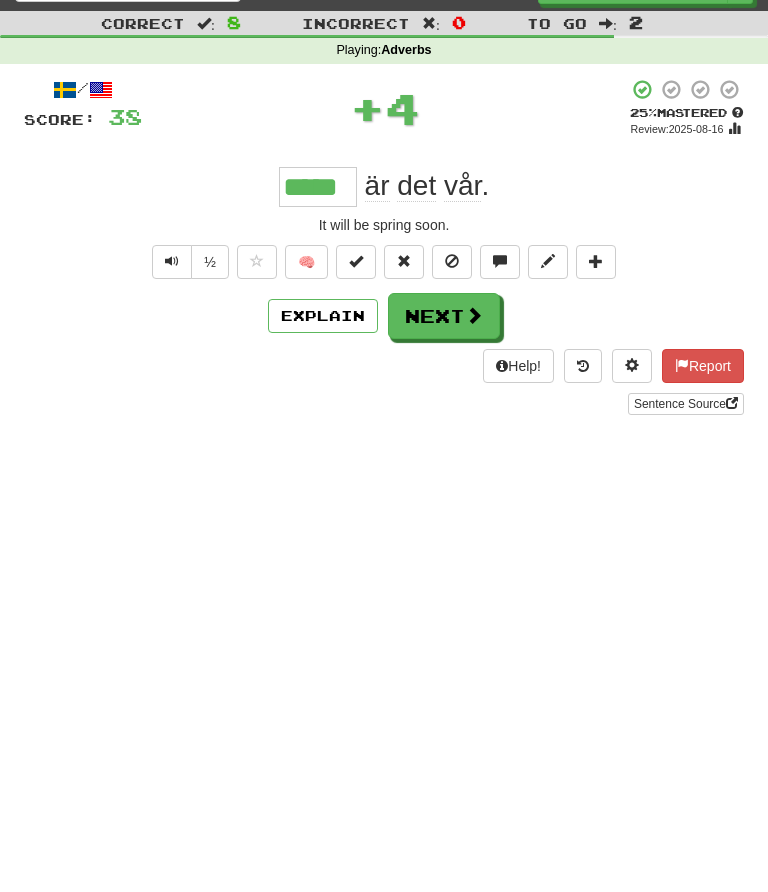 scroll, scrollTop: 40, scrollLeft: 0, axis: vertical 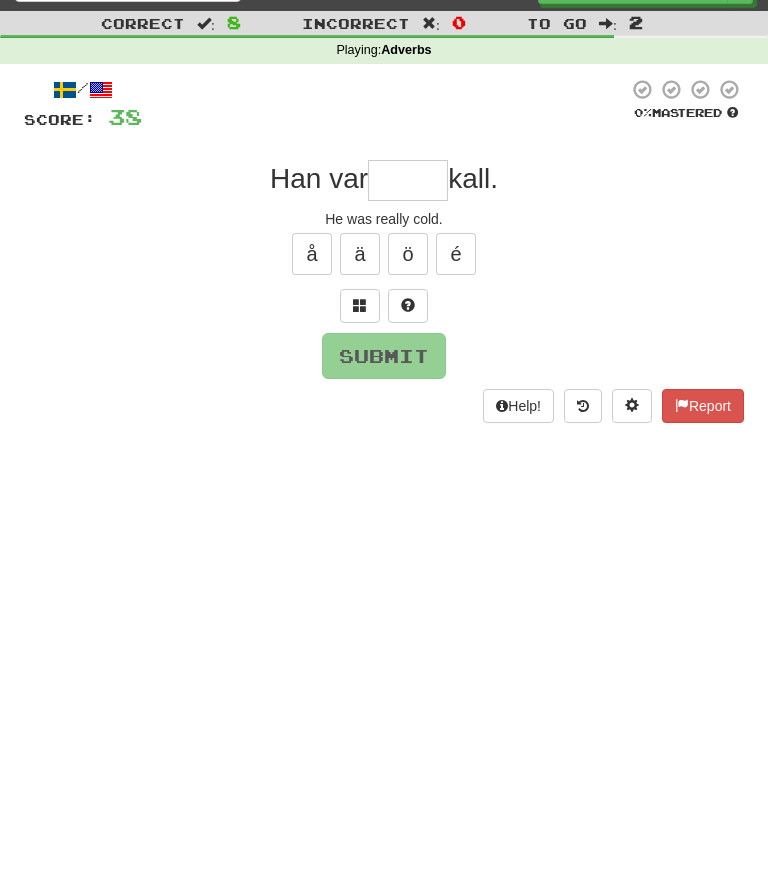 type on "*" 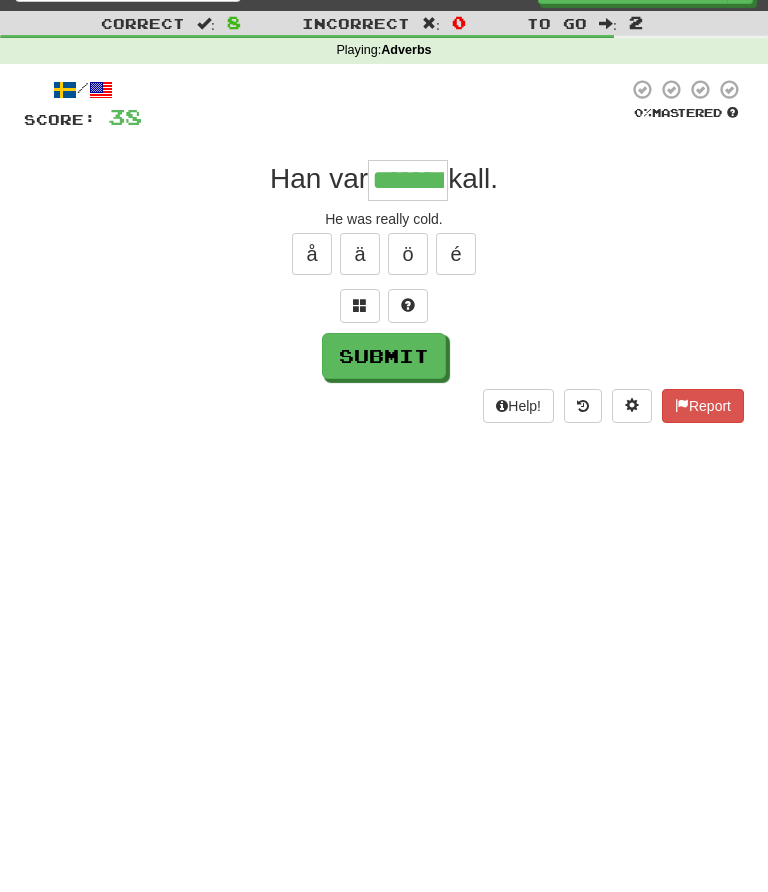 type on "*******" 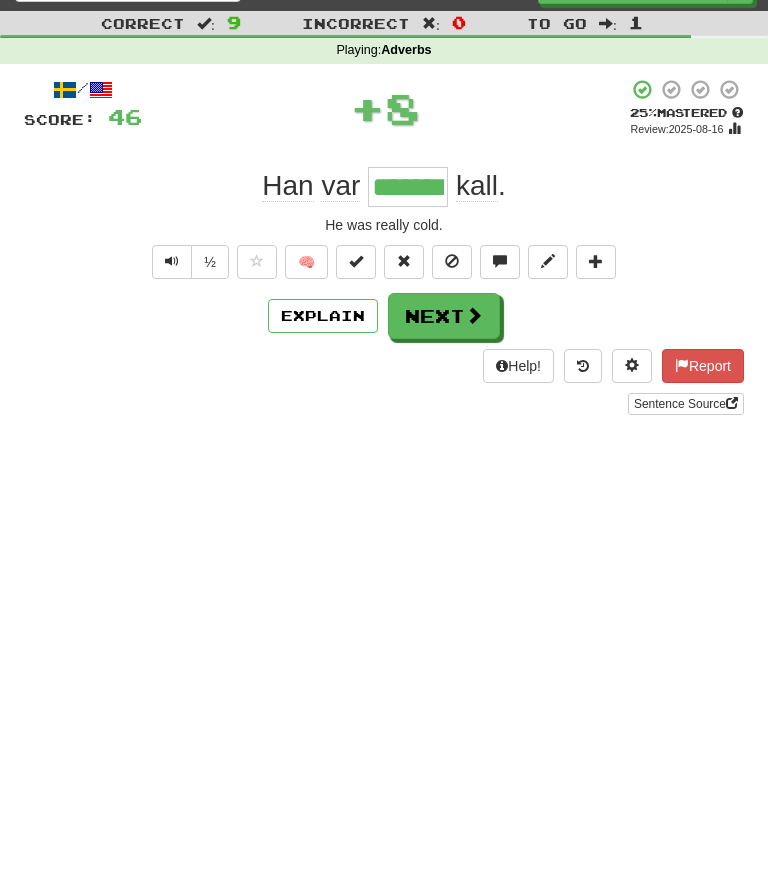 click at bounding box center [474, 315] 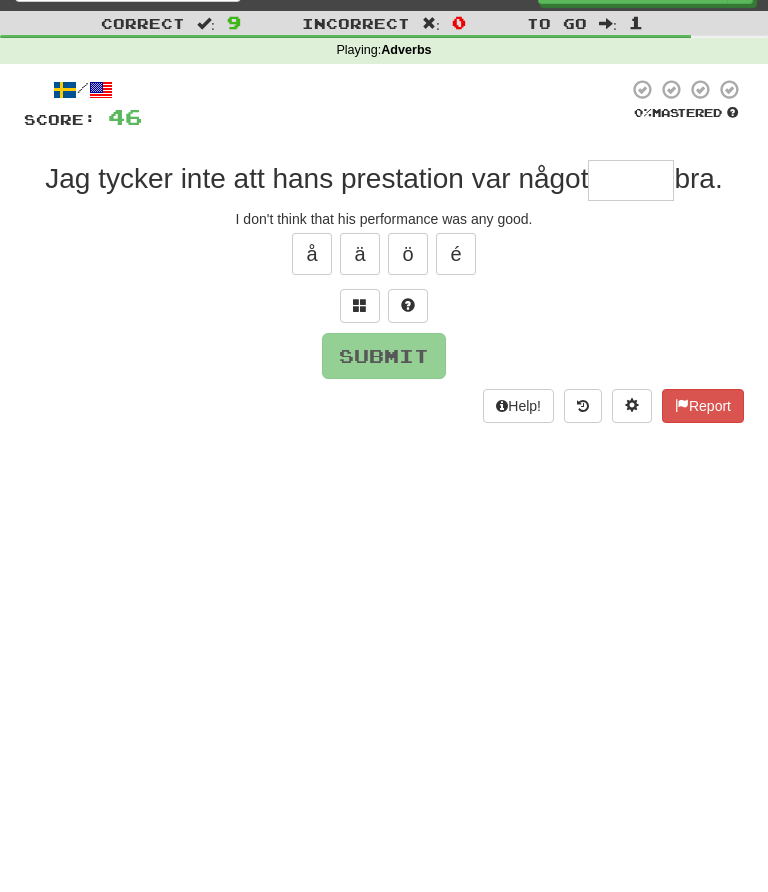 scroll, scrollTop: 39, scrollLeft: 0, axis: vertical 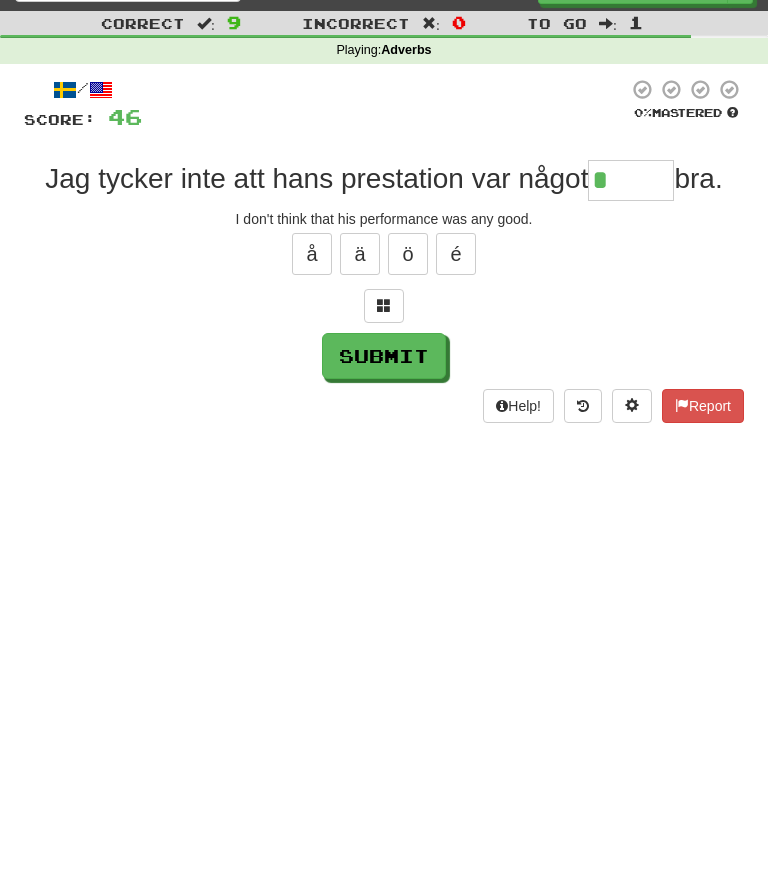 click at bounding box center (384, 306) 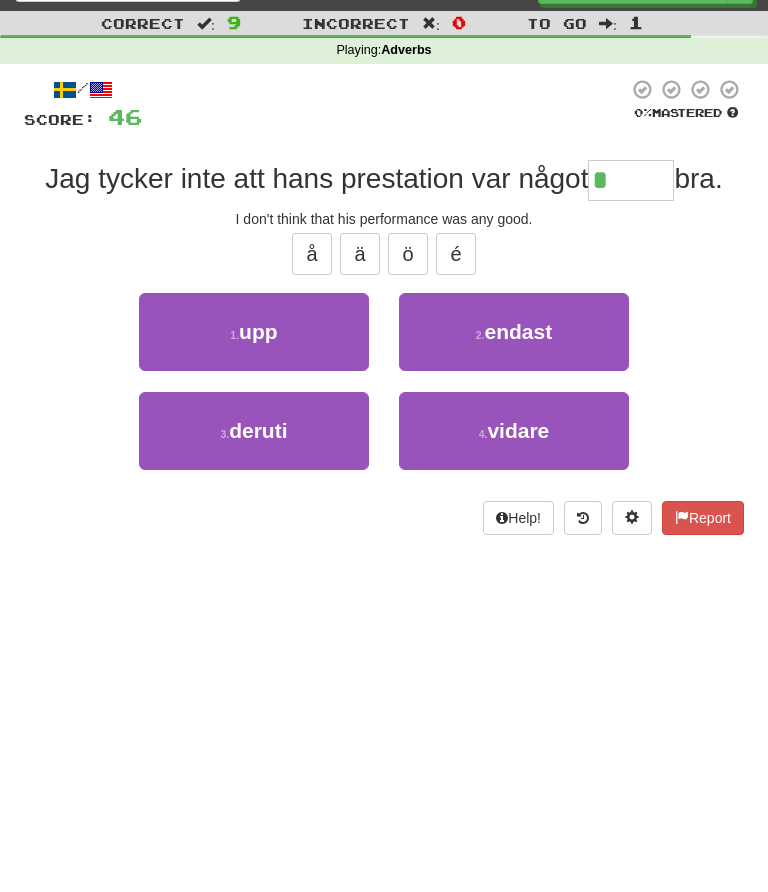 click on "4 . further" at bounding box center [514, 432] 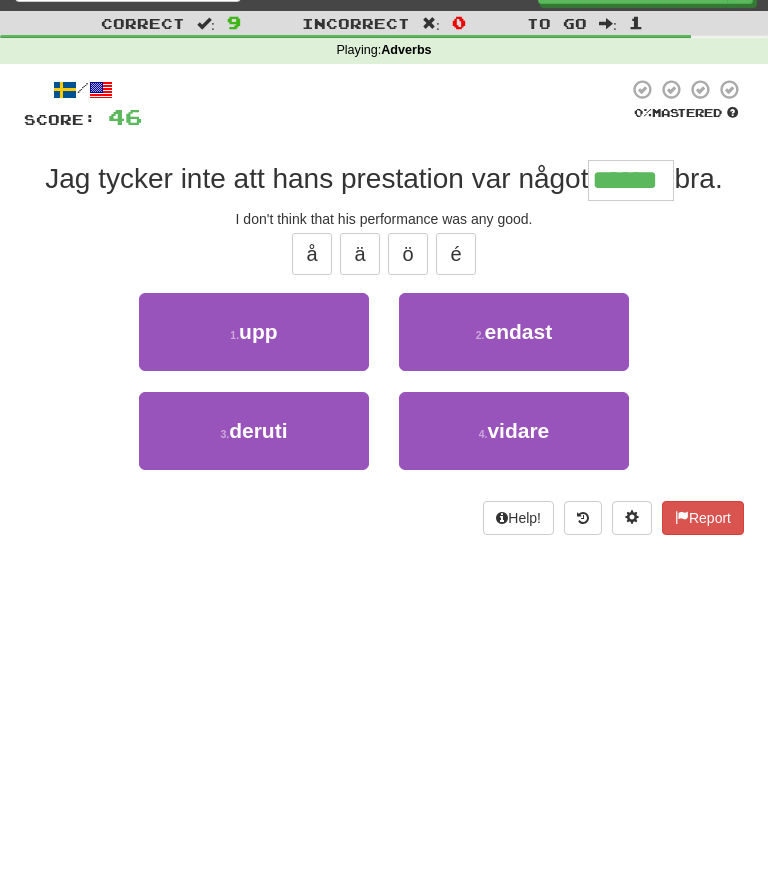 scroll, scrollTop: 40, scrollLeft: 0, axis: vertical 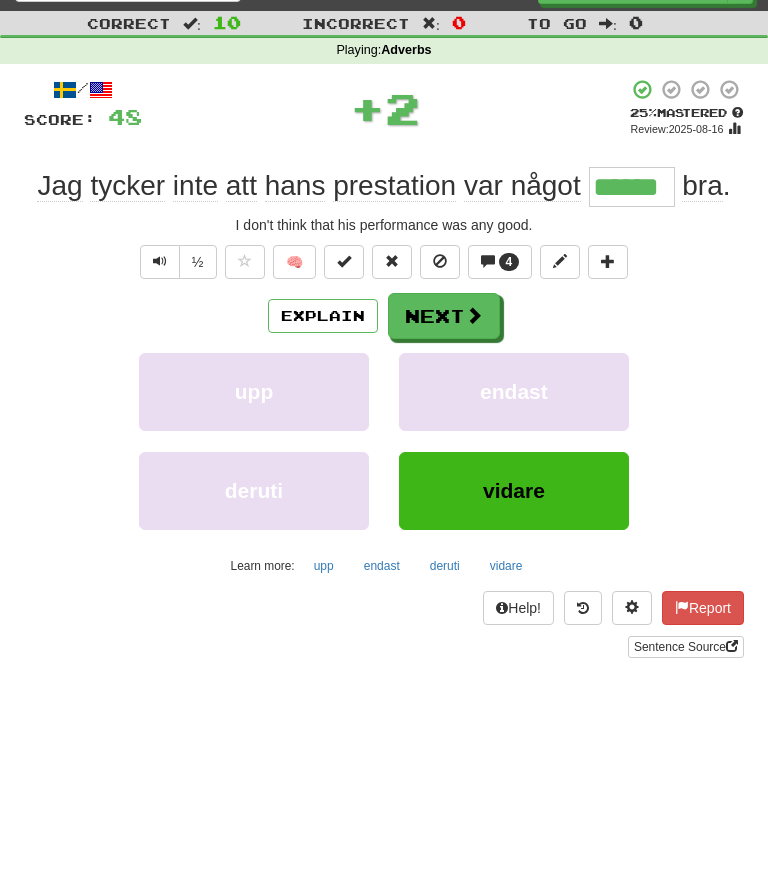 click on "Explain" at bounding box center (323, 316) 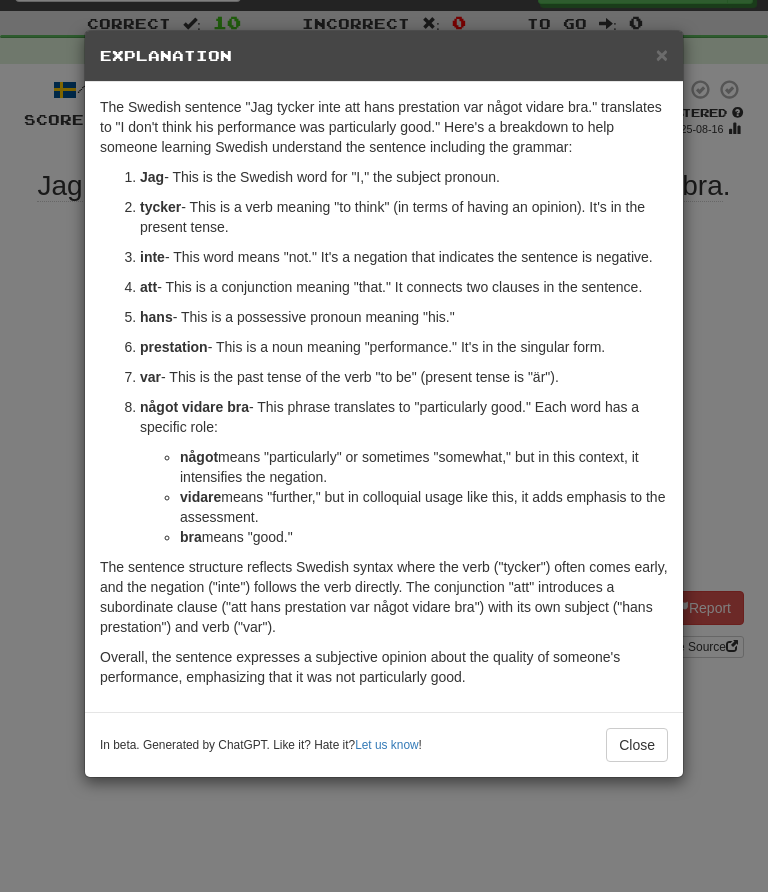 click on "Overall, the sentence expresses a subjective opinion about the quality of someone's performance, emphasizing that it was not particularly good." at bounding box center [384, 667] 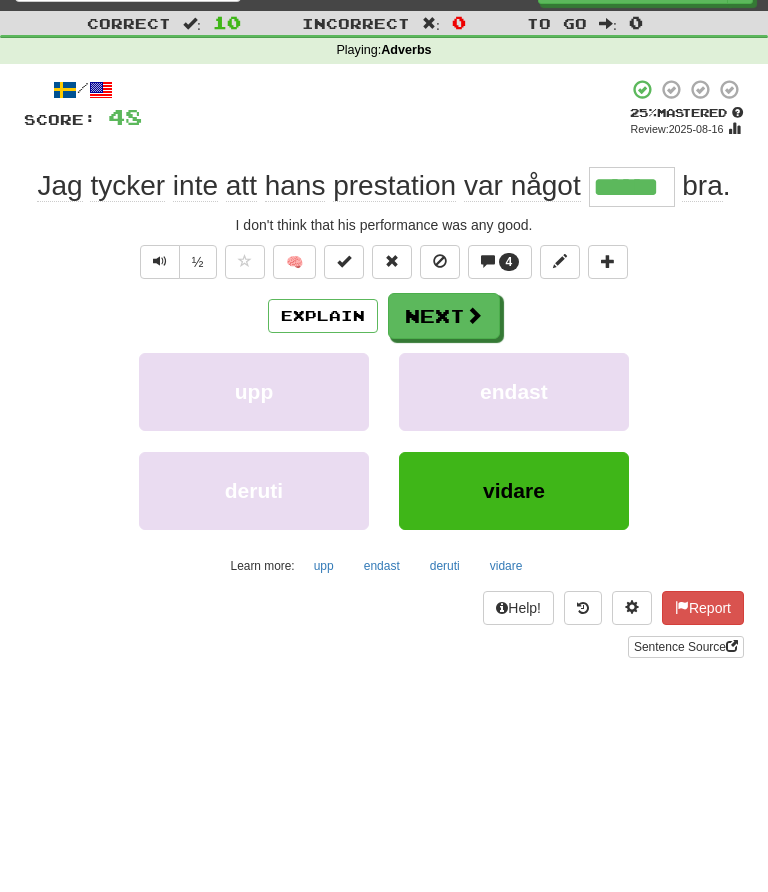 click at bounding box center [474, 315] 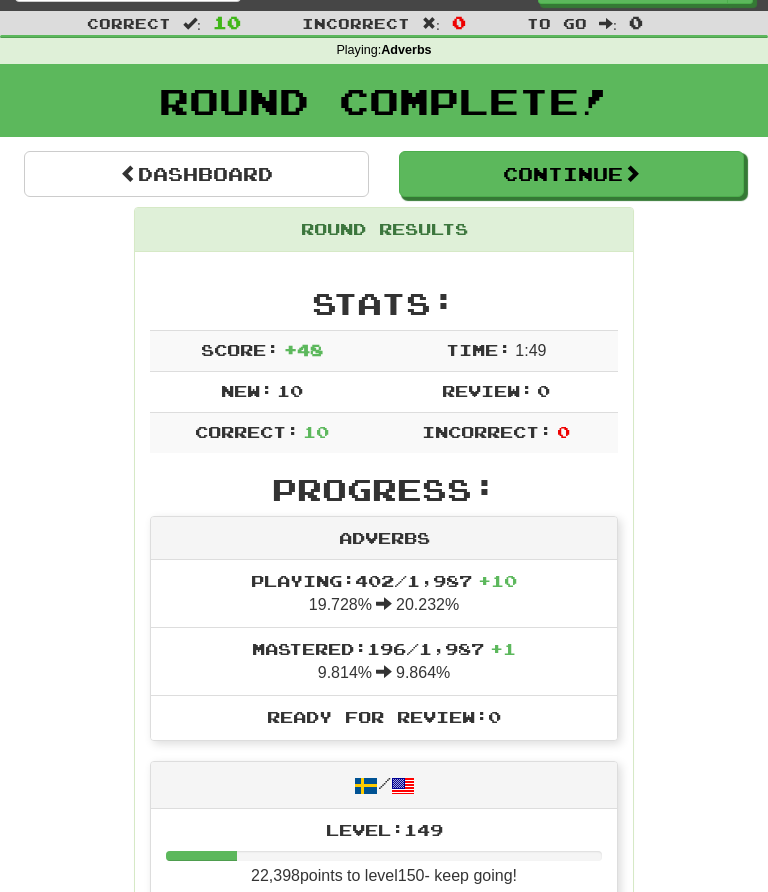 click on "Continue" at bounding box center (571, 174) 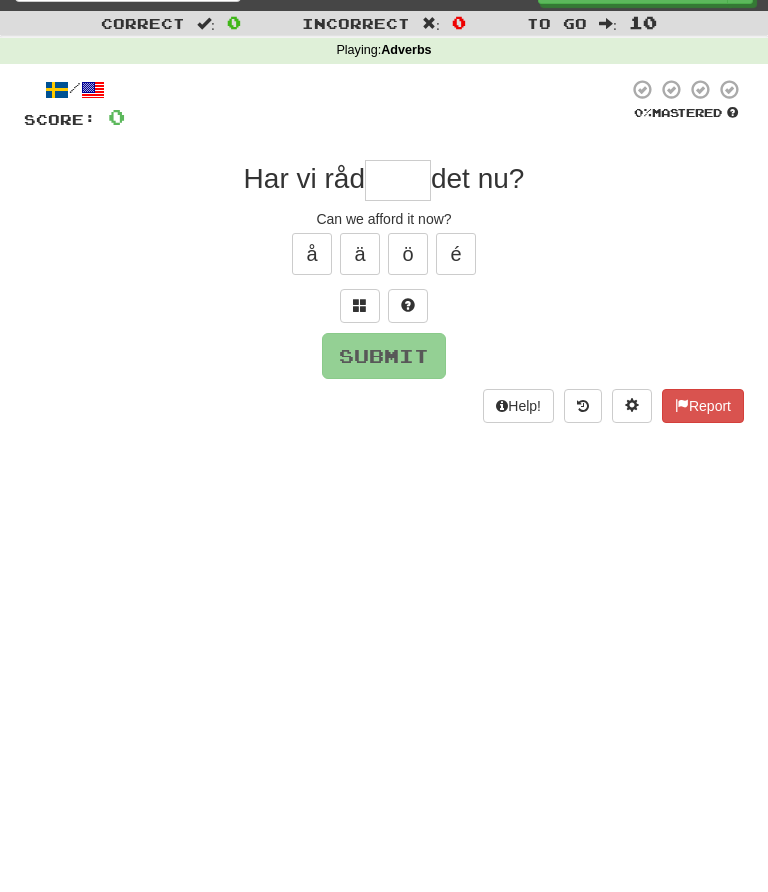 click at bounding box center (398, 180) 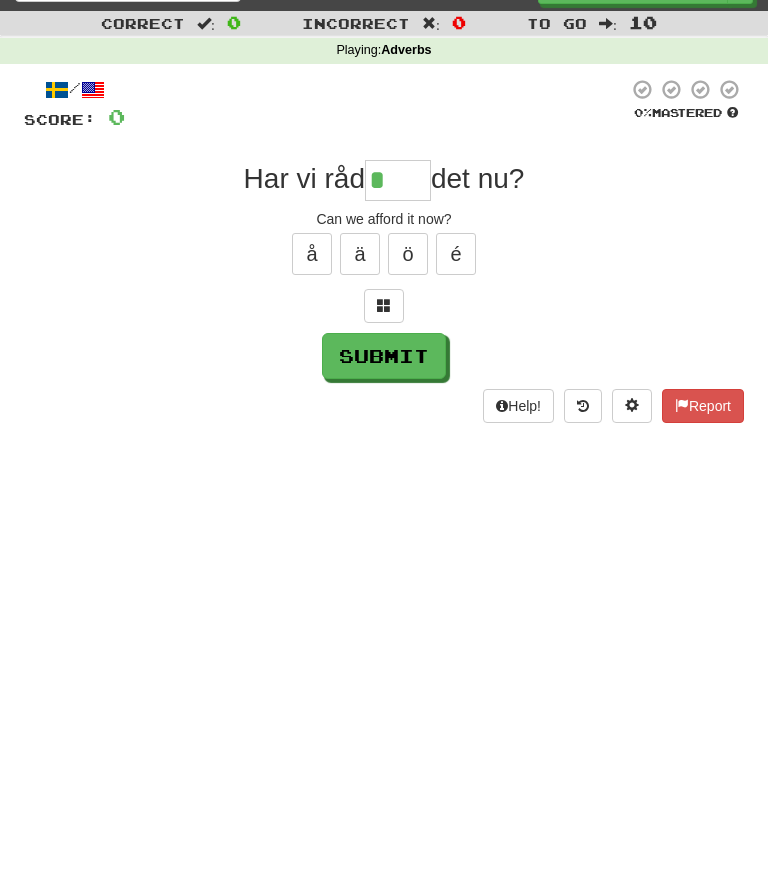 click at bounding box center [384, 307] 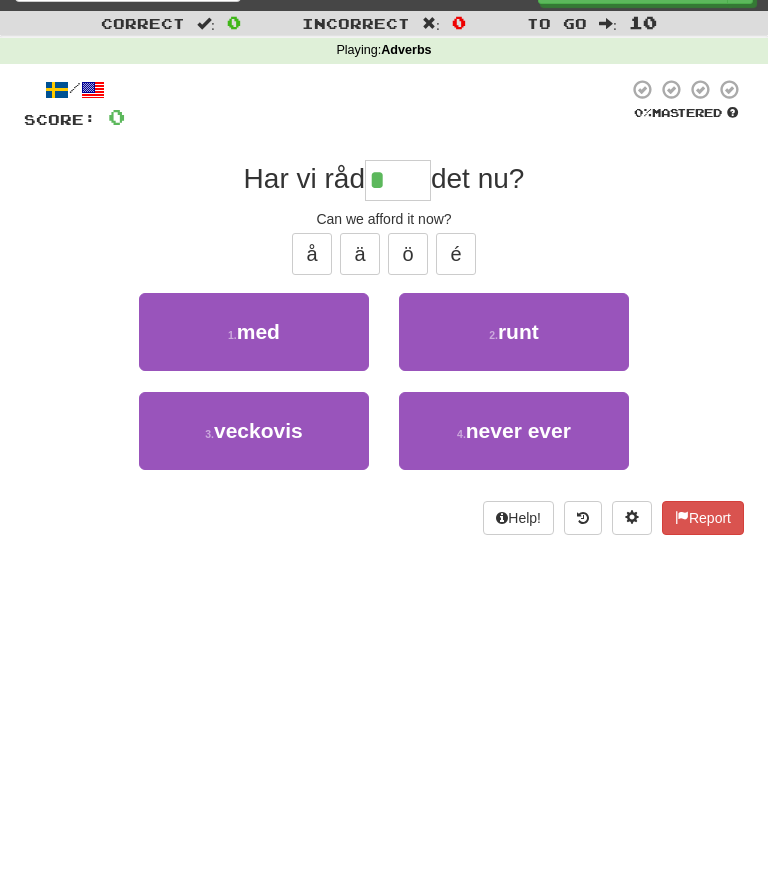 click on "1 .  med" at bounding box center [254, 333] 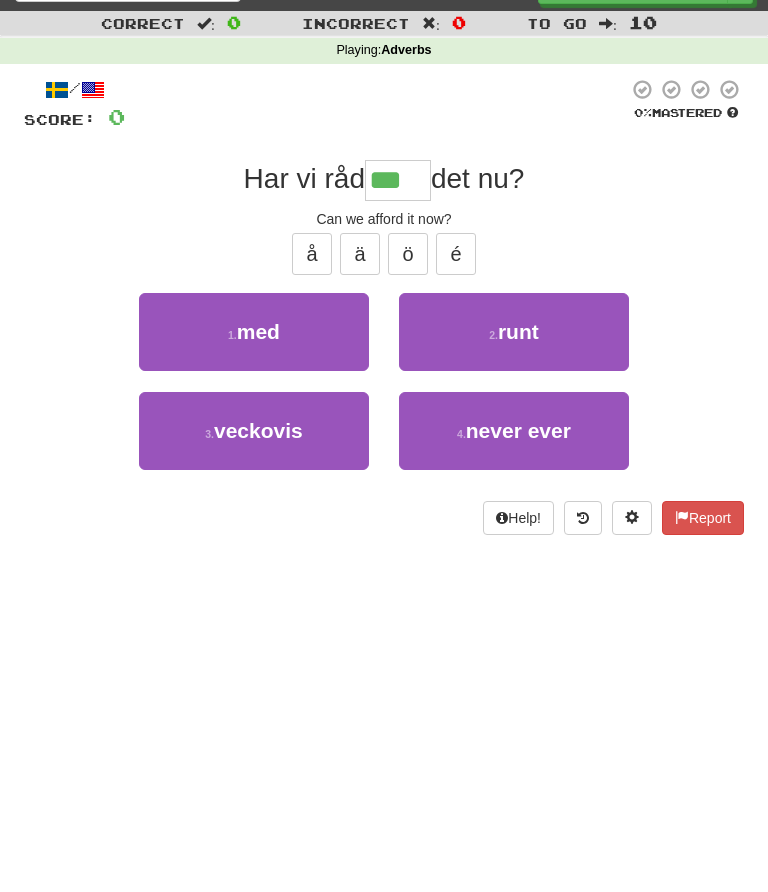 scroll, scrollTop: 40, scrollLeft: 0, axis: vertical 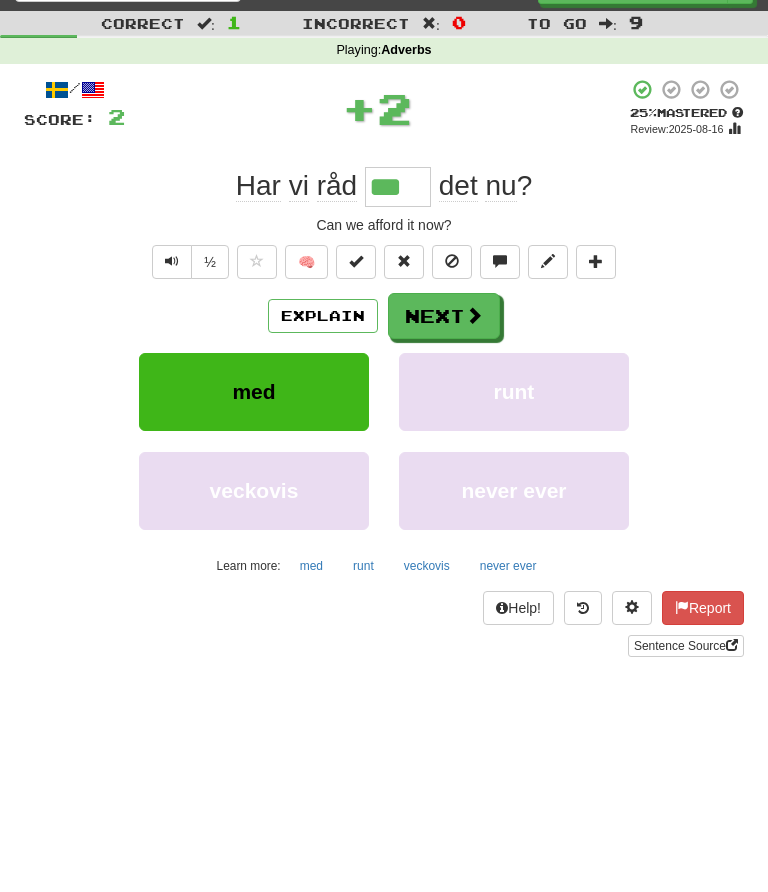 click on "Next" at bounding box center (444, 316) 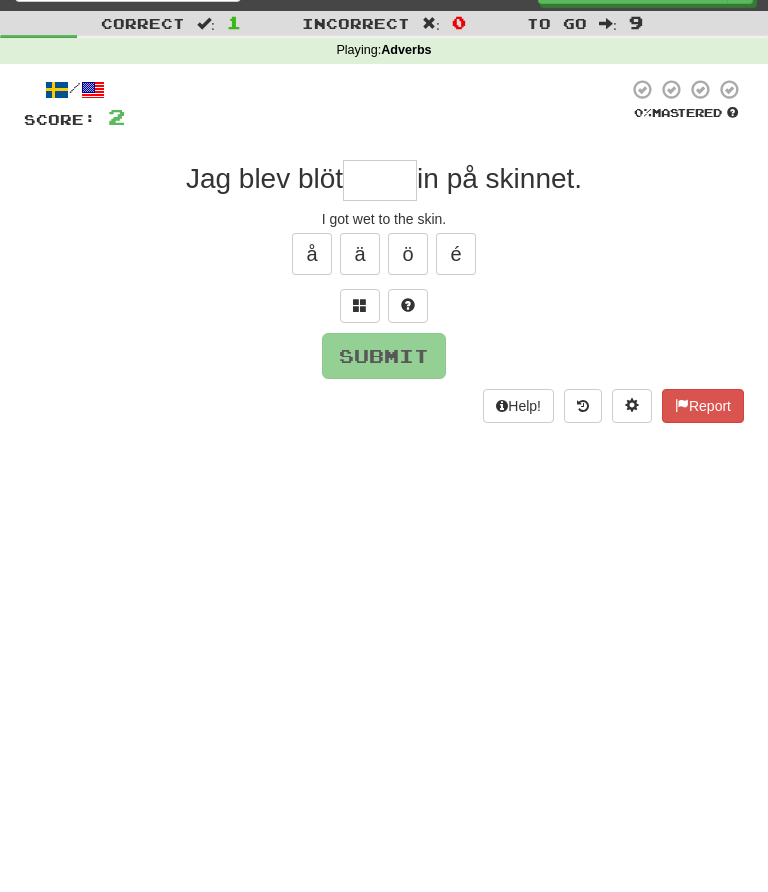 scroll, scrollTop: 39, scrollLeft: 0, axis: vertical 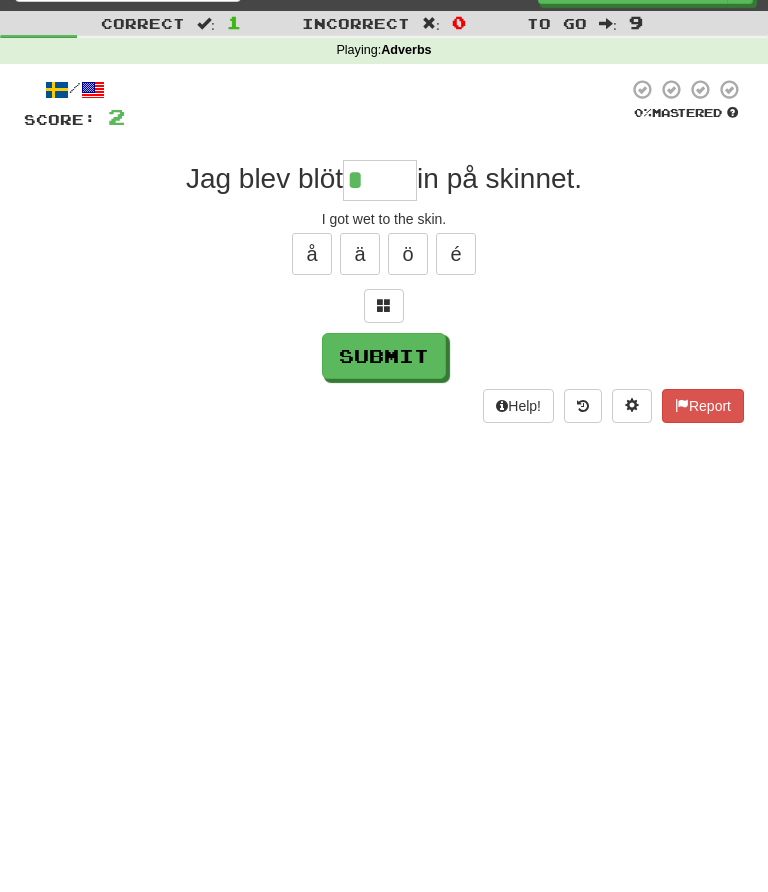 click at bounding box center [384, 306] 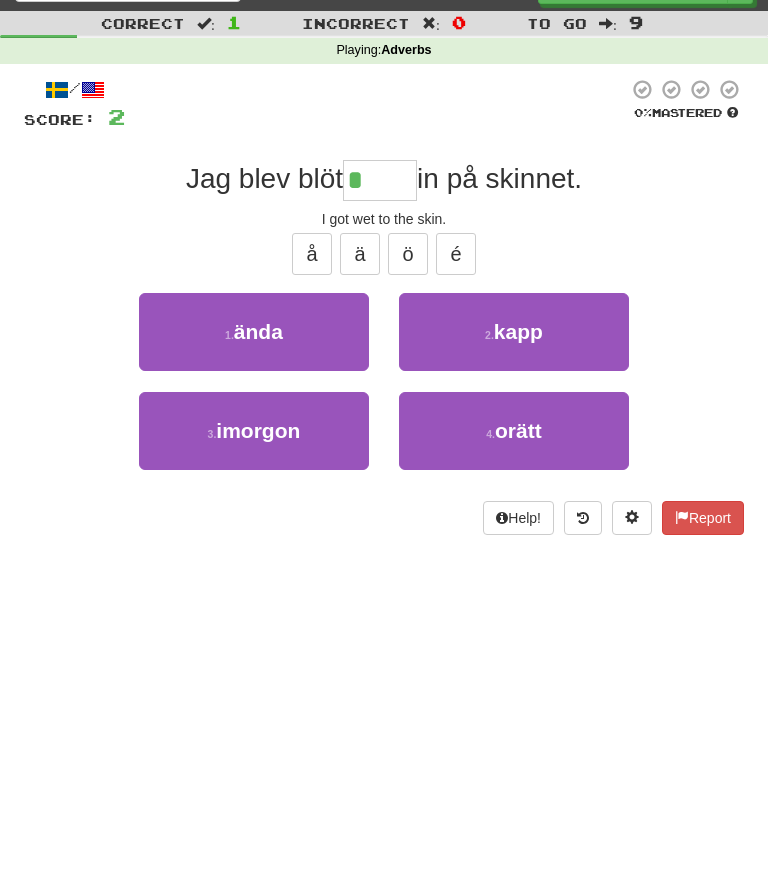 click on "1 .  ända" at bounding box center (254, 333) 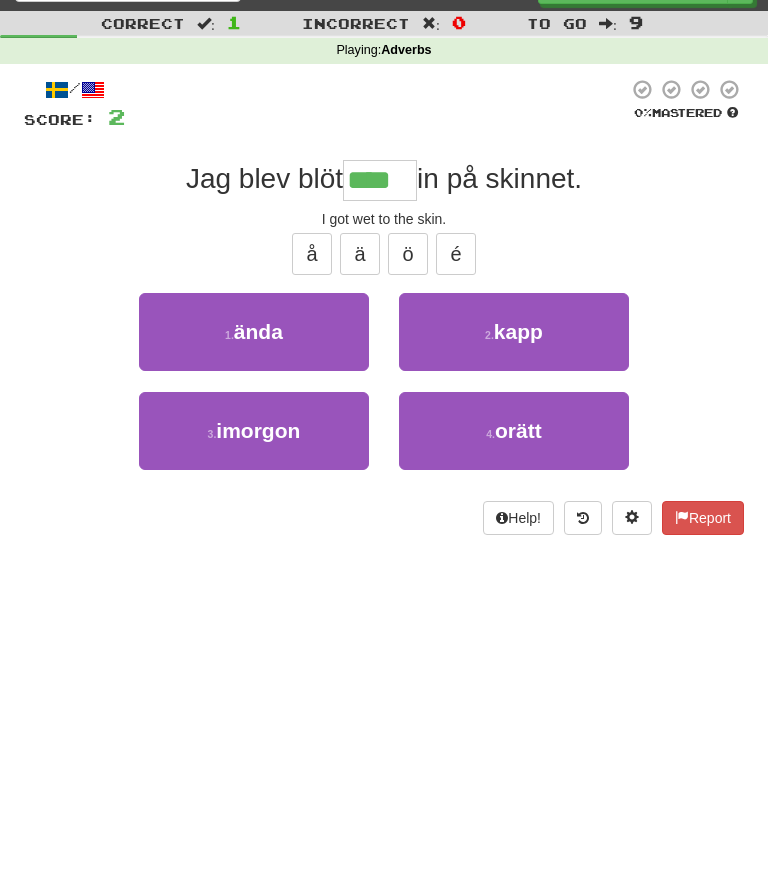 scroll, scrollTop: 40, scrollLeft: 0, axis: vertical 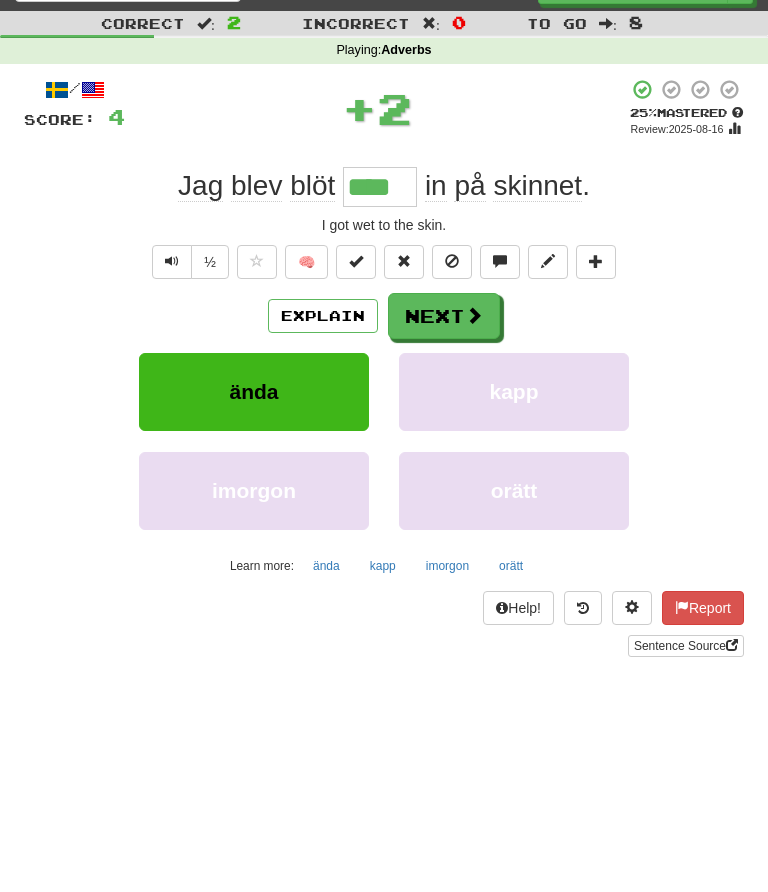 click on "Explain" at bounding box center [323, 316] 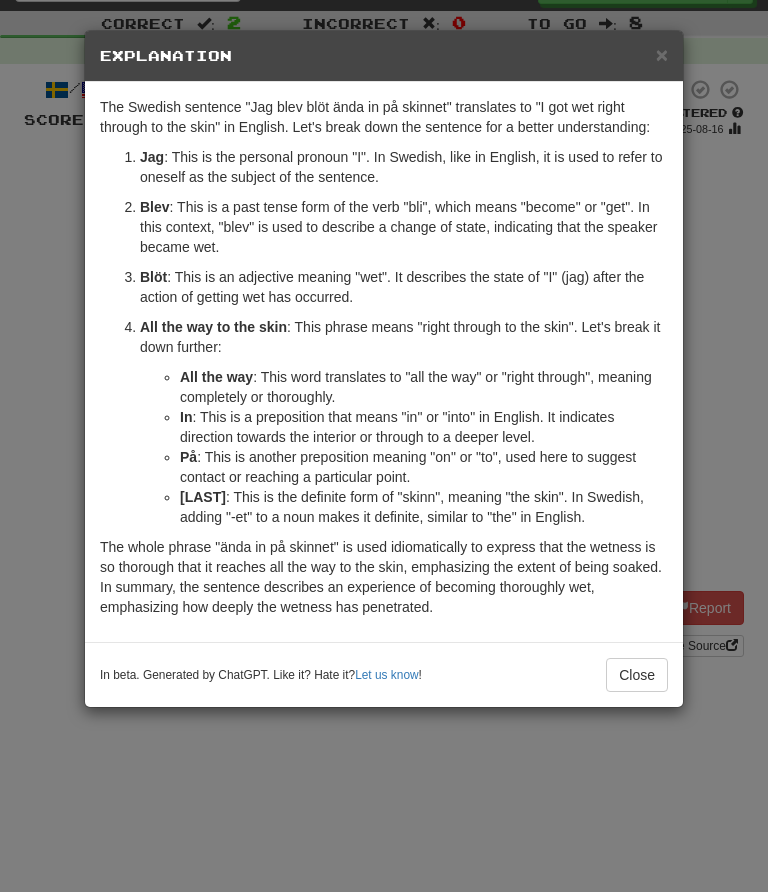 click on "Close" at bounding box center [637, 675] 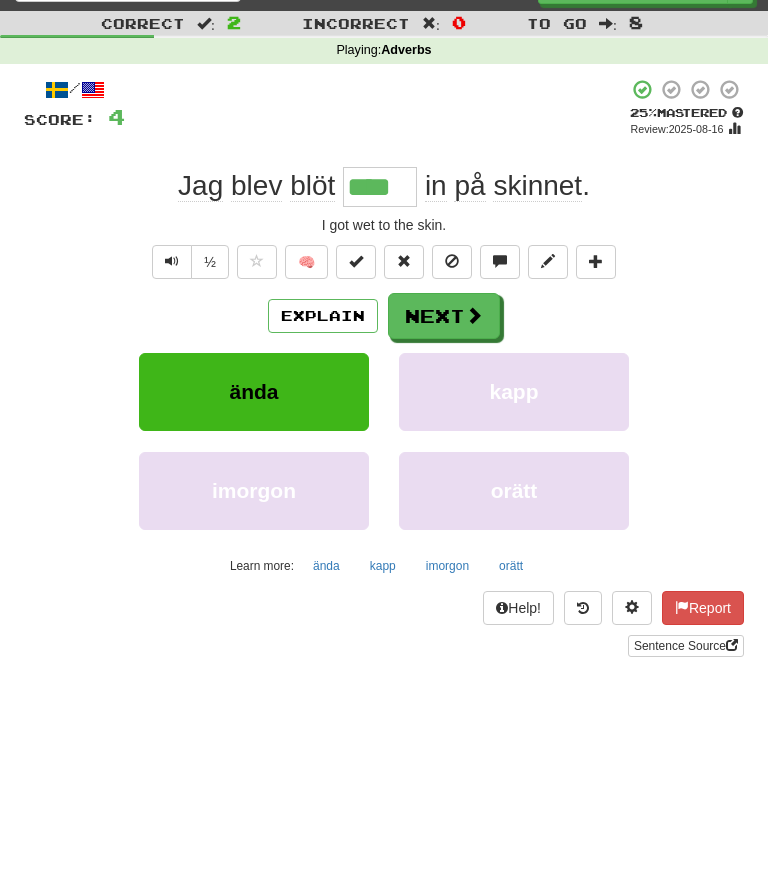 click on "Next" at bounding box center (444, 316) 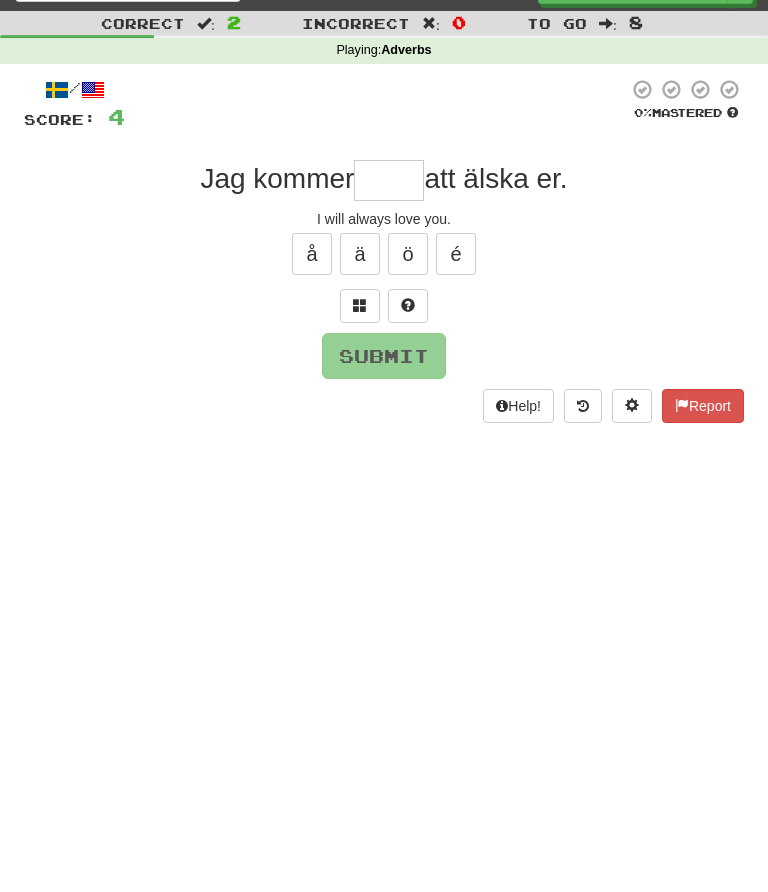 scroll, scrollTop: 39, scrollLeft: 0, axis: vertical 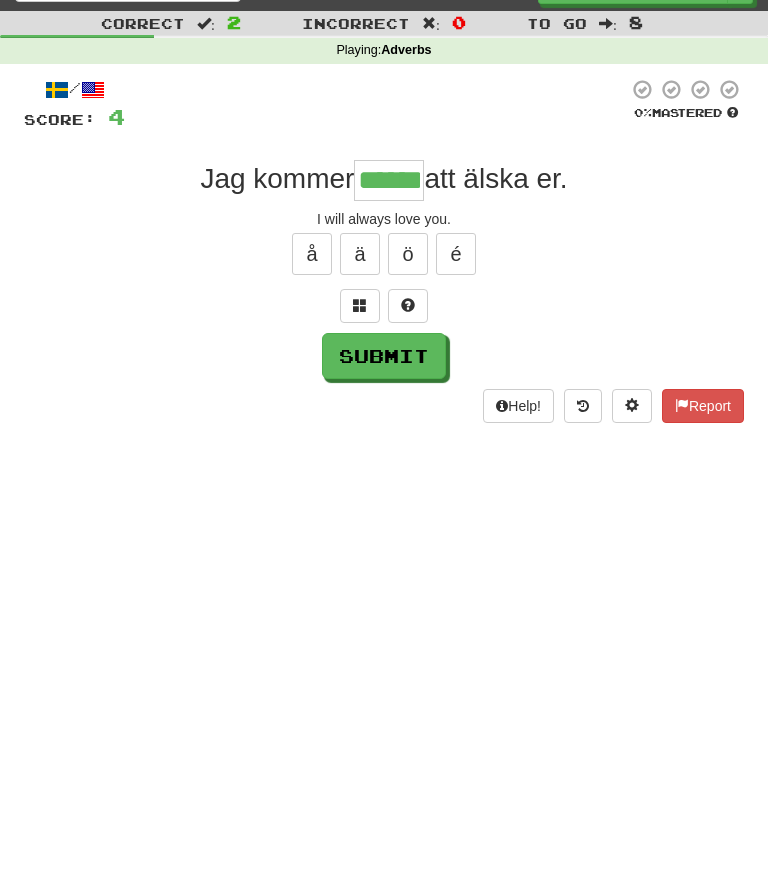 type on "******" 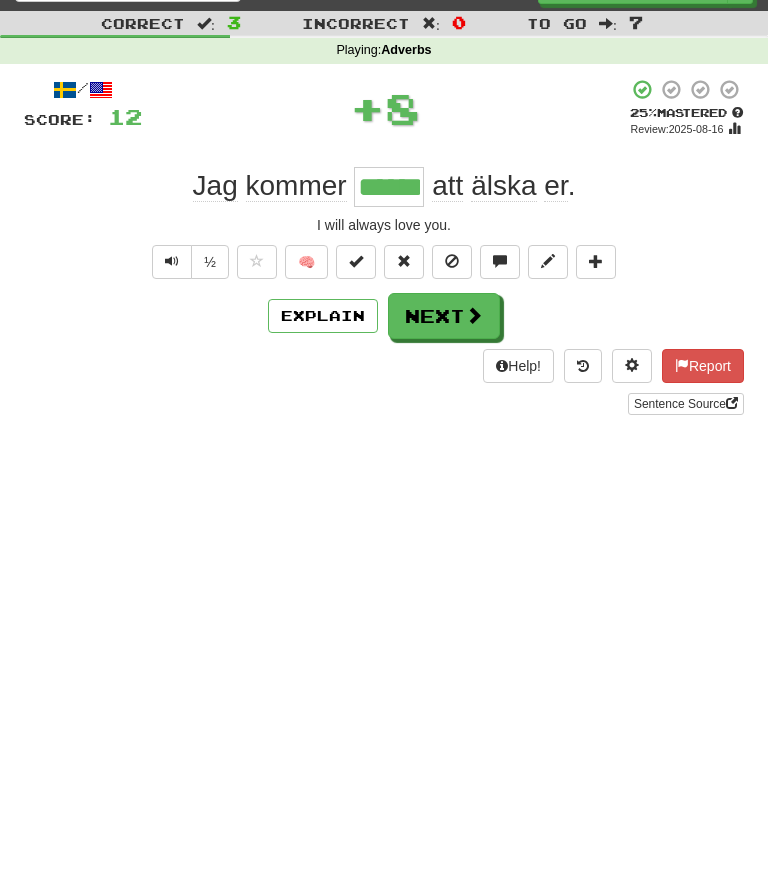 click on "🧠" at bounding box center (306, 262) 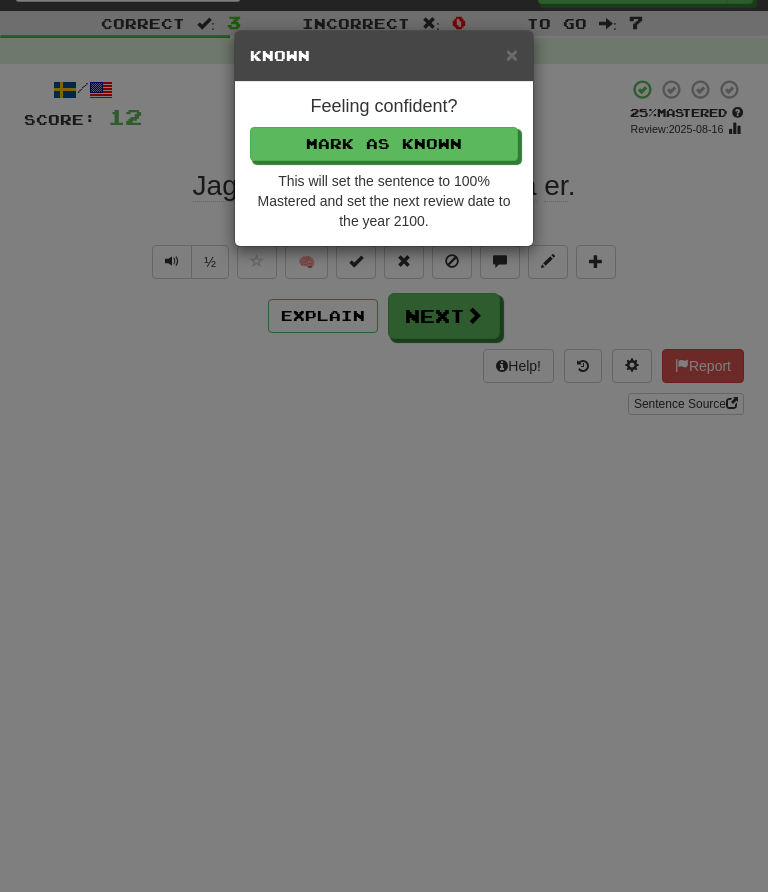 click on "Mark as Known" at bounding box center [384, 144] 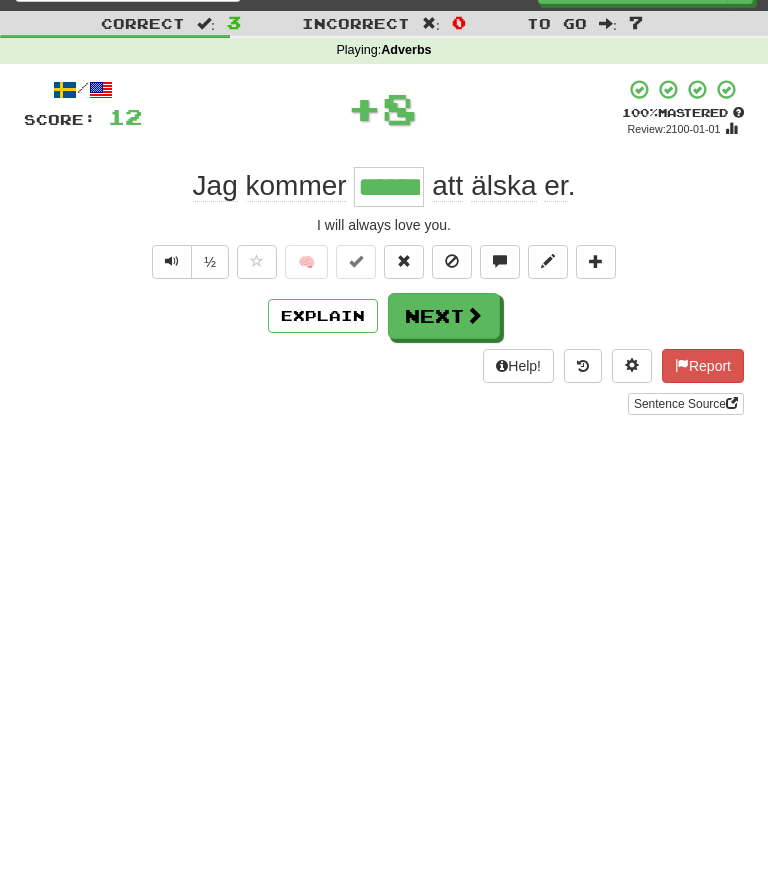 click on "Next" at bounding box center (444, 316) 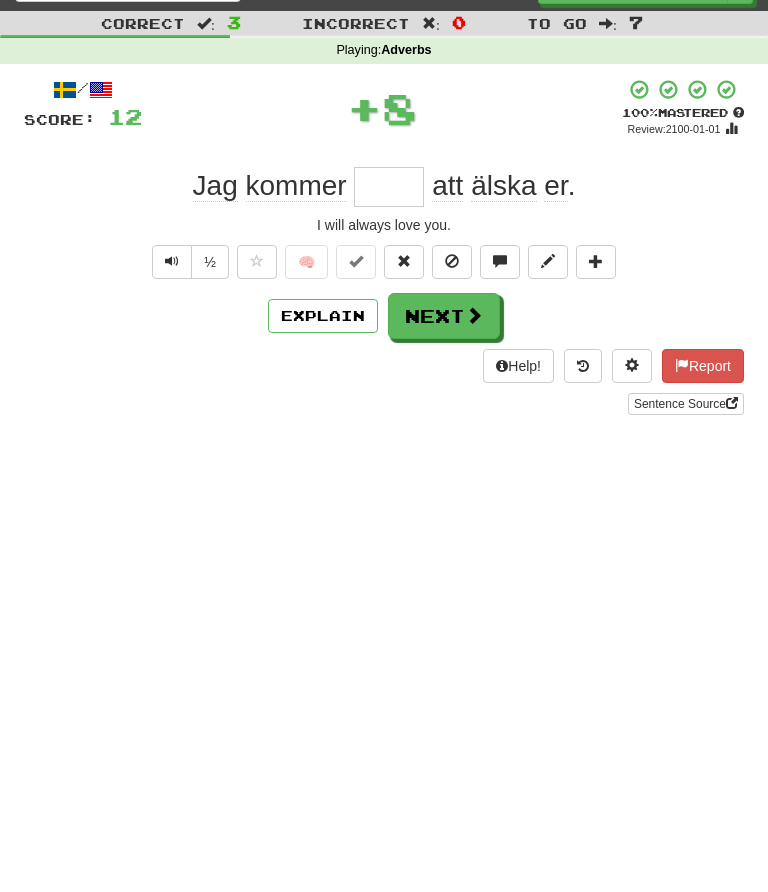 scroll, scrollTop: 39, scrollLeft: 0, axis: vertical 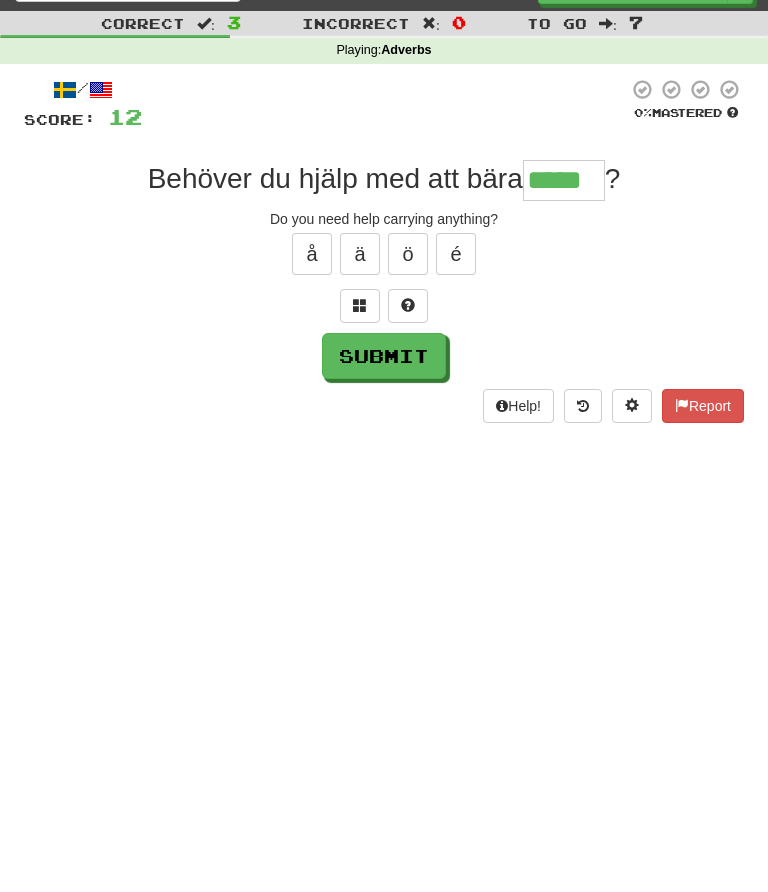 type on "*****" 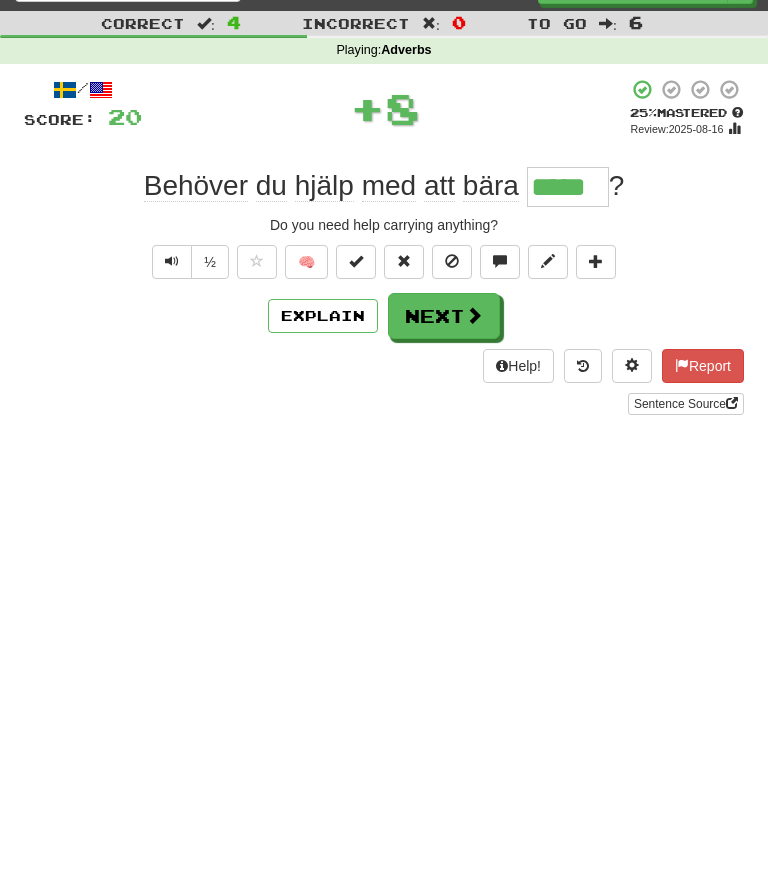 click on "Next" at bounding box center [444, 316] 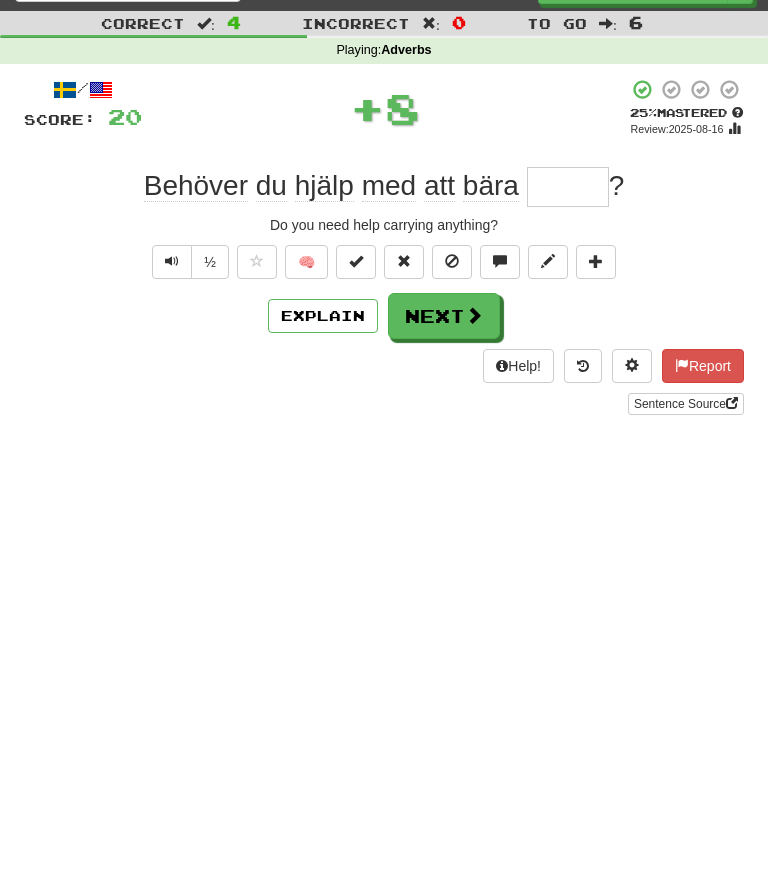 scroll, scrollTop: 39, scrollLeft: 0, axis: vertical 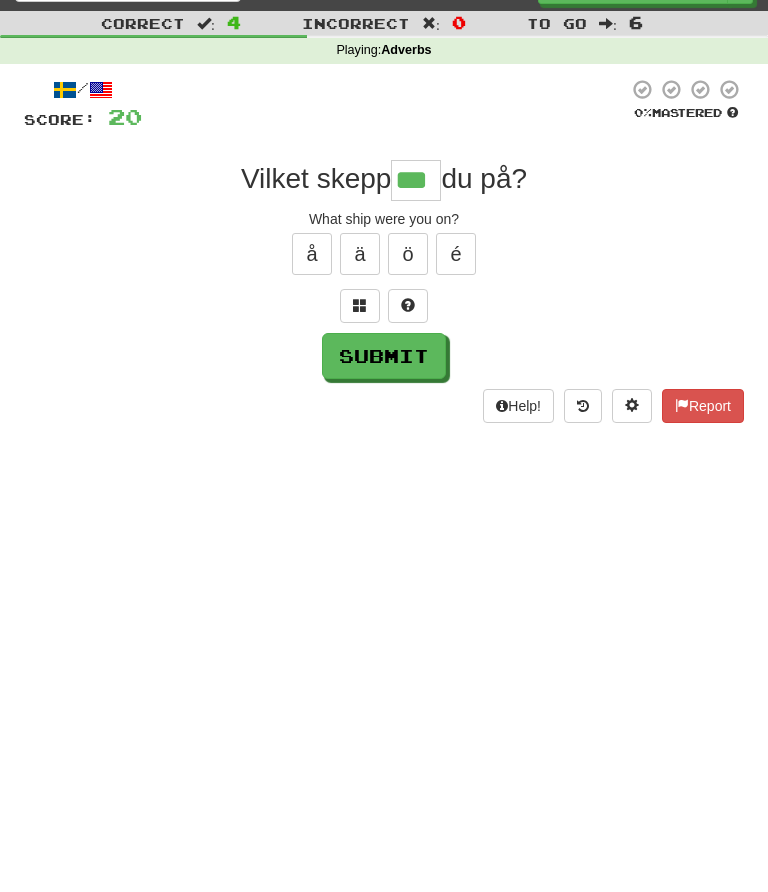 type on "***" 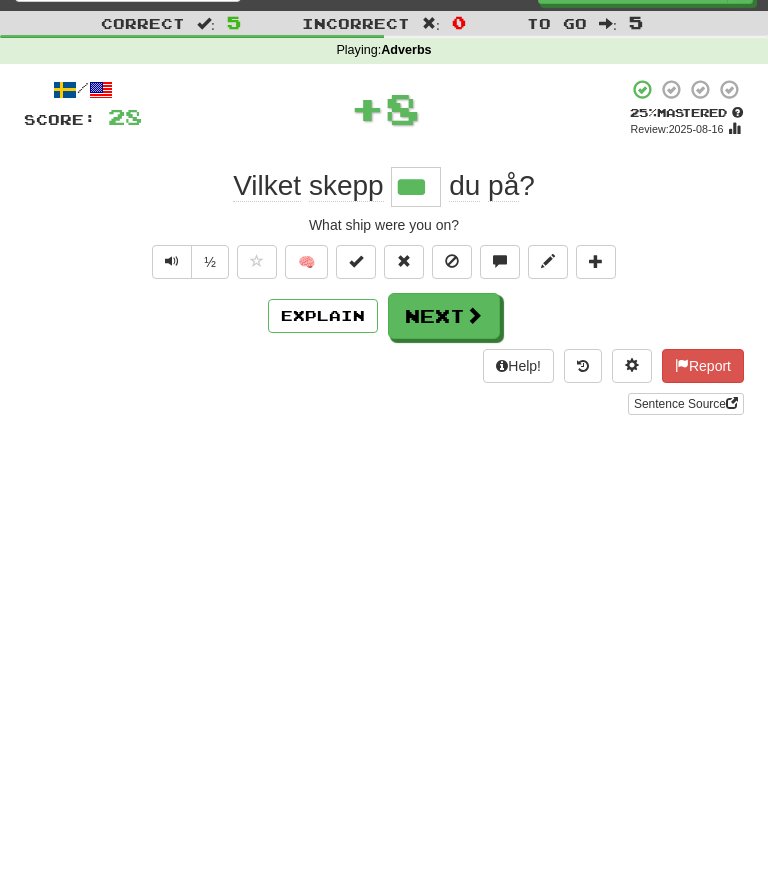 click on "Next" at bounding box center (444, 316) 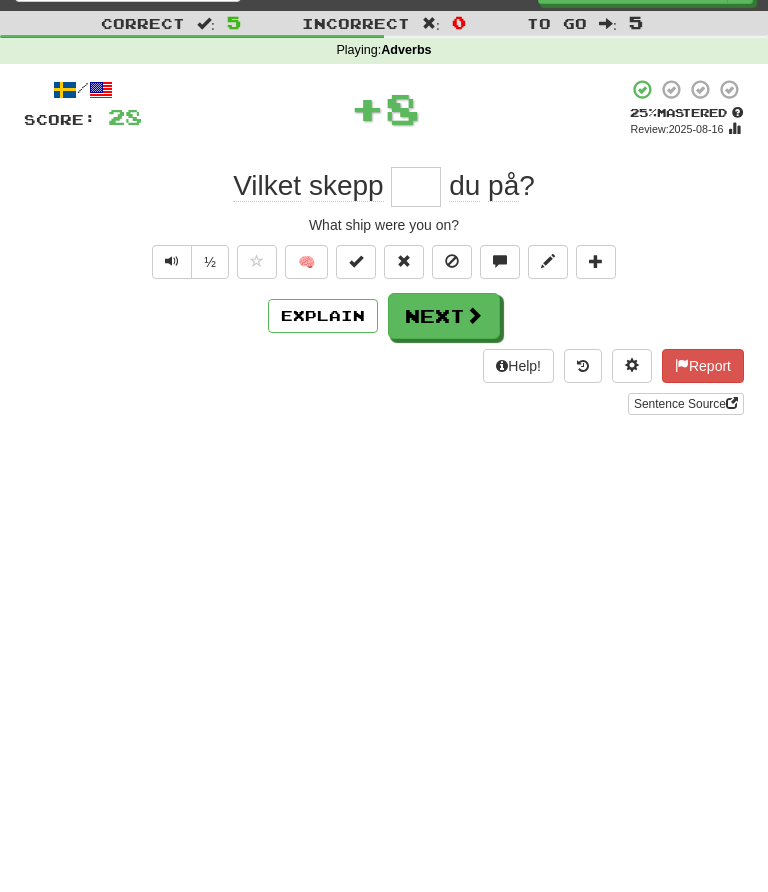 scroll, scrollTop: 39, scrollLeft: 0, axis: vertical 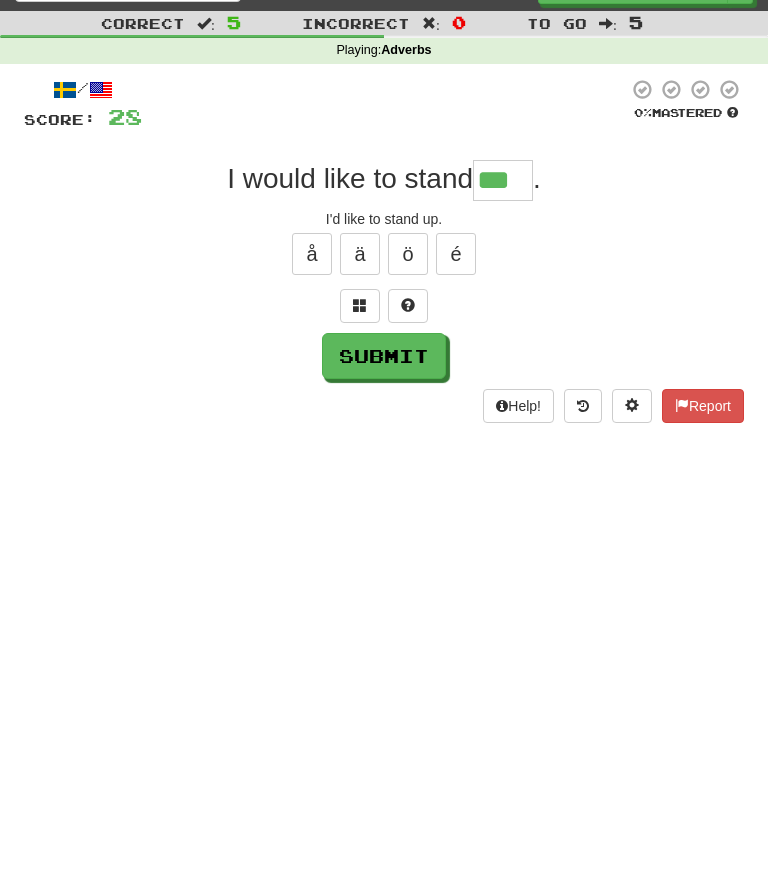 type on "***" 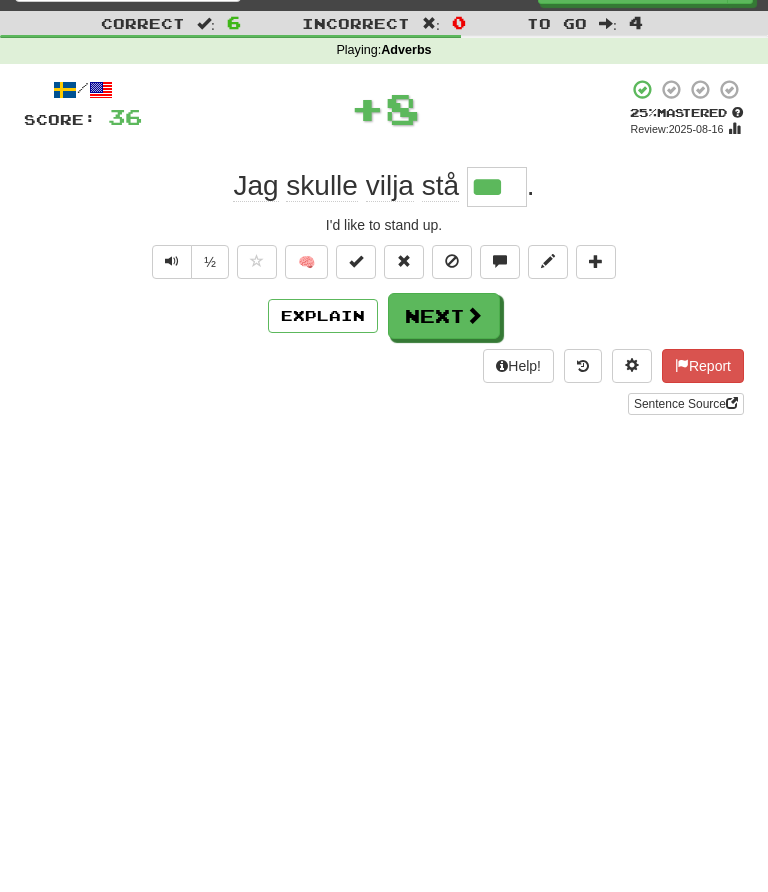 scroll, scrollTop: 40, scrollLeft: 0, axis: vertical 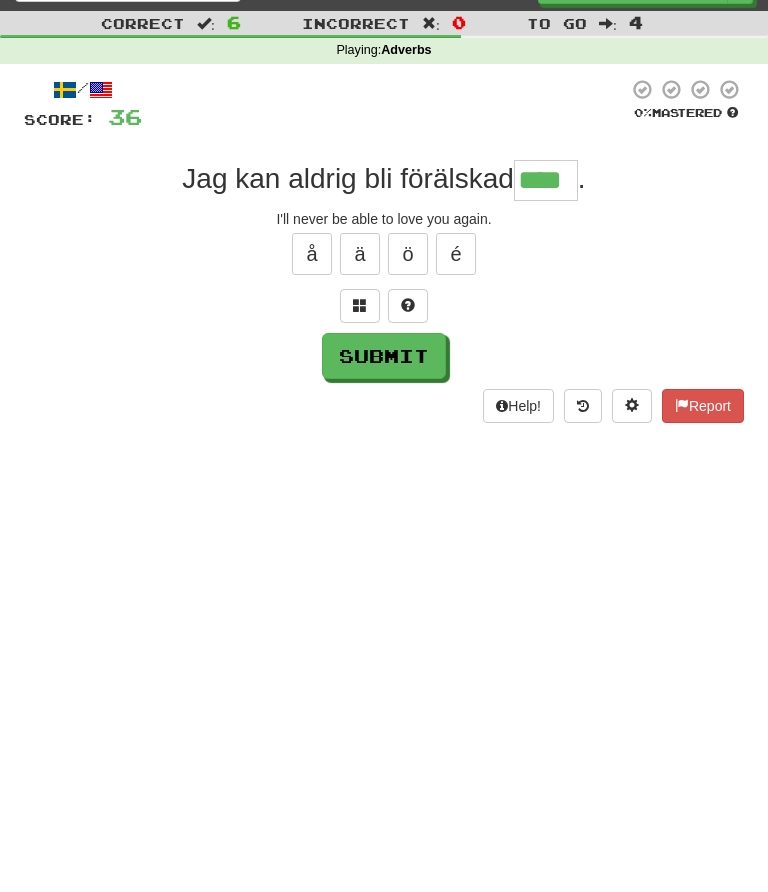 type on "****" 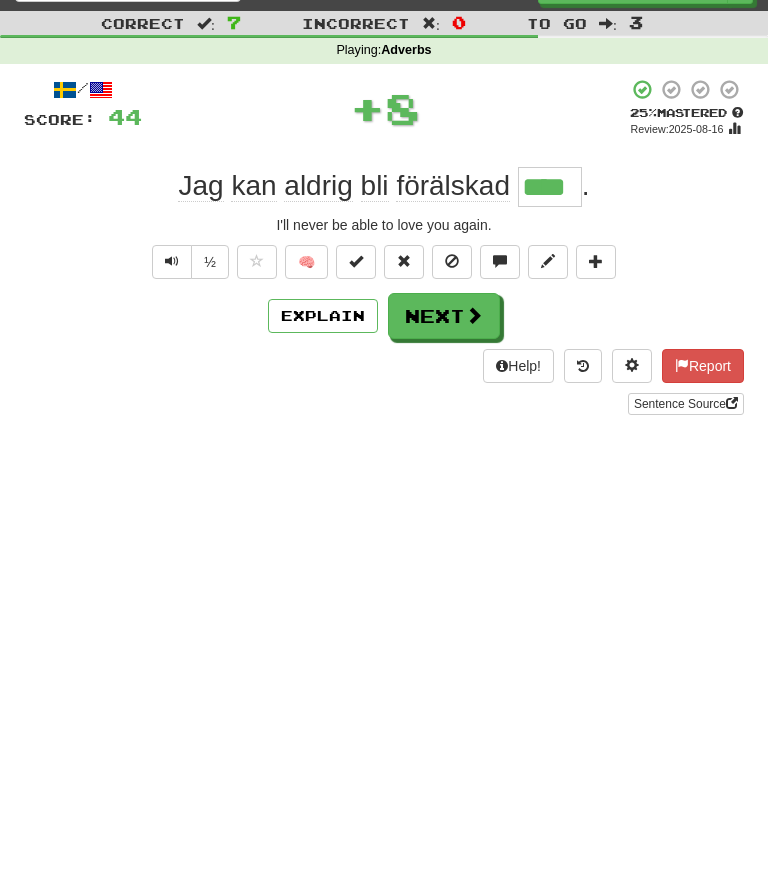 click at bounding box center [474, 315] 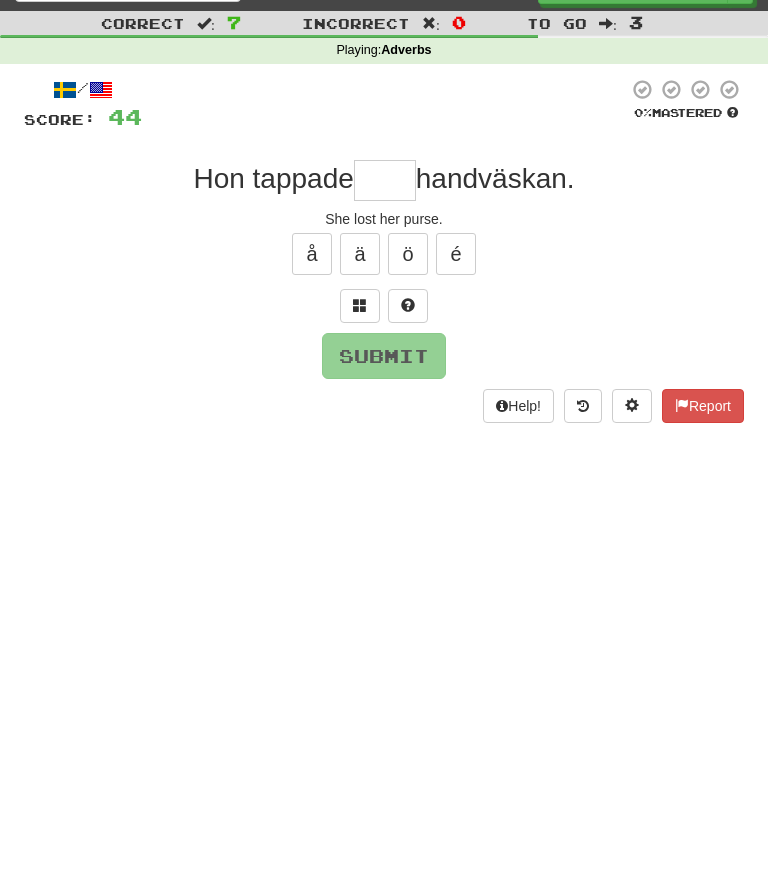 scroll, scrollTop: 39, scrollLeft: 0, axis: vertical 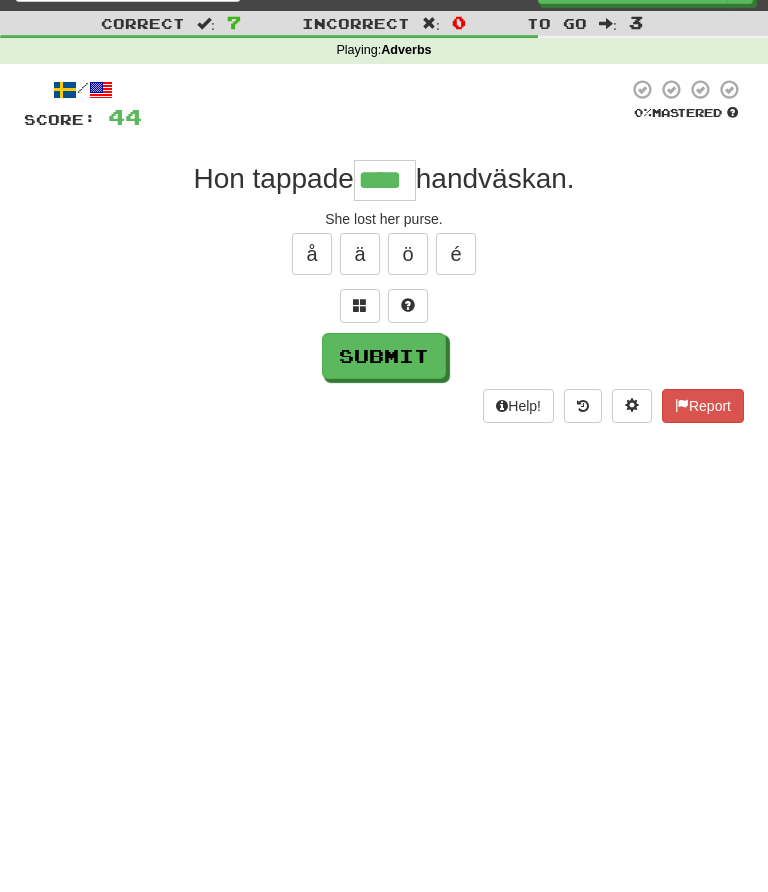 type on "****" 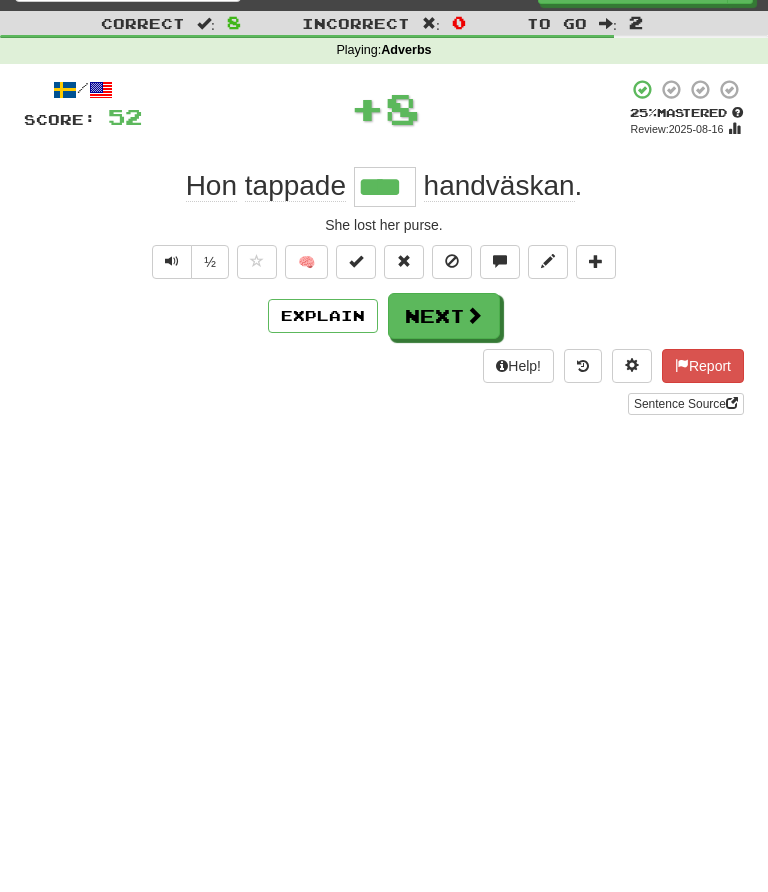 click on "🧠" at bounding box center (306, 262) 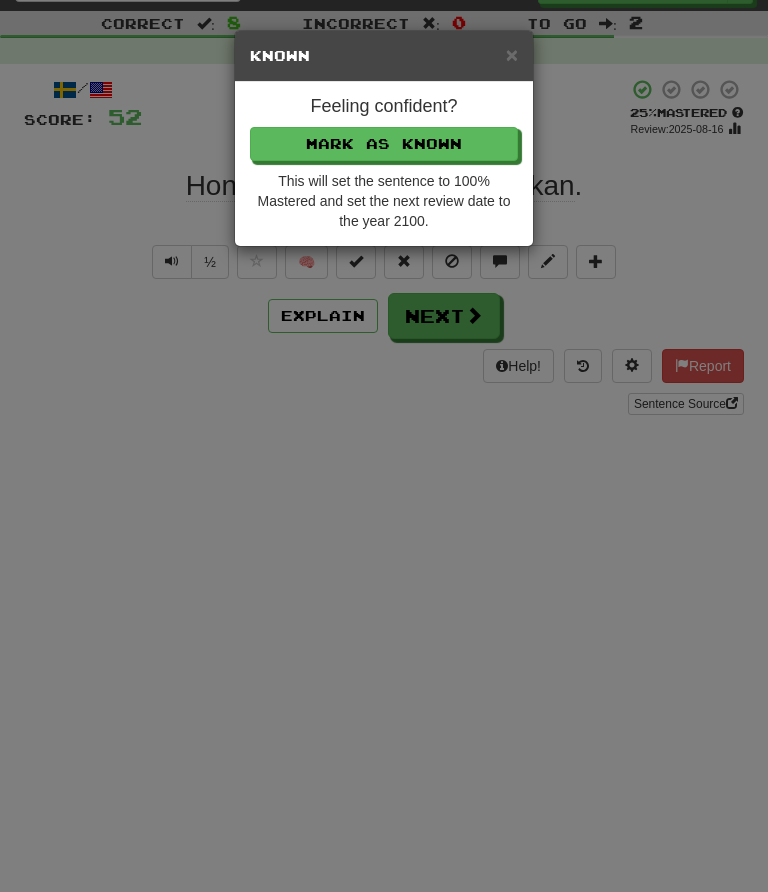 click on "Mark as Known" at bounding box center [384, 144] 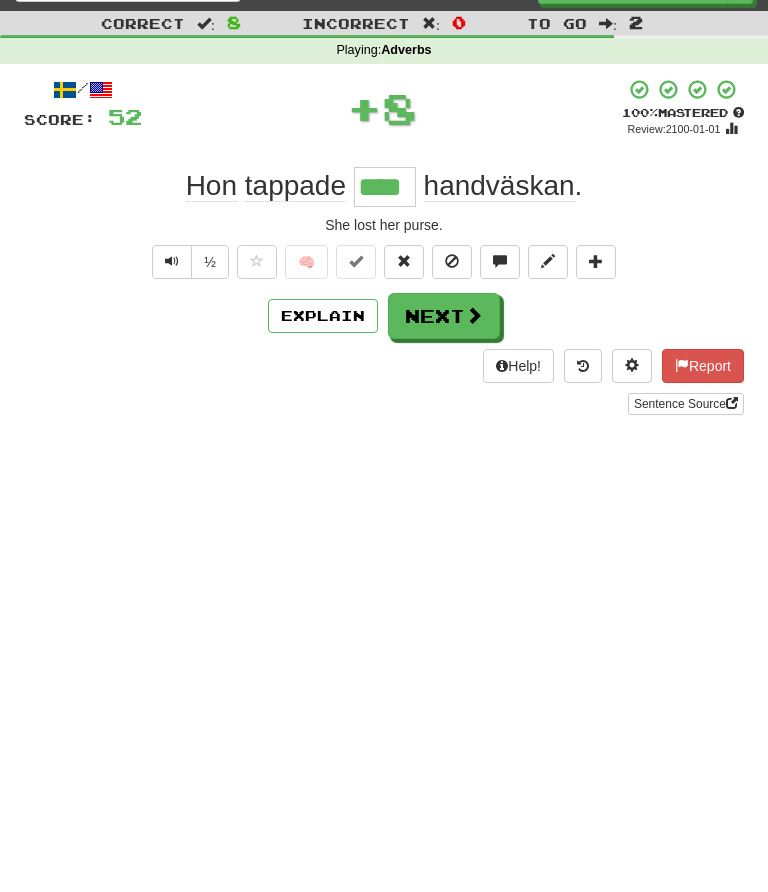 click on "Next" at bounding box center (444, 316) 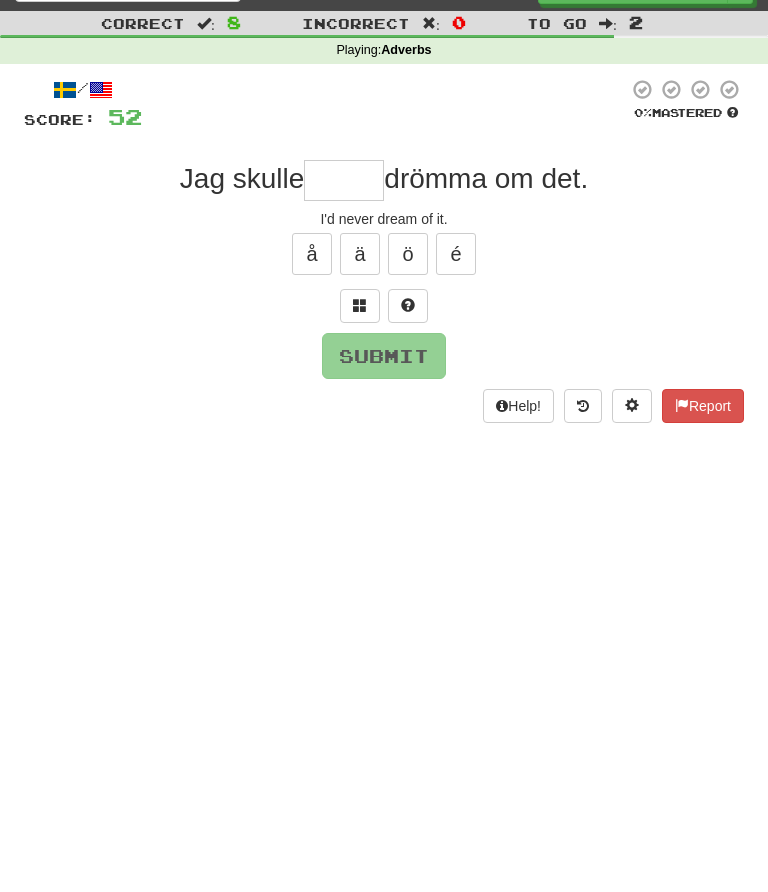 scroll, scrollTop: 39, scrollLeft: 0, axis: vertical 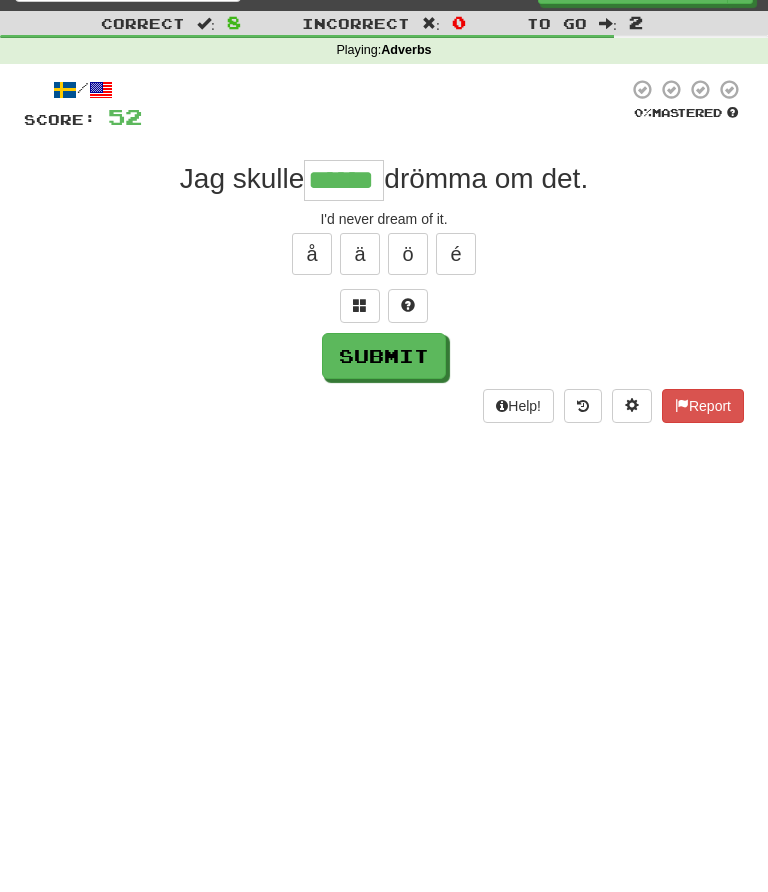 type on "******" 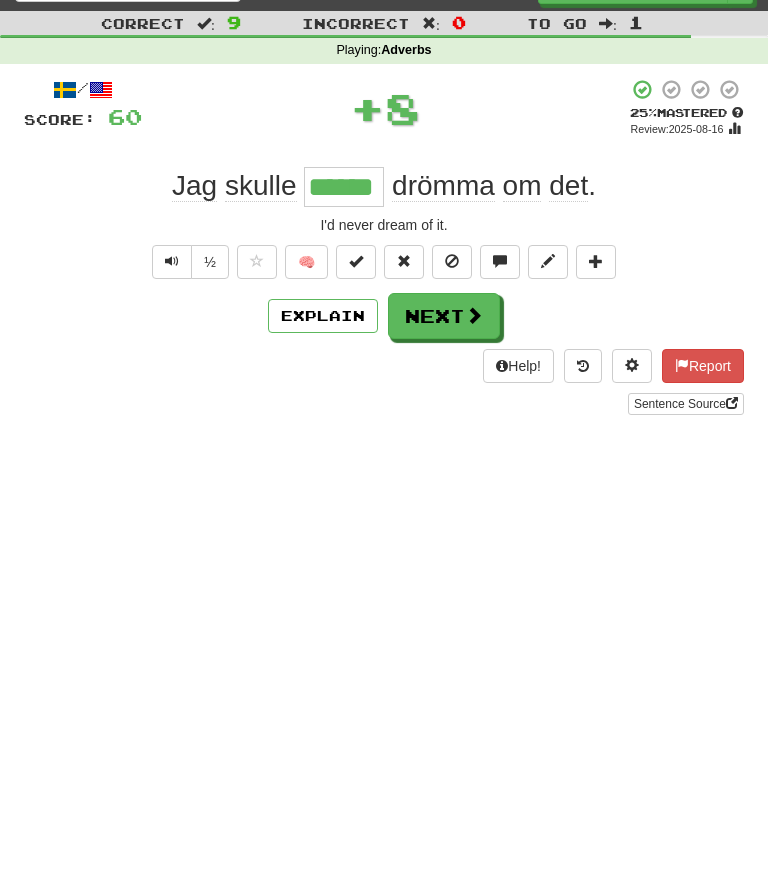 click at bounding box center (474, 315) 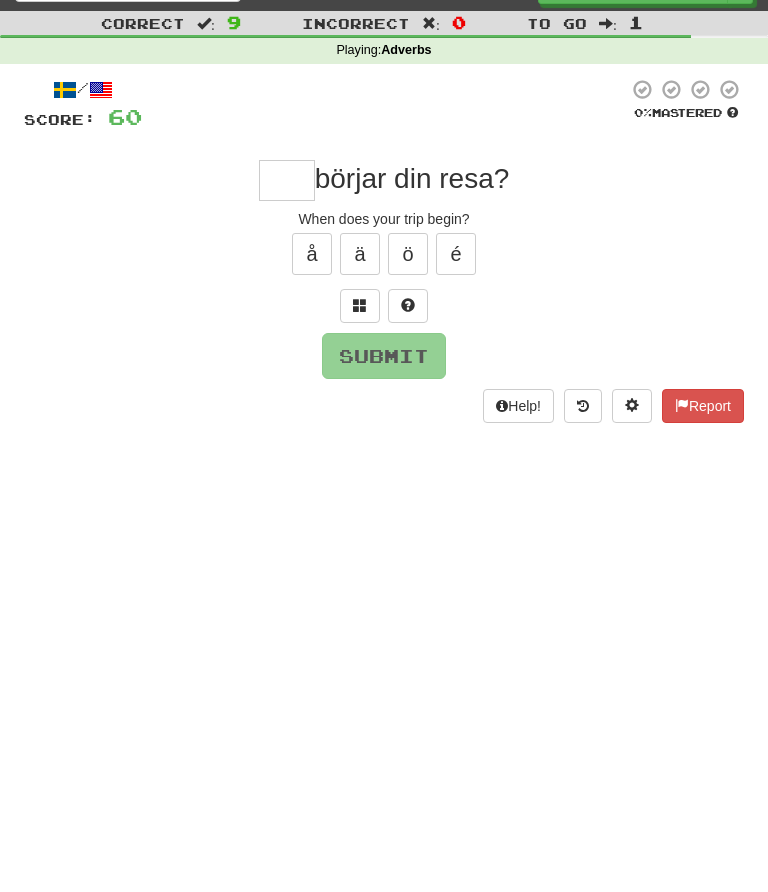 scroll, scrollTop: 39, scrollLeft: 0, axis: vertical 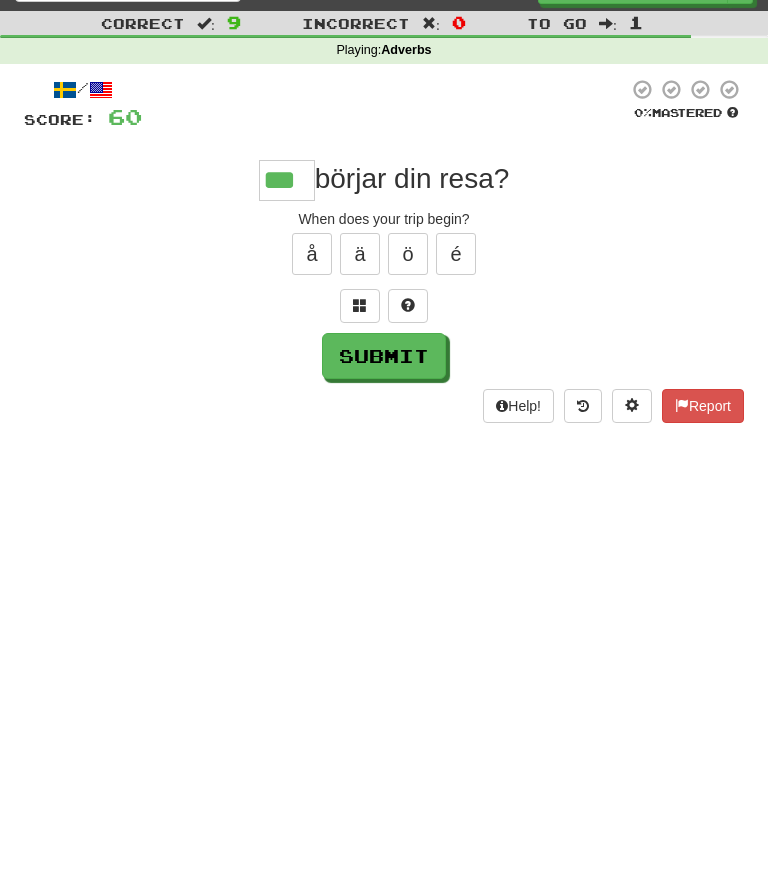 click on "Submit" at bounding box center [384, 357] 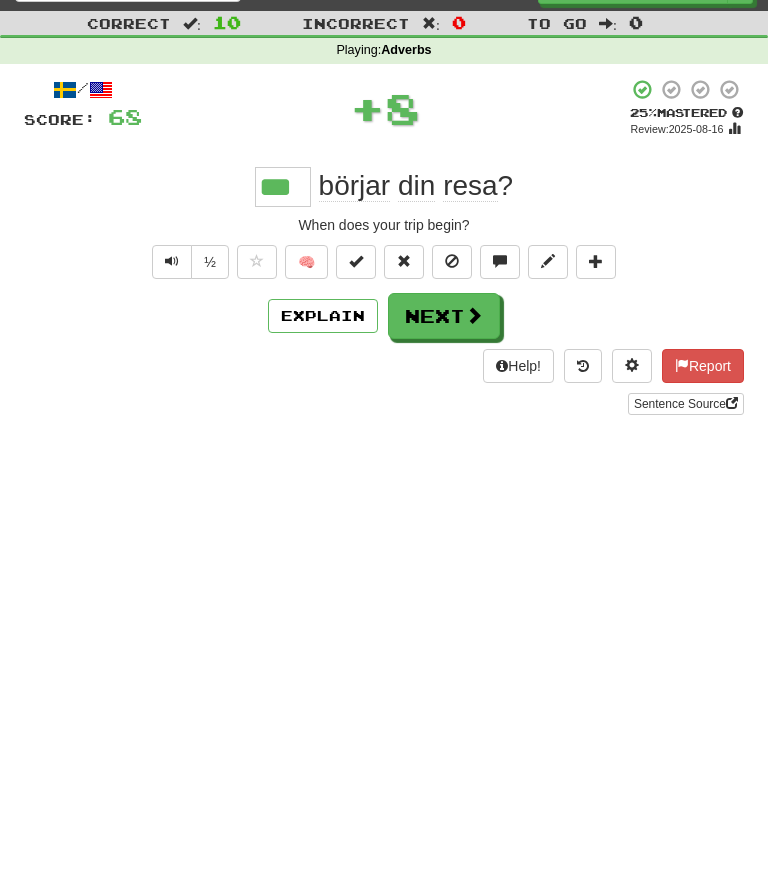 click on "🧠" at bounding box center (306, 262) 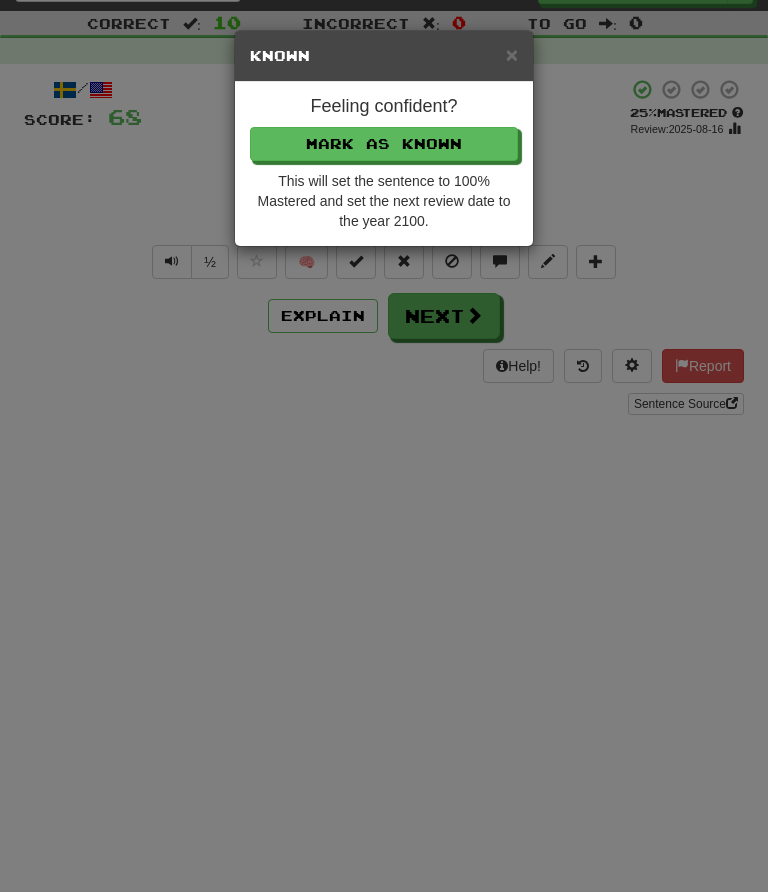 click on "Mark as Known" at bounding box center [384, 144] 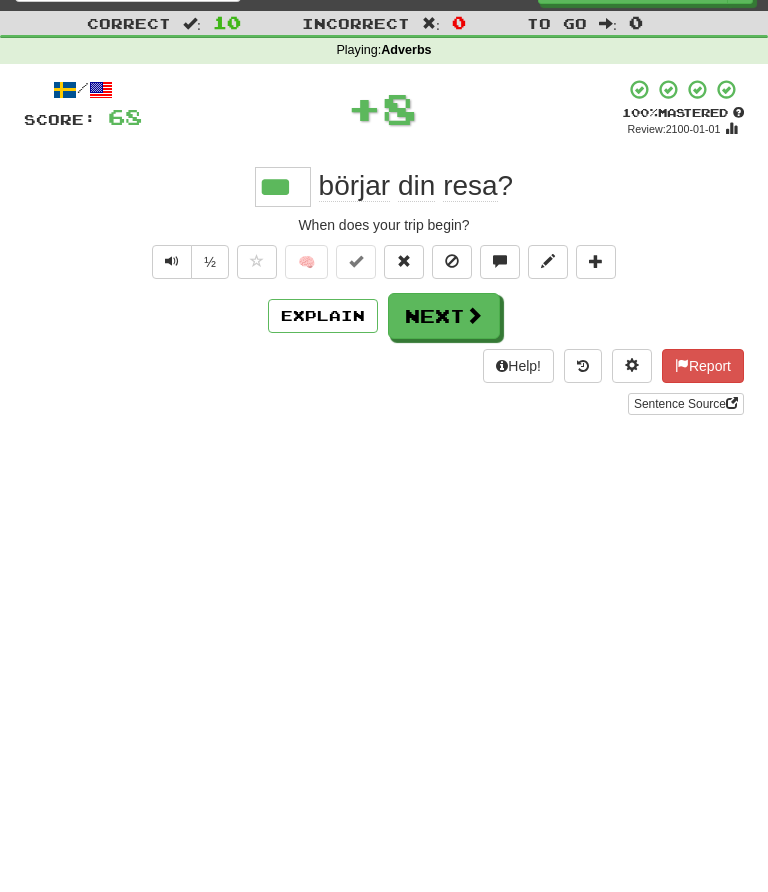 click on "Next" at bounding box center (444, 316) 